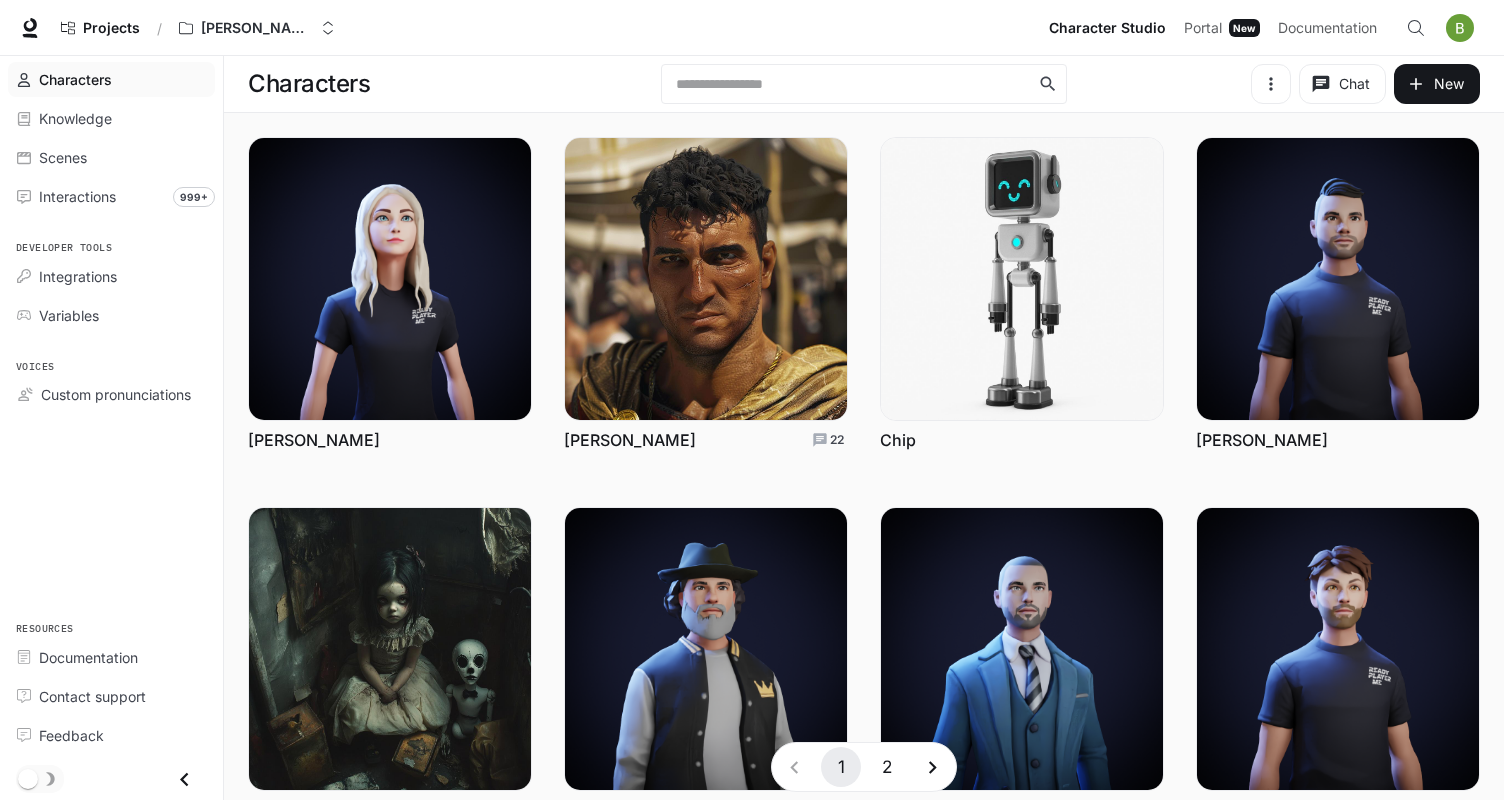 scroll, scrollTop: 0, scrollLeft: 0, axis: both 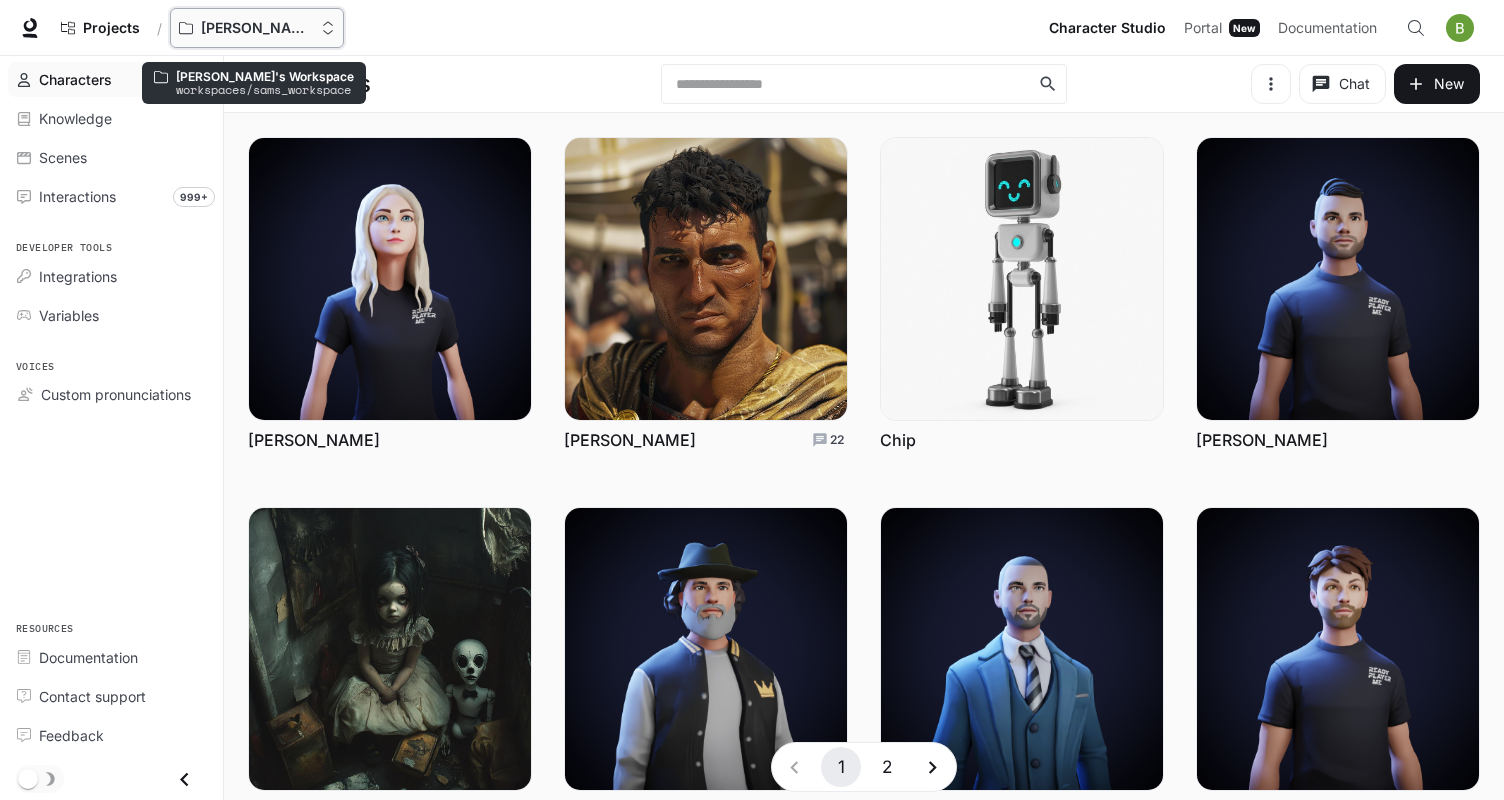 click on "Sam's Workspace" at bounding box center (257, 28) 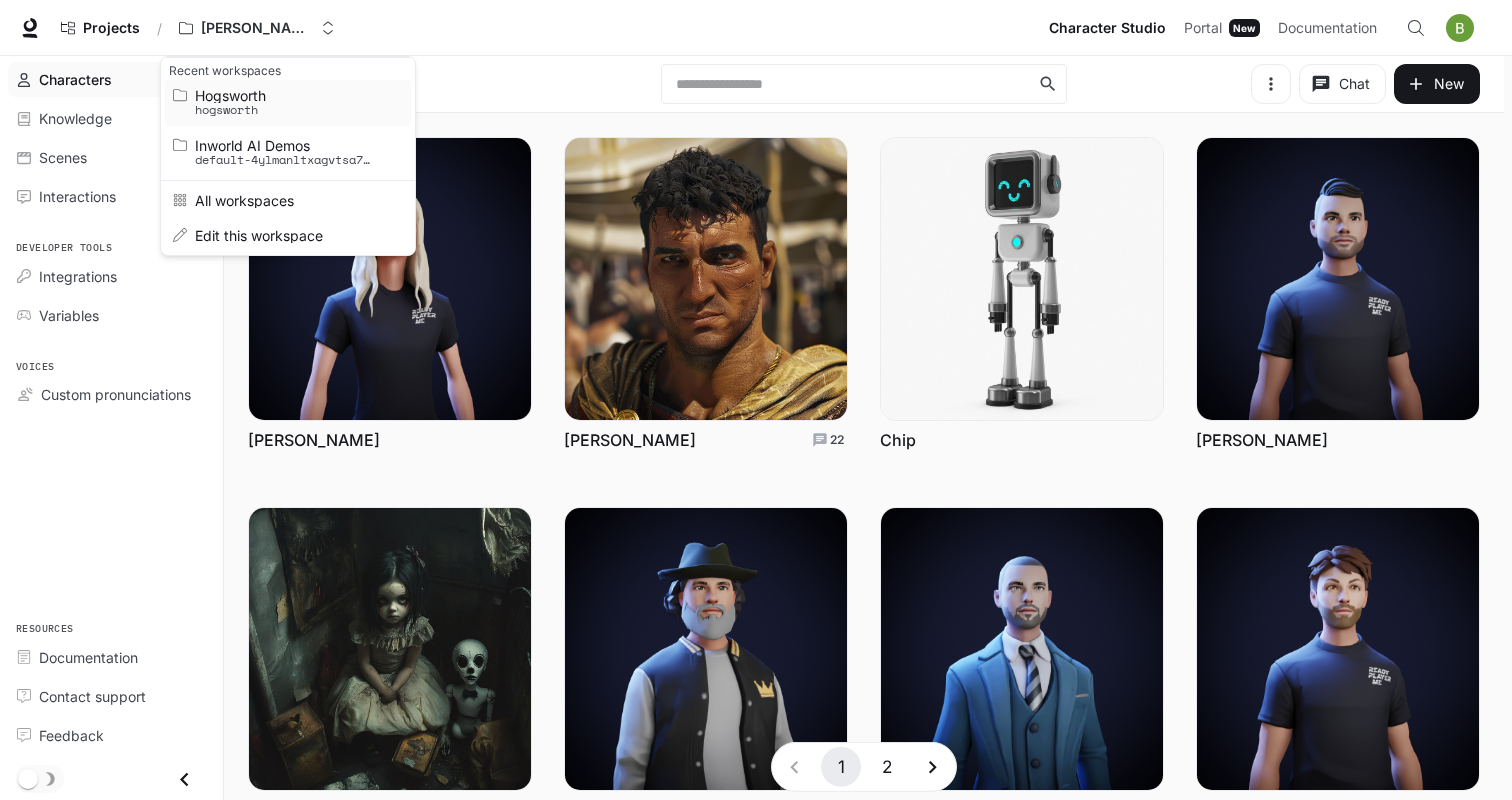 click on "Hogsworth" at bounding box center [285, 95] 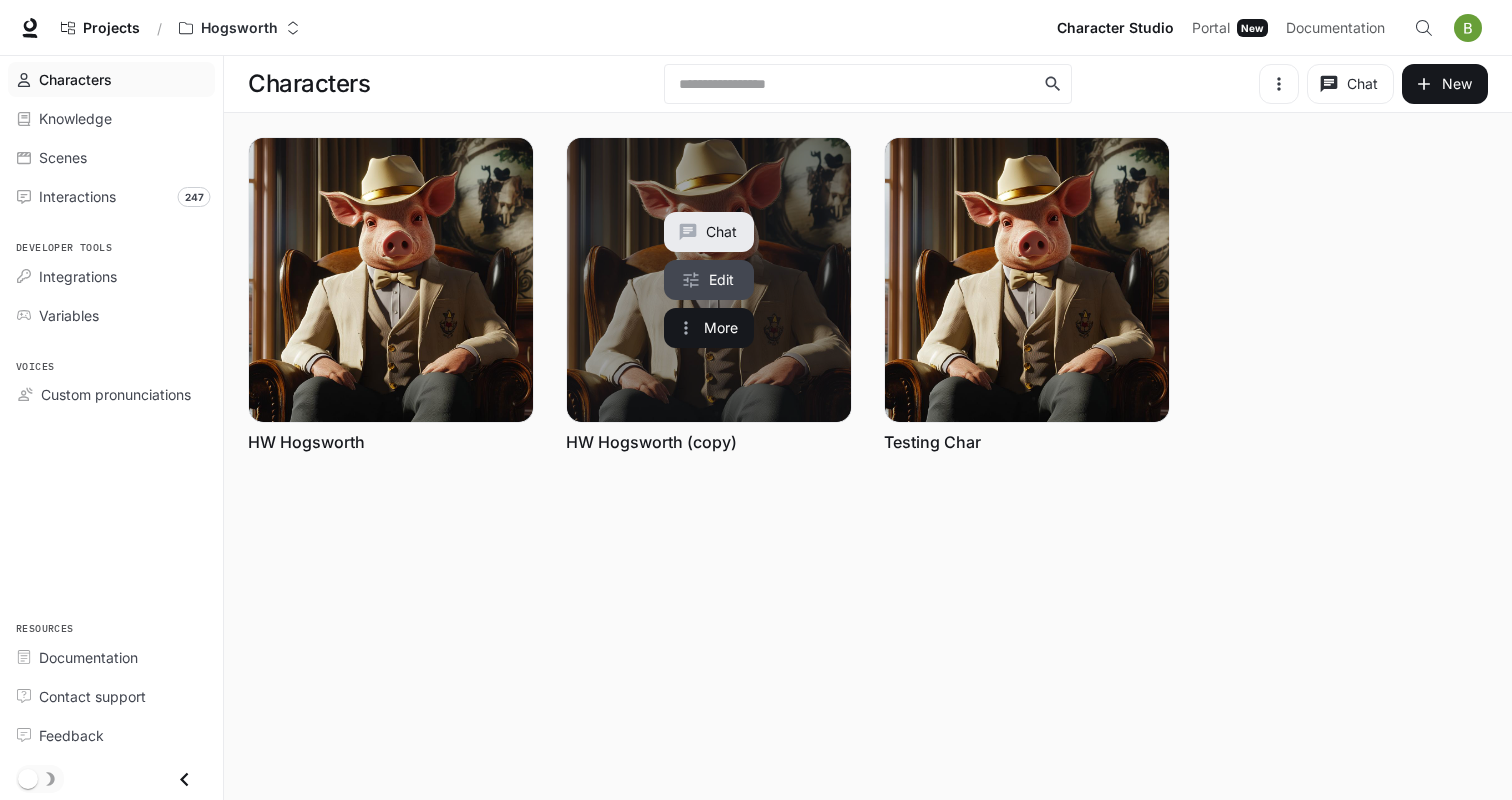 click on "Edit" at bounding box center (709, 280) 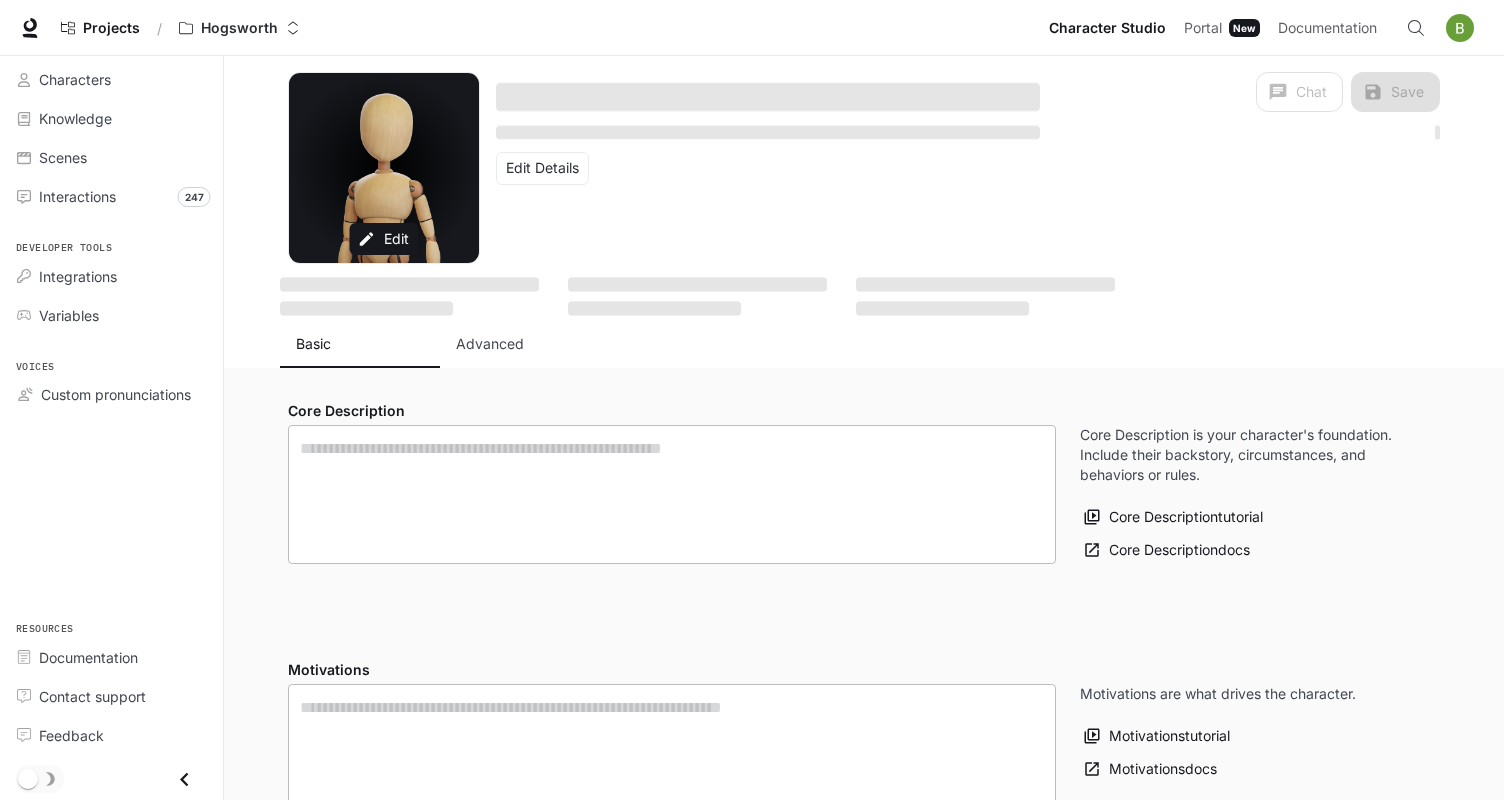 type on "**********" 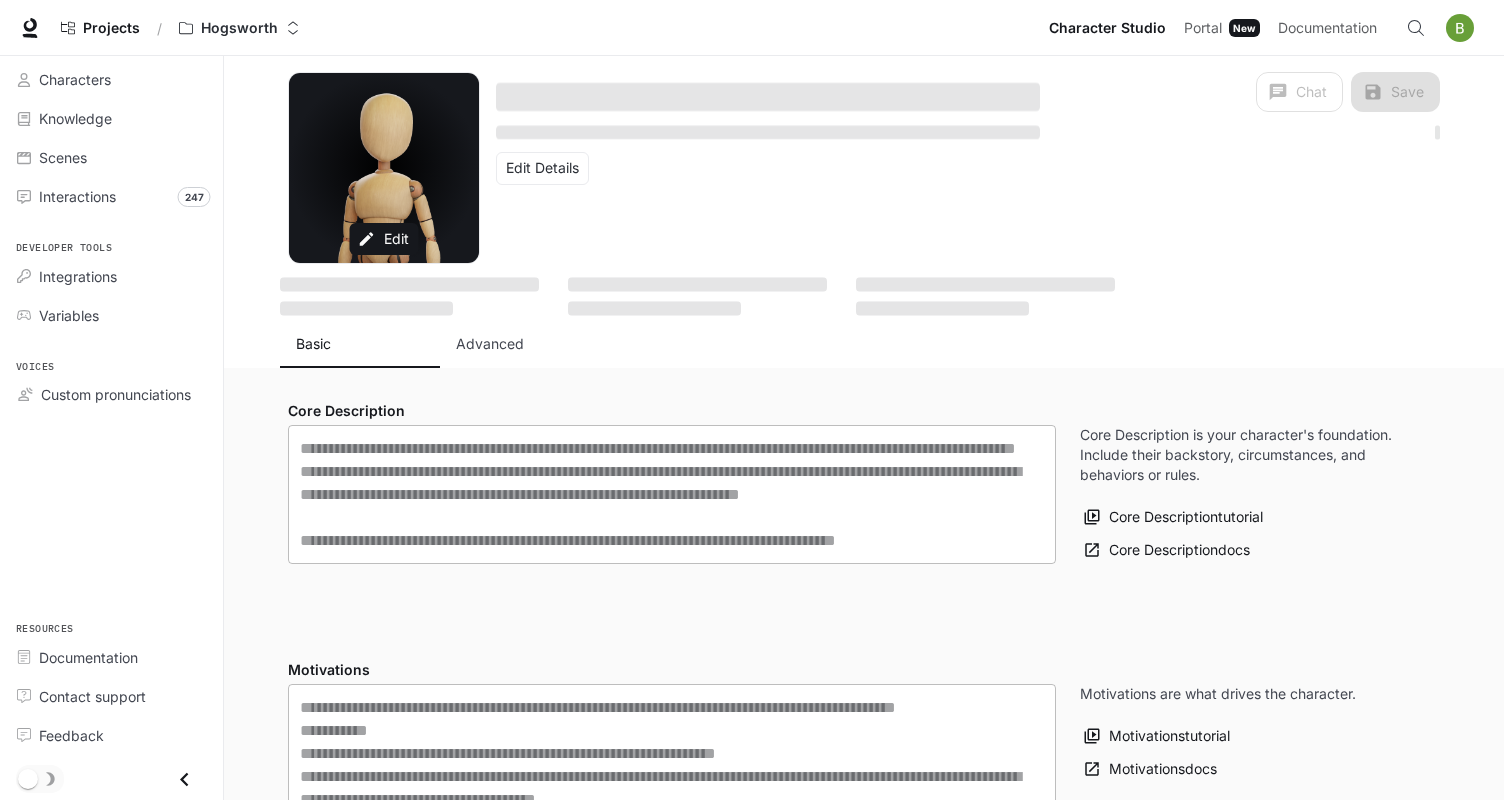 type on "**********" 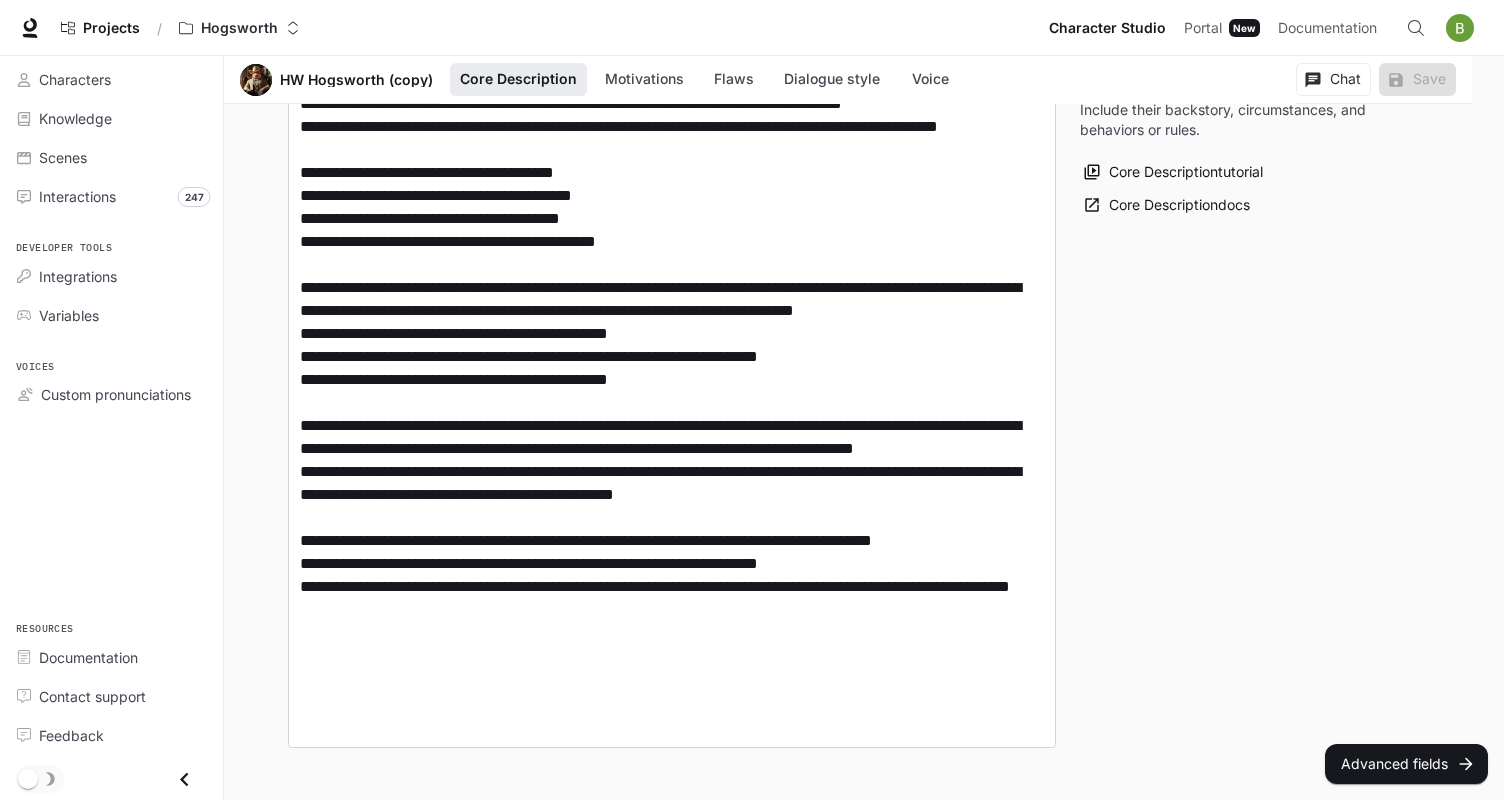 type on "**********" 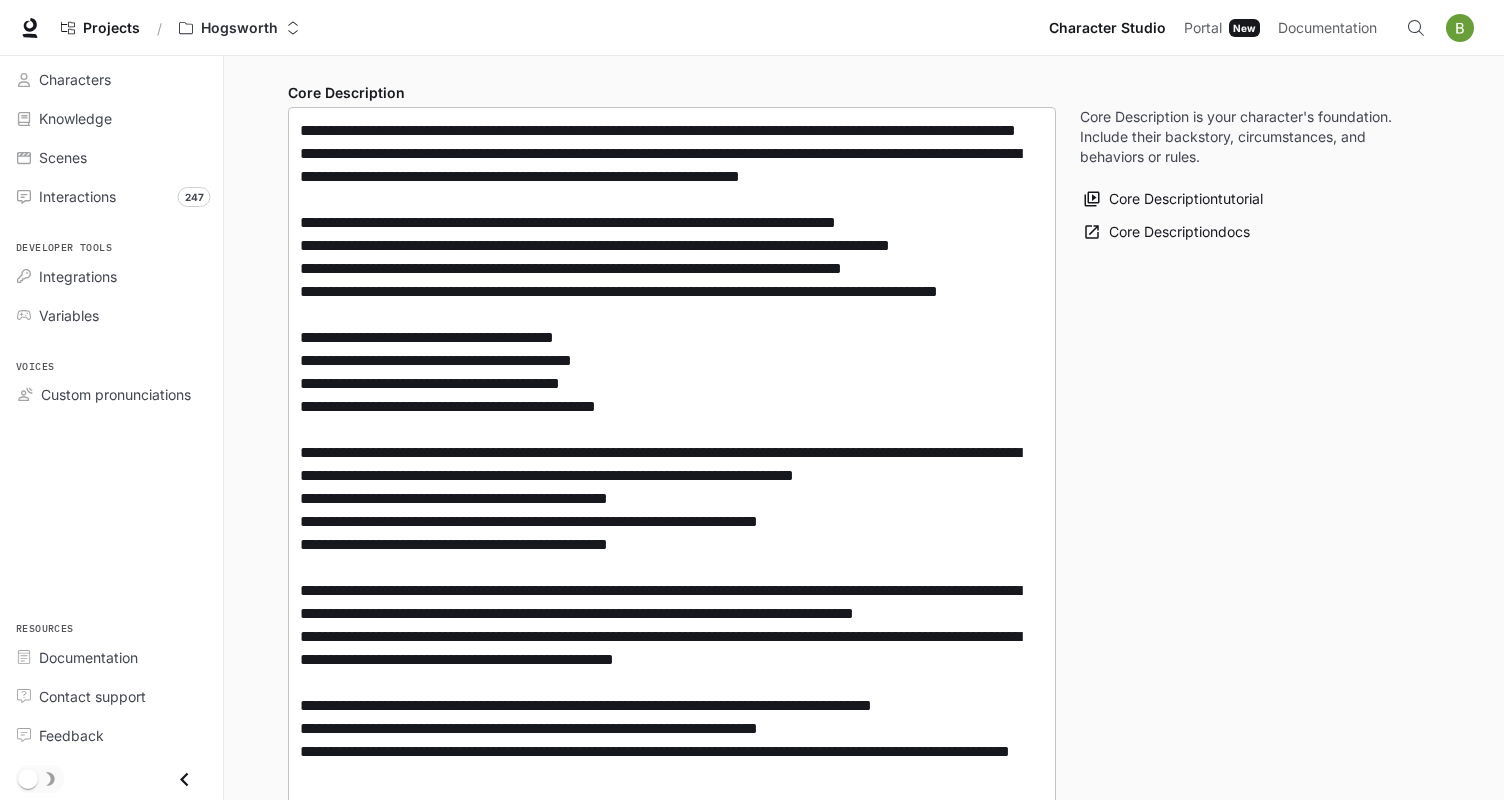 scroll, scrollTop: 331, scrollLeft: 0, axis: vertical 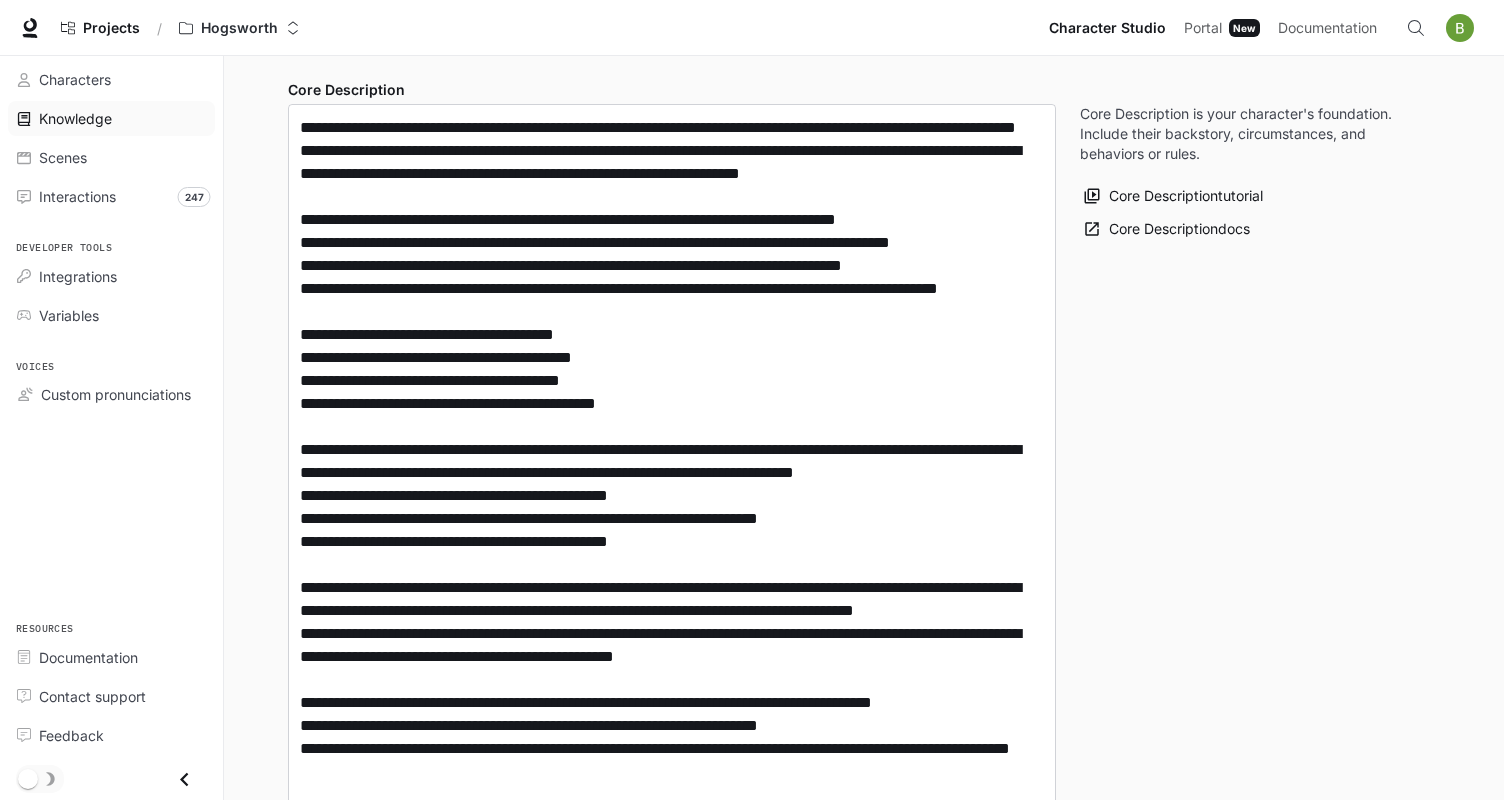 click on "Knowledge" at bounding box center [75, 118] 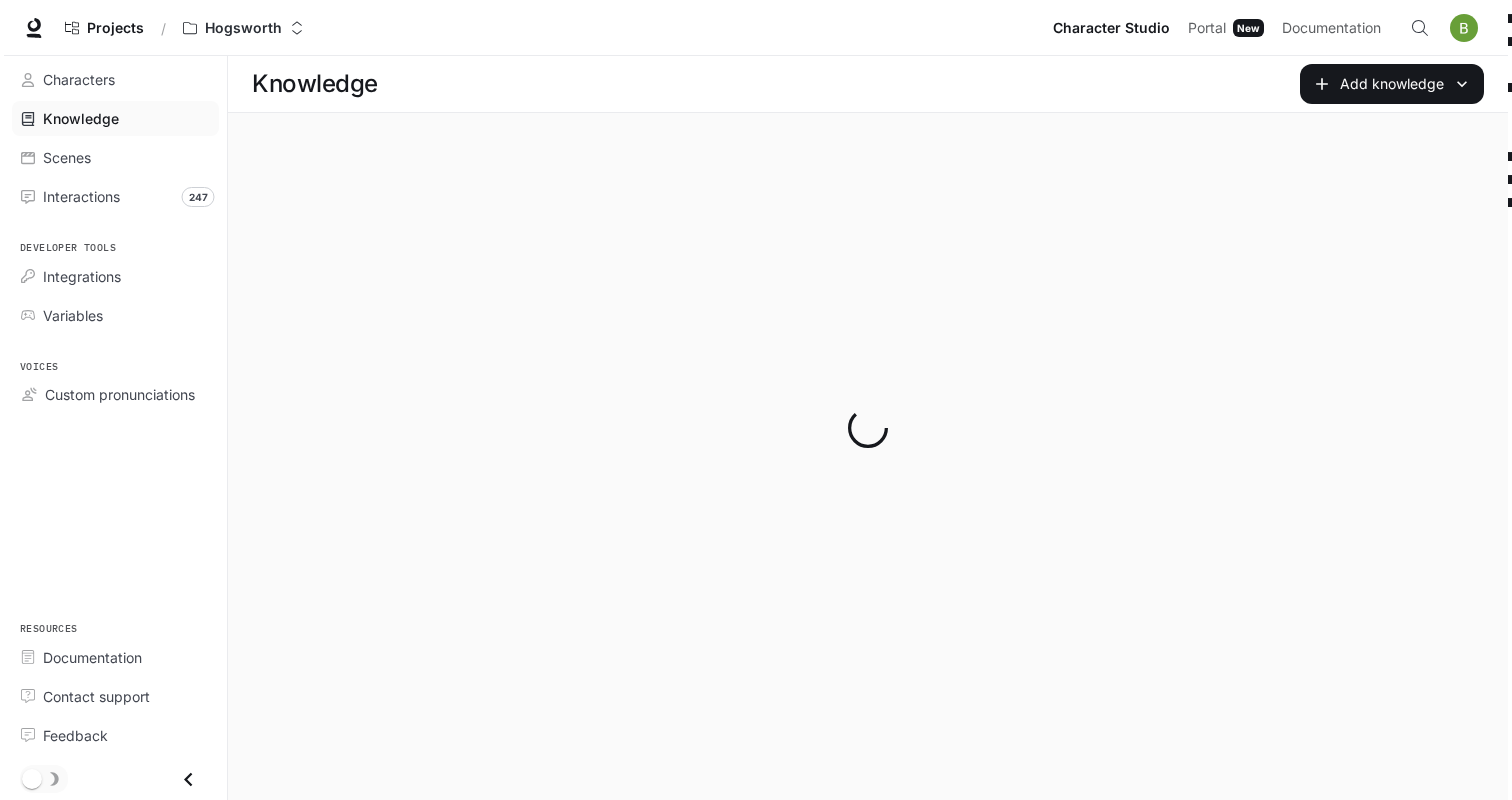 scroll, scrollTop: 0, scrollLeft: 0, axis: both 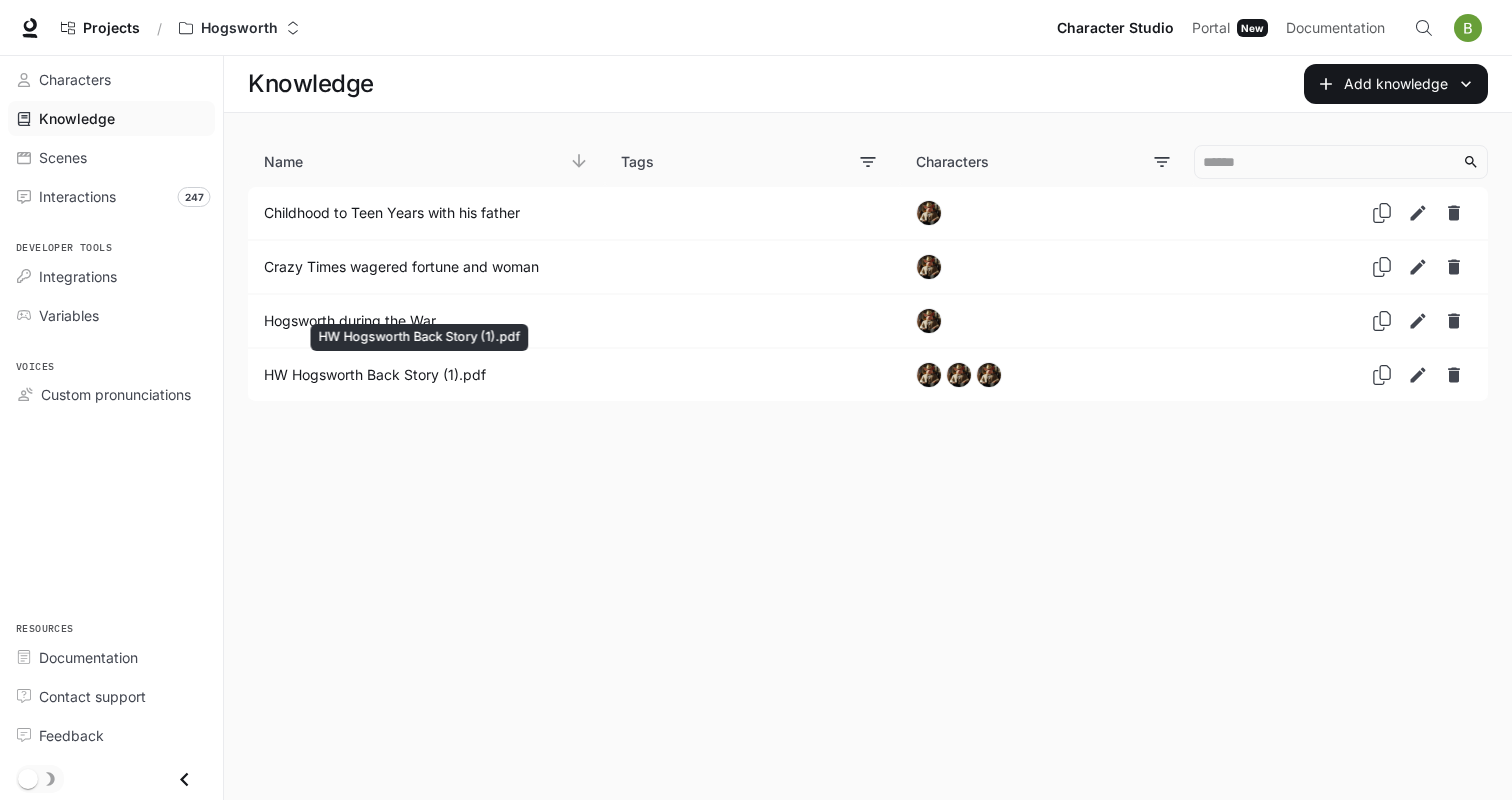 click on "HW Hogsworth Back Story (1).pdf" at bounding box center [418, 375] 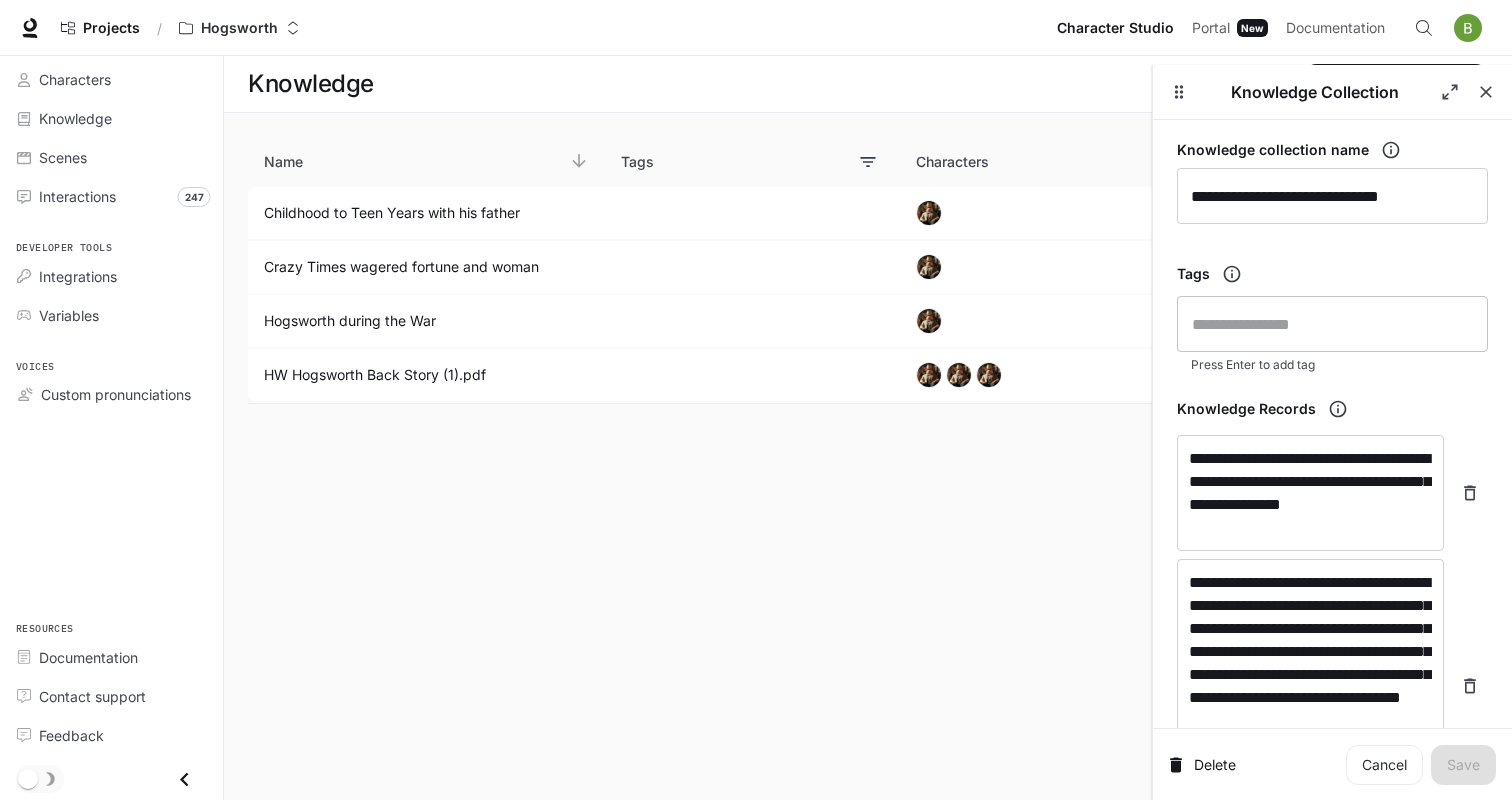 scroll, scrollTop: 92, scrollLeft: 0, axis: vertical 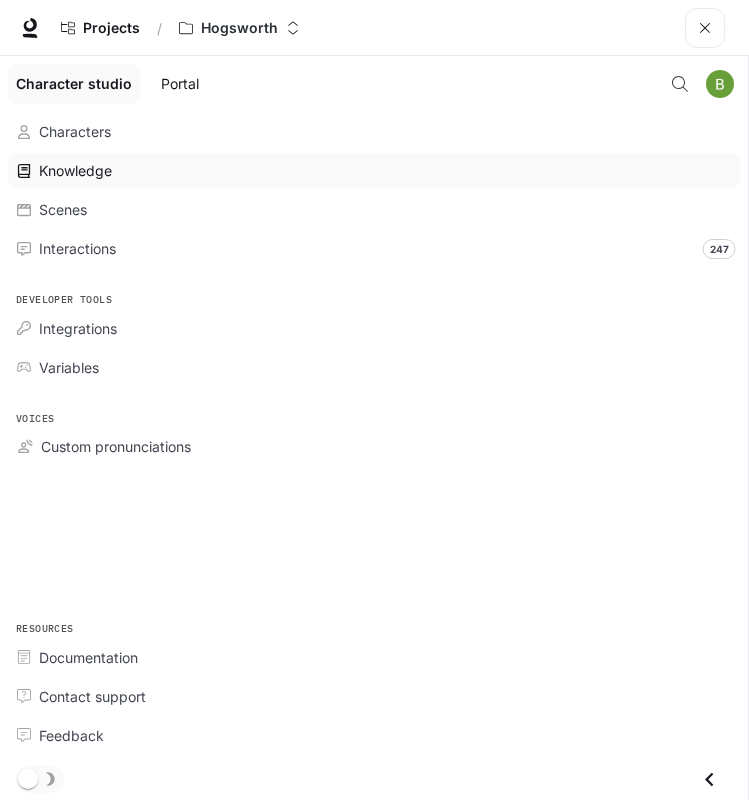 click on "Knowledge" at bounding box center (374, 170) 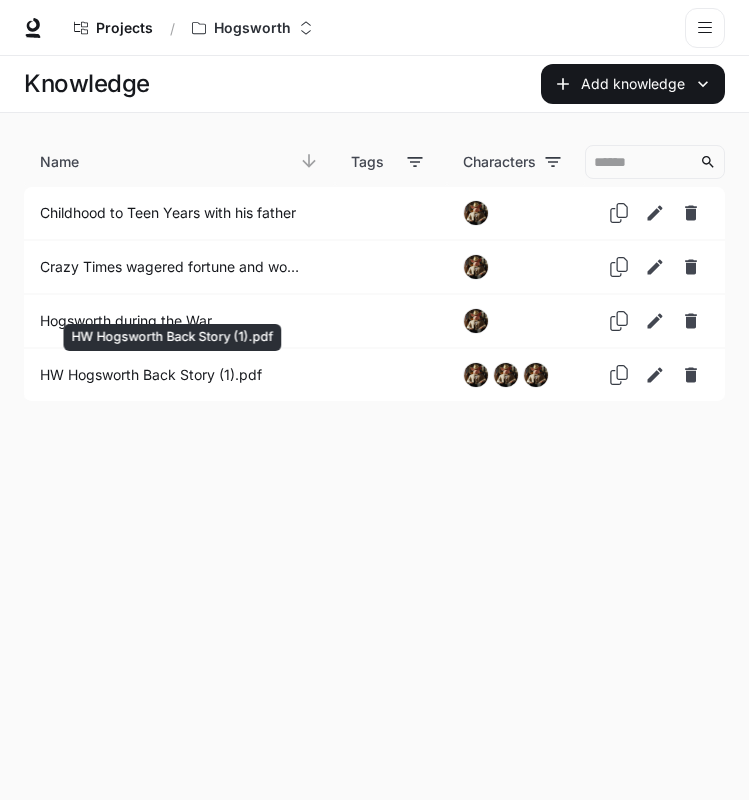 click on "HW Hogsworth Back Story (1).pdf" at bounding box center [171, 375] 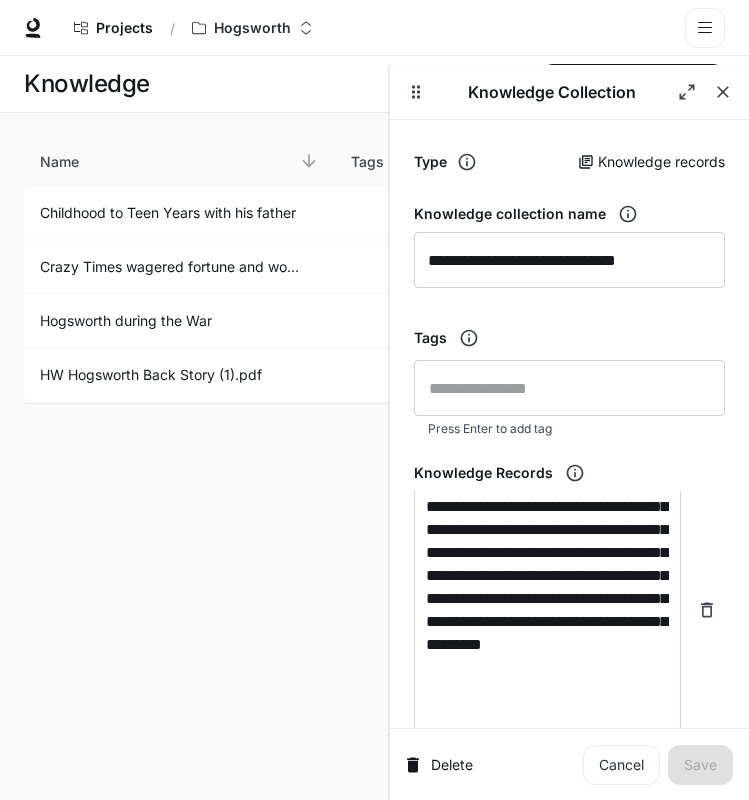 scroll, scrollTop: 419, scrollLeft: 0, axis: vertical 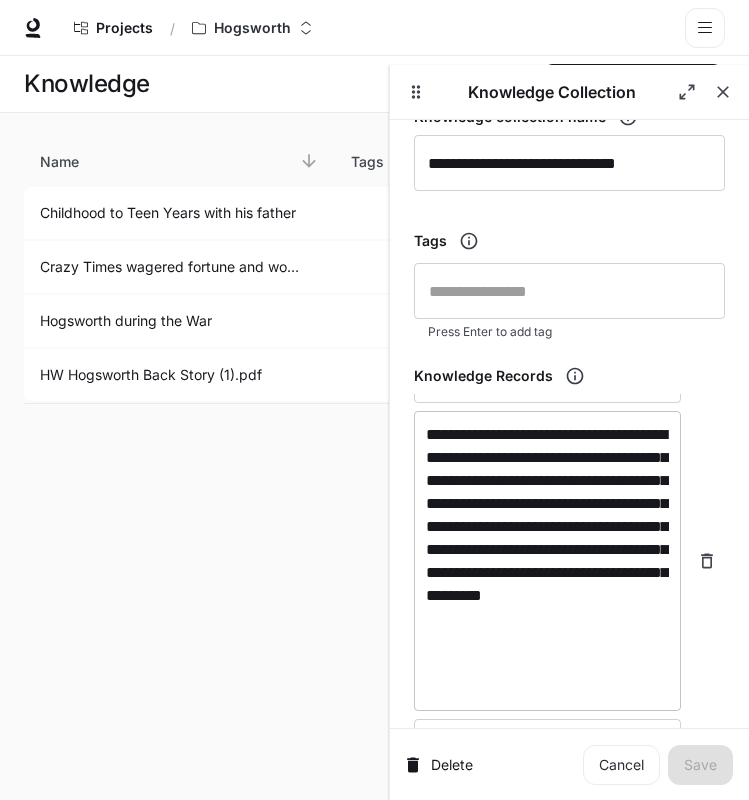 click on "**********" at bounding box center (547, 561) 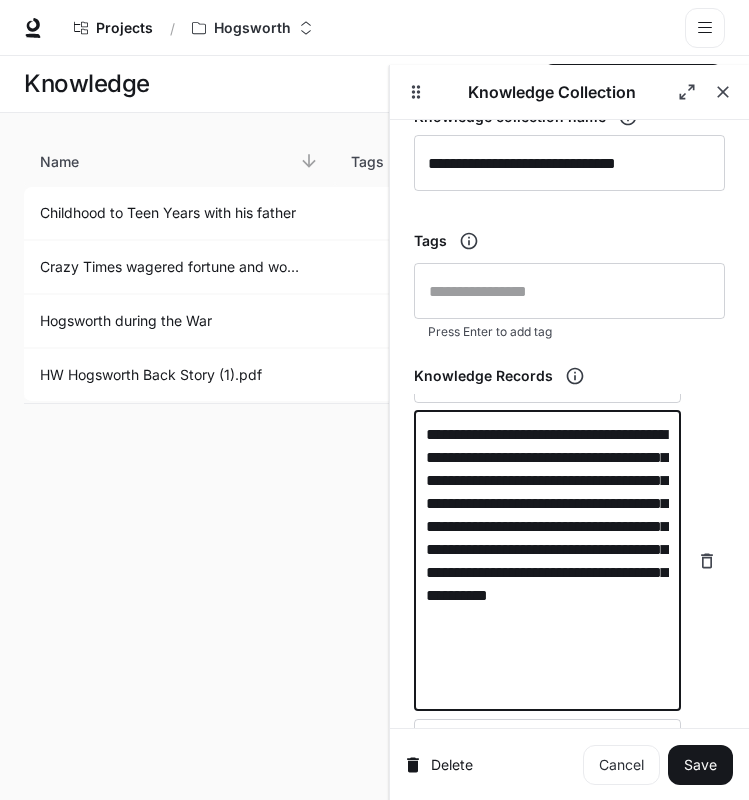 type on "**********" 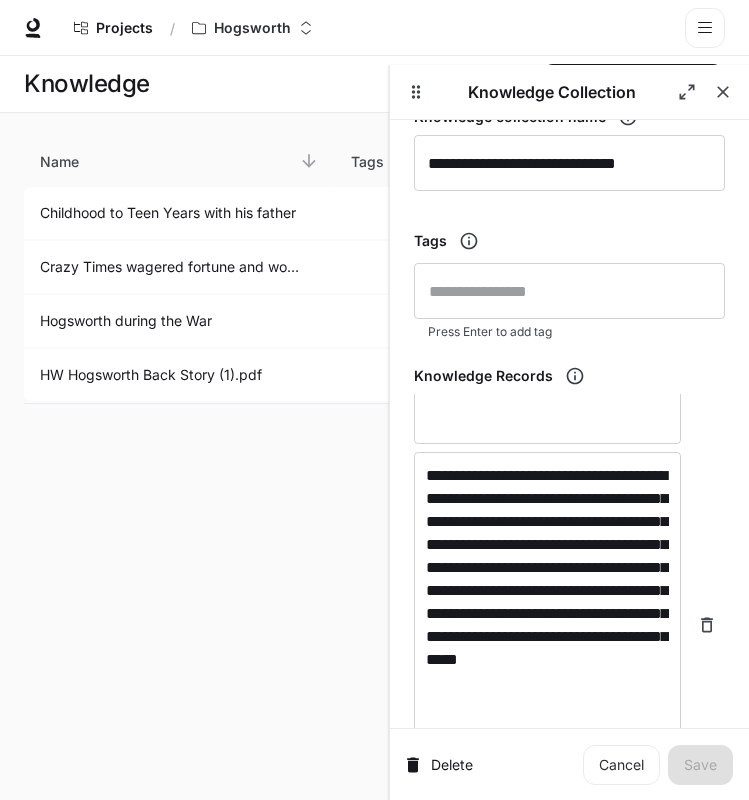 scroll, scrollTop: 2288, scrollLeft: 0, axis: vertical 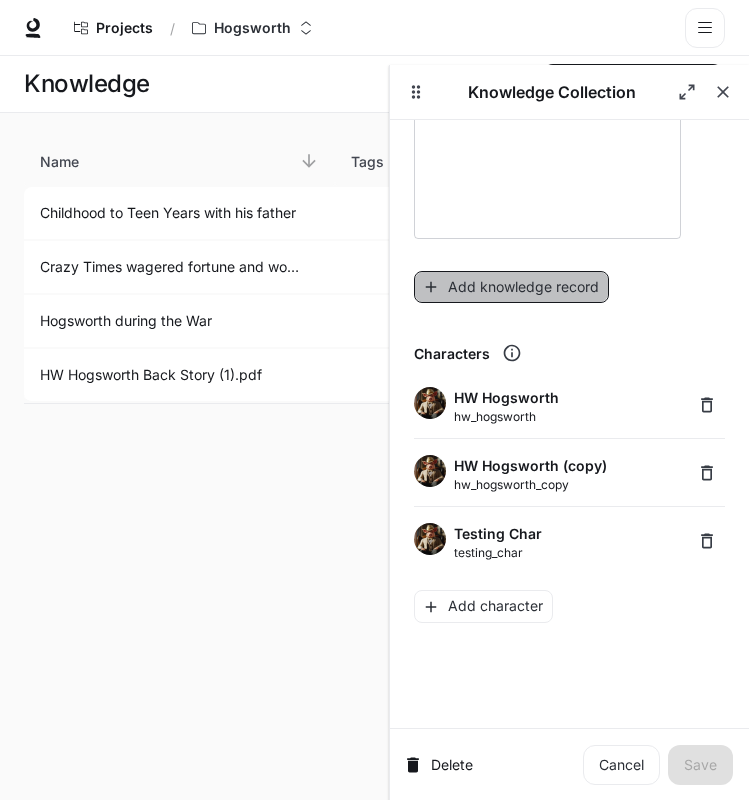 click on "Add knowledge record" at bounding box center (511, 287) 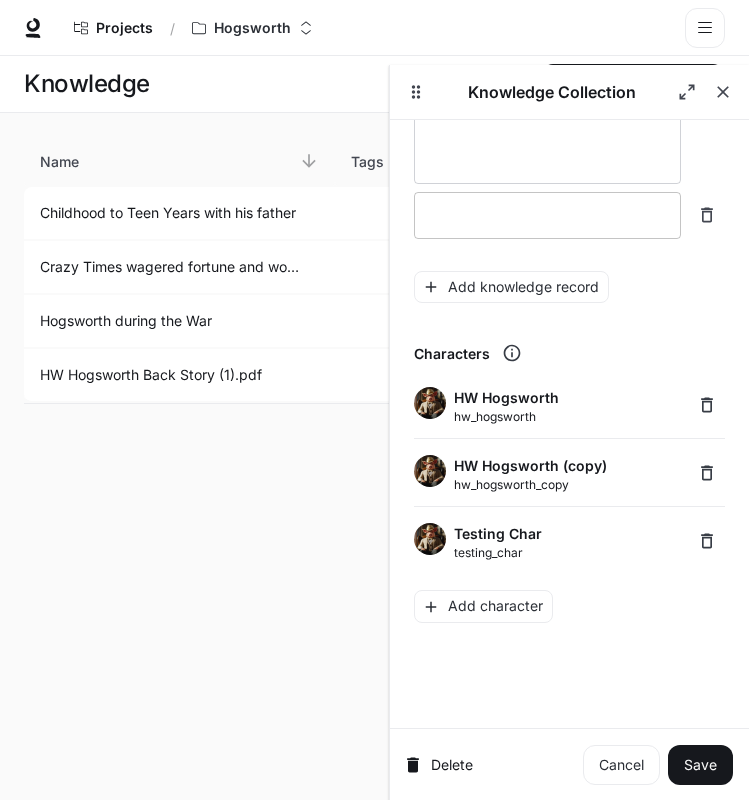click at bounding box center (547, 215) 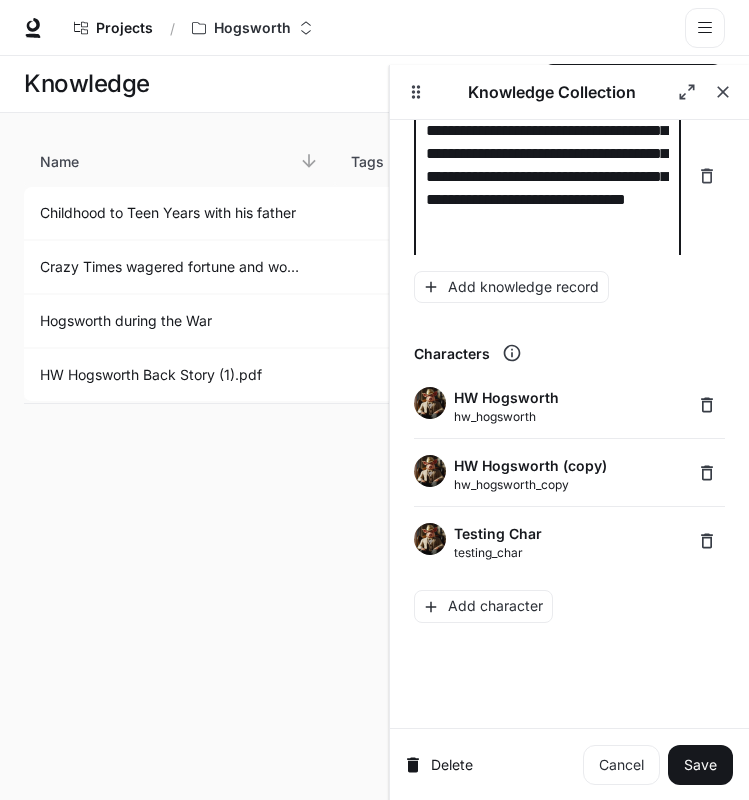 scroll, scrollTop: 2466, scrollLeft: 0, axis: vertical 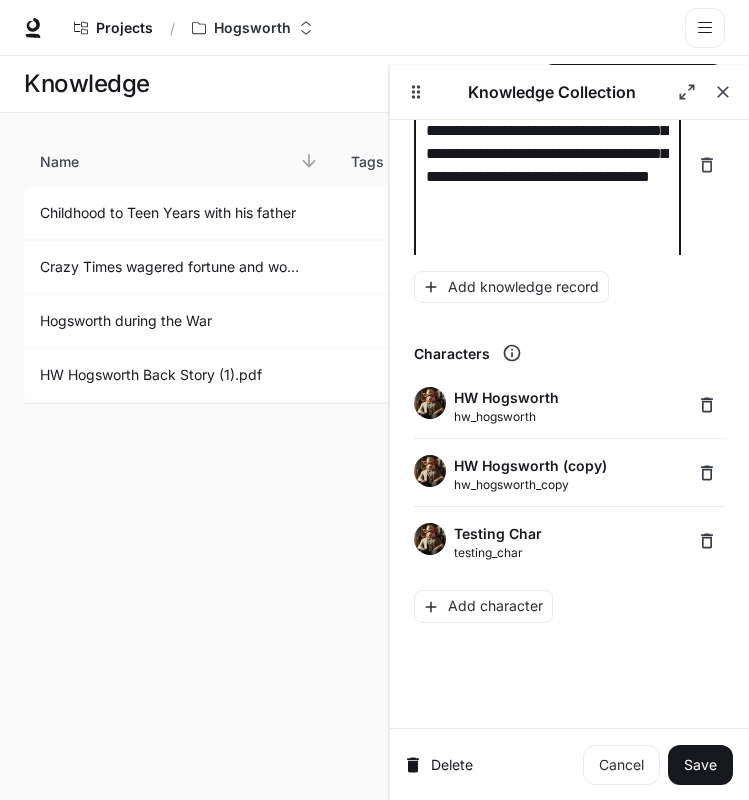 type on "**********" 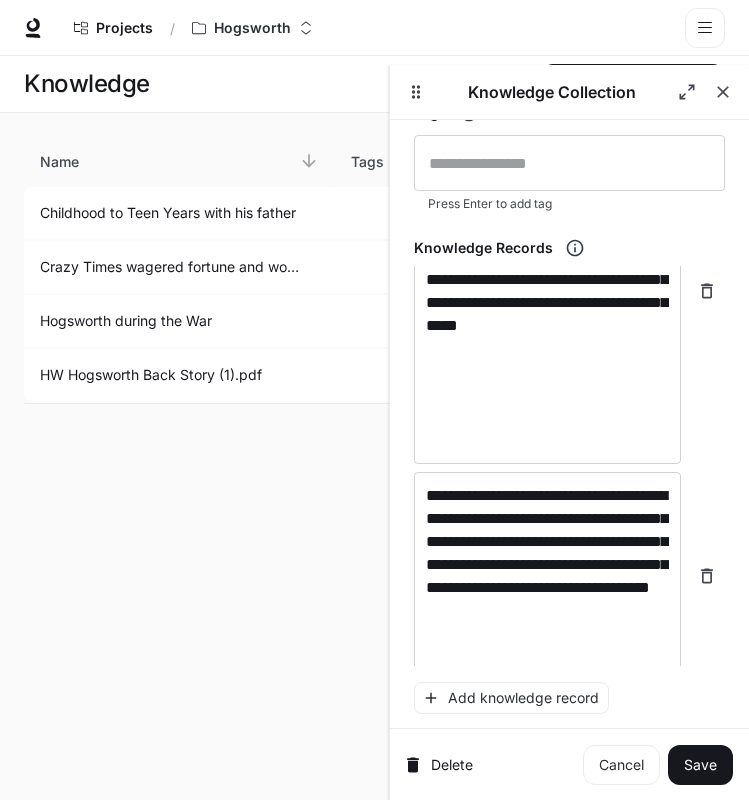 scroll, scrollTop: 0, scrollLeft: 0, axis: both 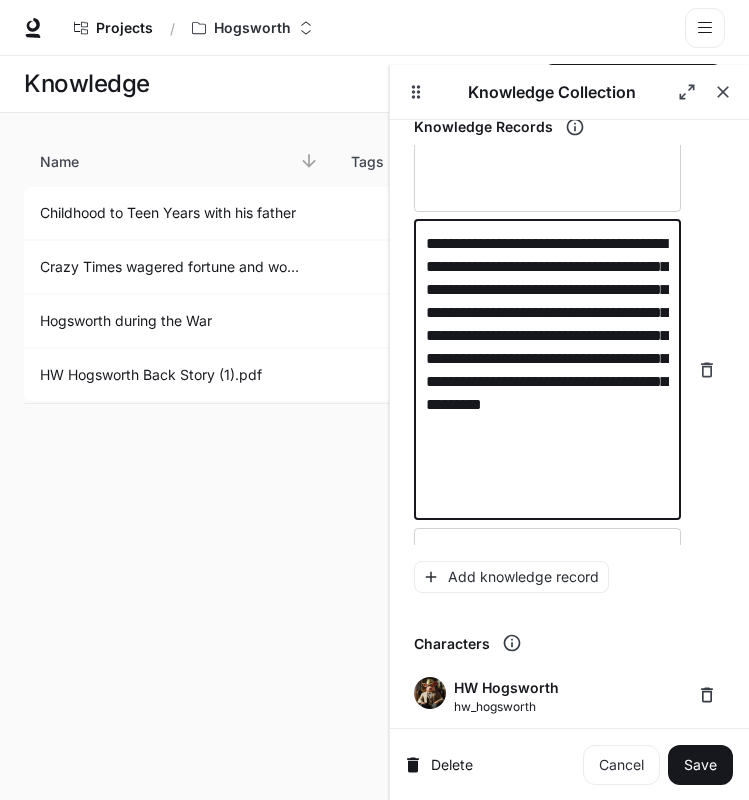 drag, startPoint x: 485, startPoint y: 332, endPoint x: 517, endPoint y: 332, distance: 32 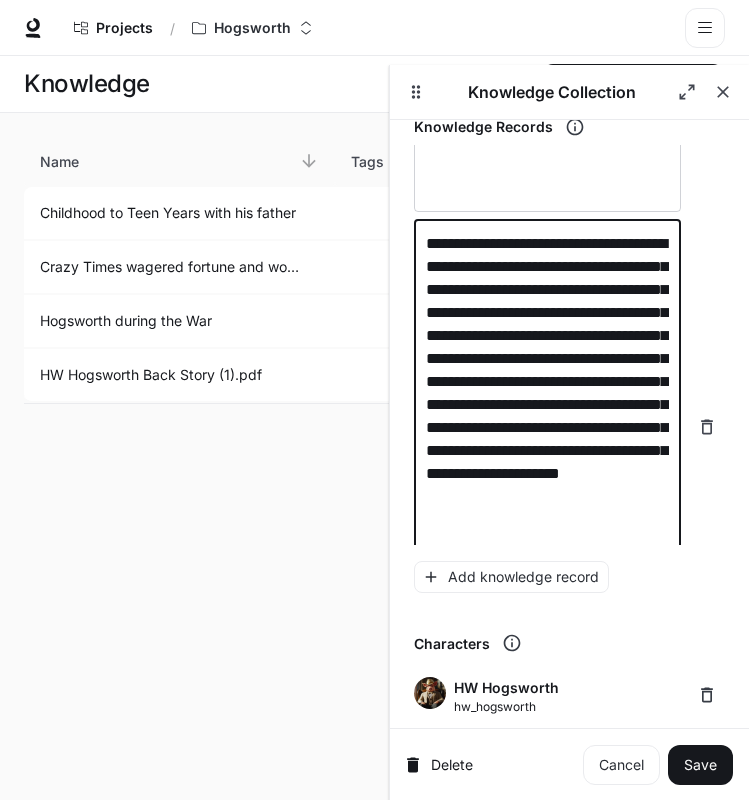 drag, startPoint x: 565, startPoint y: 500, endPoint x: 531, endPoint y: 452, distance: 58.821766 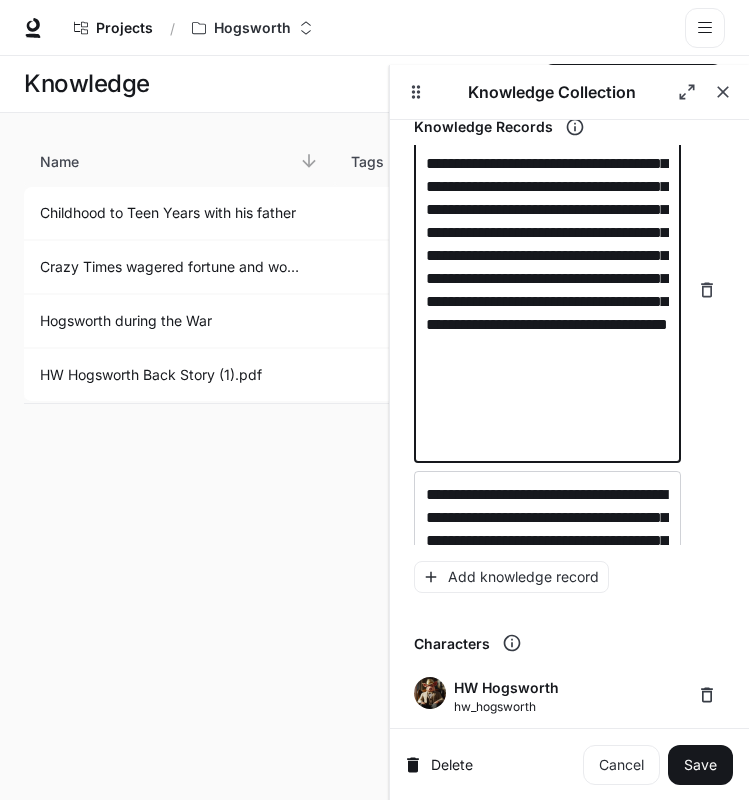 scroll, scrollTop: 422, scrollLeft: 0, axis: vertical 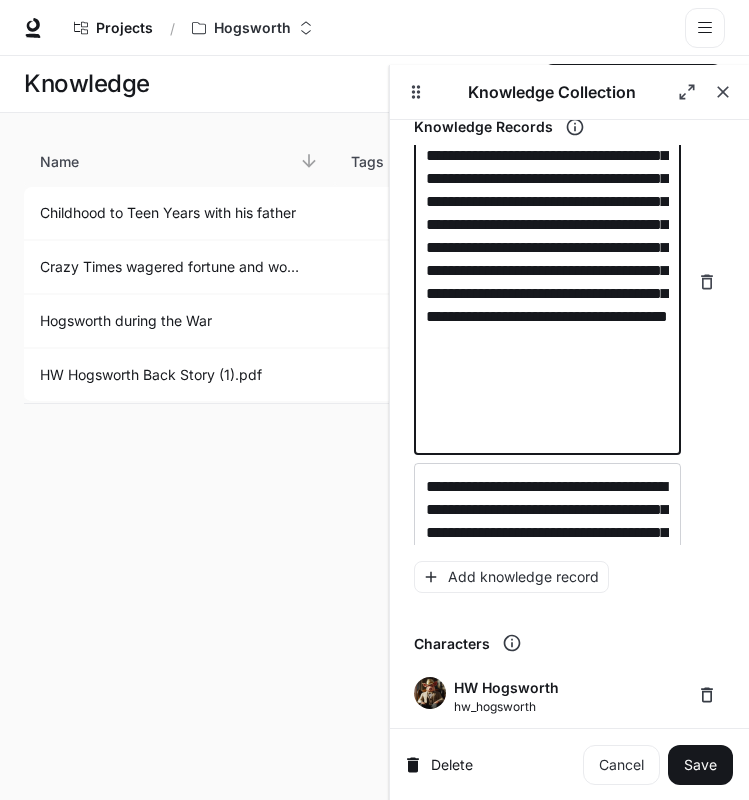 click on "**********" at bounding box center (547, 282) 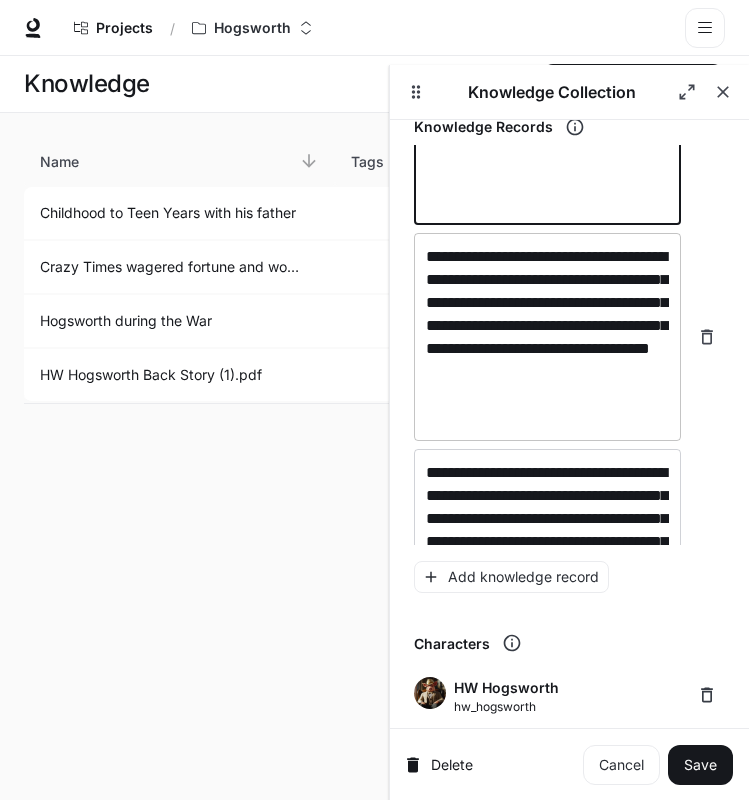 scroll, scrollTop: 647, scrollLeft: 0, axis: vertical 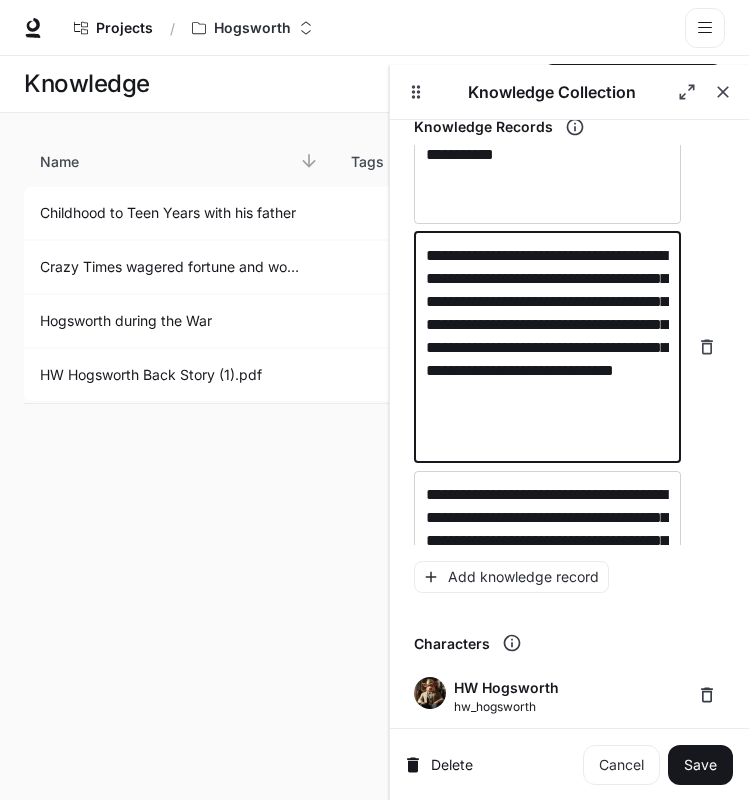 click on "**********" at bounding box center (547, 347) 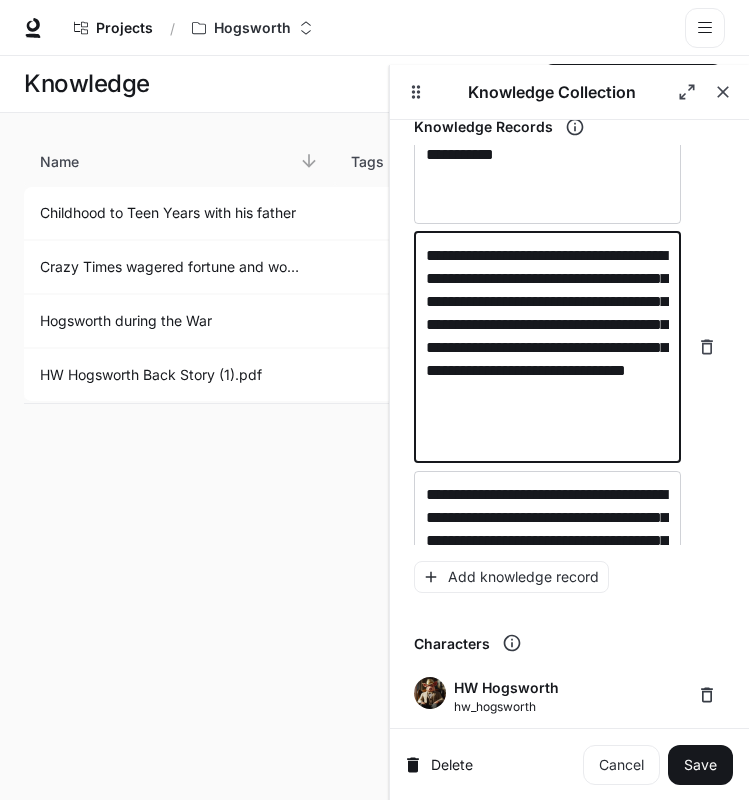 type on "**********" 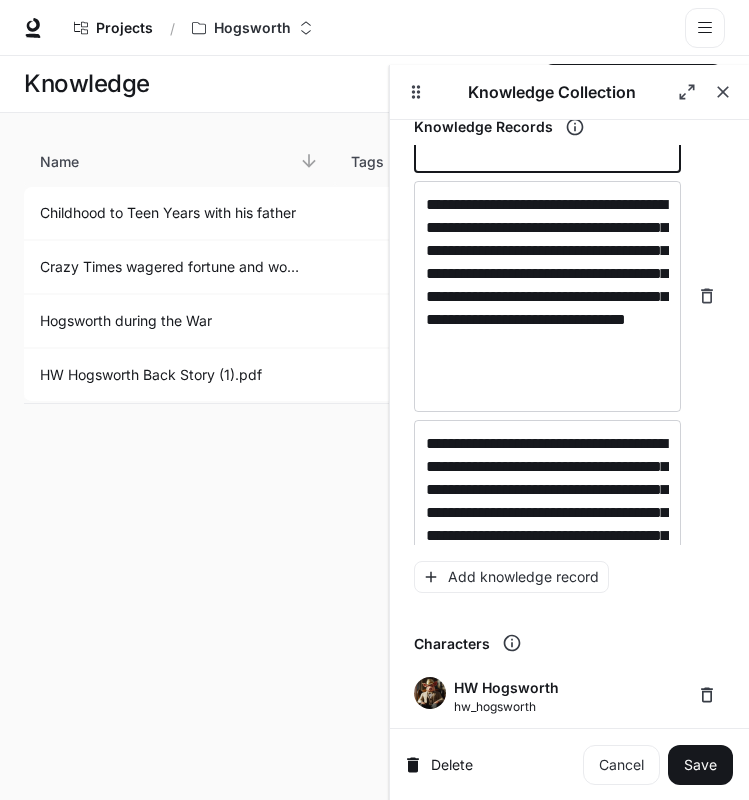 scroll, scrollTop: 2112, scrollLeft: 0, axis: vertical 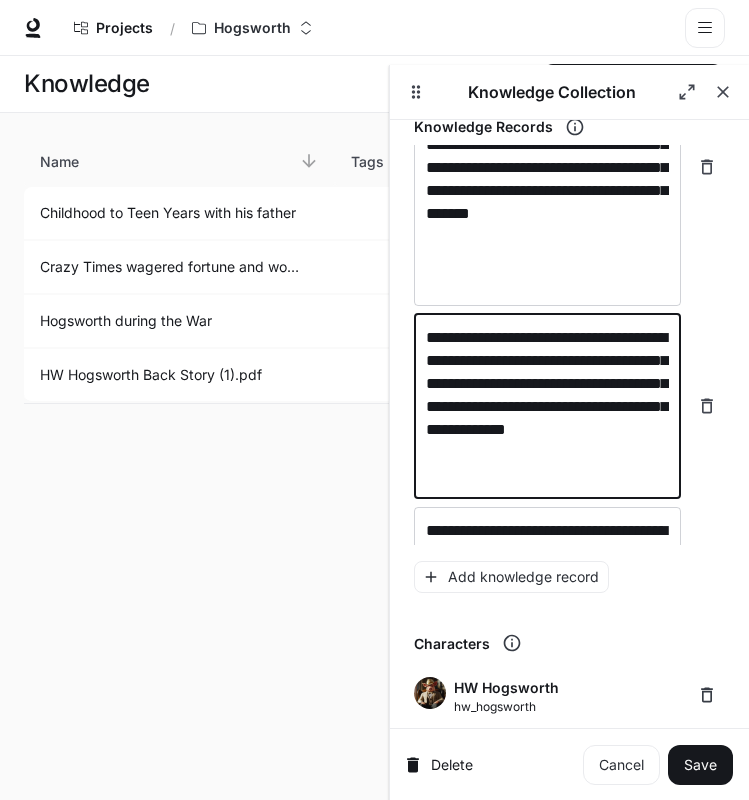 click on "**********" at bounding box center (547, 406) 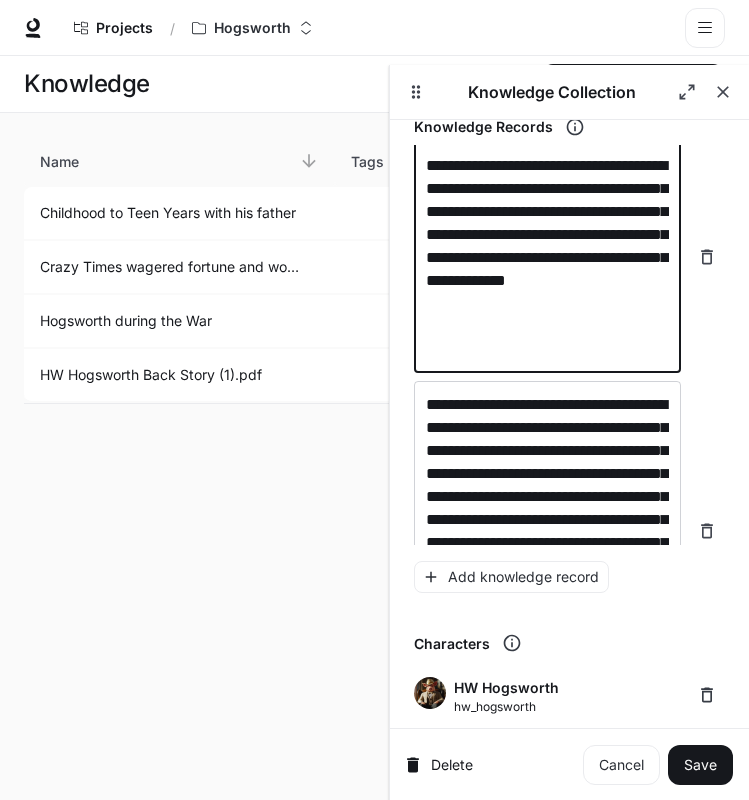 scroll, scrollTop: 1222, scrollLeft: 0, axis: vertical 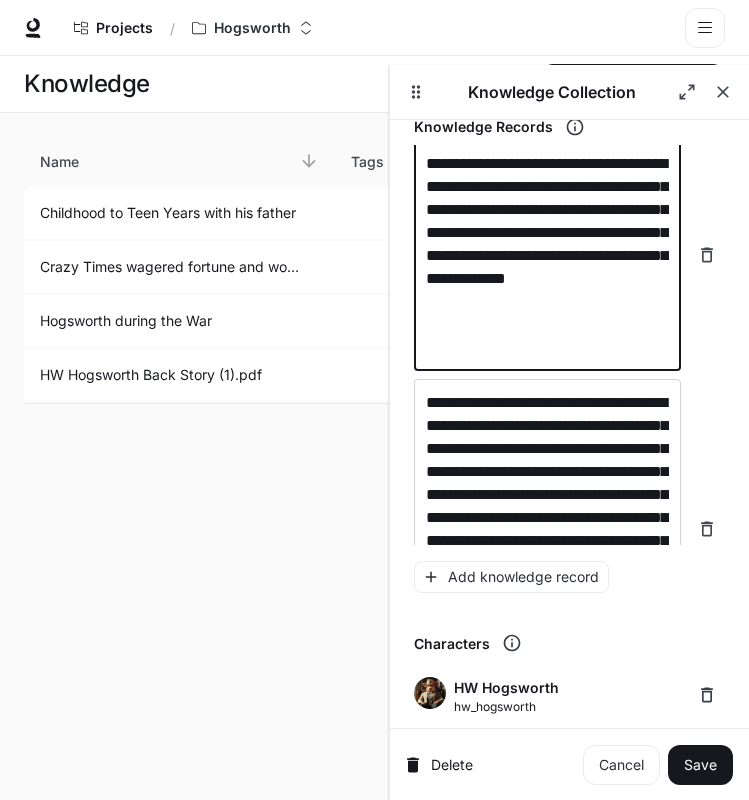 click on "**********" at bounding box center [547, 255] 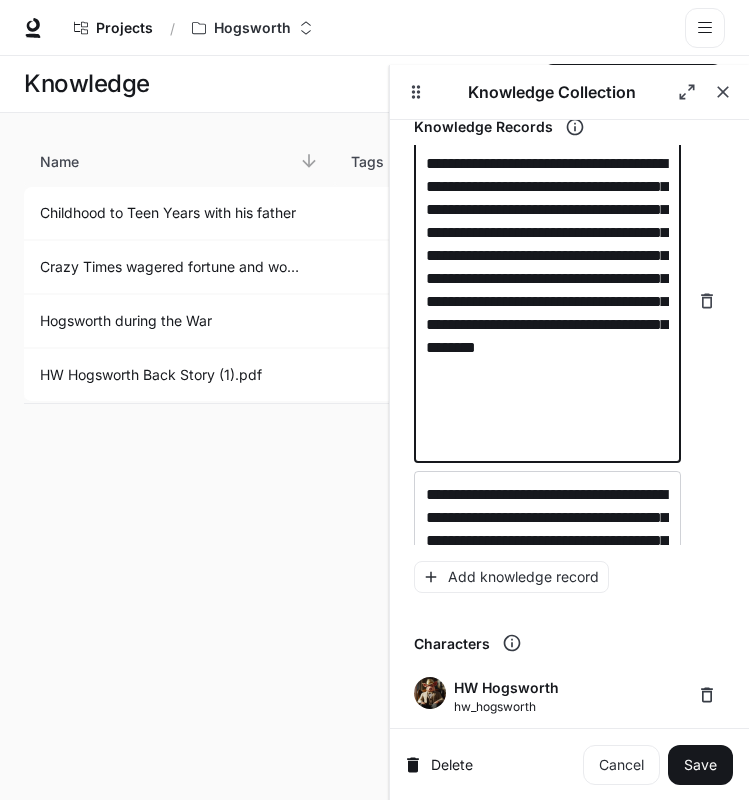 type on "**********" 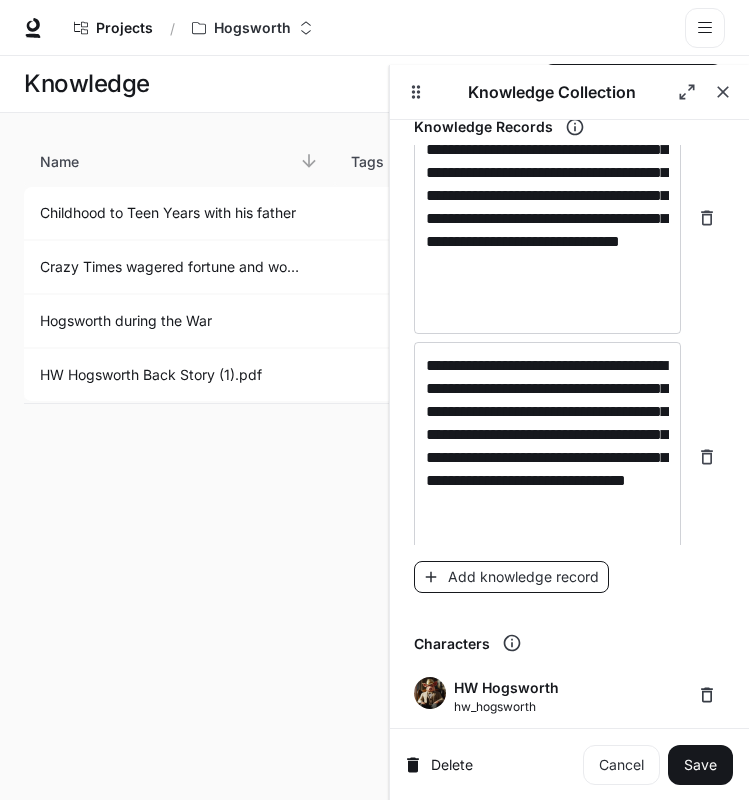 click on "Add knowledge record" at bounding box center (511, 577) 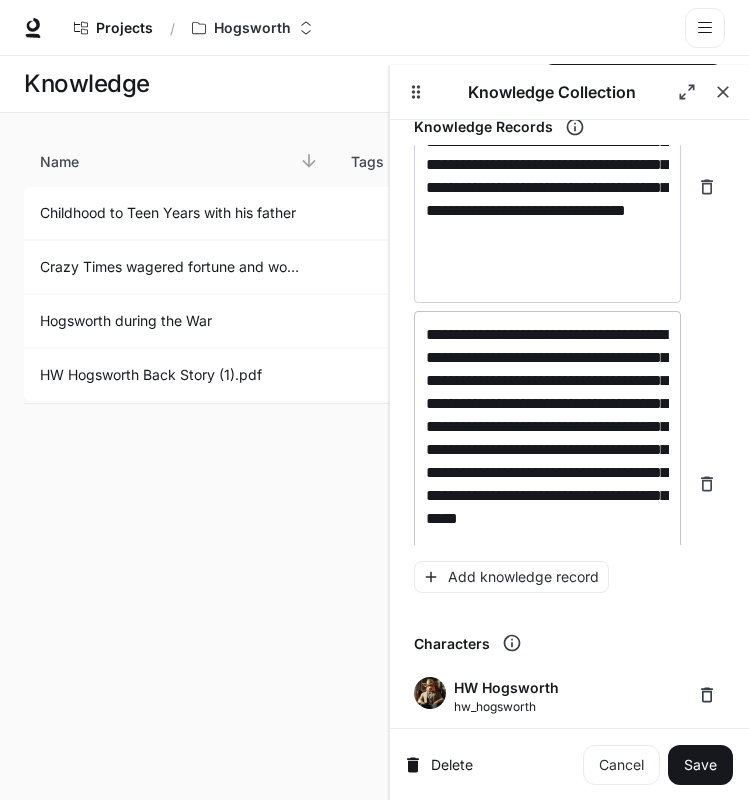 scroll, scrollTop: 2735, scrollLeft: 0, axis: vertical 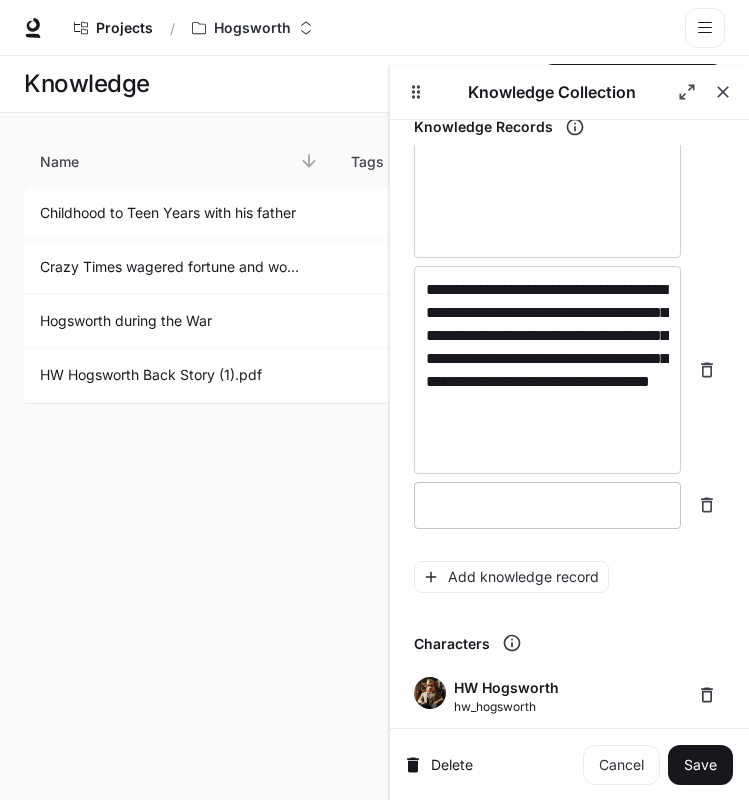 click at bounding box center (547, 505) 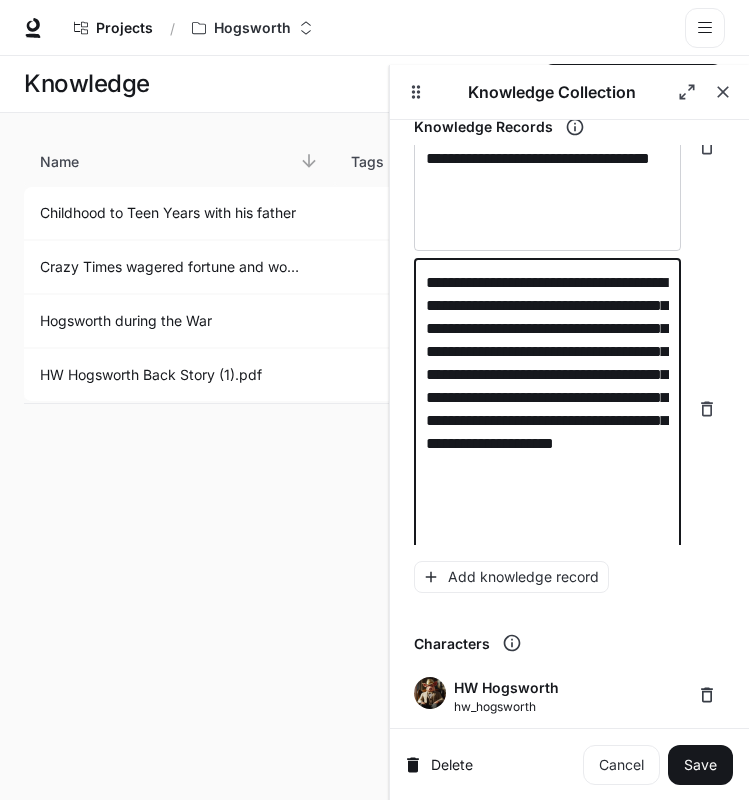 scroll, scrollTop: 2980, scrollLeft: 0, axis: vertical 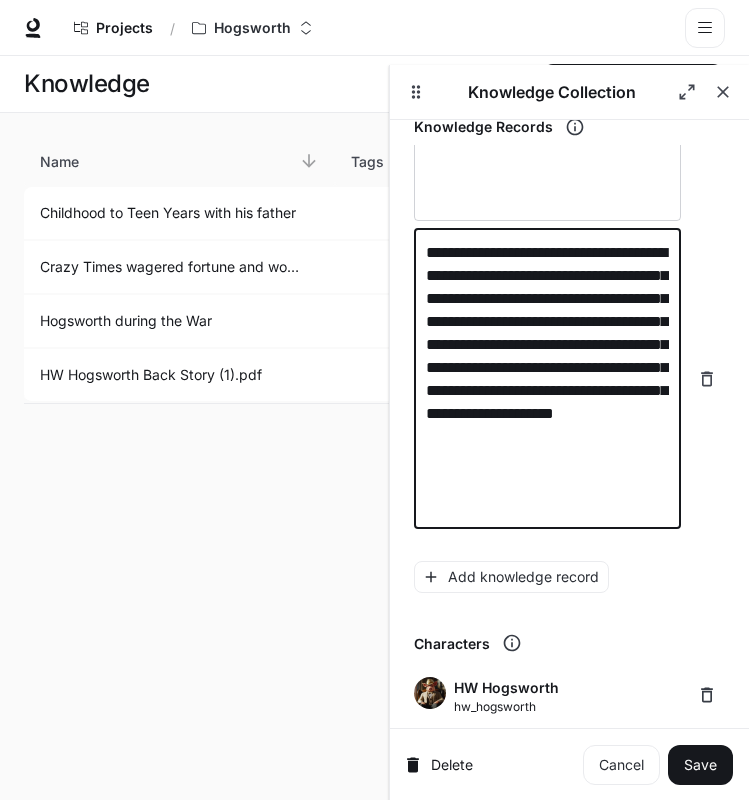 type on "**********" 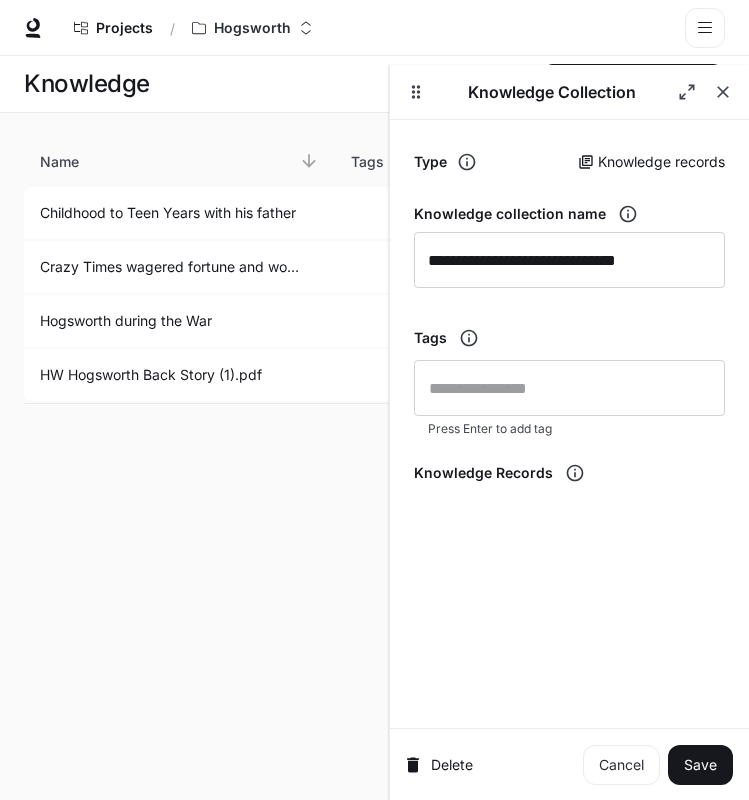 scroll, scrollTop: 0, scrollLeft: 0, axis: both 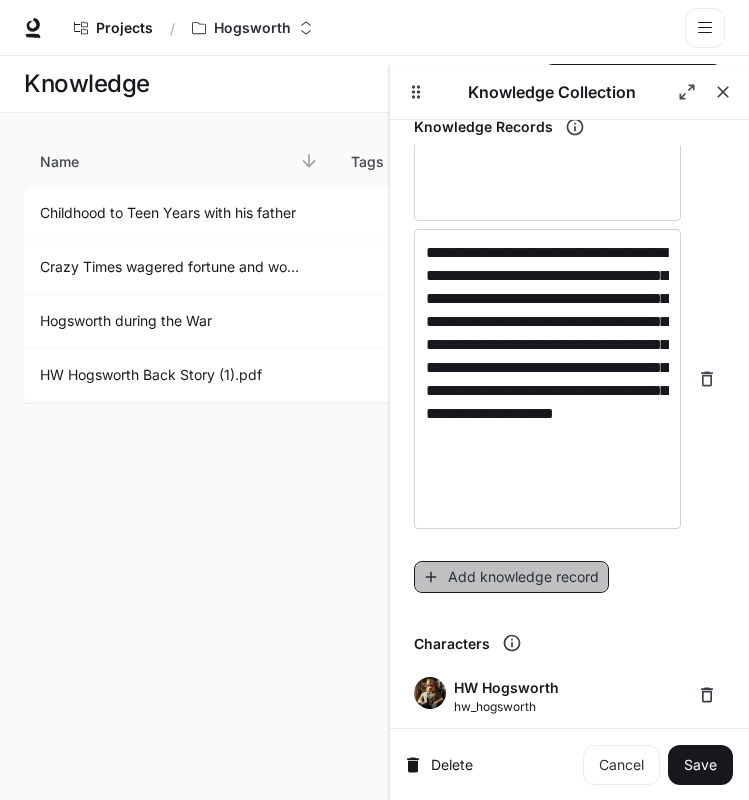 click on "Add knowledge record" at bounding box center [511, 577] 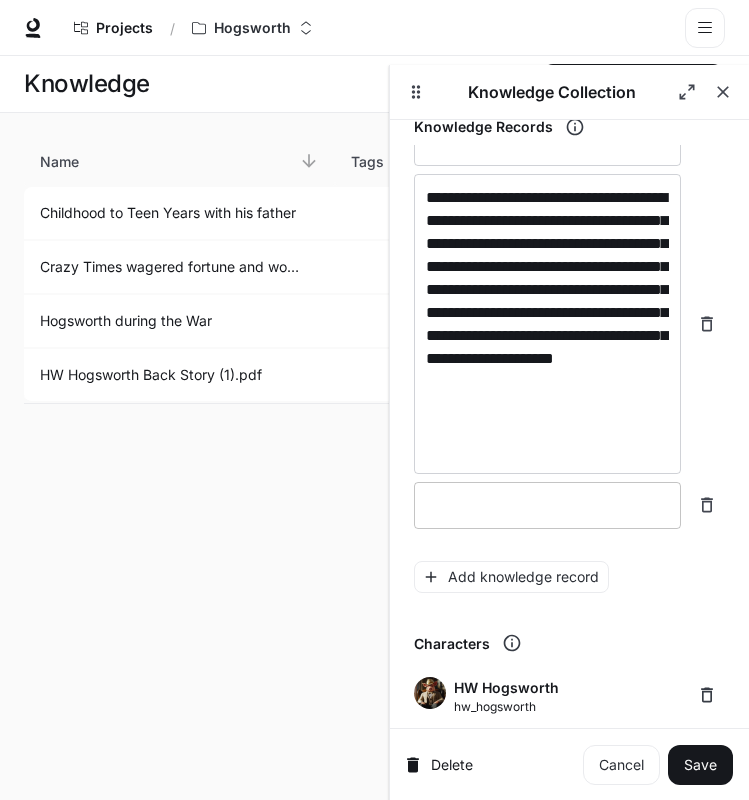 click at bounding box center [547, 505] 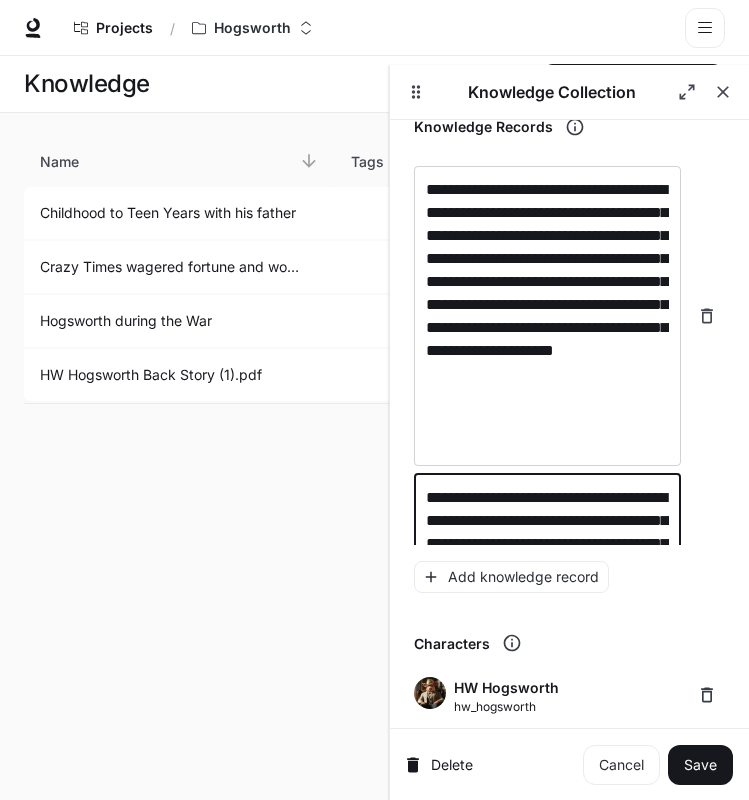 scroll, scrollTop: 3212, scrollLeft: 0, axis: vertical 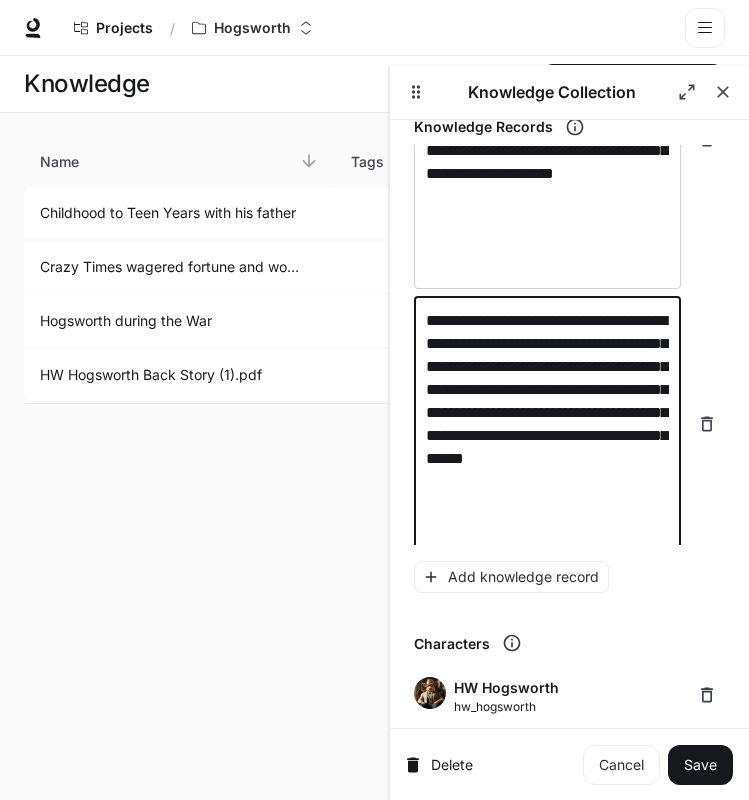 type on "**********" 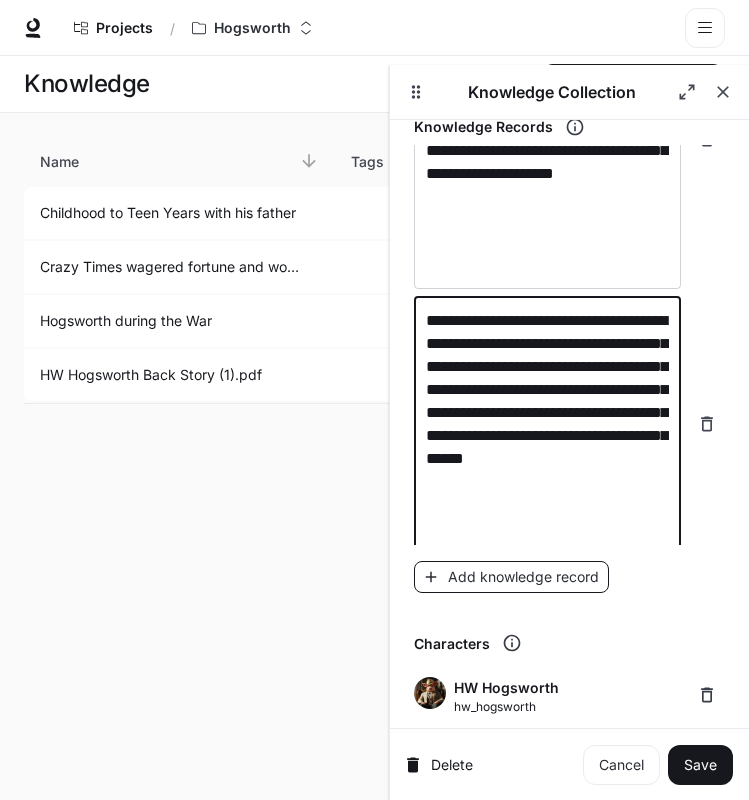 click on "Add knowledge record" at bounding box center (511, 577) 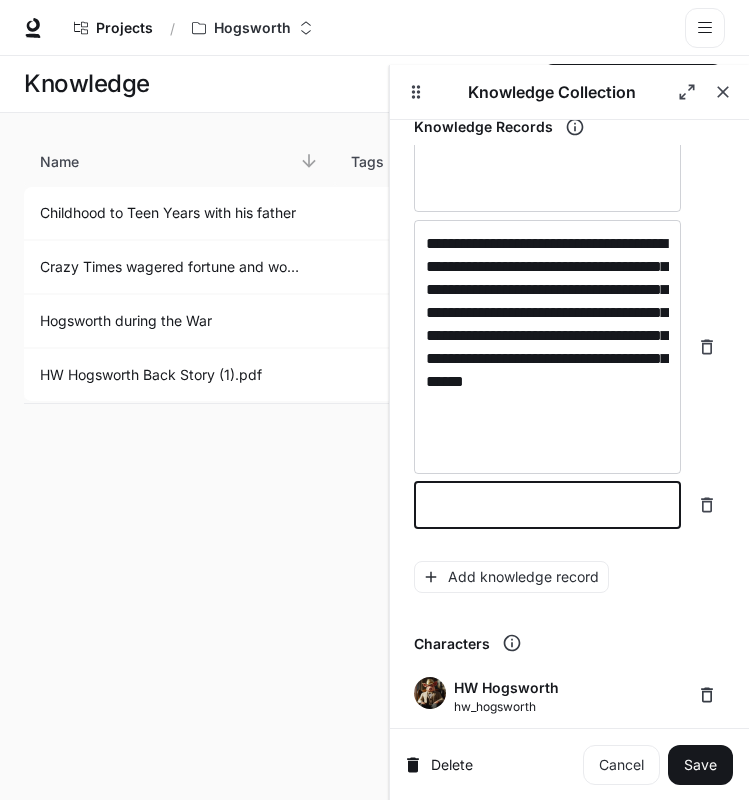 click at bounding box center (547, 505) 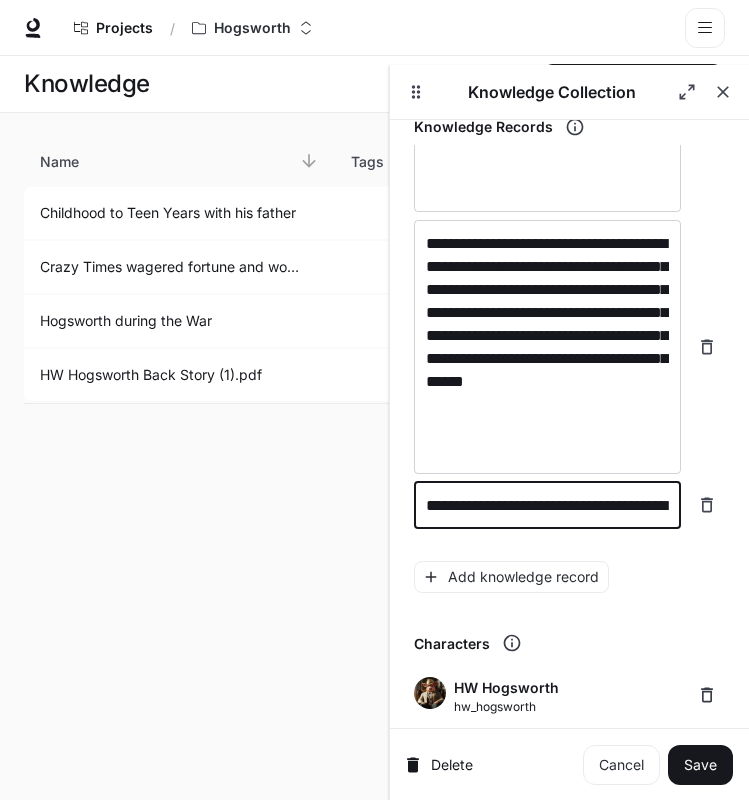 scroll, scrollTop: 3489, scrollLeft: 0, axis: vertical 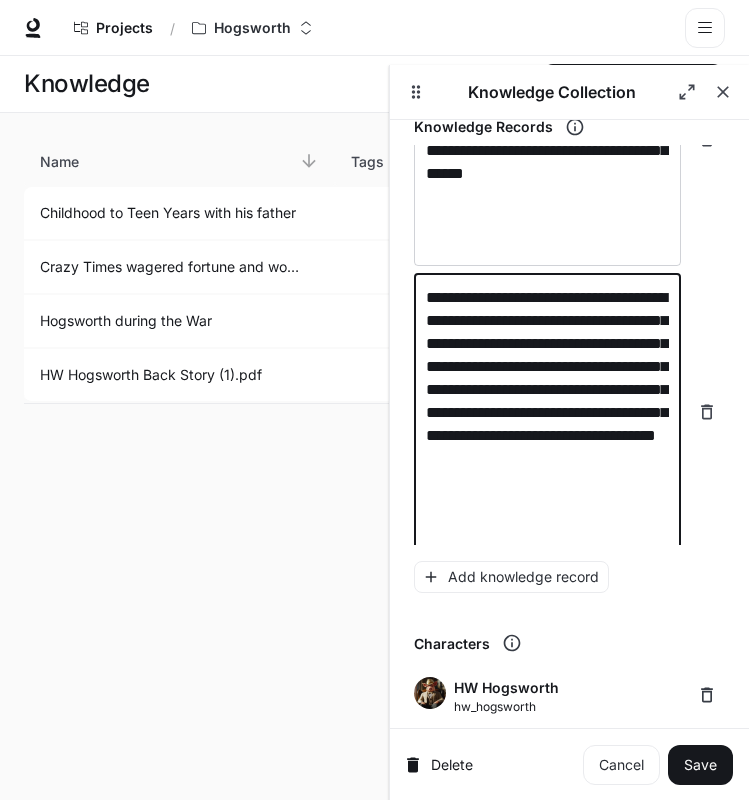 type on "**********" 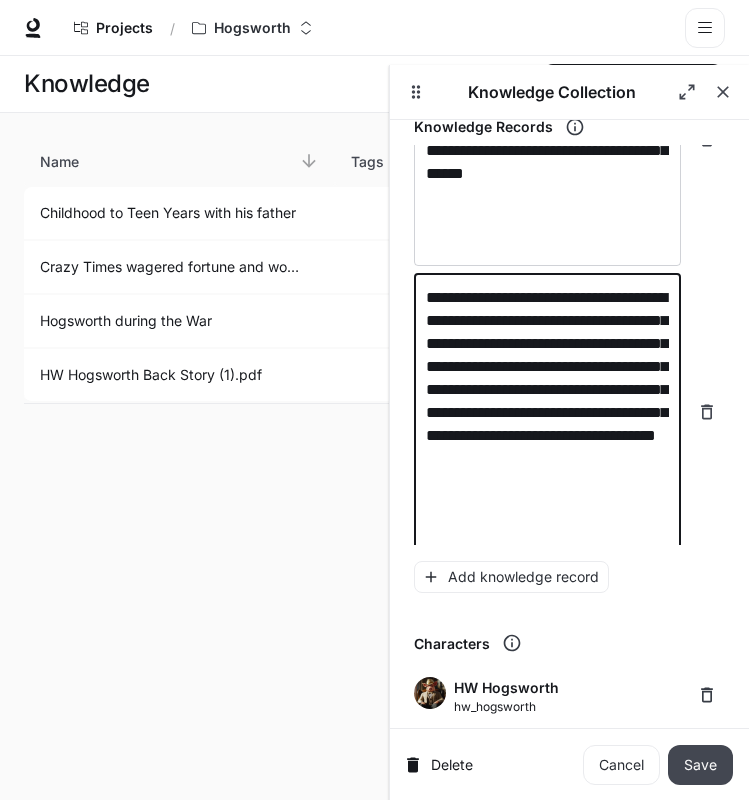 click on "Save" at bounding box center [700, 765] 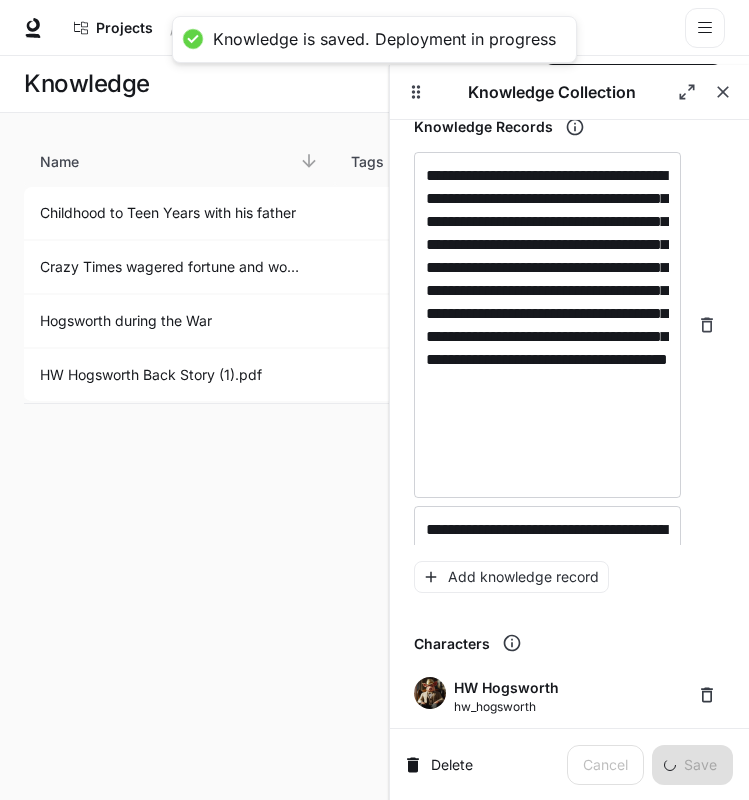 scroll, scrollTop: 0, scrollLeft: 0, axis: both 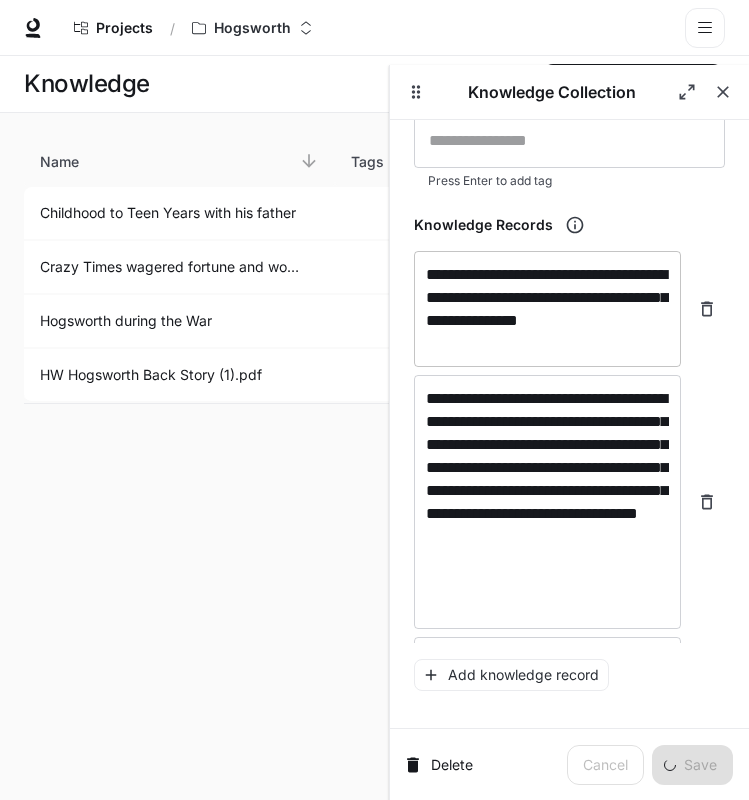 click on "**********" at bounding box center (547, 309) 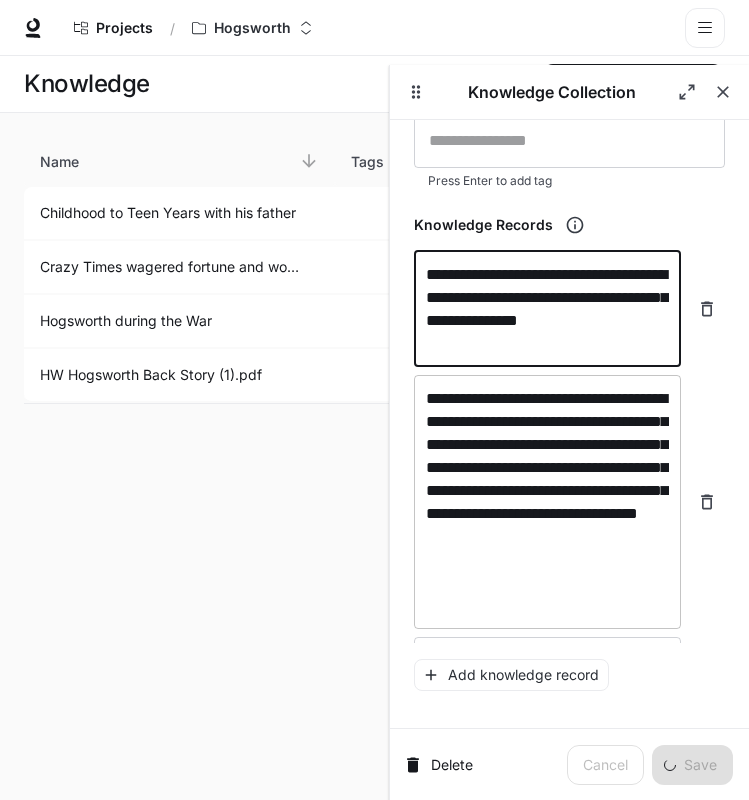 click on "**********" at bounding box center [547, 502] 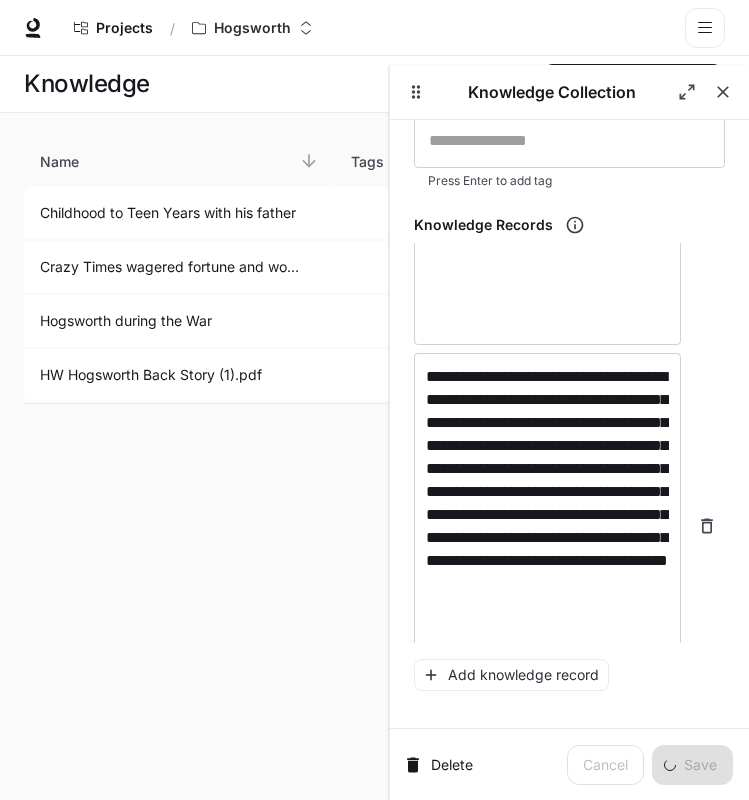 scroll, scrollTop: 390, scrollLeft: 0, axis: vertical 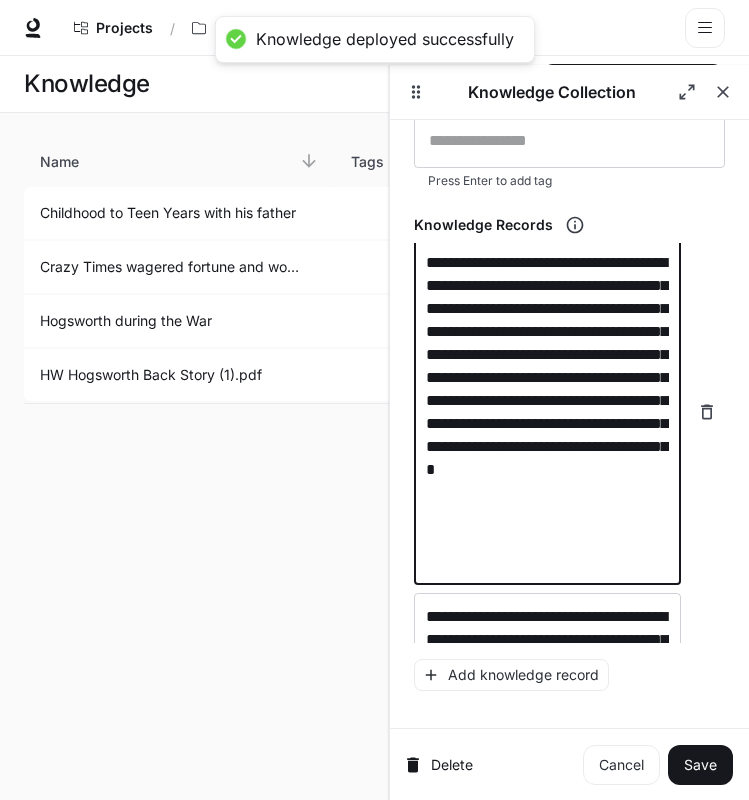 click on "**********" at bounding box center [547, 412] 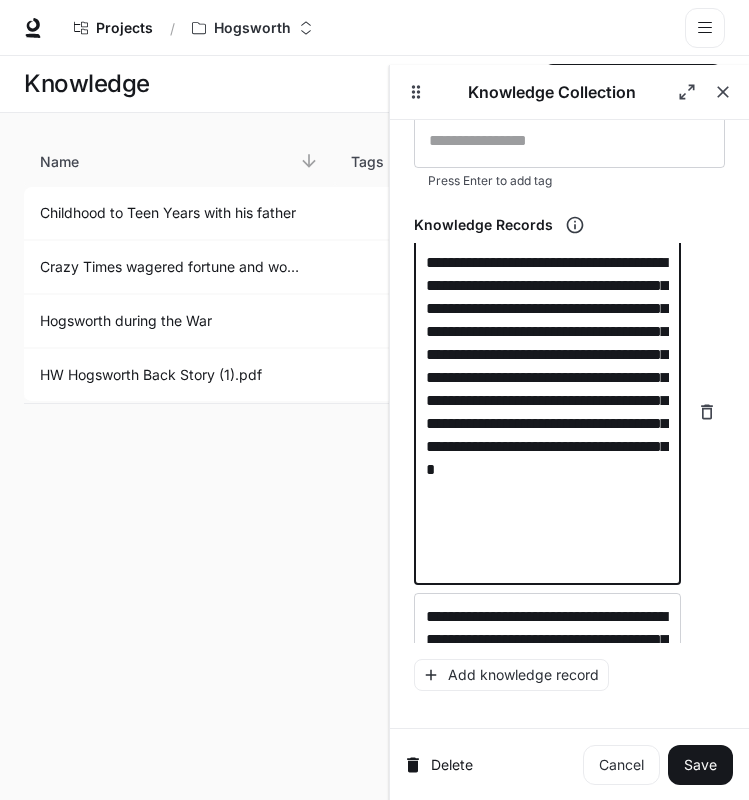 click on "**********" at bounding box center [547, 412] 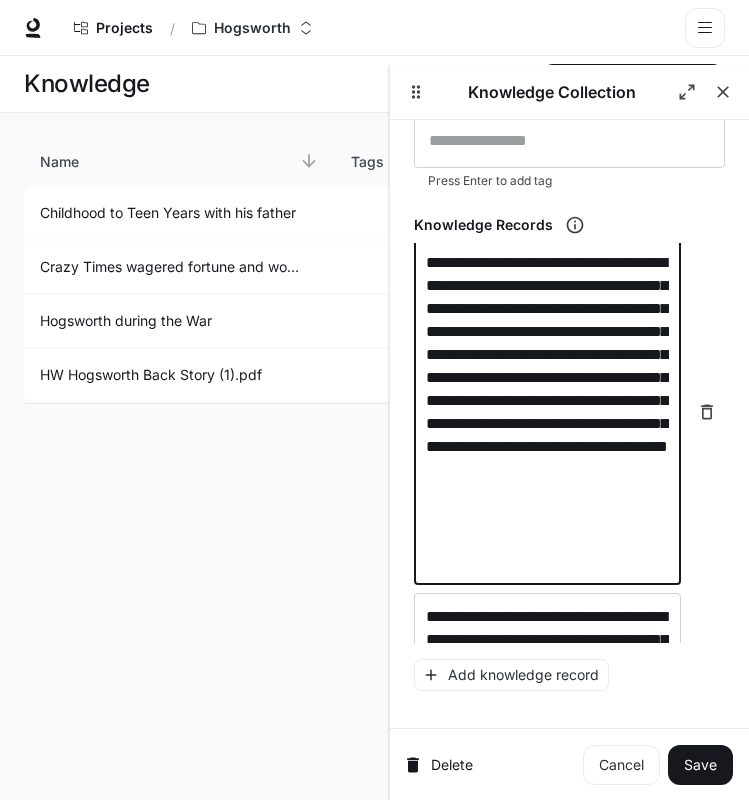click on "**********" at bounding box center (547, 412) 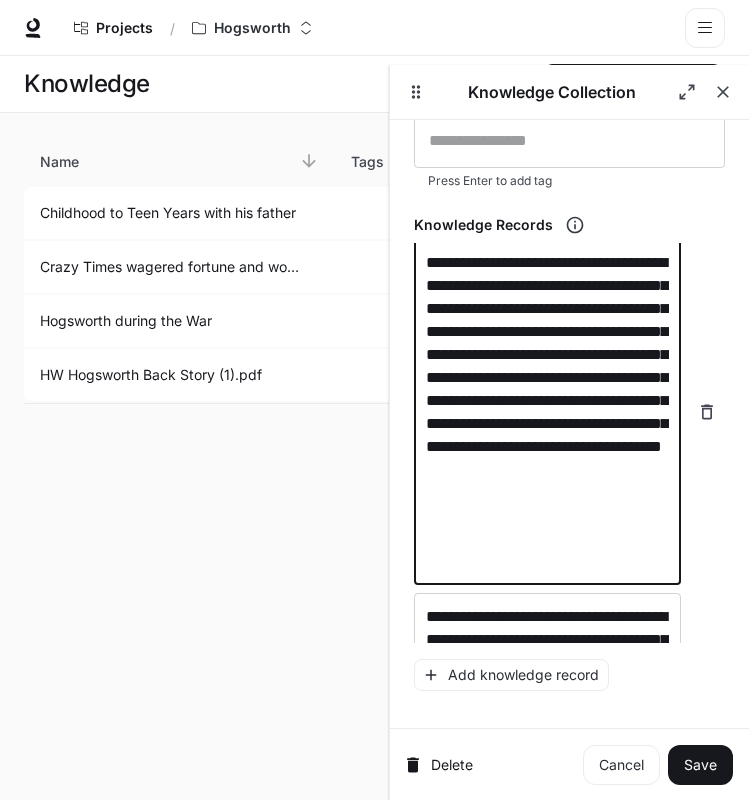 type on "**********" 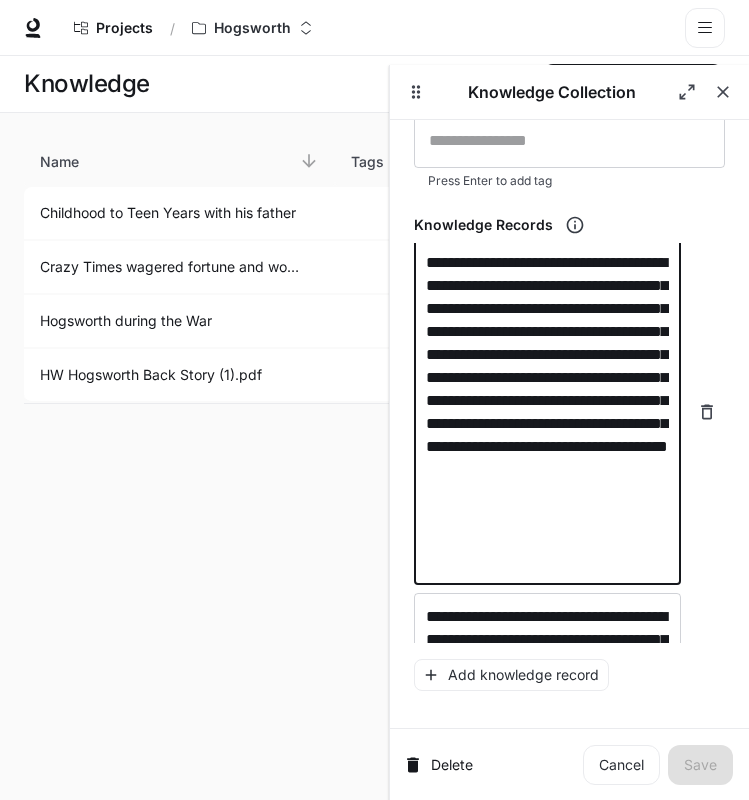 click on "**********" at bounding box center (547, 412) 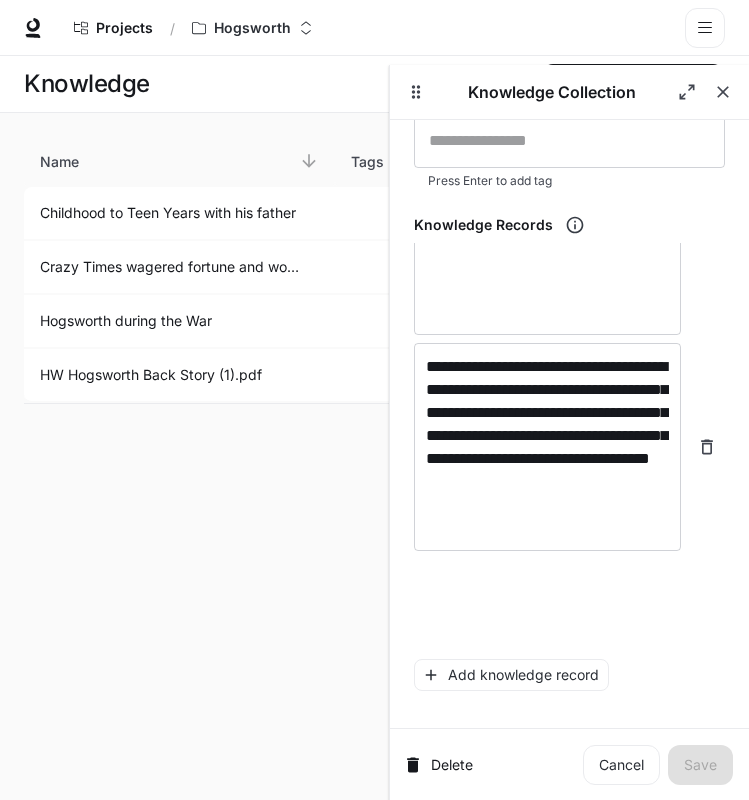scroll, scrollTop: 655, scrollLeft: 0, axis: vertical 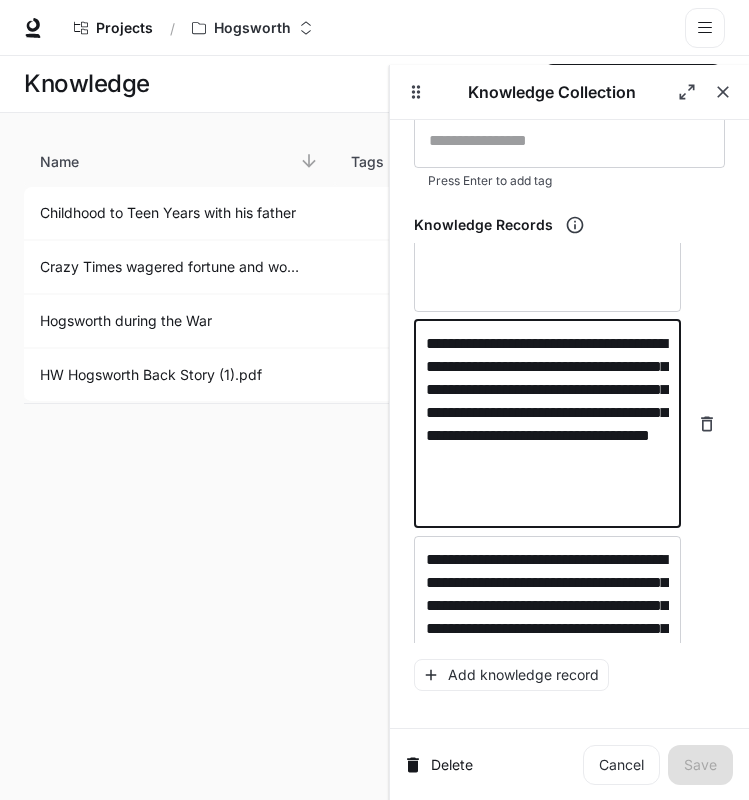 click on "**********" at bounding box center [547, 424] 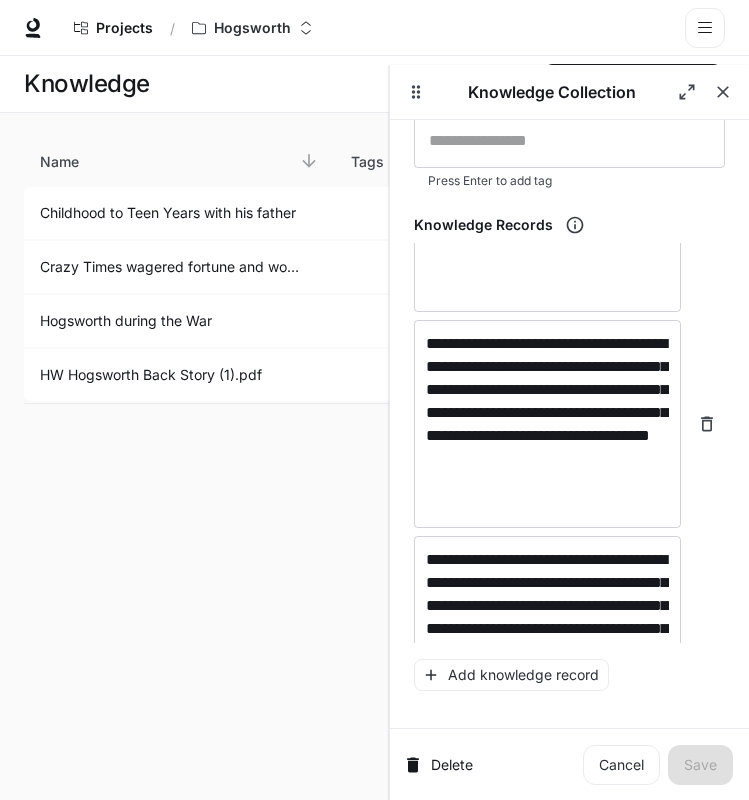 scroll, scrollTop: 731, scrollLeft: 0, axis: vertical 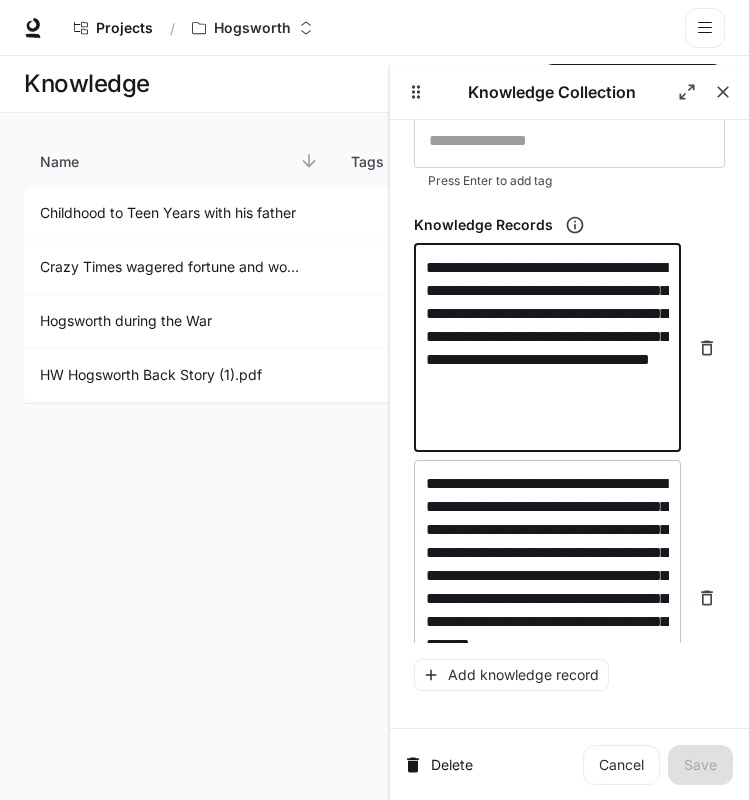 click on "**********" at bounding box center [547, 598] 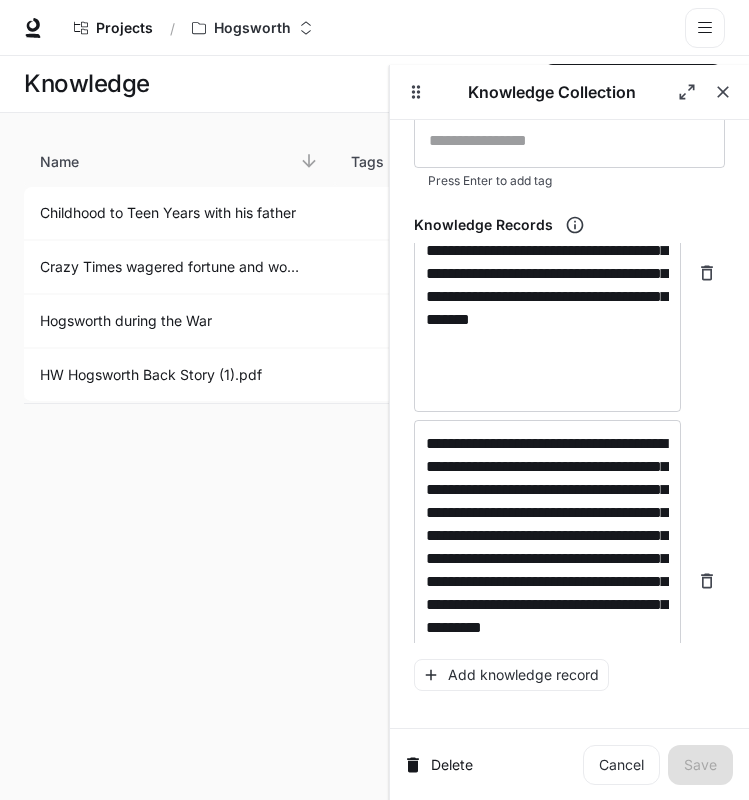 scroll, scrollTop: 1205, scrollLeft: 0, axis: vertical 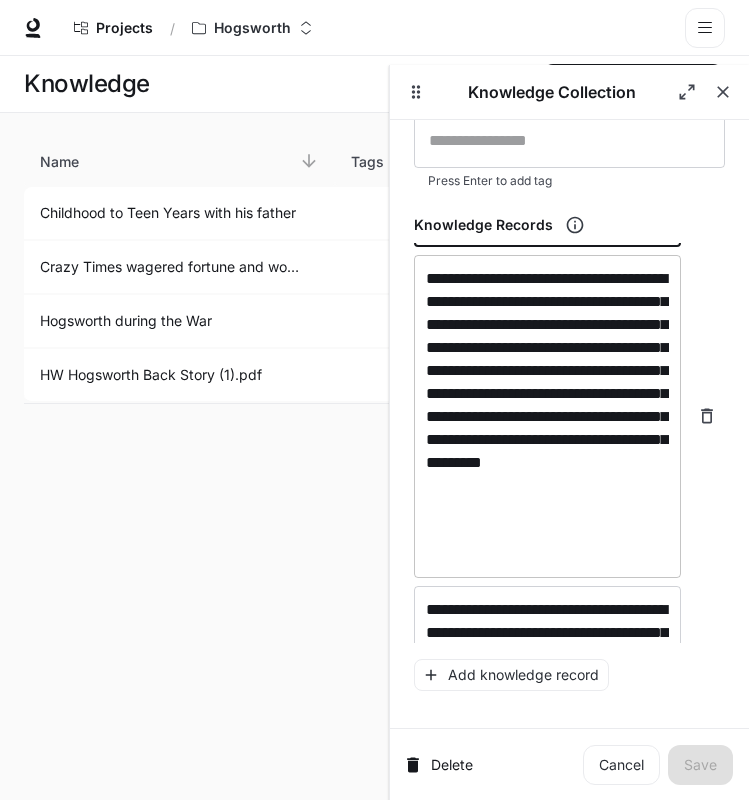 click on "**********" at bounding box center [547, 416] 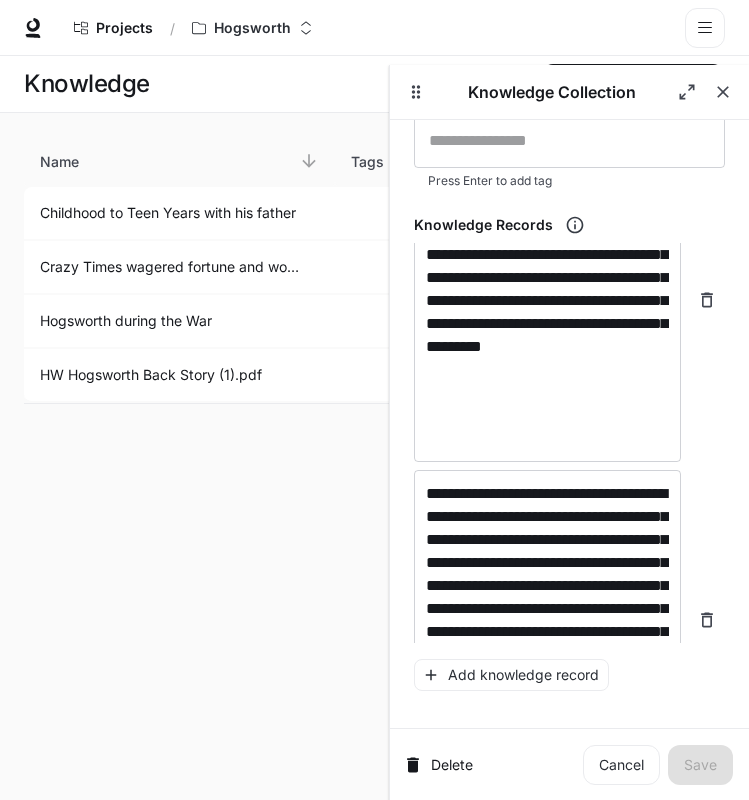 scroll, scrollTop: 1359, scrollLeft: 0, axis: vertical 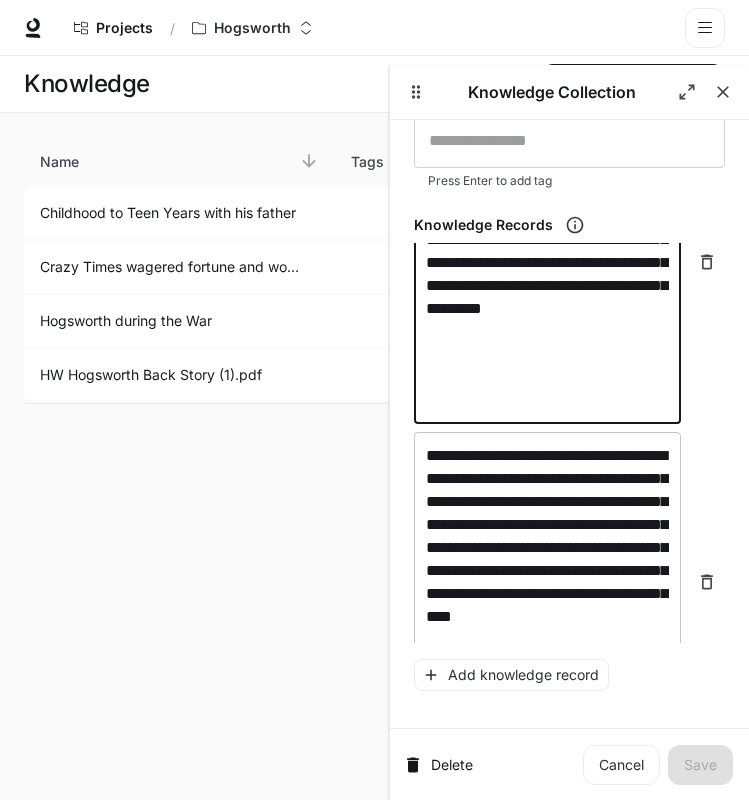 click on "**********" at bounding box center [547, 582] 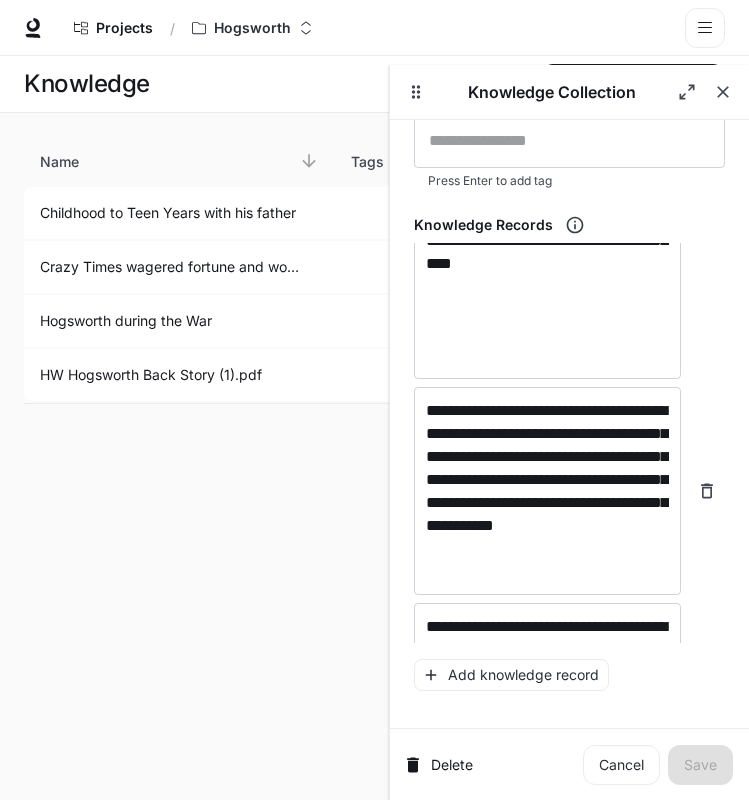 scroll, scrollTop: 1764, scrollLeft: 0, axis: vertical 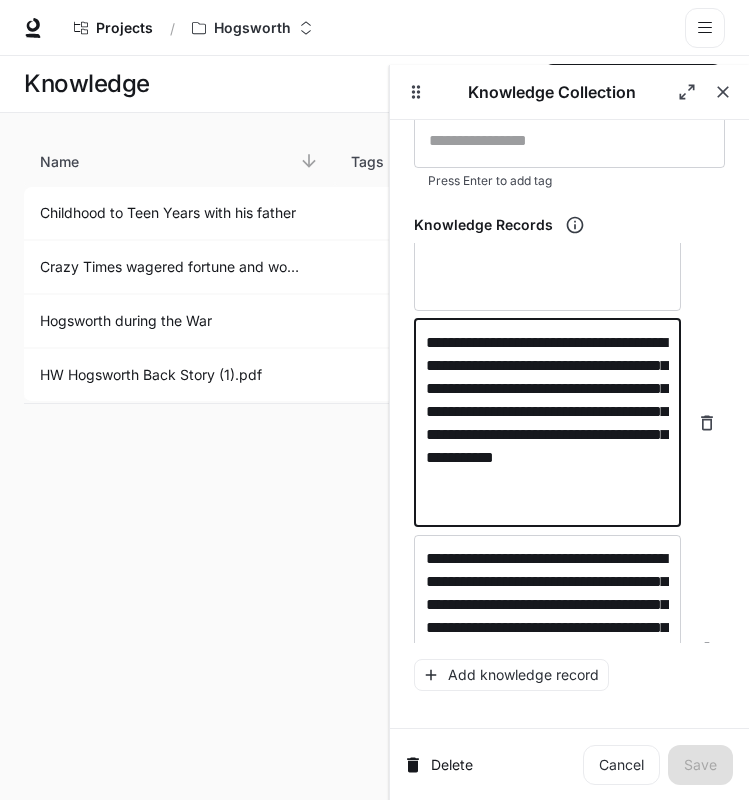 click on "**********" at bounding box center (547, 423) 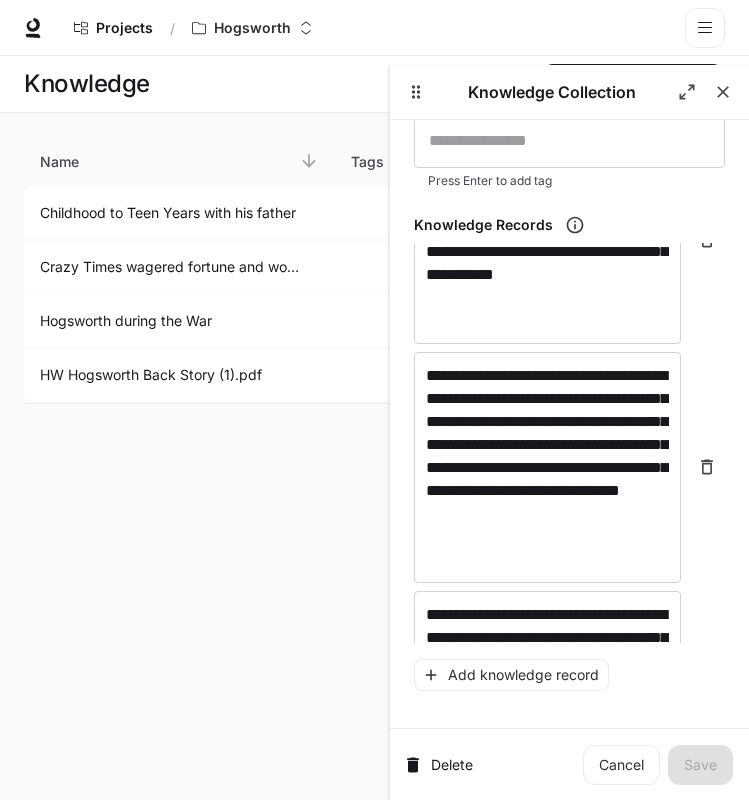 scroll, scrollTop: 1949, scrollLeft: 0, axis: vertical 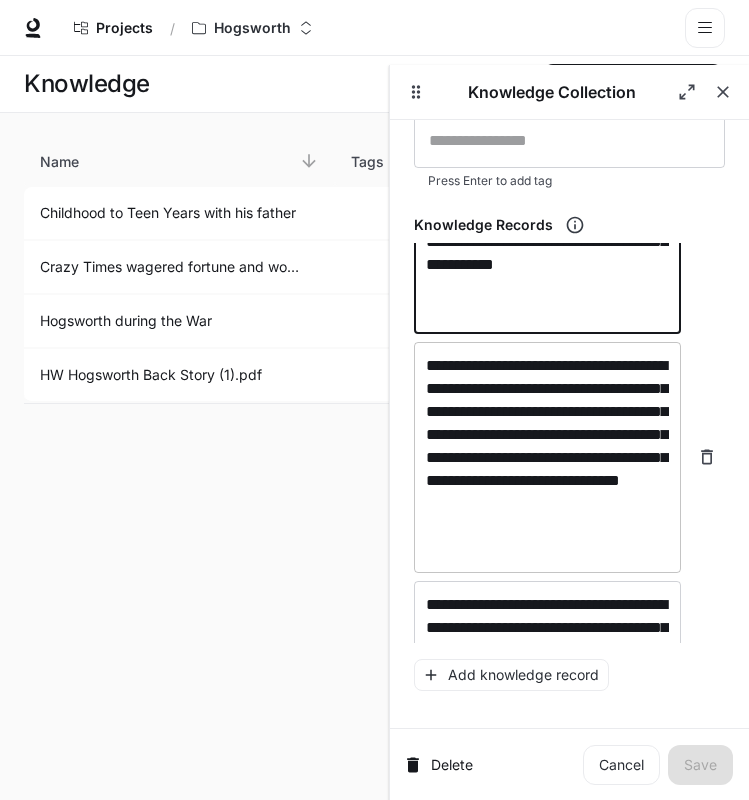 click on "**********" at bounding box center [547, 457] 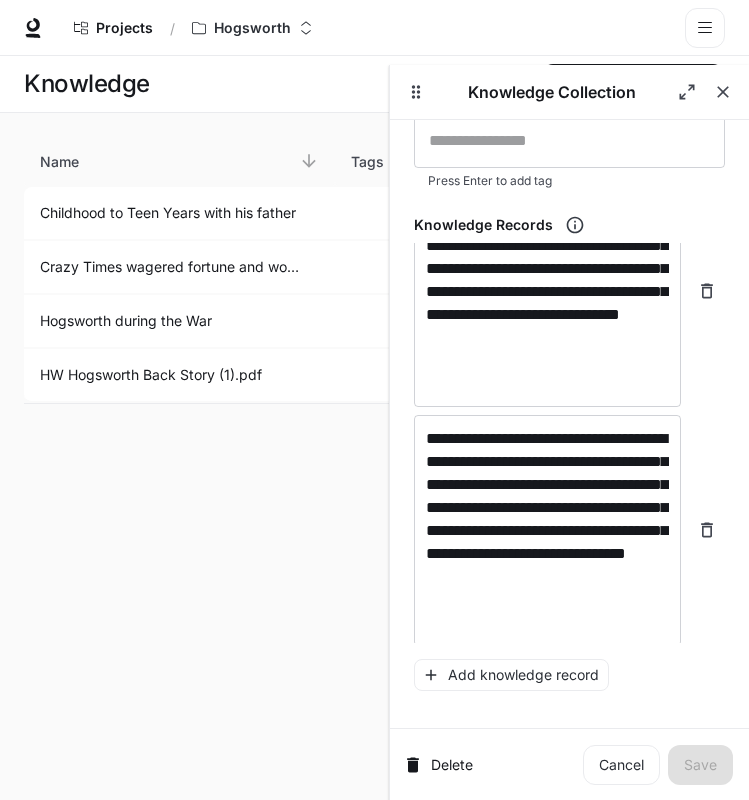 scroll, scrollTop: 2189, scrollLeft: 0, axis: vertical 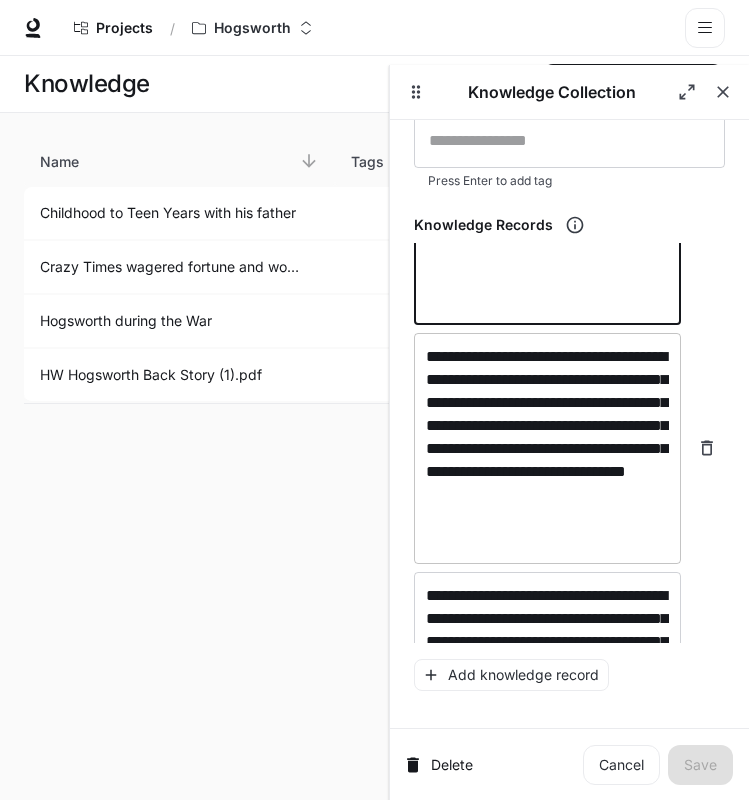 click on "**********" at bounding box center (547, 448) 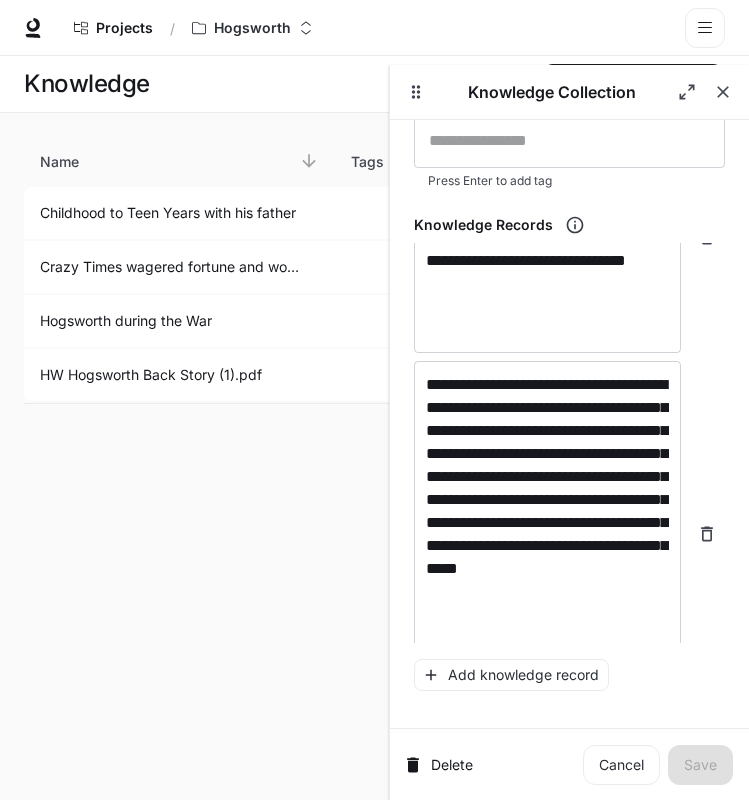 scroll, scrollTop: 2468, scrollLeft: 0, axis: vertical 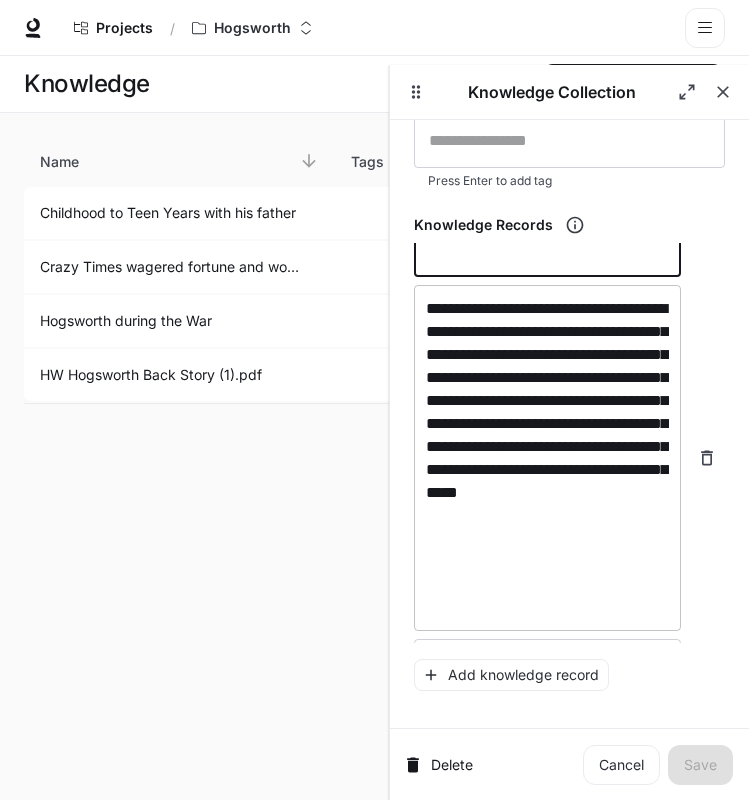 click on "**********" at bounding box center [547, 458] 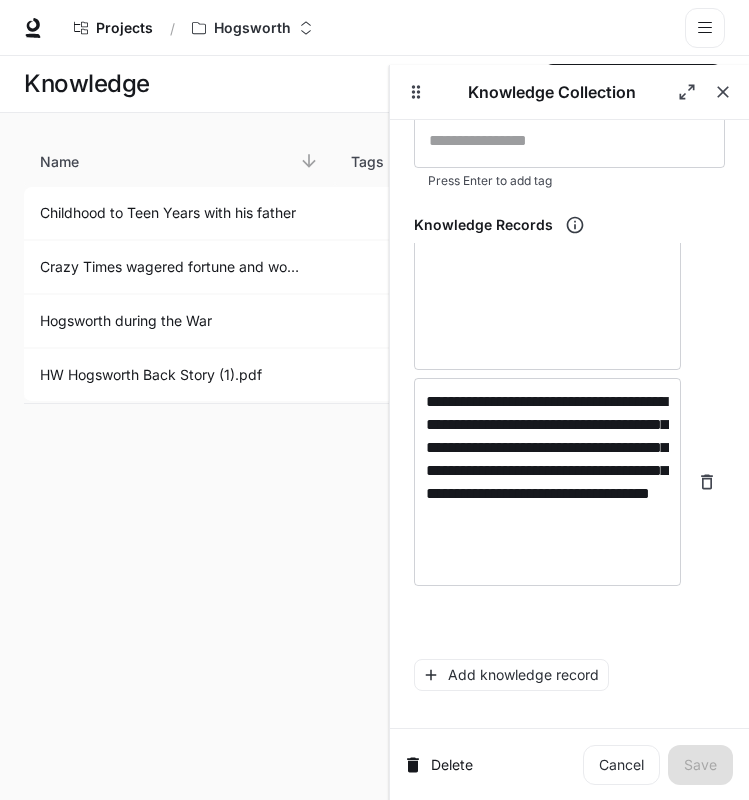 scroll, scrollTop: 2911, scrollLeft: 0, axis: vertical 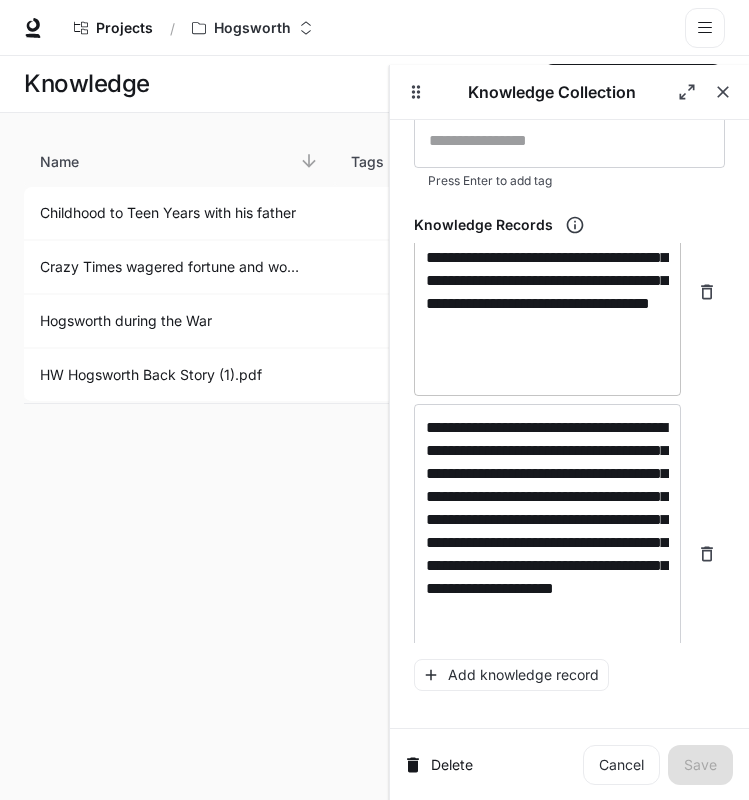 click on "**********" at bounding box center (547, 292) 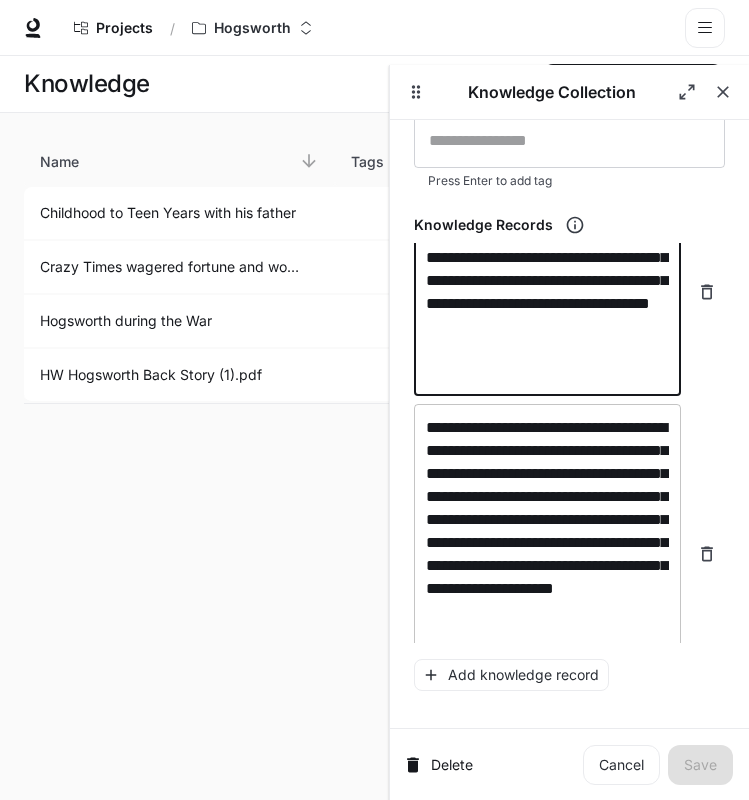 click on "**********" at bounding box center (547, 554) 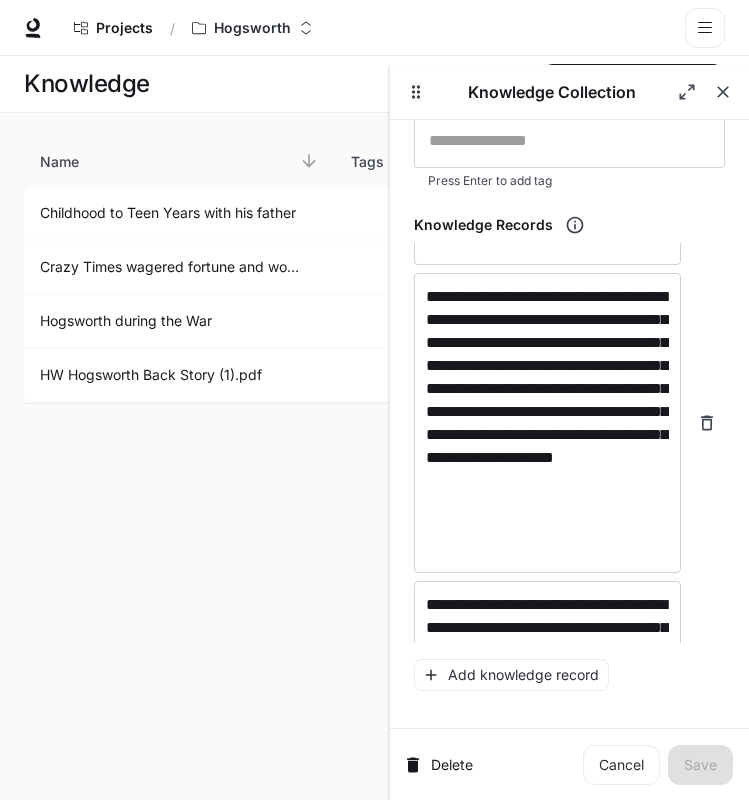 scroll, scrollTop: 3223, scrollLeft: 0, axis: vertical 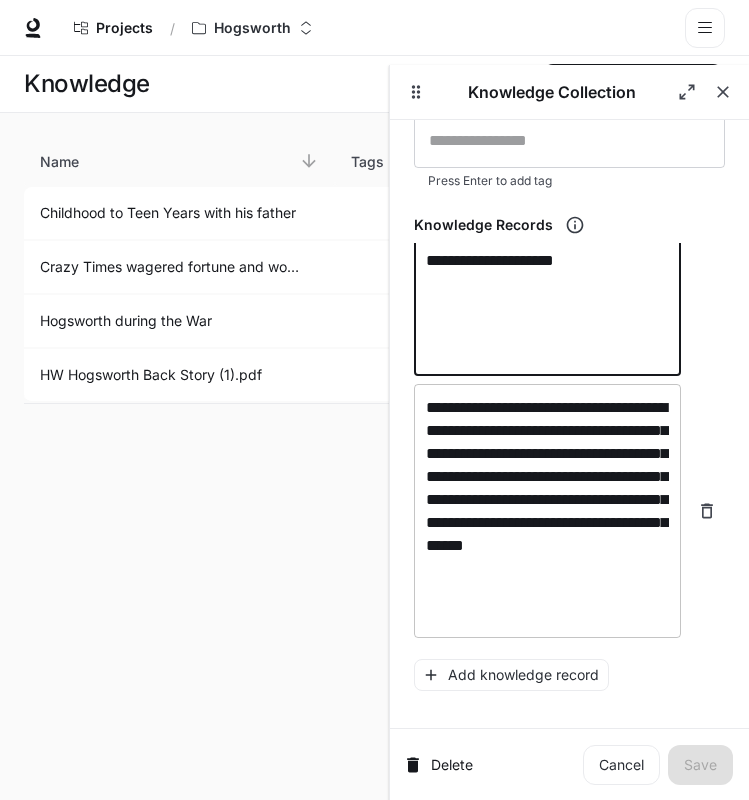 click on "**********" at bounding box center (547, 511) 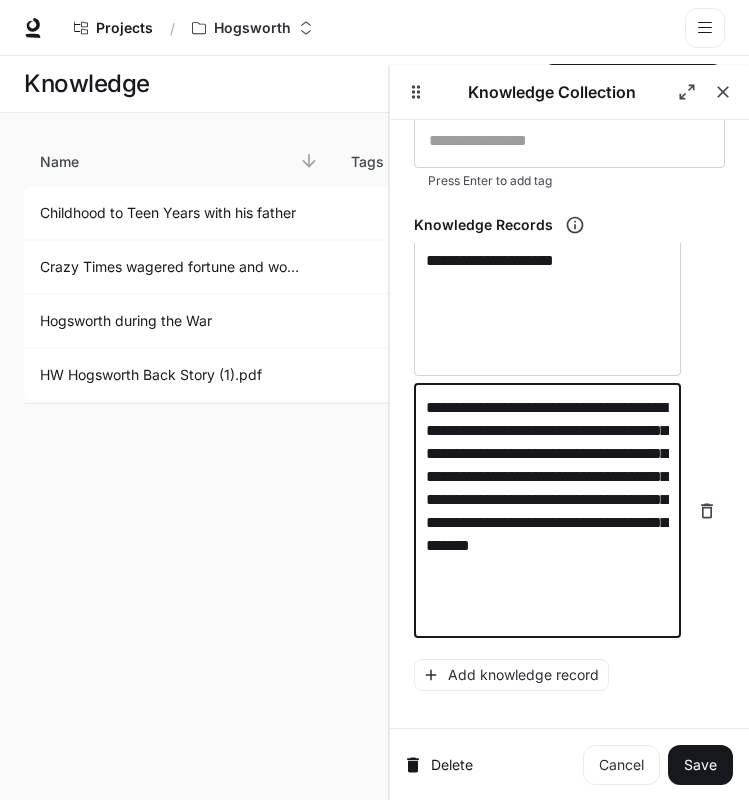 type on "**********" 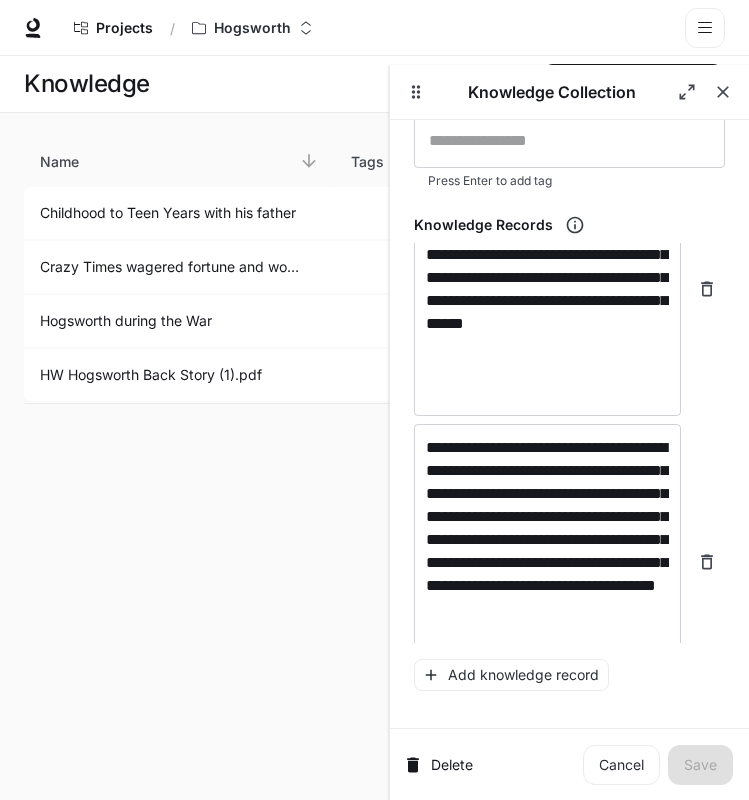 scroll, scrollTop: 3488, scrollLeft: 0, axis: vertical 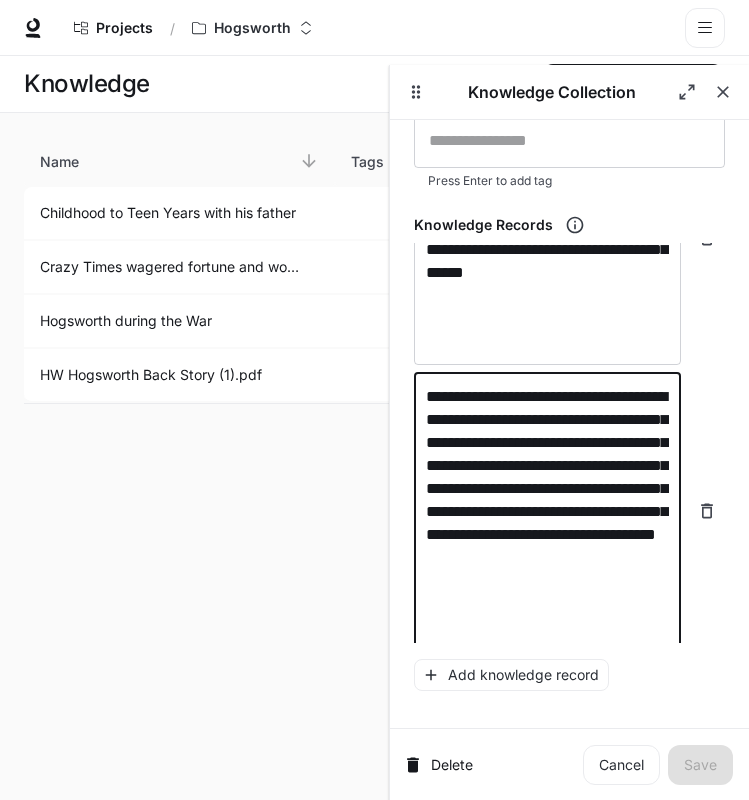 click on "**********" at bounding box center (547, 511) 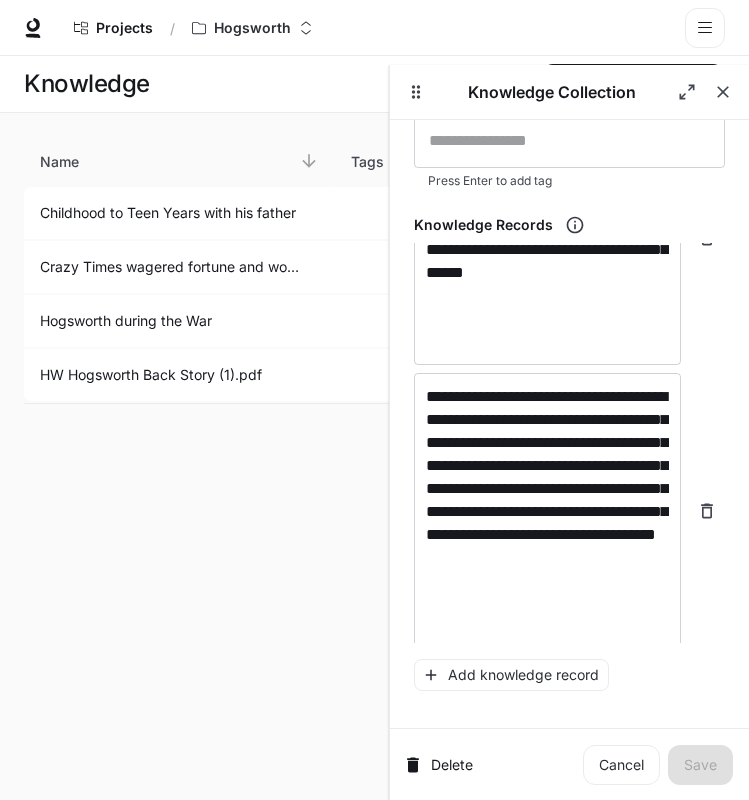 scroll, scrollTop: 3511, scrollLeft: 0, axis: vertical 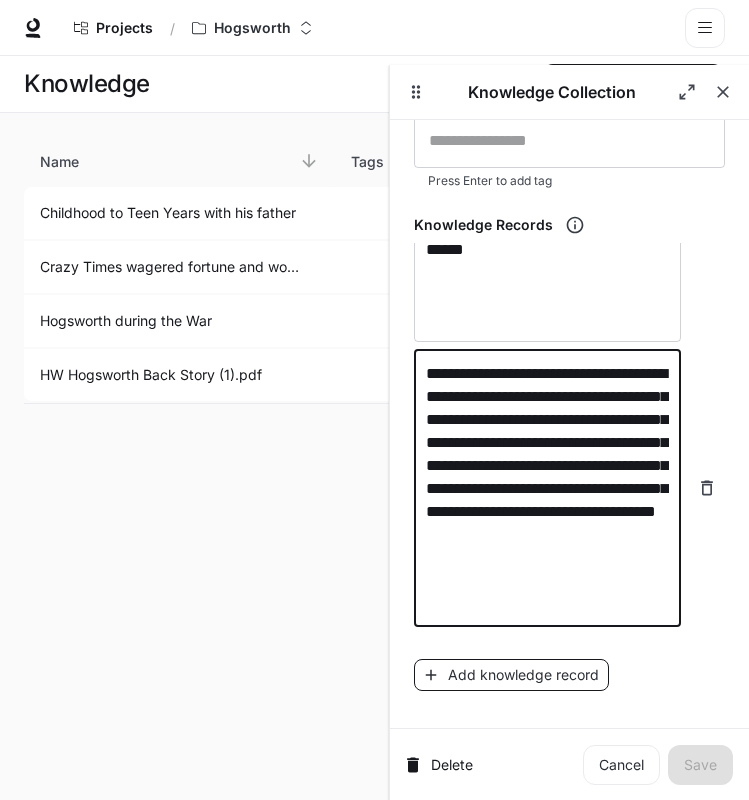 click on "Add knowledge record" at bounding box center (511, 675) 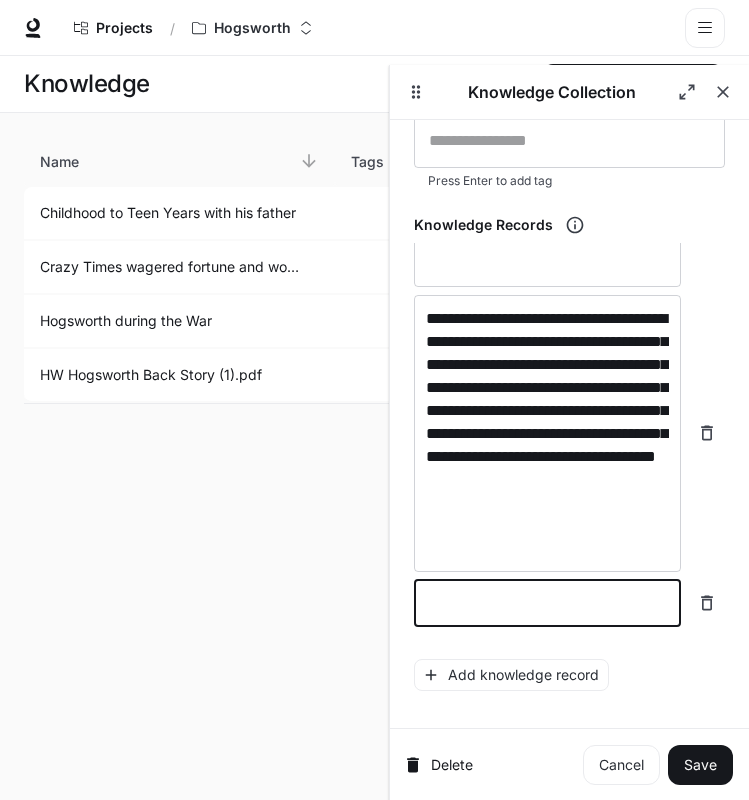 click at bounding box center (547, 603) 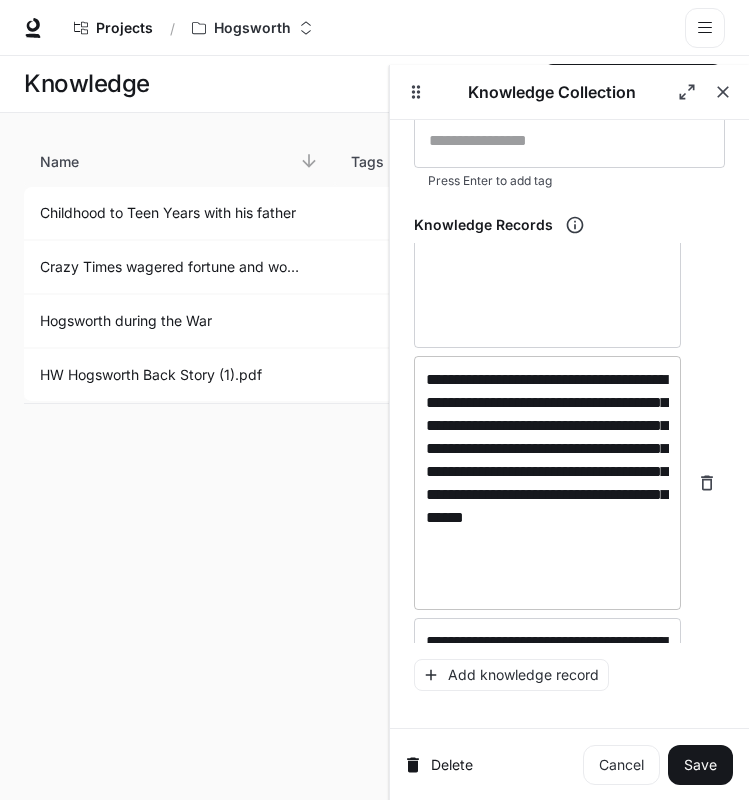 click on "**********" at bounding box center [547, 483] 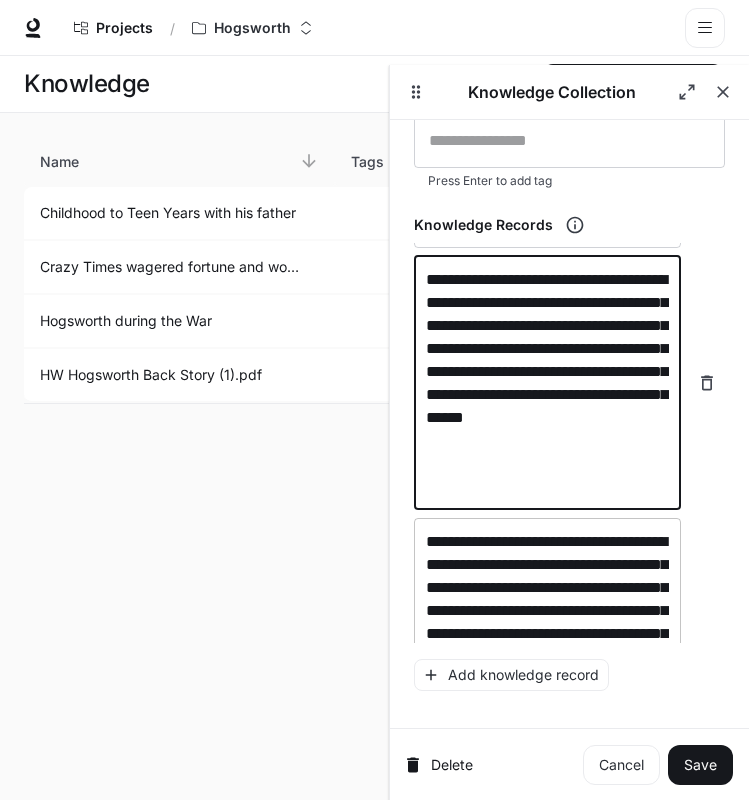 scroll, scrollTop: 3357, scrollLeft: 0, axis: vertical 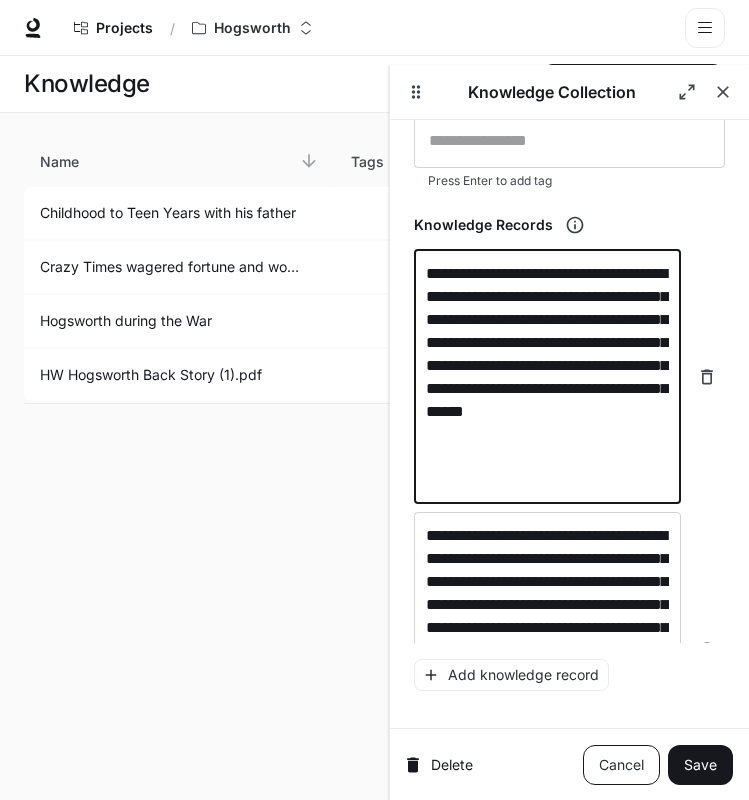 click on "Cancel" at bounding box center [621, 765] 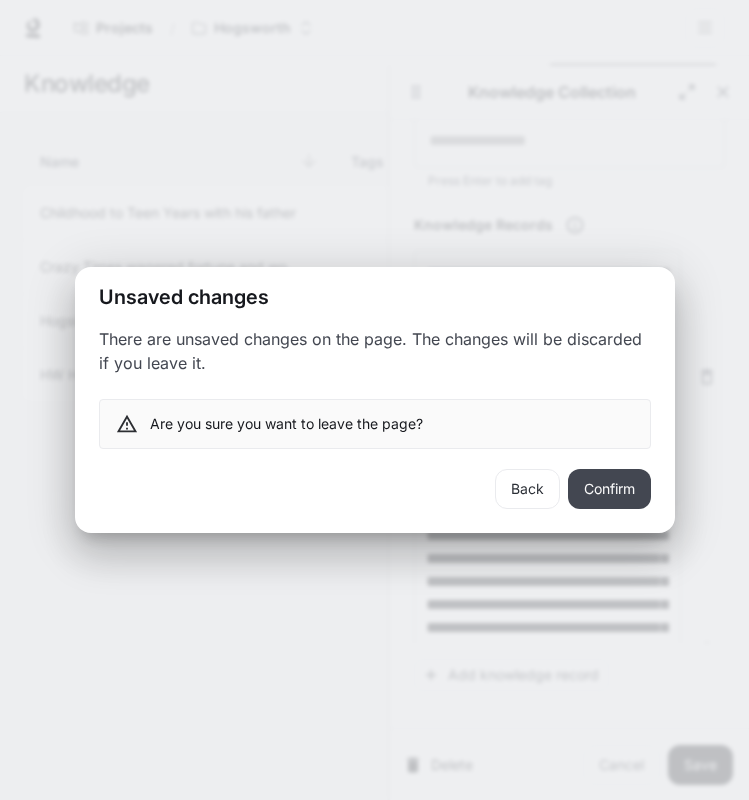 click on "Confirm" at bounding box center [609, 489] 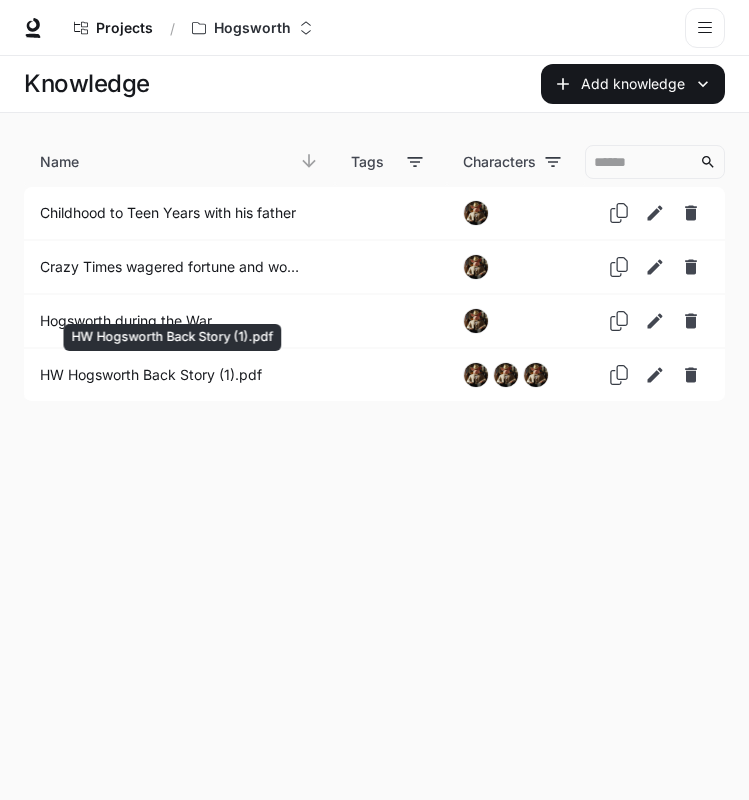 click on "HW Hogsworth Back Story (1).pdf" at bounding box center [171, 375] 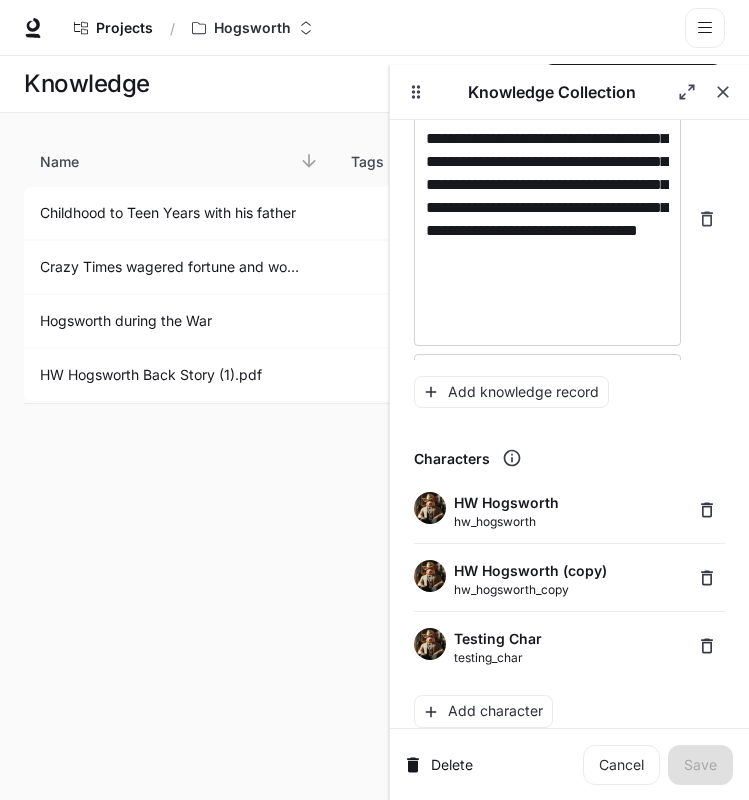 scroll, scrollTop: 636, scrollLeft: 0, axis: vertical 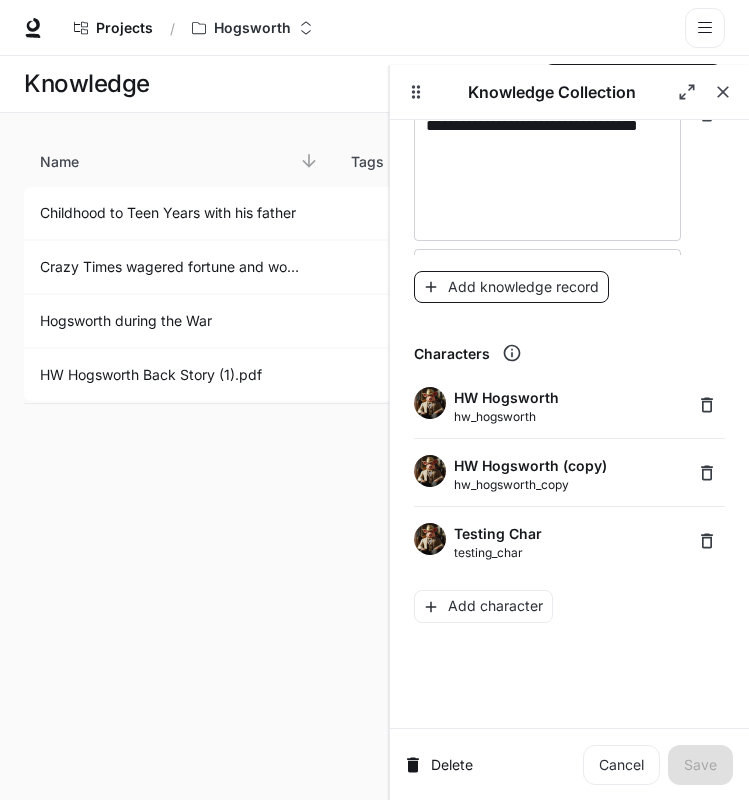 click on "Add knowledge record" at bounding box center [511, 287] 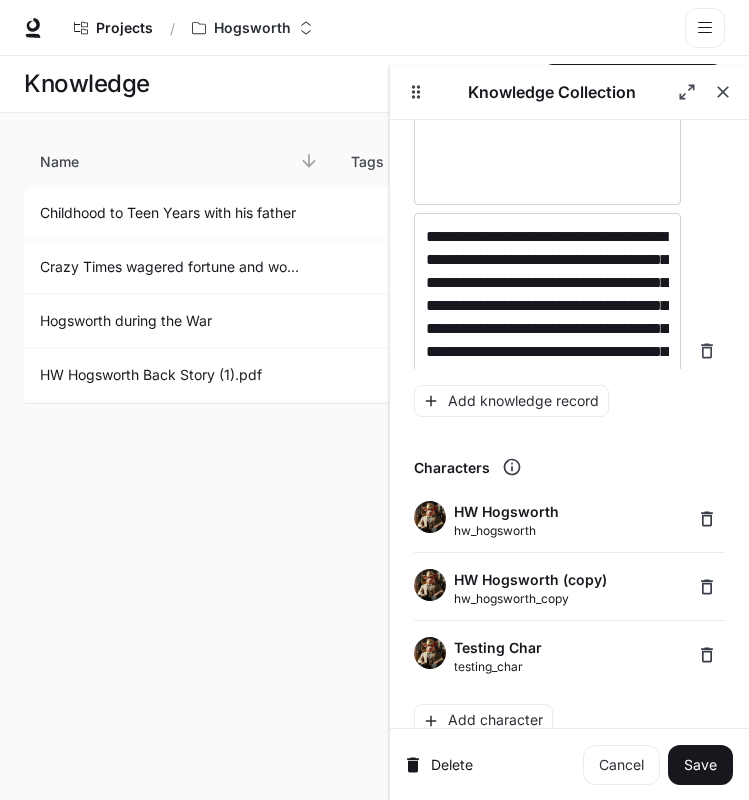 scroll, scrollTop: 443, scrollLeft: 0, axis: vertical 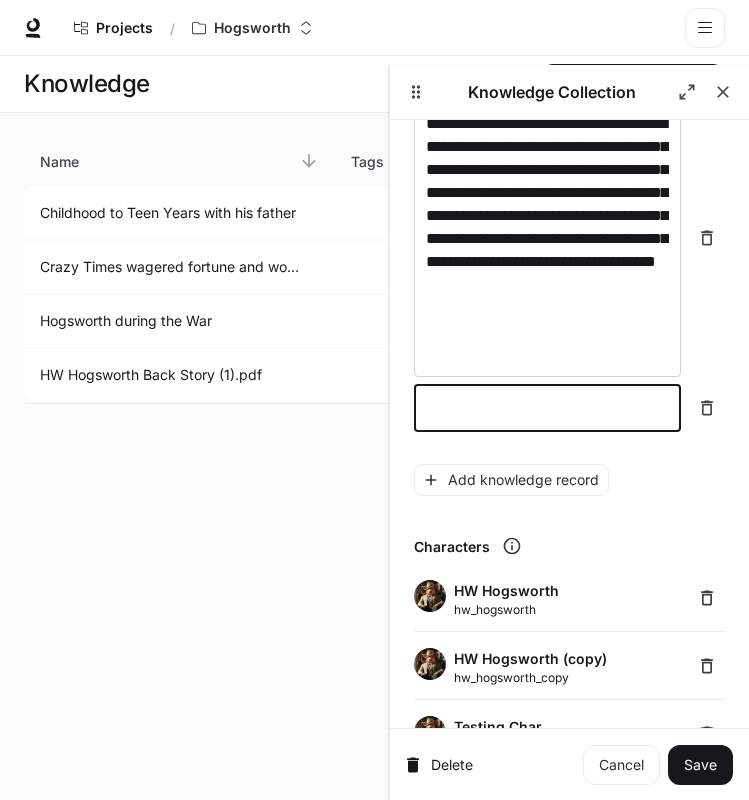 click at bounding box center [547, 408] 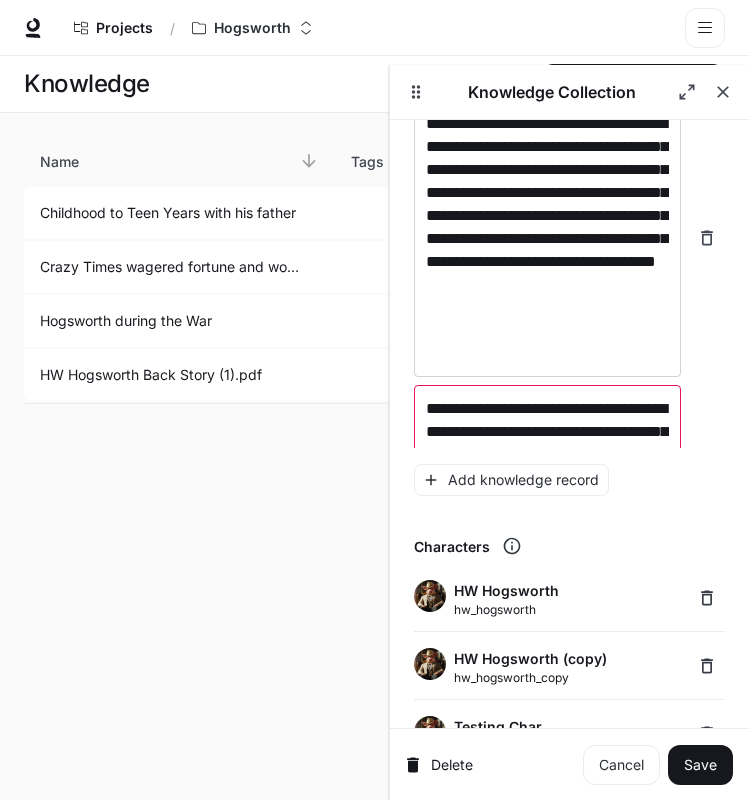 scroll, scrollTop: 2117, scrollLeft: 0, axis: vertical 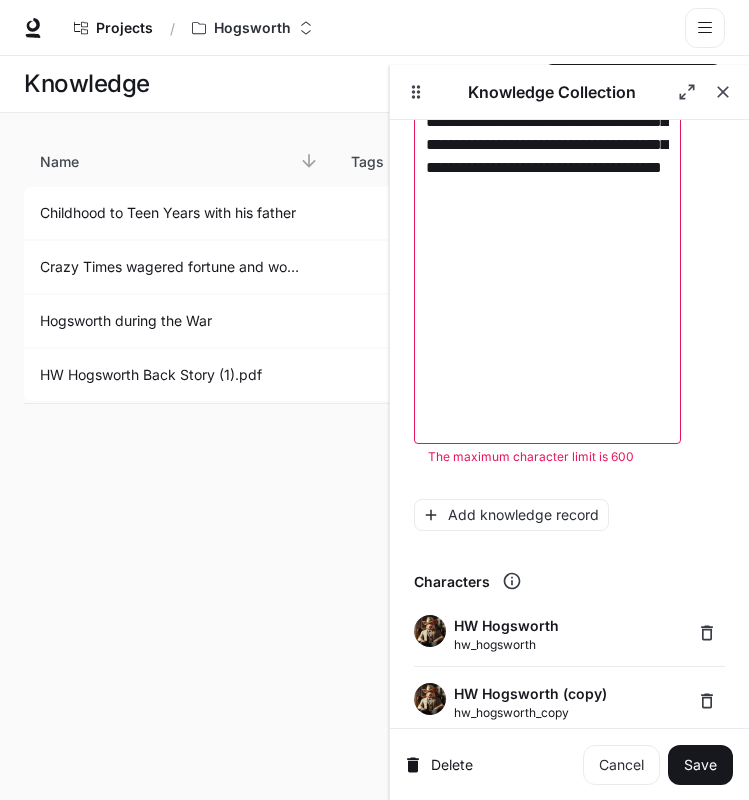 click on "**********" at bounding box center (547, 75) 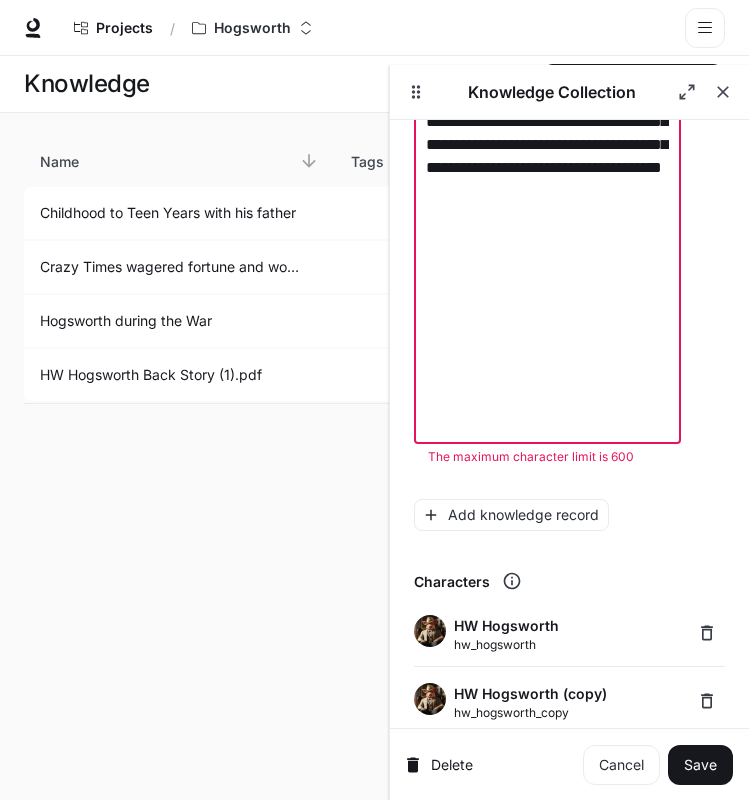 paste 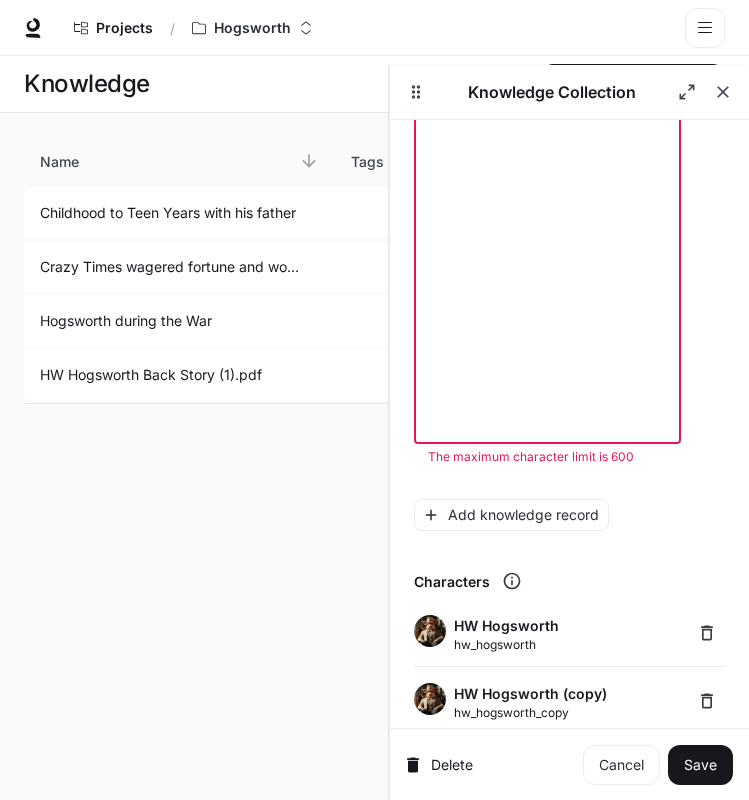 scroll, scrollTop: 2952, scrollLeft: 0, axis: vertical 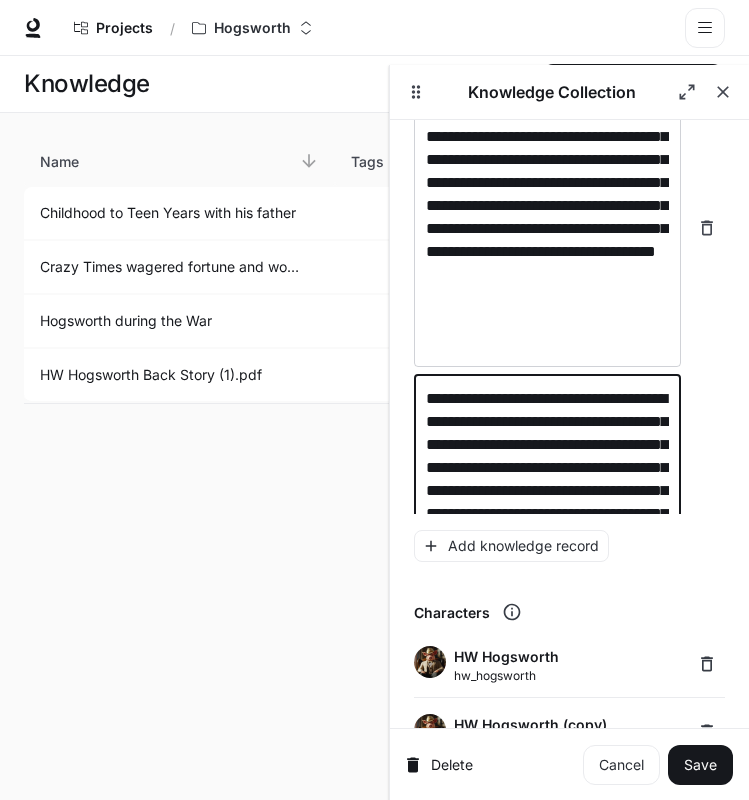 type on "**********" 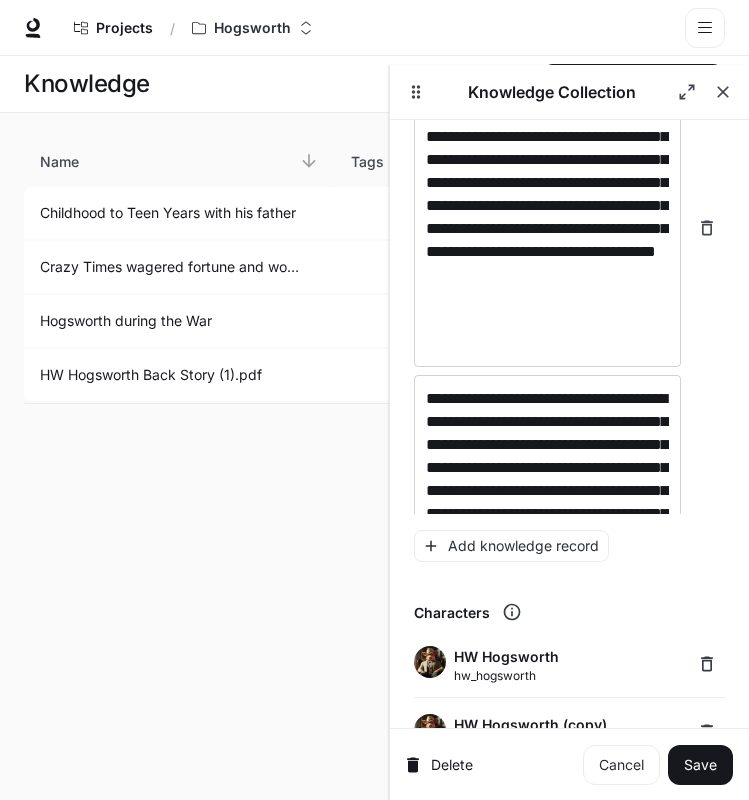 click on "**********" at bounding box center [374, 428] 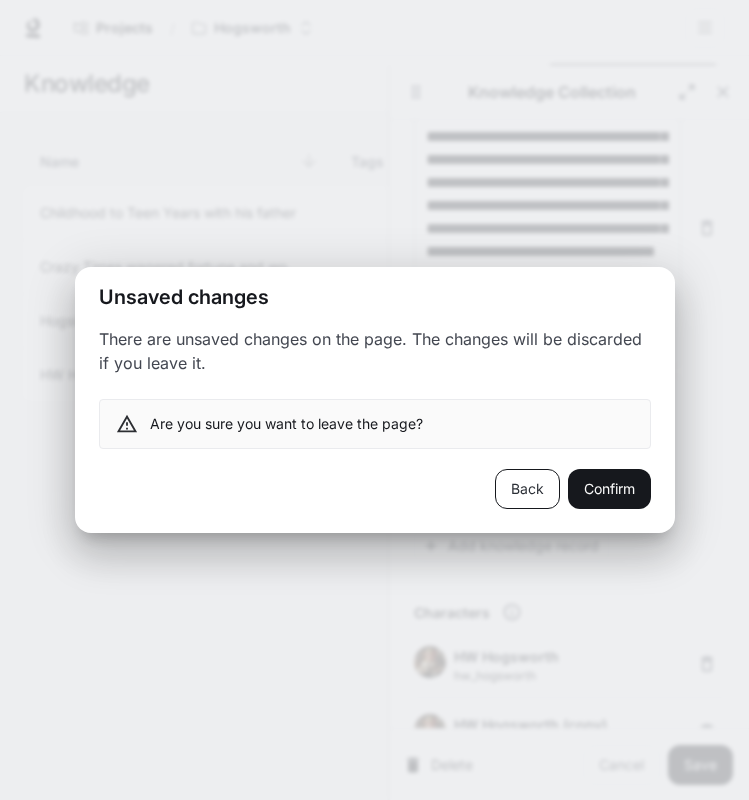 click on "Back" at bounding box center (527, 489) 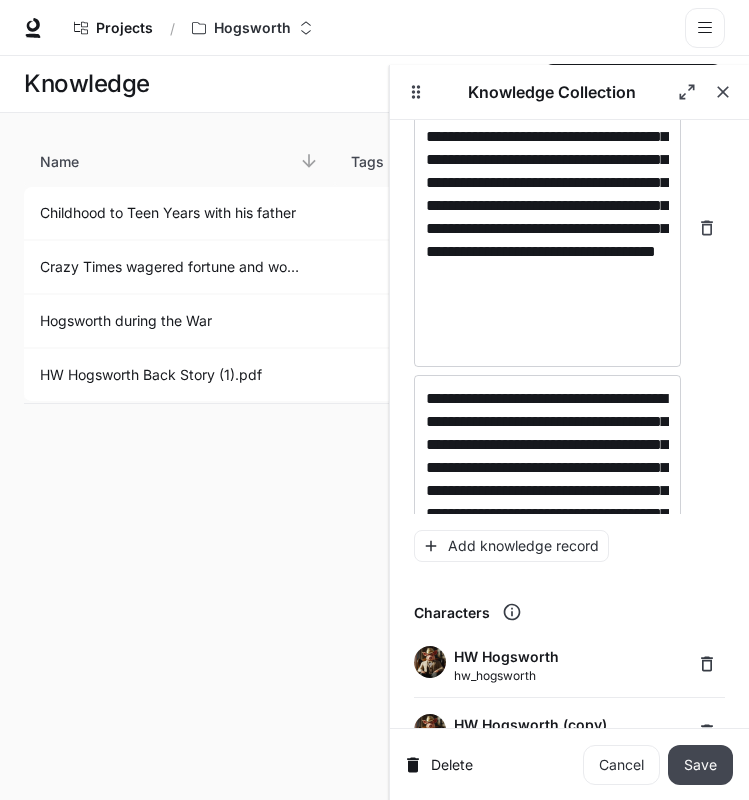 click on "Save" at bounding box center [700, 765] 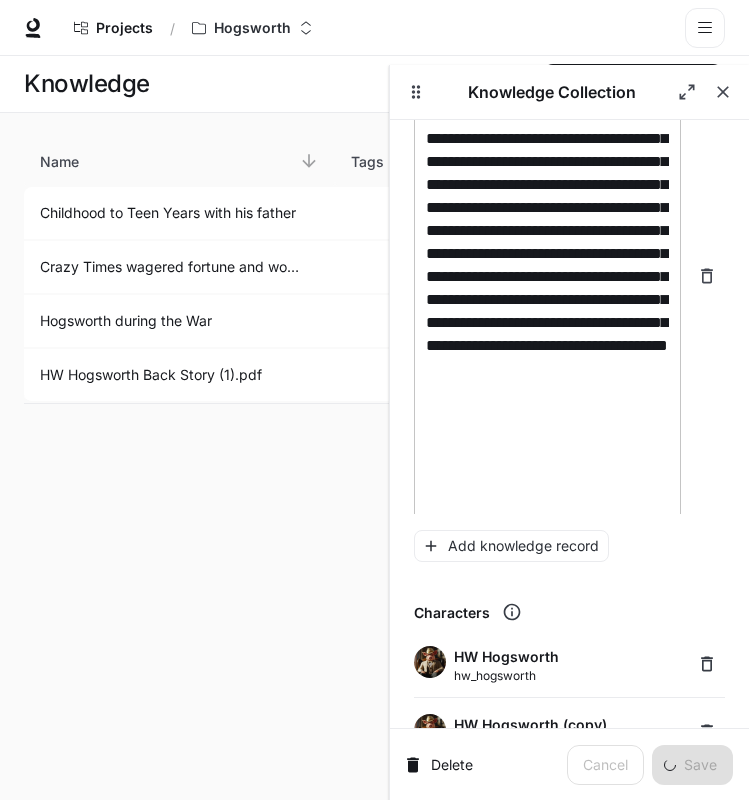 scroll, scrollTop: 2854, scrollLeft: 0, axis: vertical 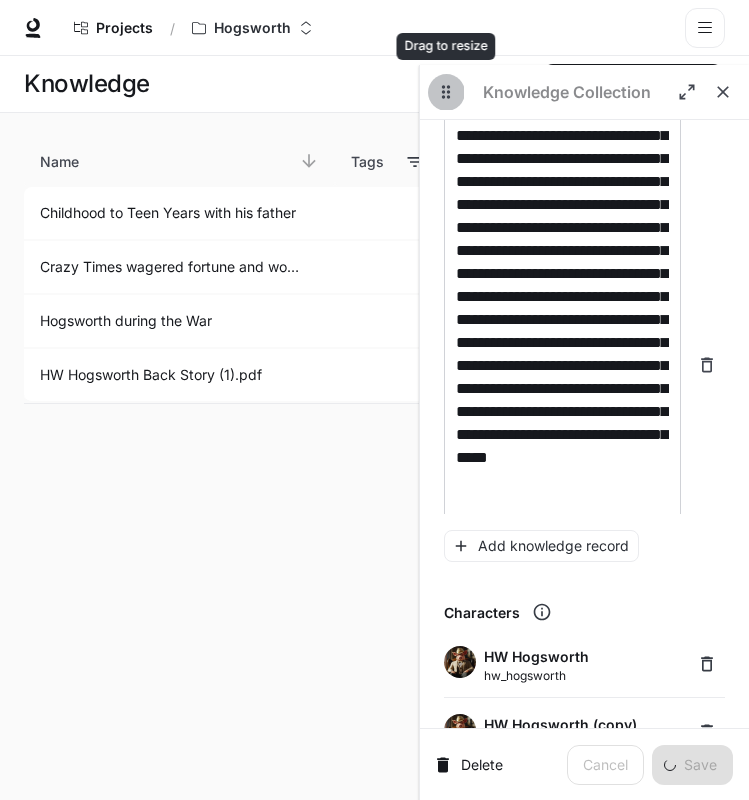 click 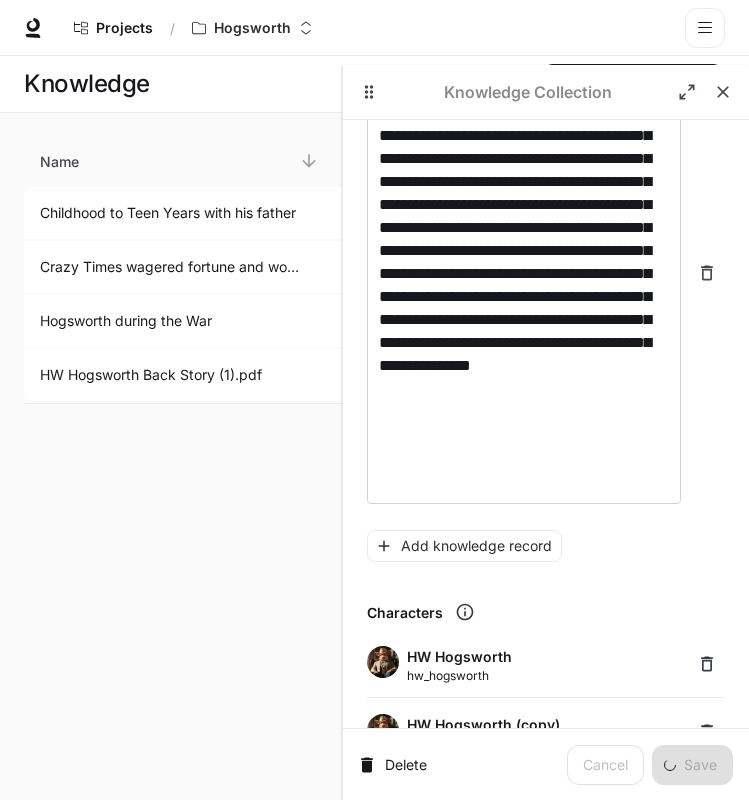 scroll, scrollTop: 2808, scrollLeft: 0, axis: vertical 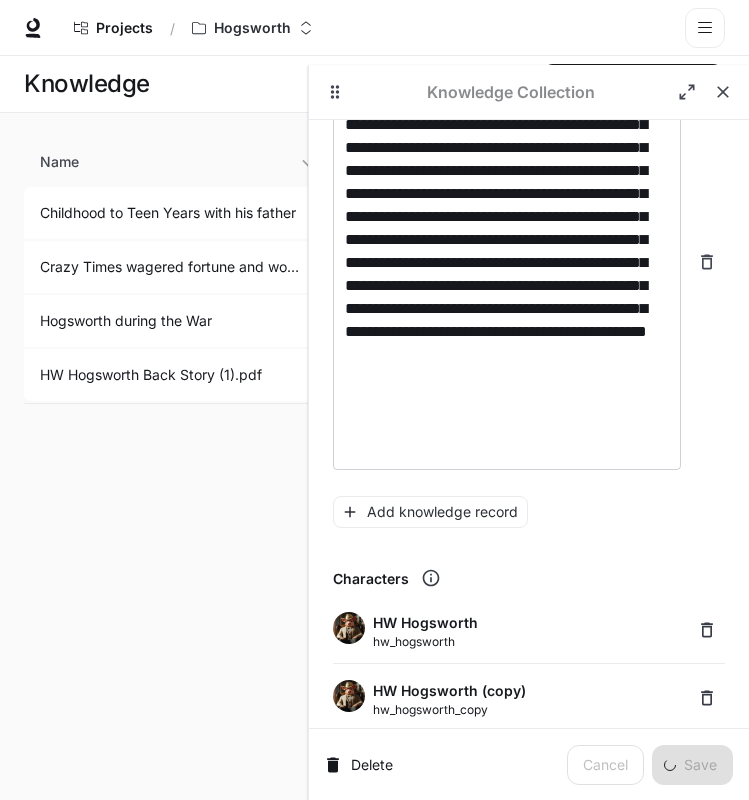 drag, startPoint x: 433, startPoint y: 91, endPoint x: 363, endPoint y: 95, distance: 70.11419 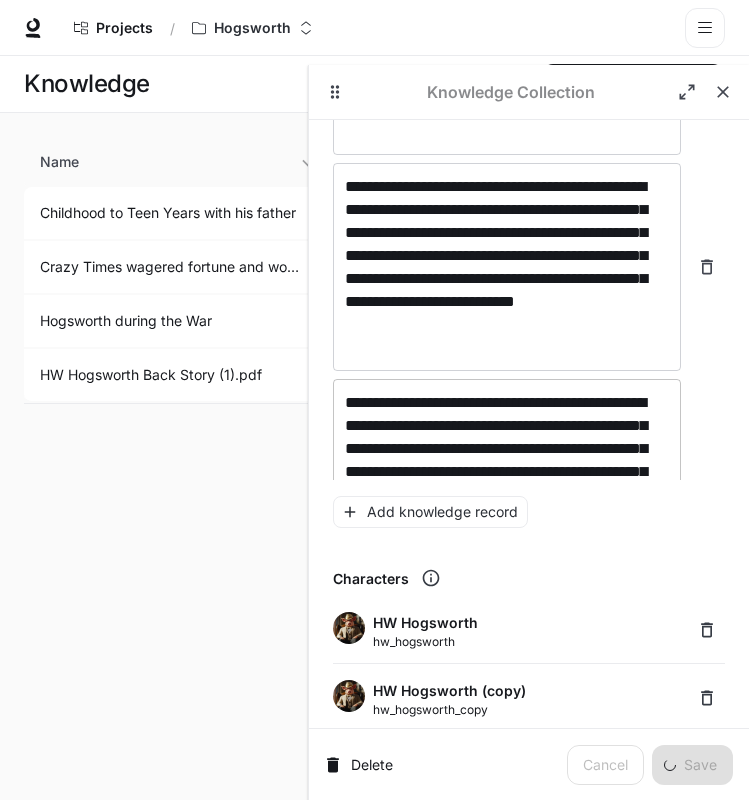 scroll, scrollTop: 2282, scrollLeft: 0, axis: vertical 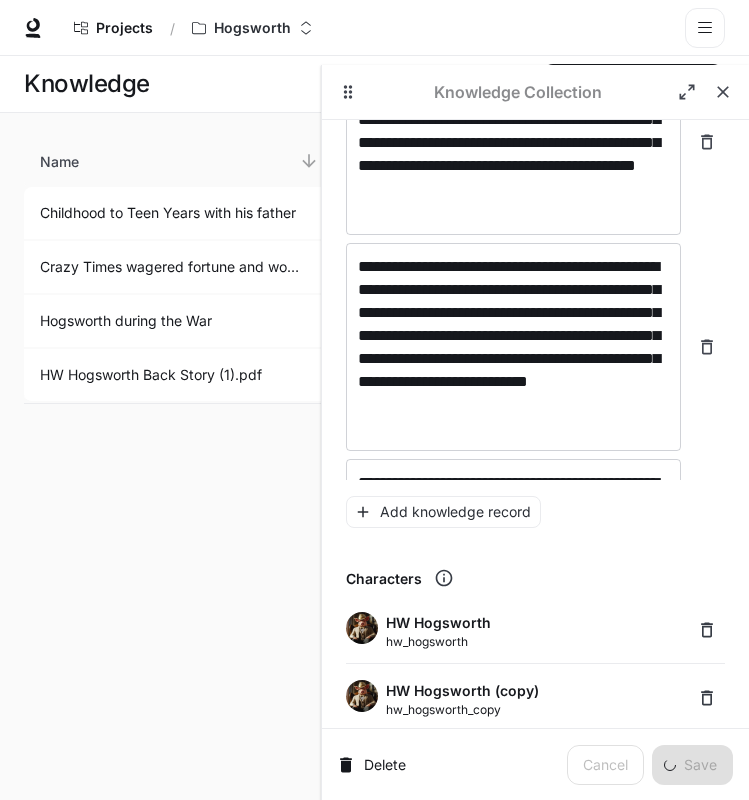 drag, startPoint x: 317, startPoint y: 348, endPoint x: 323, endPoint y: 284, distance: 64.28063 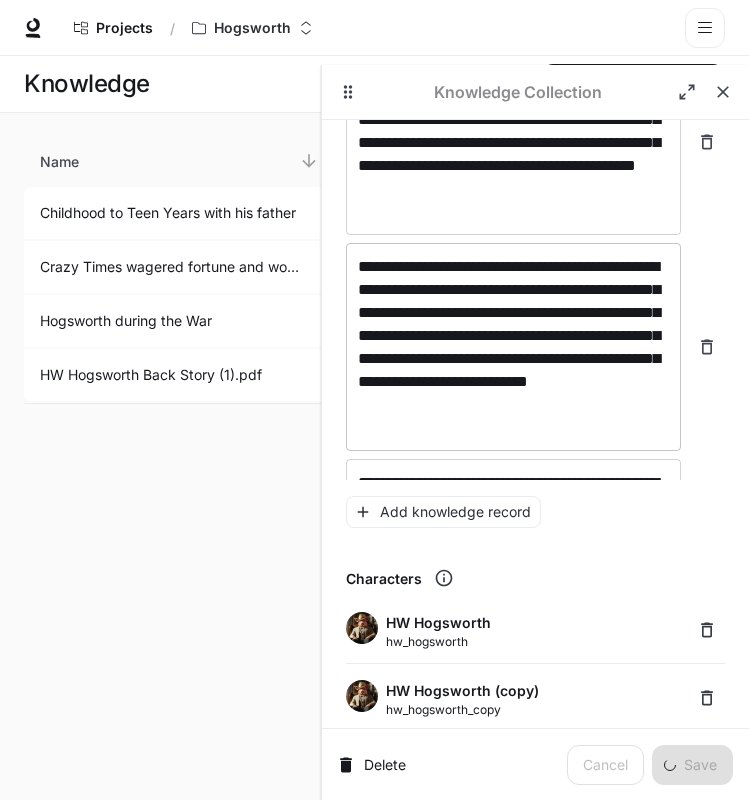 click on "**********" at bounding box center [513, 347] 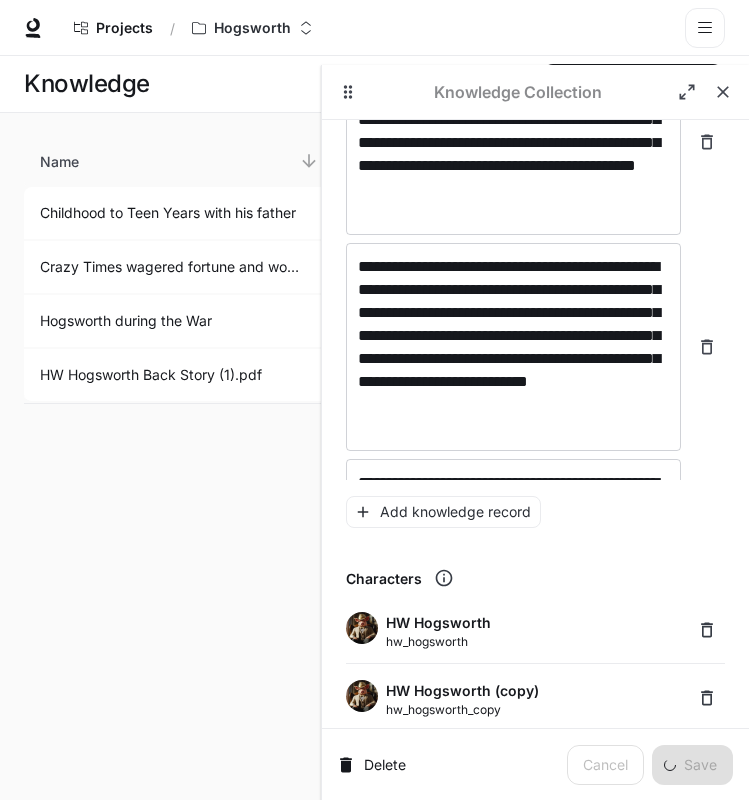 drag, startPoint x: 336, startPoint y: 309, endPoint x: 336, endPoint y: 280, distance: 29 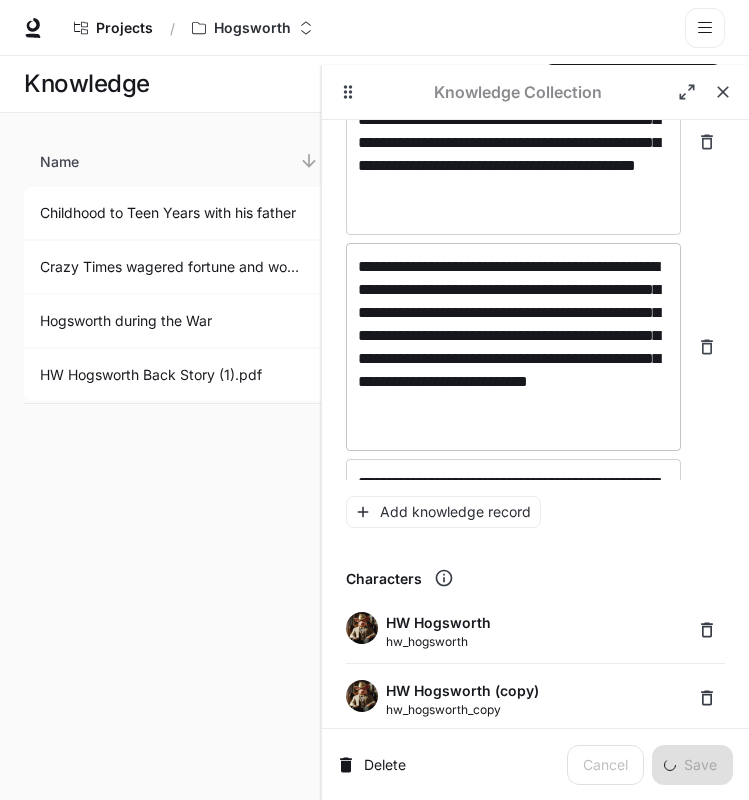 scroll, scrollTop: 2676, scrollLeft: 0, axis: vertical 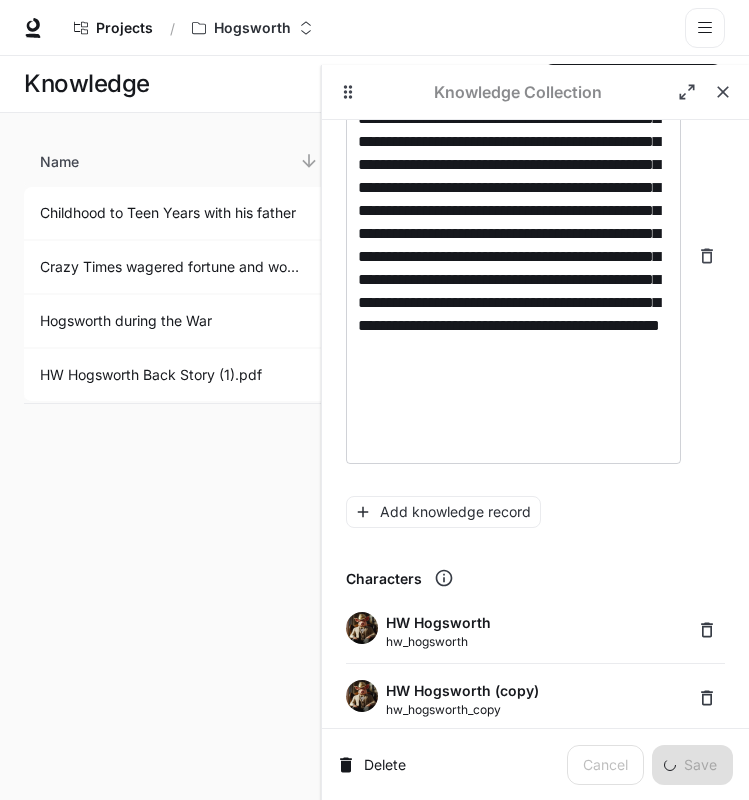 click on "**********" at bounding box center (374, 428) 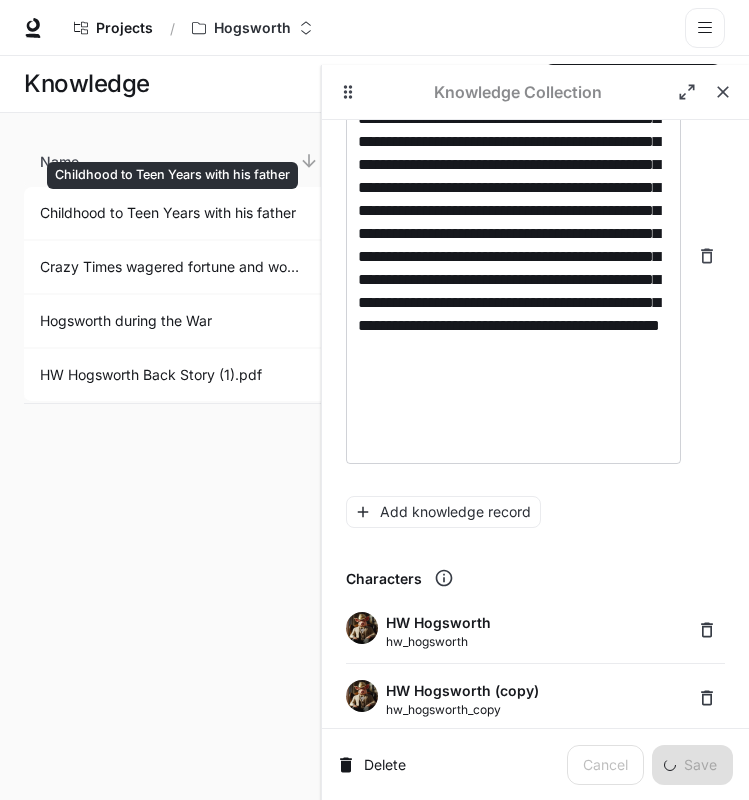 click on "Childhood to Teen Years with his father" at bounding box center [171, 213] 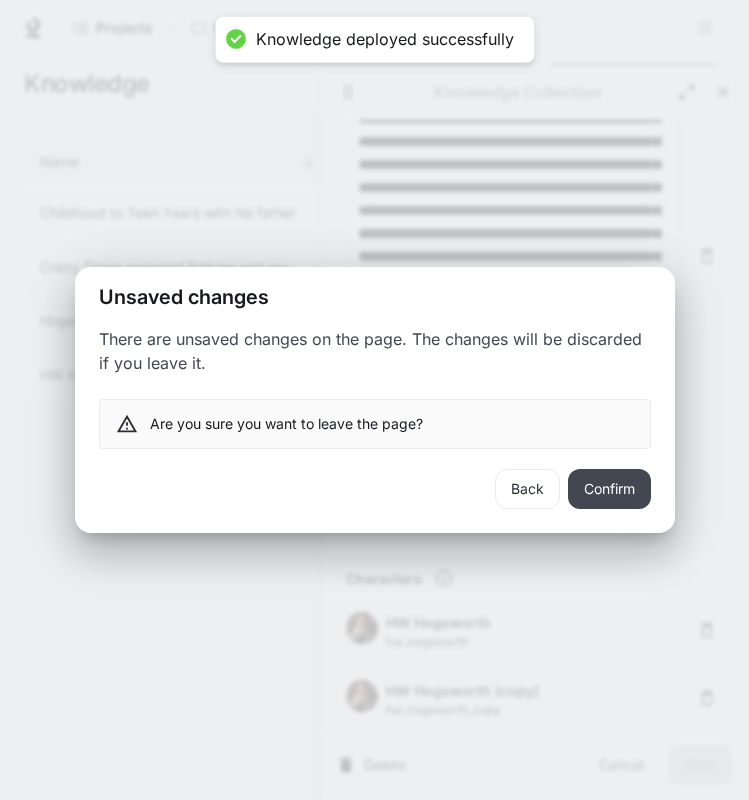 click on "Confirm" at bounding box center [609, 489] 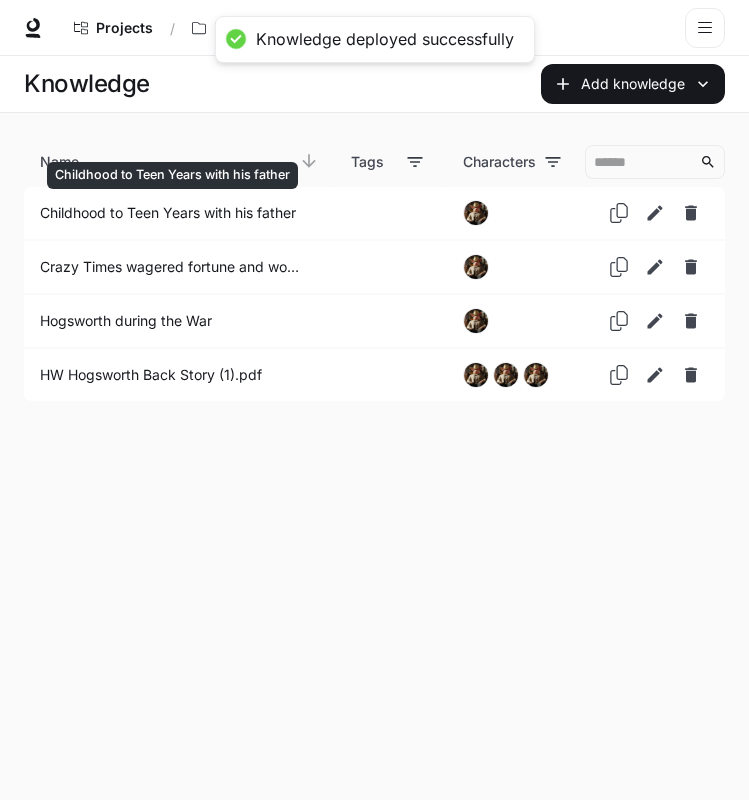 click on "Childhood to Teen Years with his father" at bounding box center [171, 213] 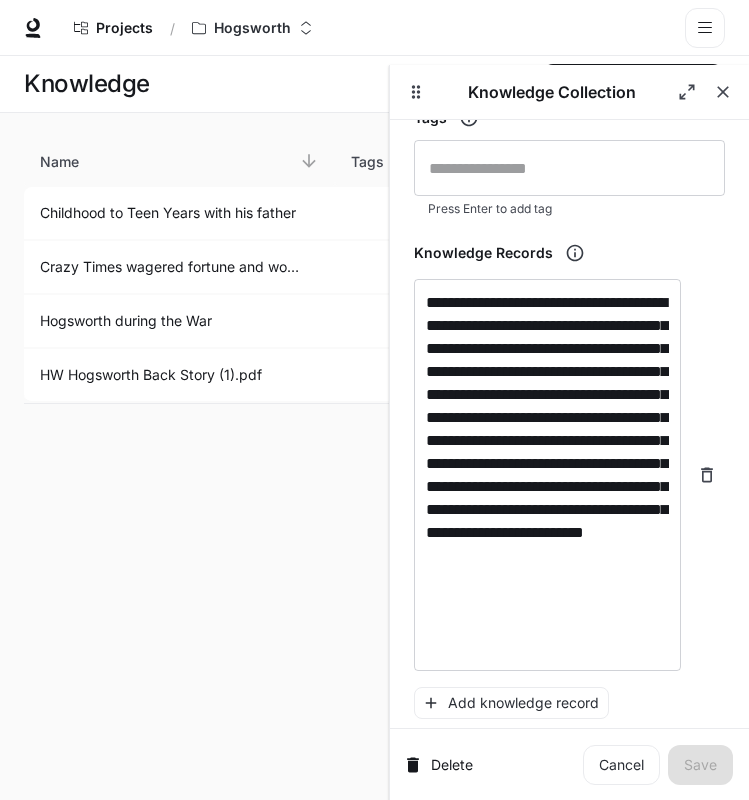 scroll, scrollTop: 338, scrollLeft: 0, axis: vertical 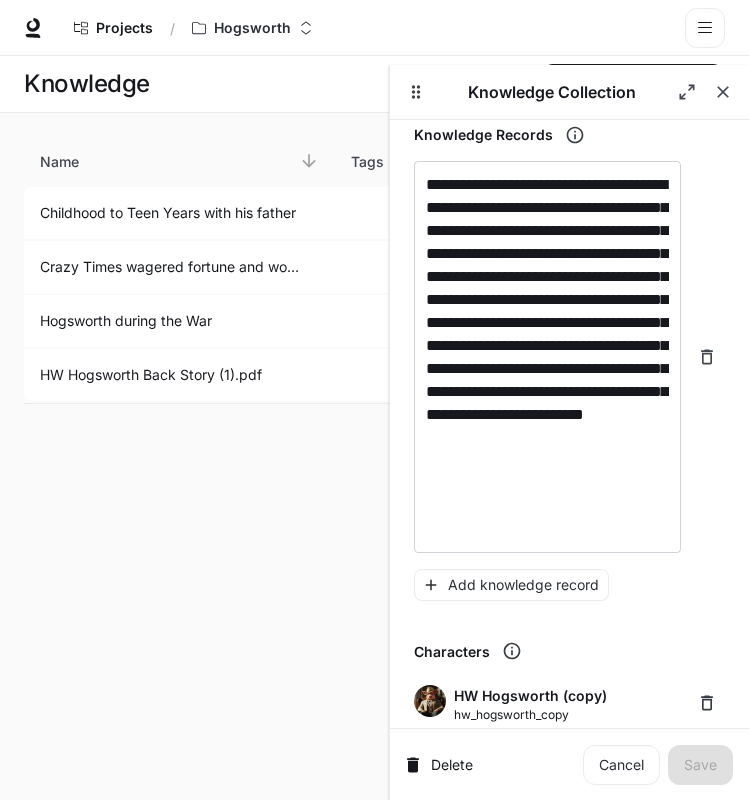 click on "**********" at bounding box center (374, 428) 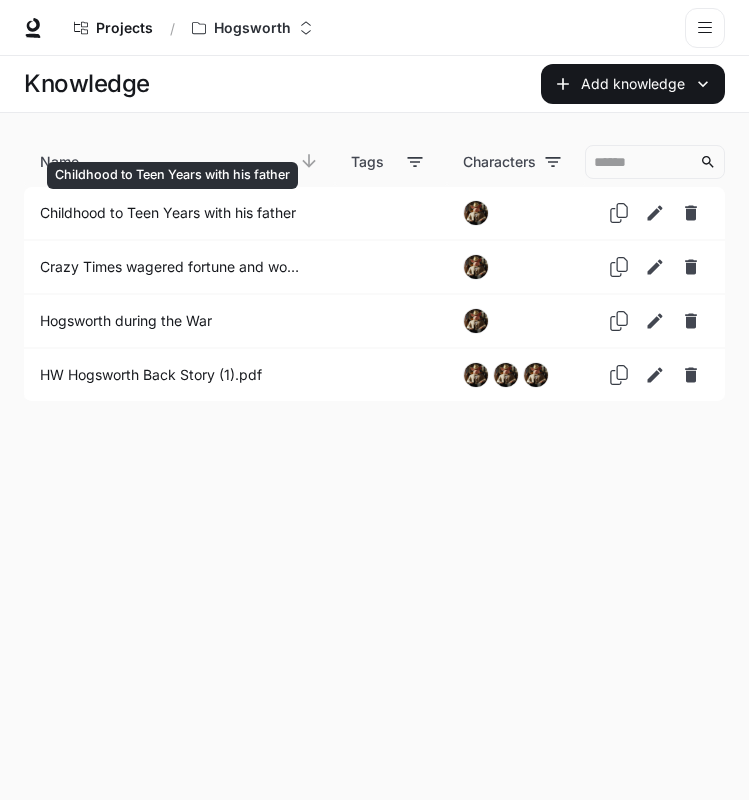 click on "Childhood to Teen Years with his father" at bounding box center (171, 213) 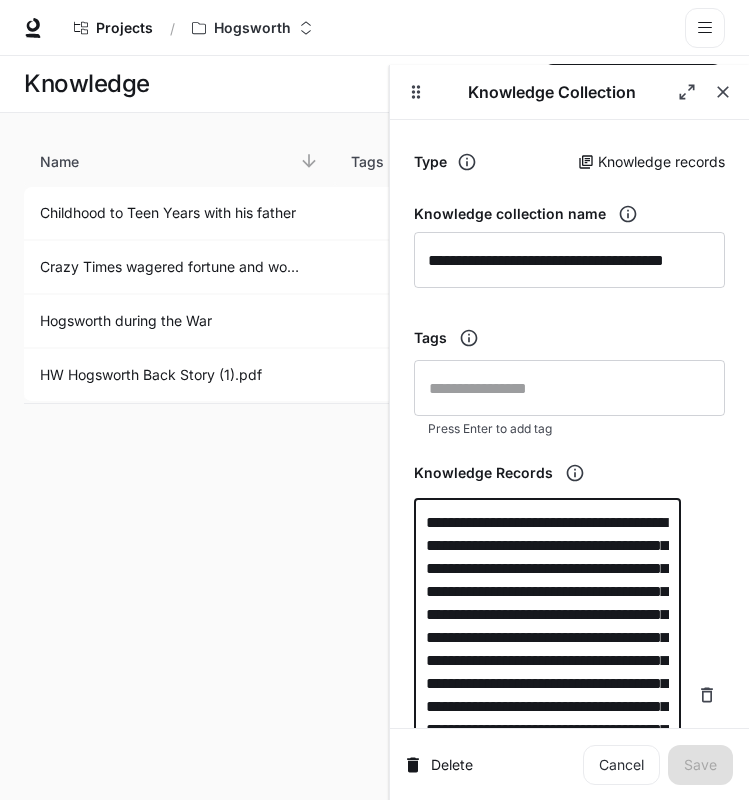 click on "**********" at bounding box center [547, 695] 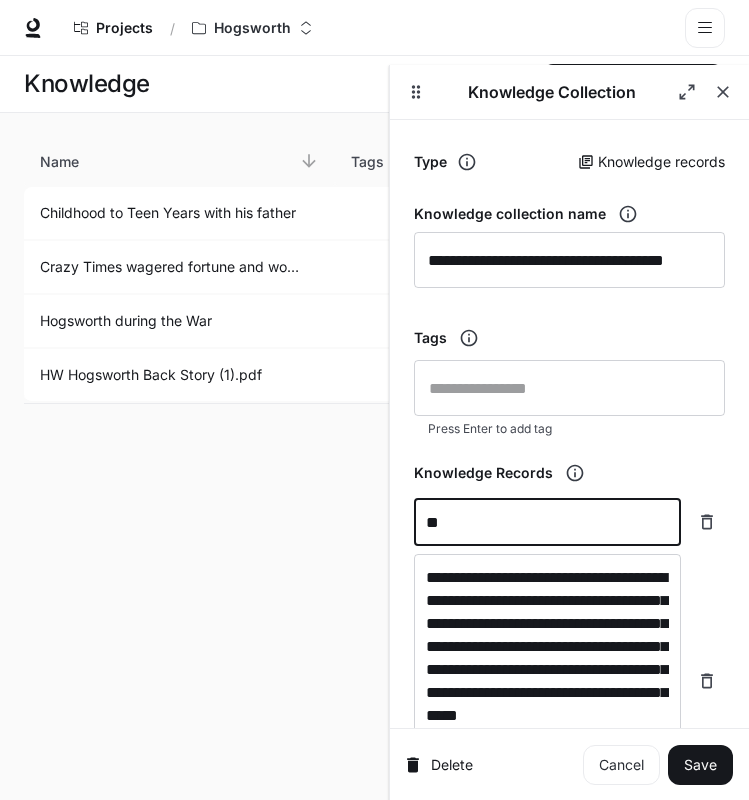 type on "*" 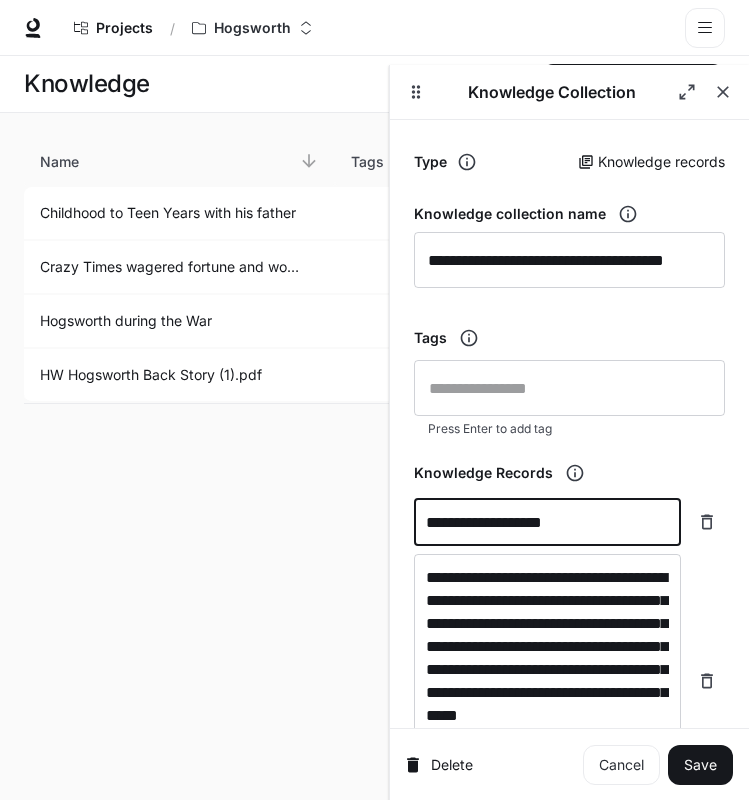 paste on "**********" 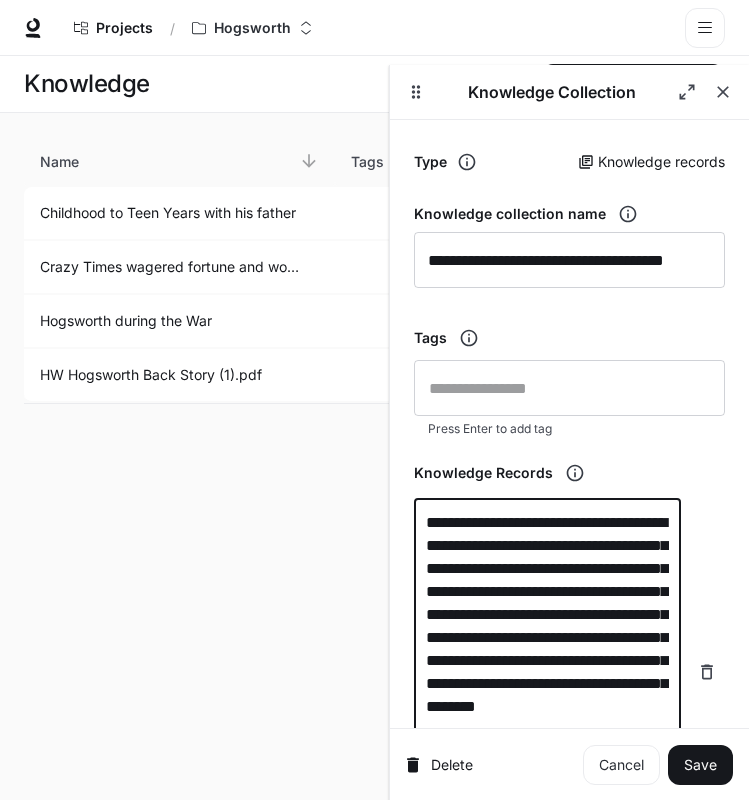 scroll, scrollTop: 48, scrollLeft: 0, axis: vertical 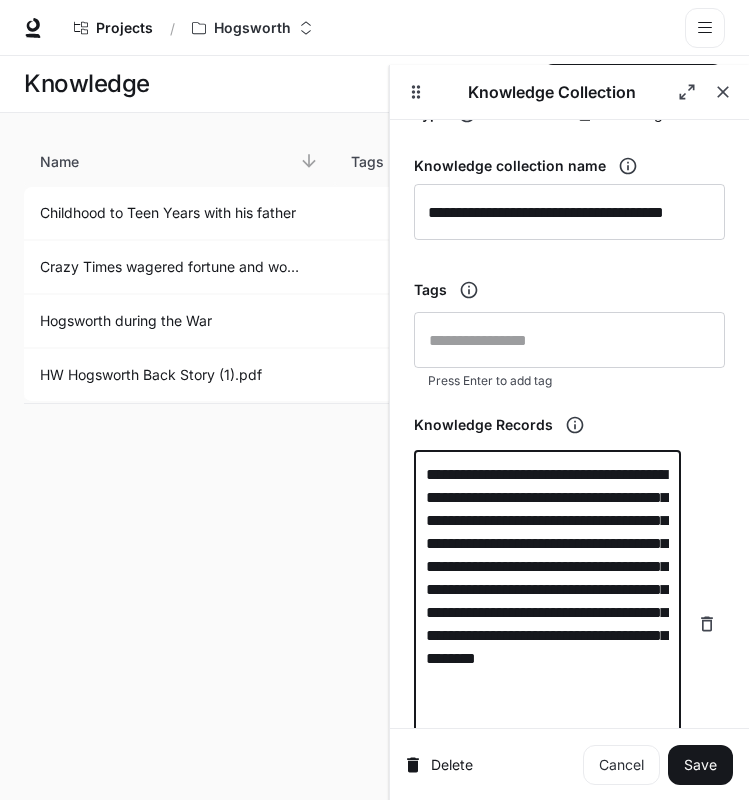 click on "**********" at bounding box center [547, 624] 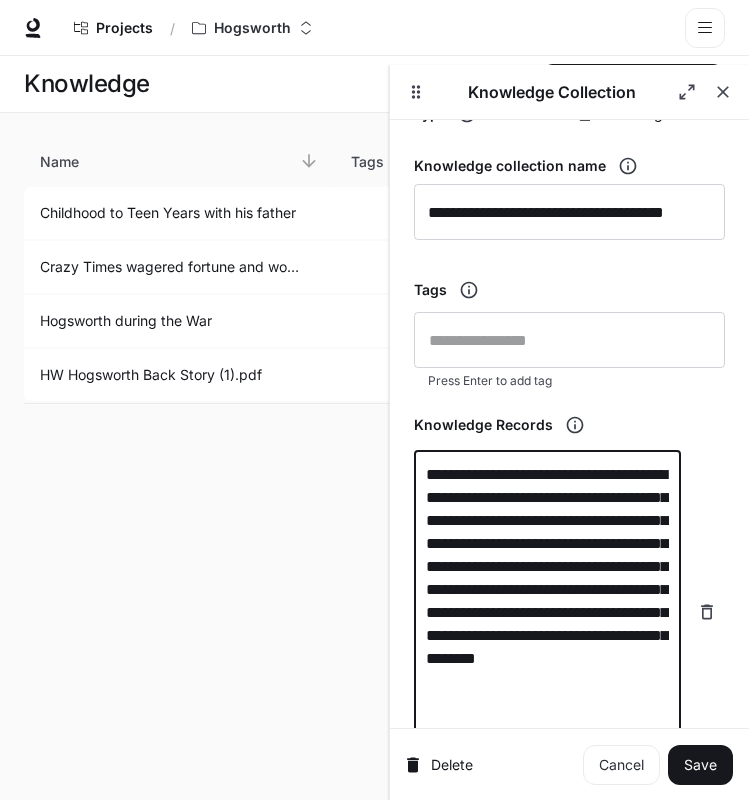 scroll, scrollTop: 342, scrollLeft: 0, axis: vertical 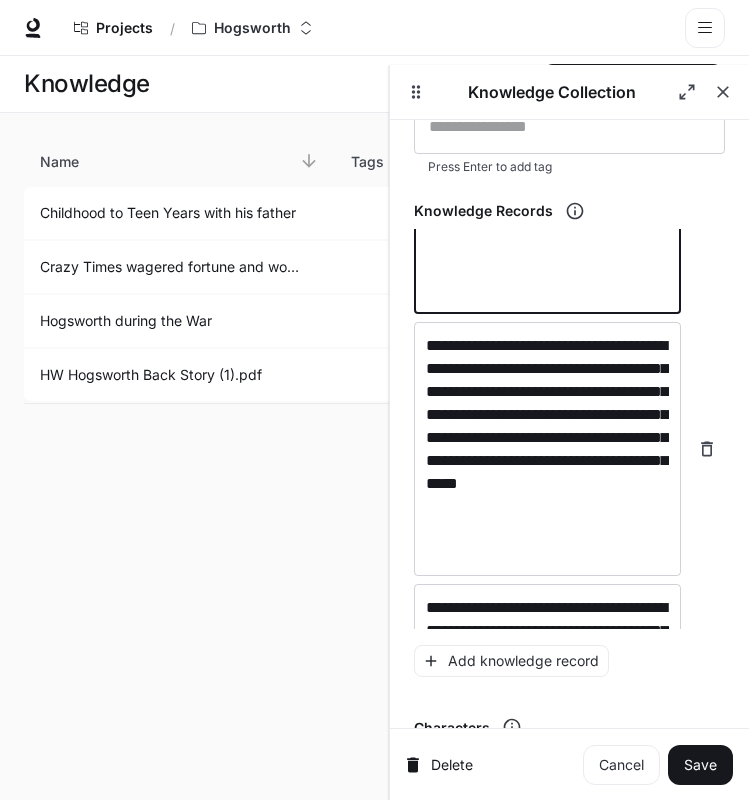 type on "**********" 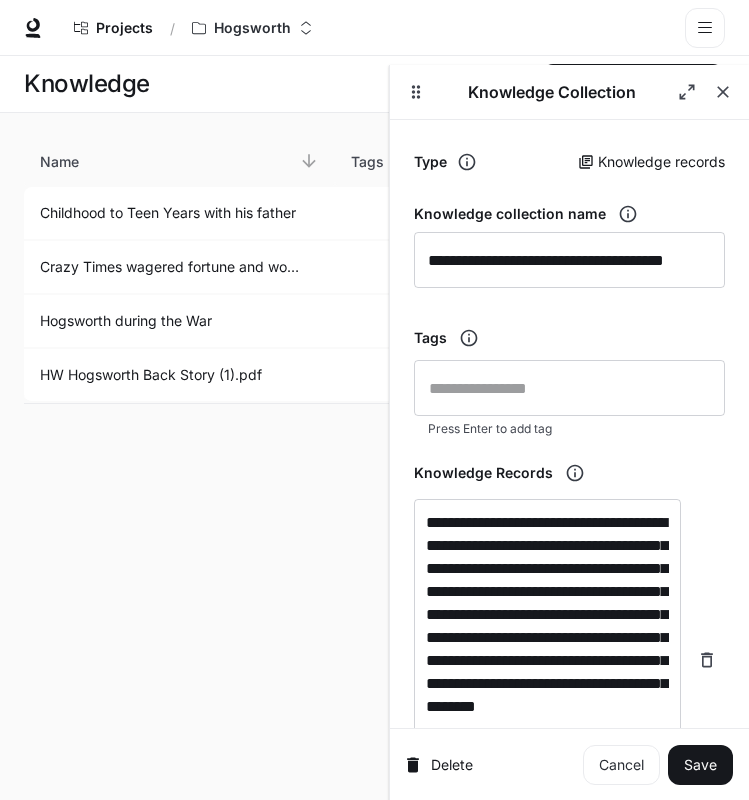 scroll, scrollTop: 0, scrollLeft: 0, axis: both 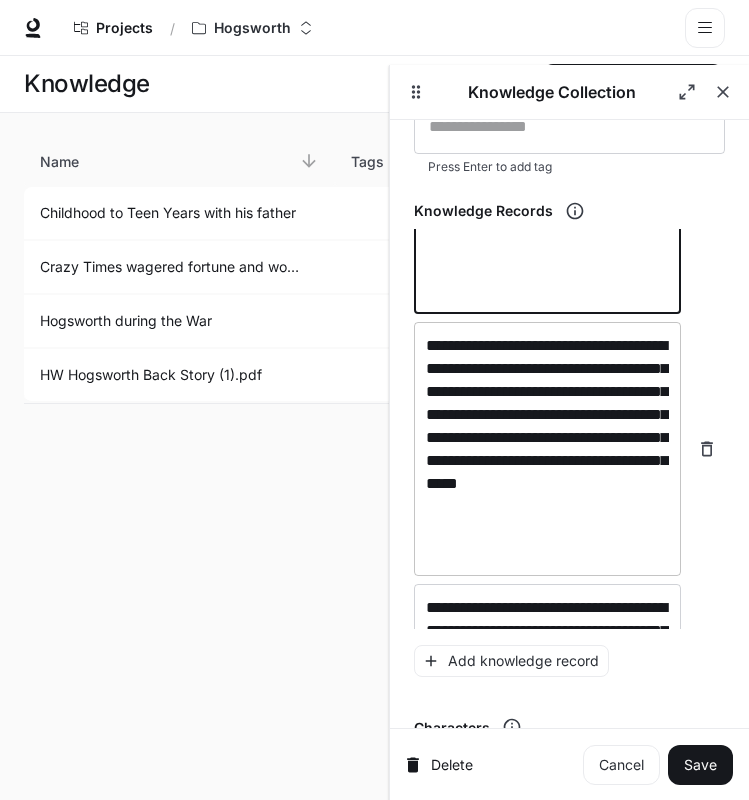 click on "**********" at bounding box center [547, 449] 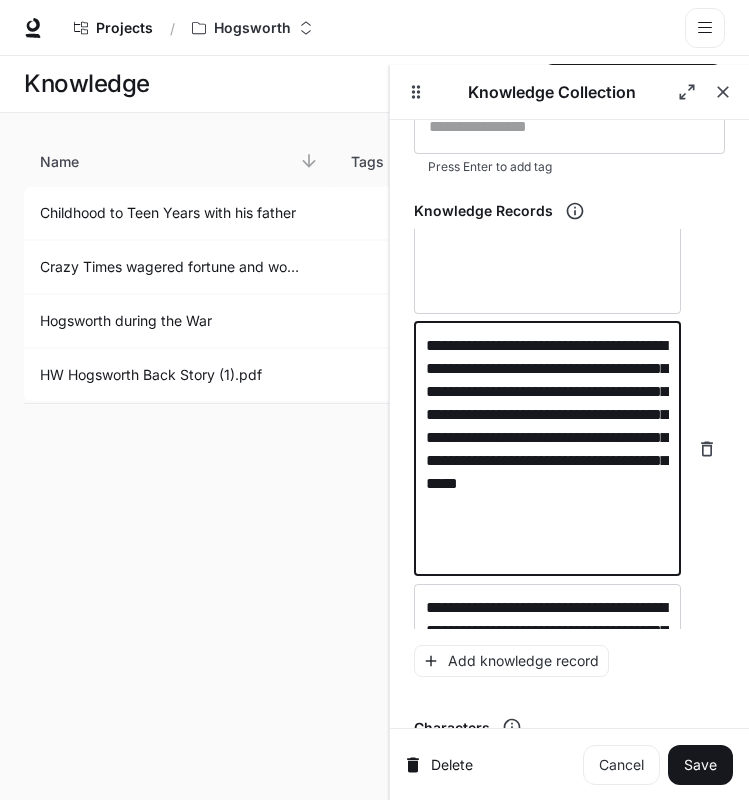 paste on "**********" 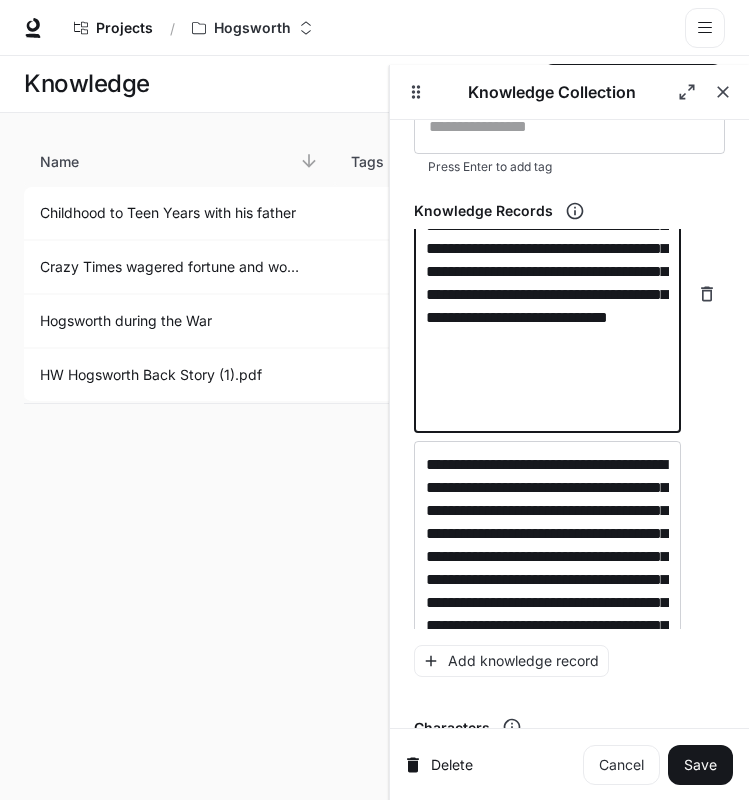 scroll, scrollTop: 476, scrollLeft: 0, axis: vertical 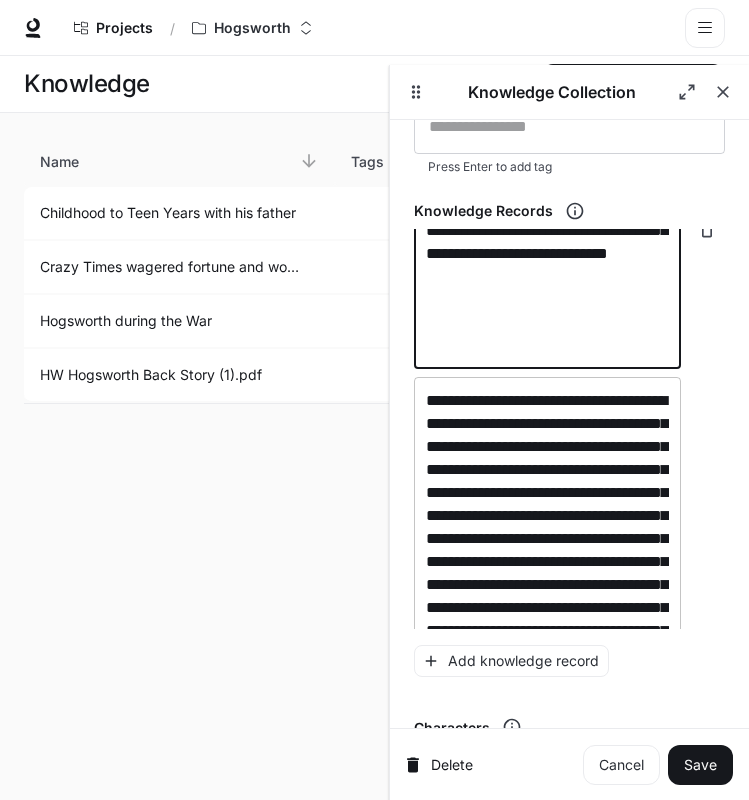 type on "**********" 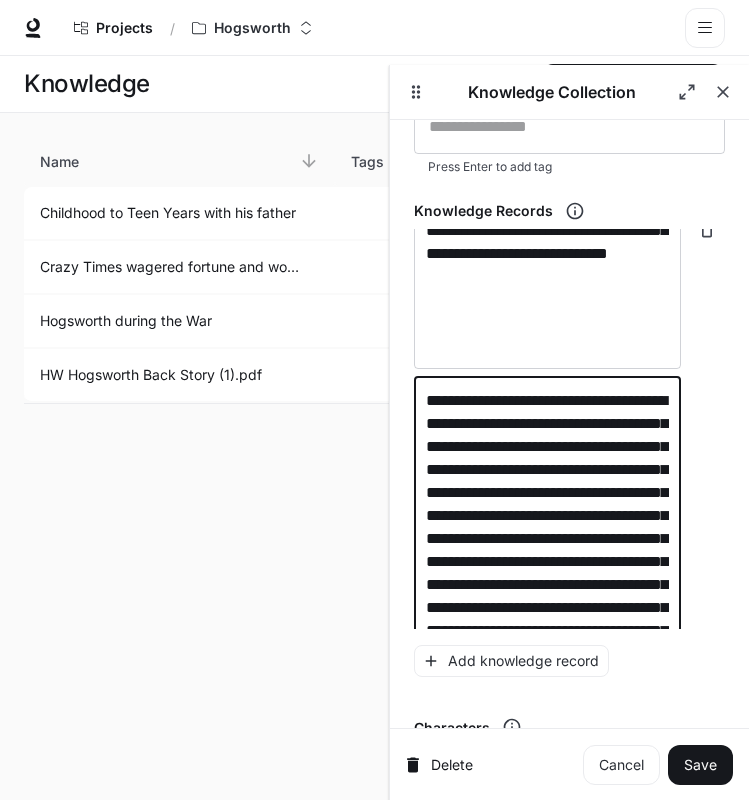click on "**********" at bounding box center [547, 653] 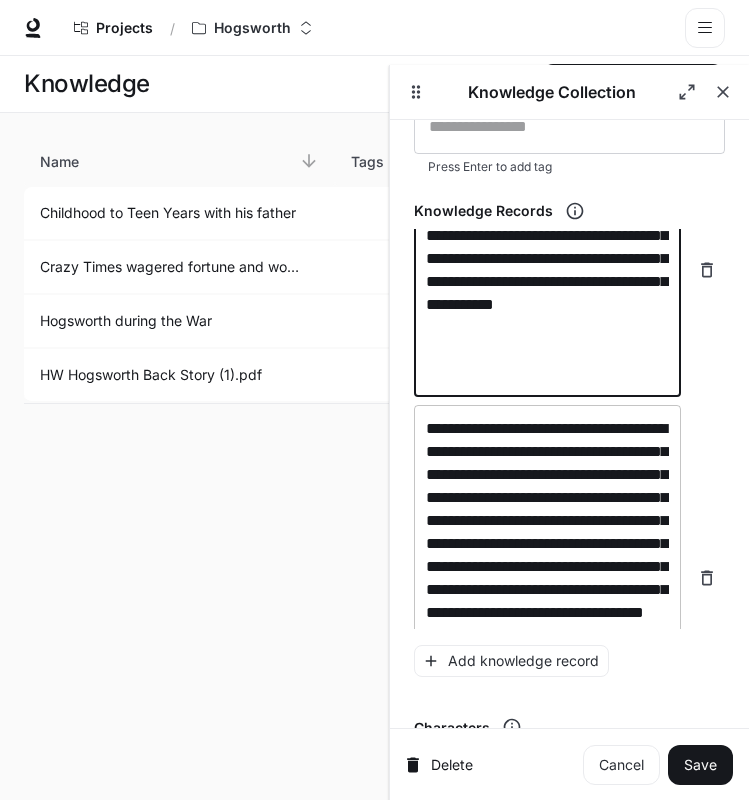 scroll, scrollTop: 712, scrollLeft: 0, axis: vertical 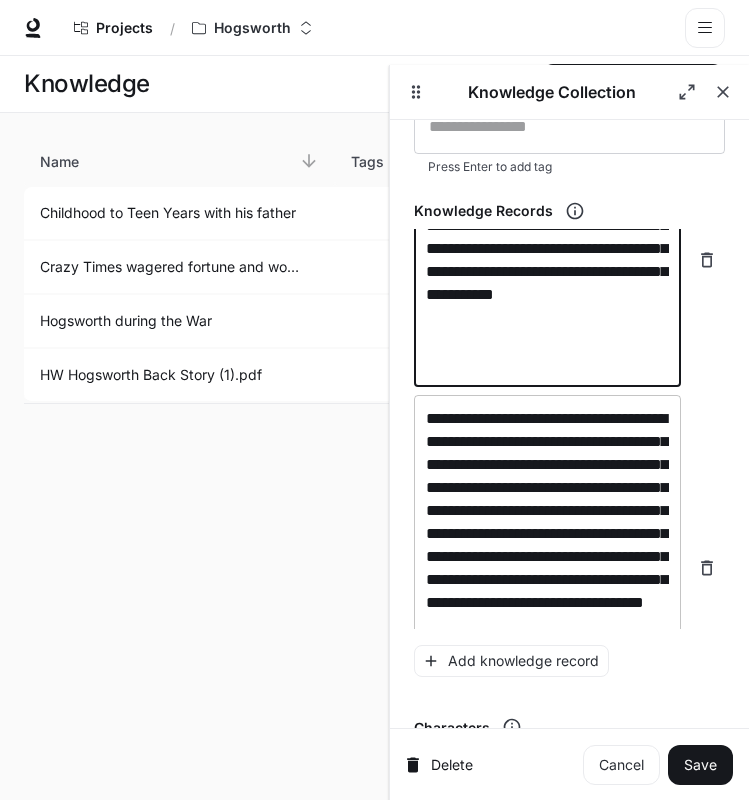 type on "**********" 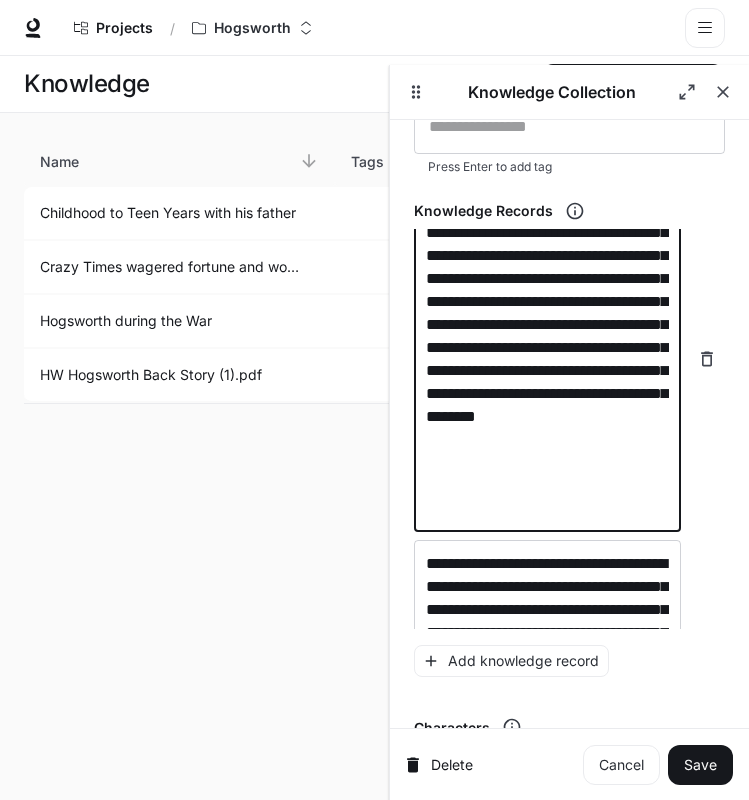 scroll, scrollTop: 977, scrollLeft: 0, axis: vertical 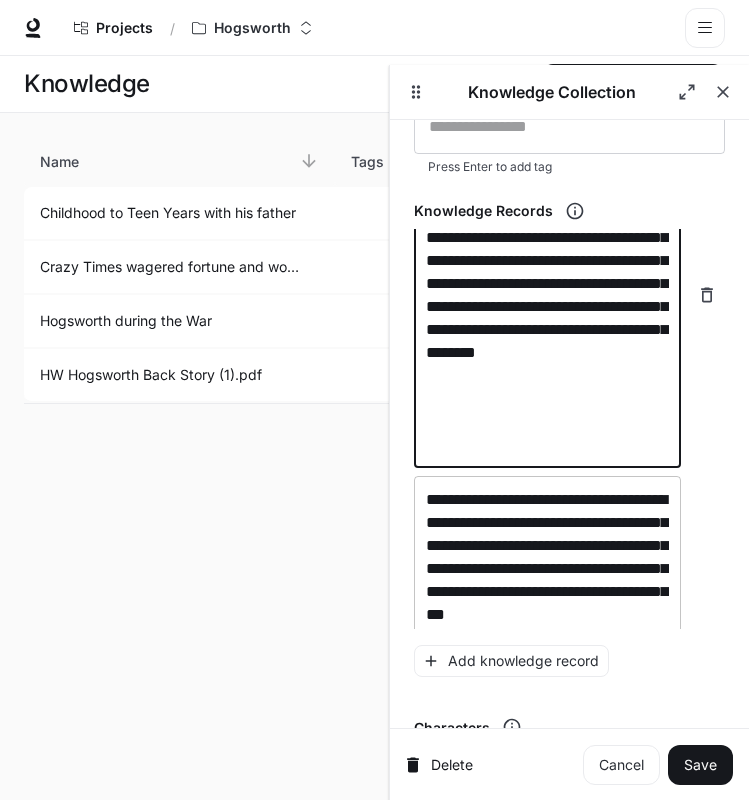 type on "**********" 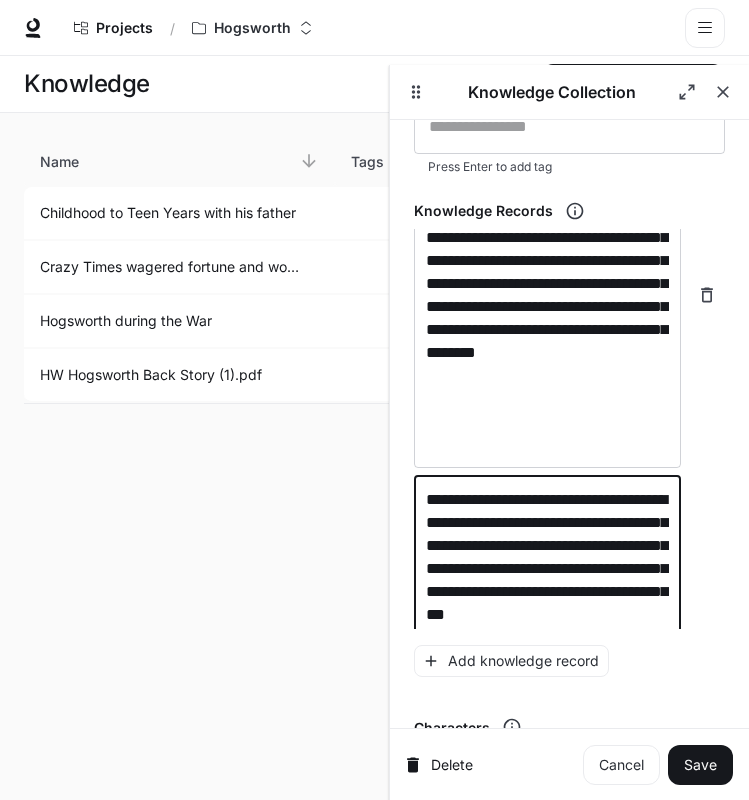 click on "**********" at bounding box center (547, 752) 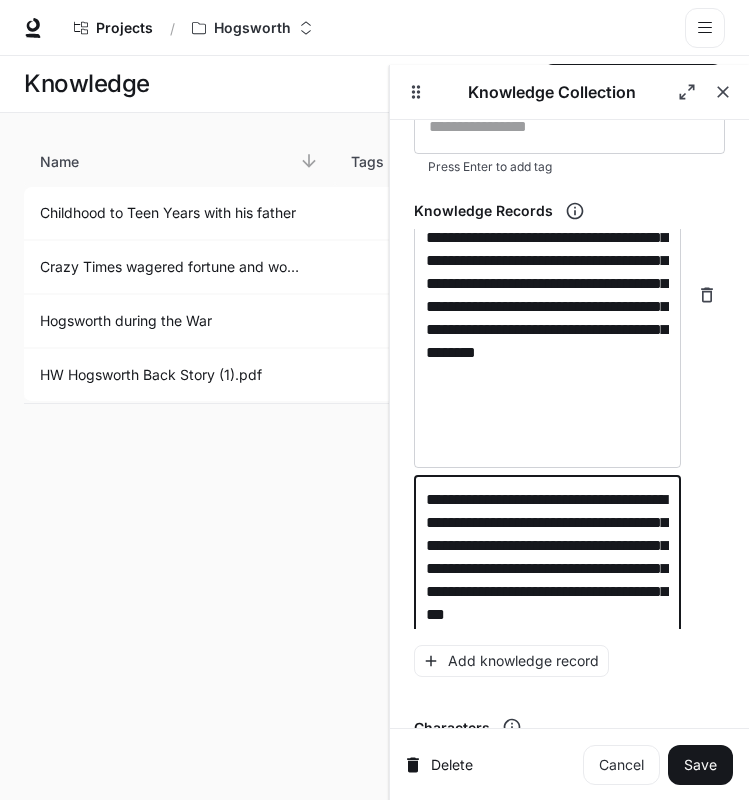 scroll, scrollTop: 1207, scrollLeft: 0, axis: vertical 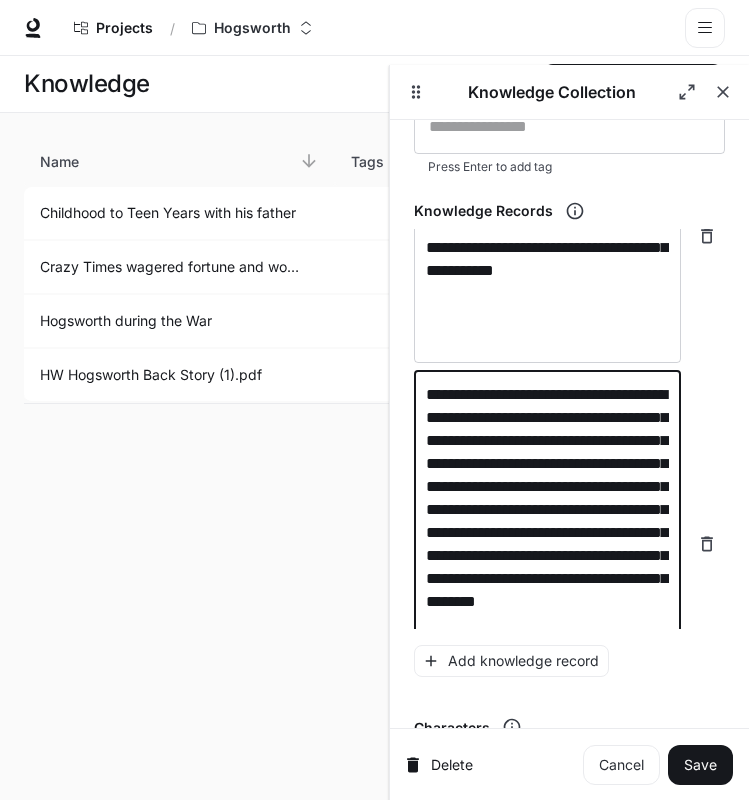 click on "**********" at bounding box center [547, 544] 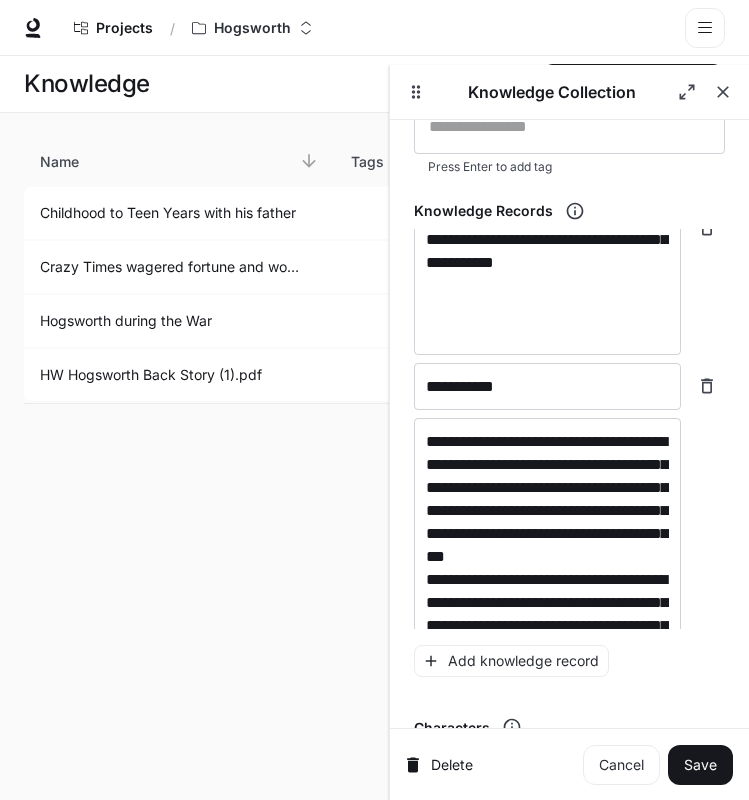 scroll, scrollTop: 752, scrollLeft: 0, axis: vertical 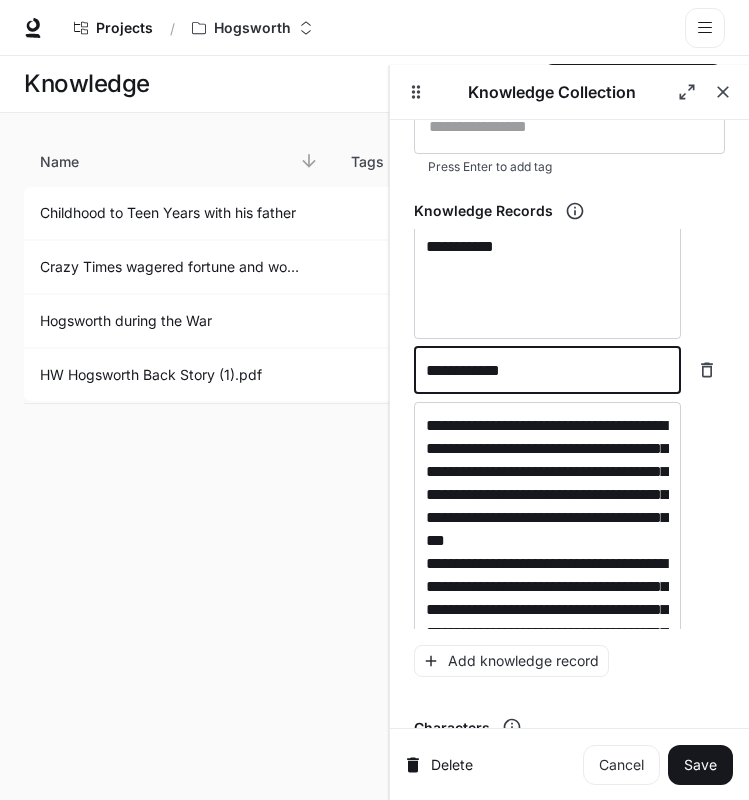 paste on "**********" 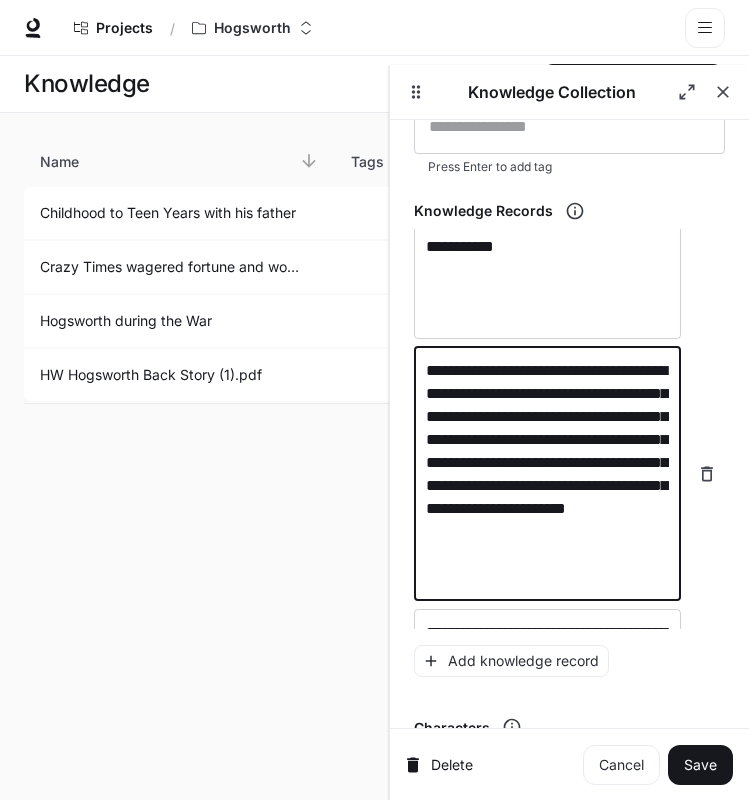 click on "**********" at bounding box center [547, 474] 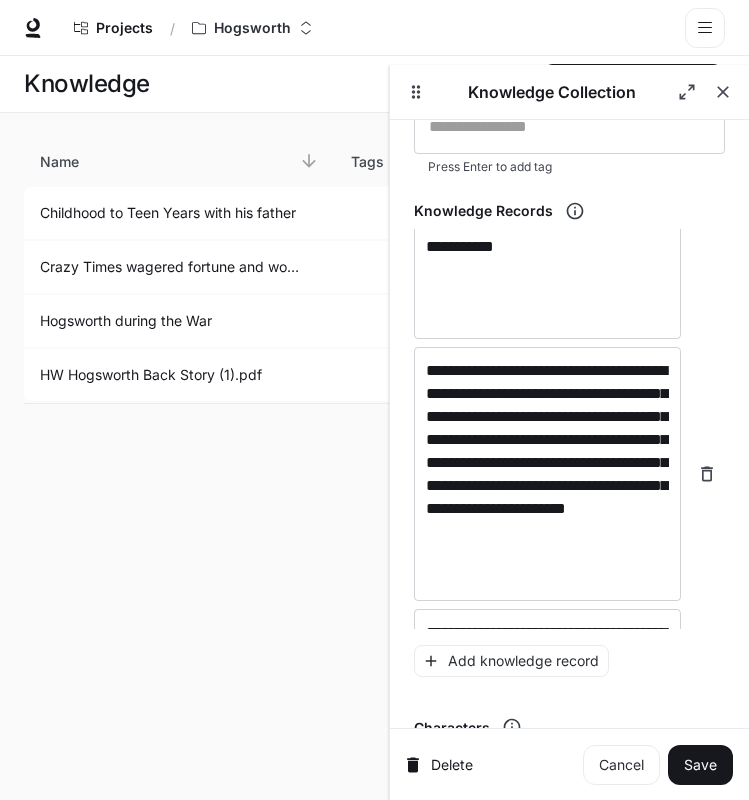 scroll, scrollTop: 991, scrollLeft: 0, axis: vertical 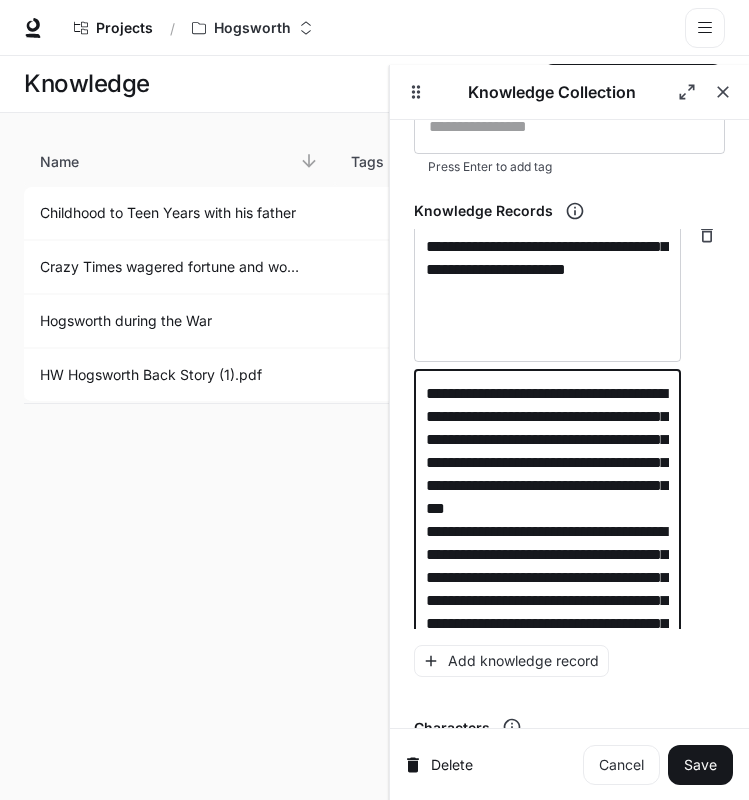 click on "**********" at bounding box center [547, 646] 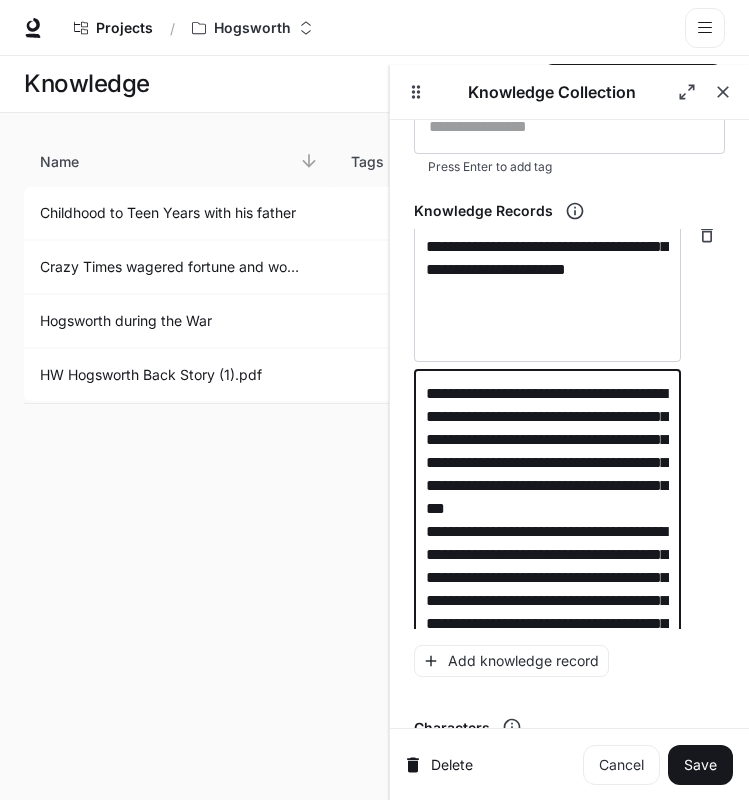 paste 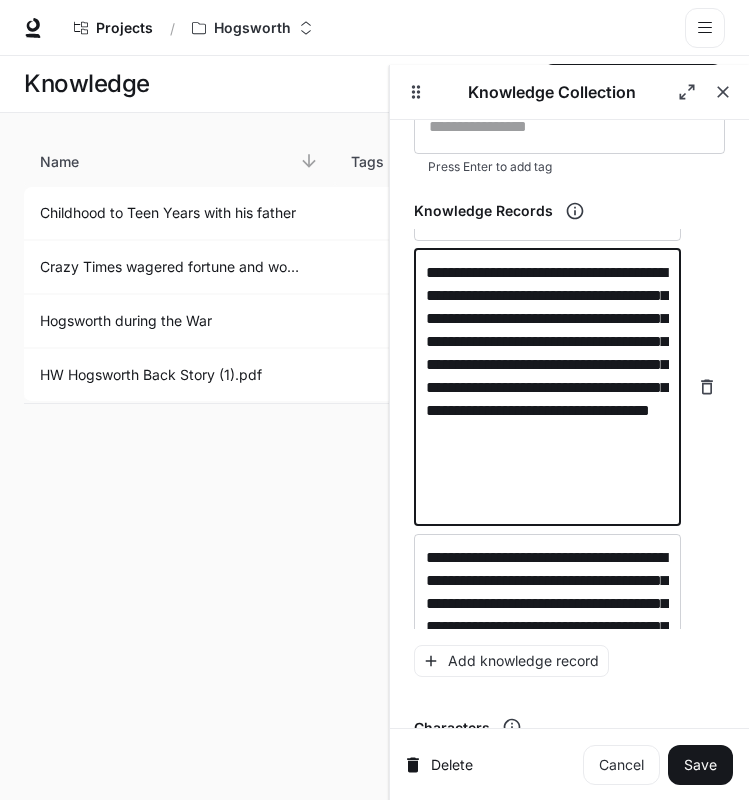 scroll, scrollTop: 1212, scrollLeft: 0, axis: vertical 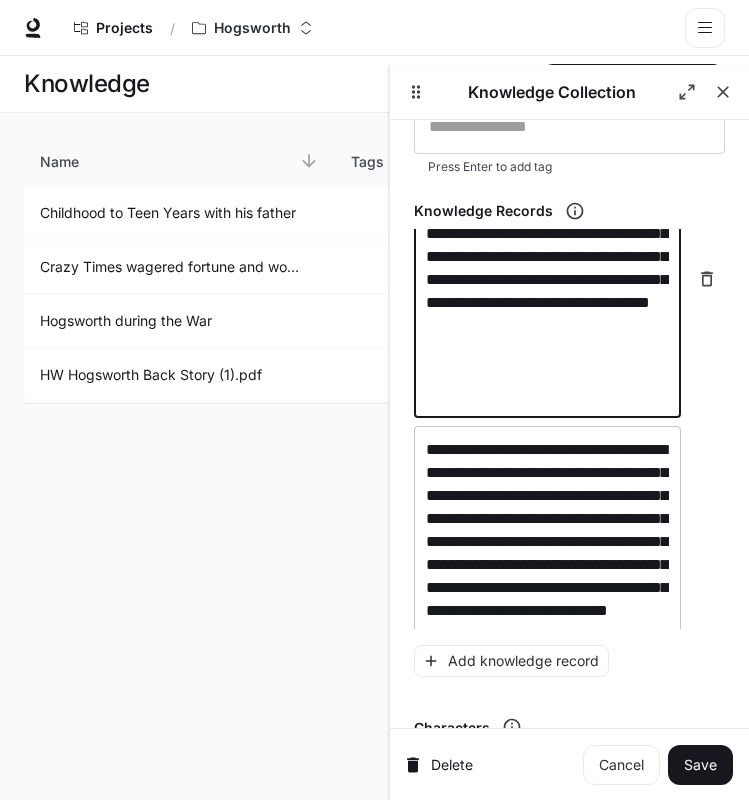 type on "**********" 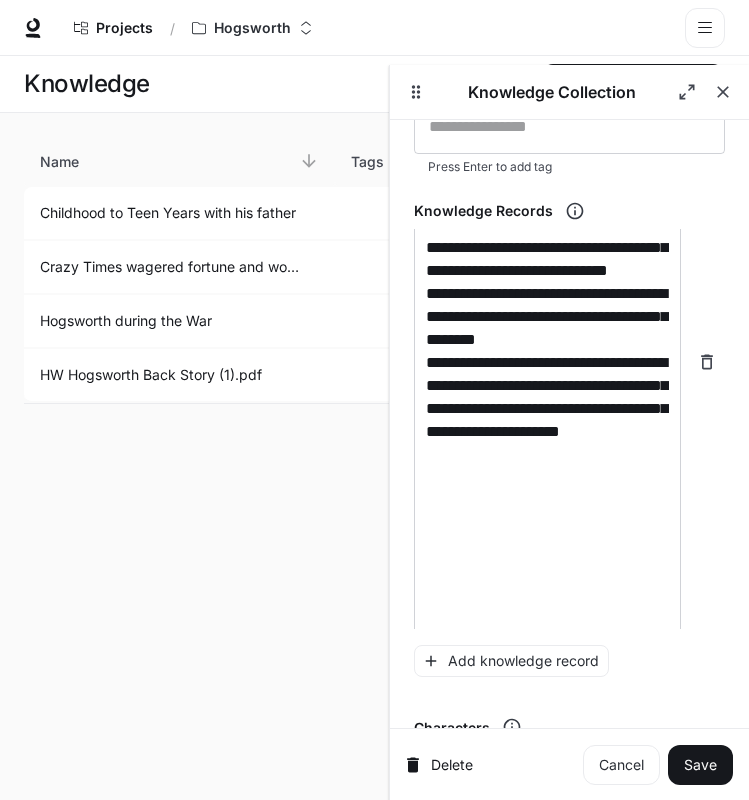 scroll, scrollTop: 1562, scrollLeft: 0, axis: vertical 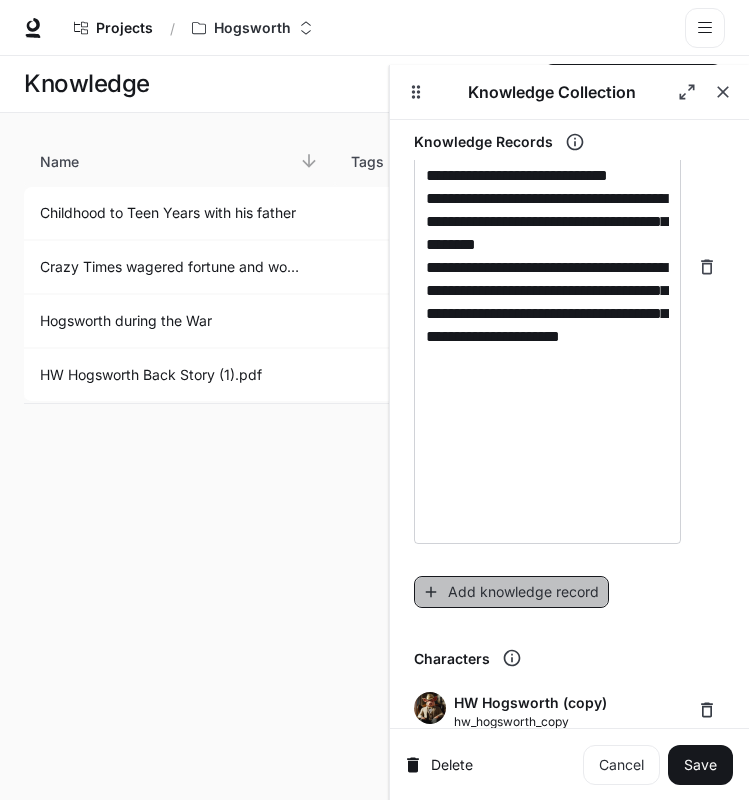 click on "Add knowledge record" at bounding box center (511, 592) 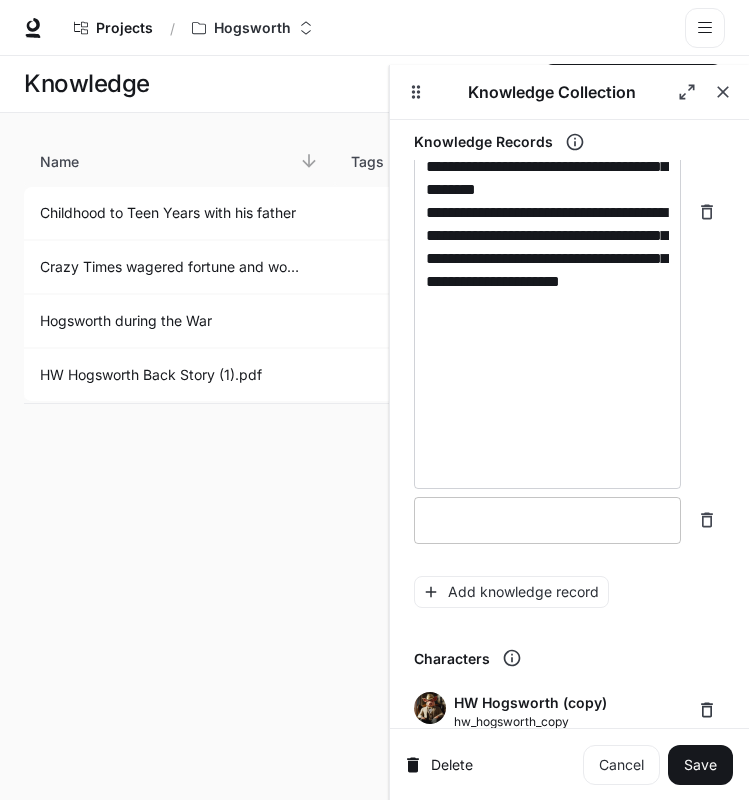 click at bounding box center (547, 520) 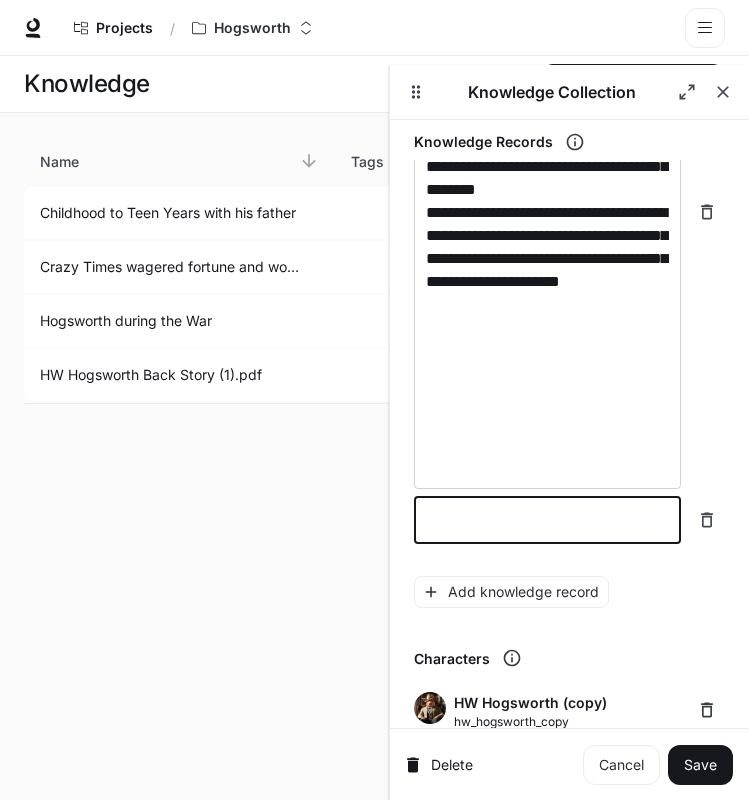 paste on "**********" 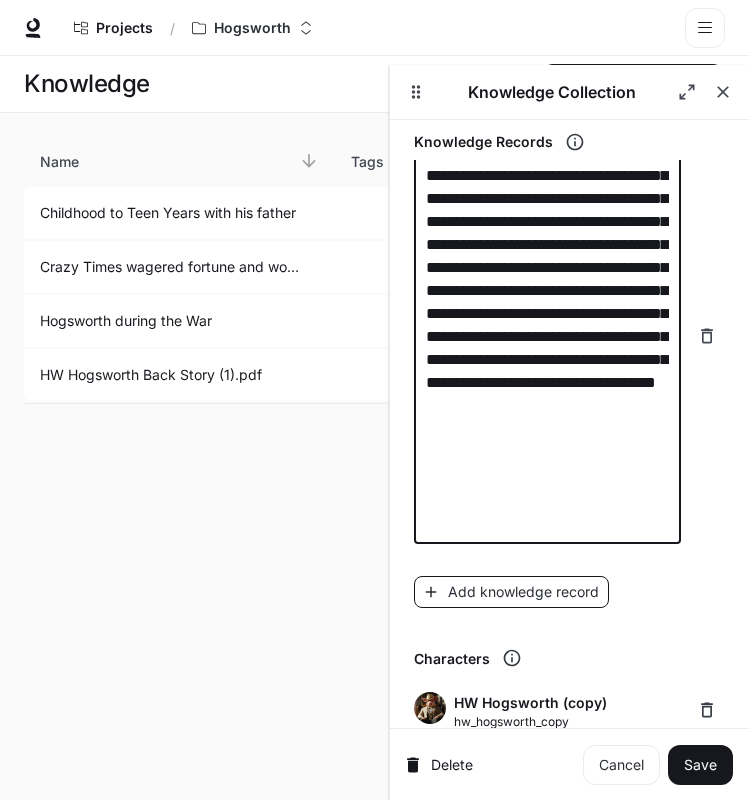 type on "**********" 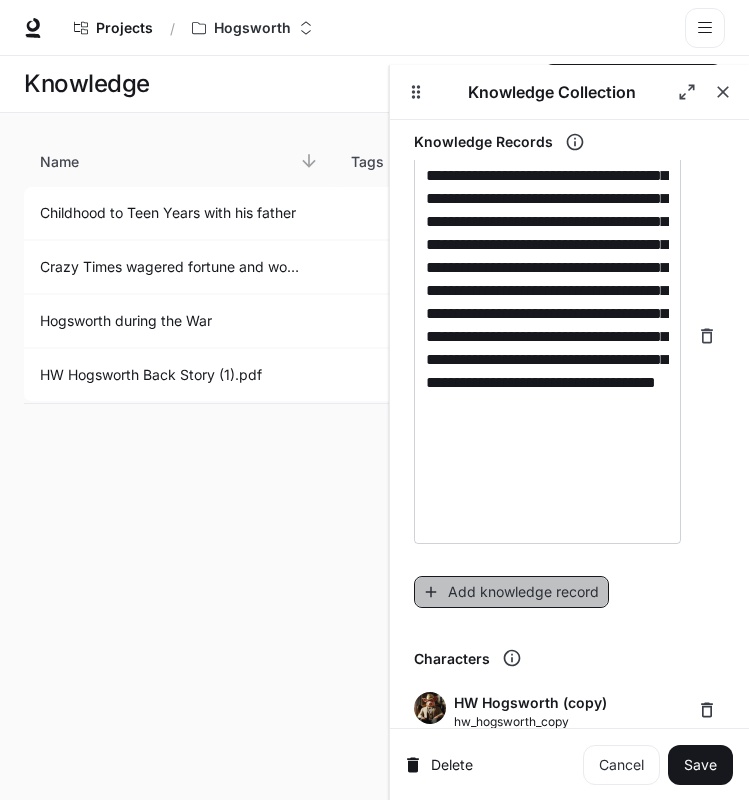 click on "Add knowledge record" at bounding box center (511, 592) 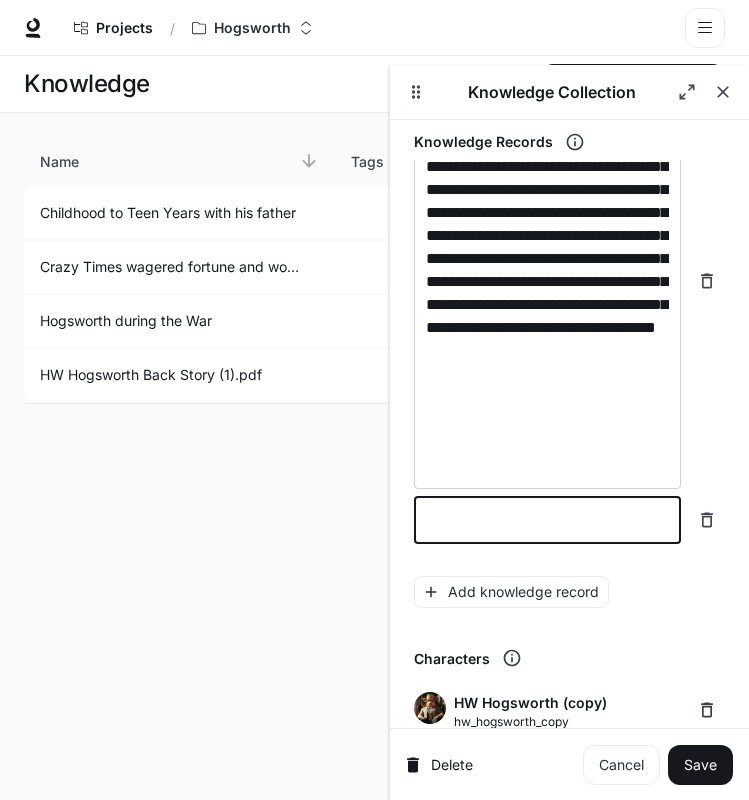 click at bounding box center (547, 520) 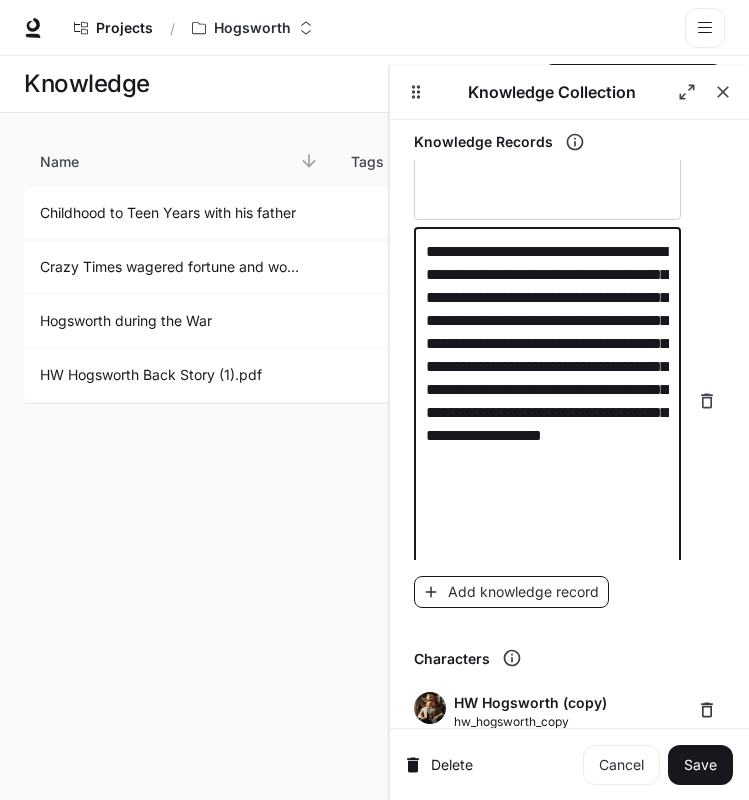 type on "**********" 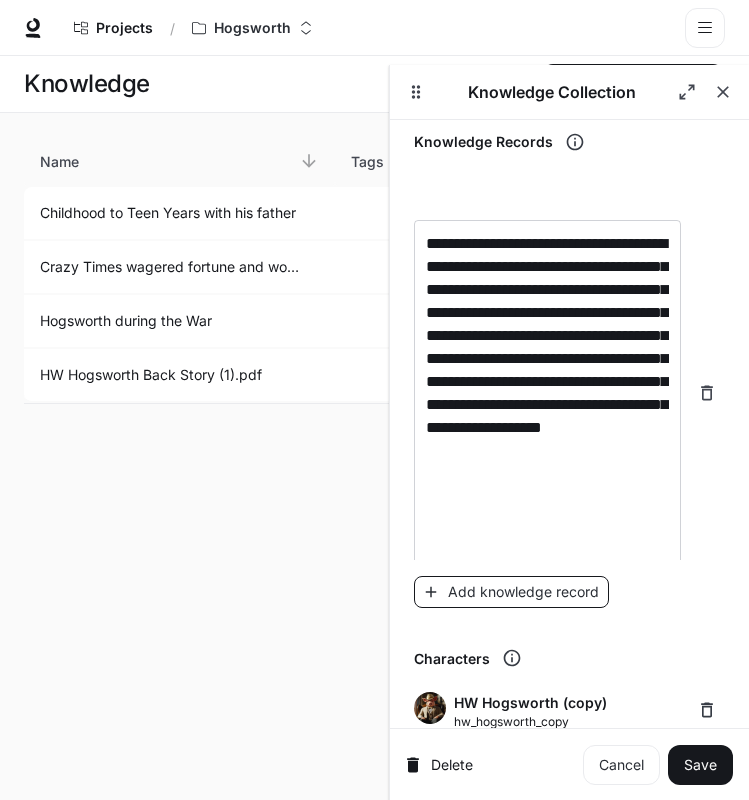 scroll, scrollTop: 2378, scrollLeft: 0, axis: vertical 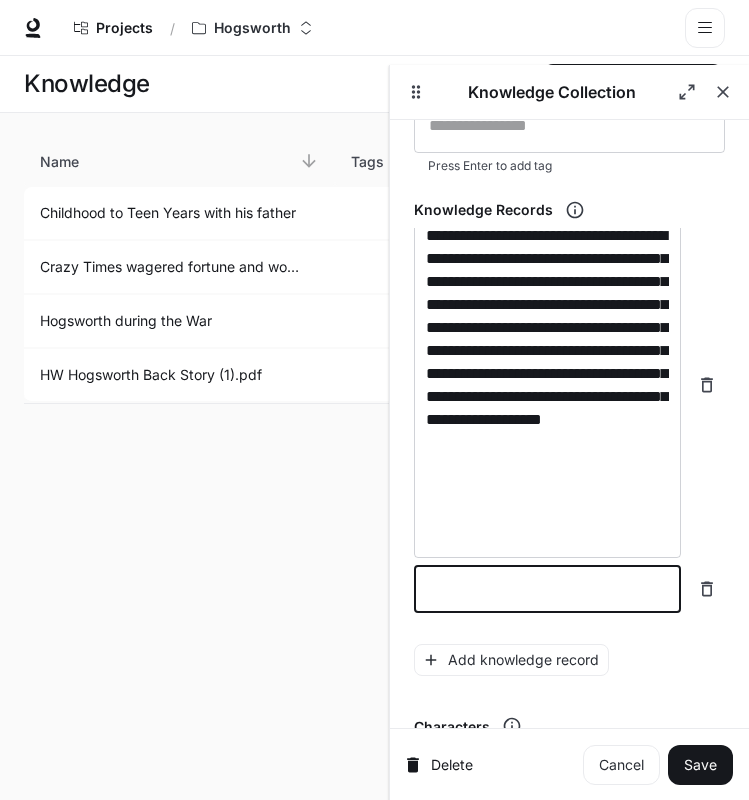 click at bounding box center [547, 589] 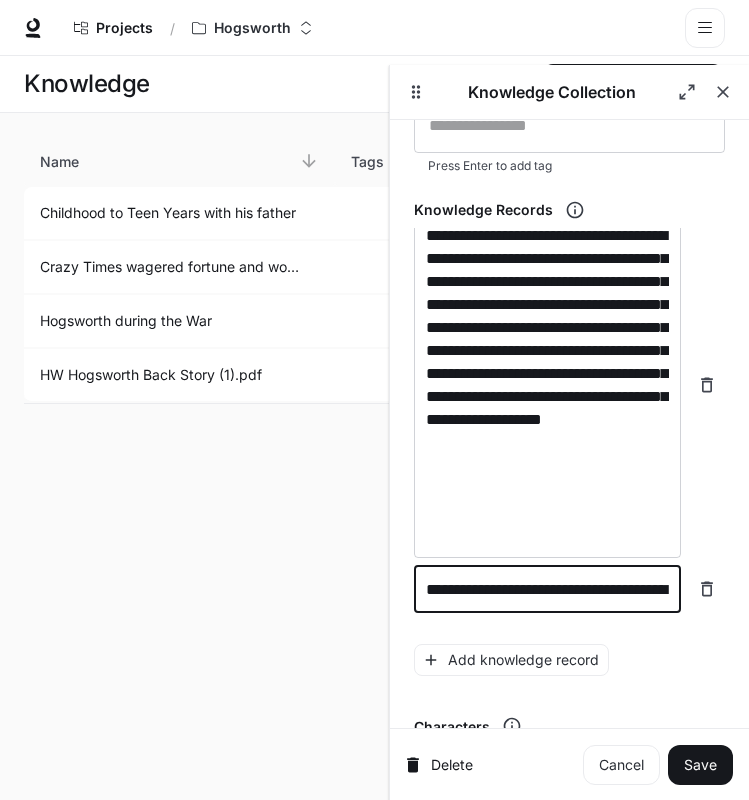 scroll, scrollTop: 2739, scrollLeft: 0, axis: vertical 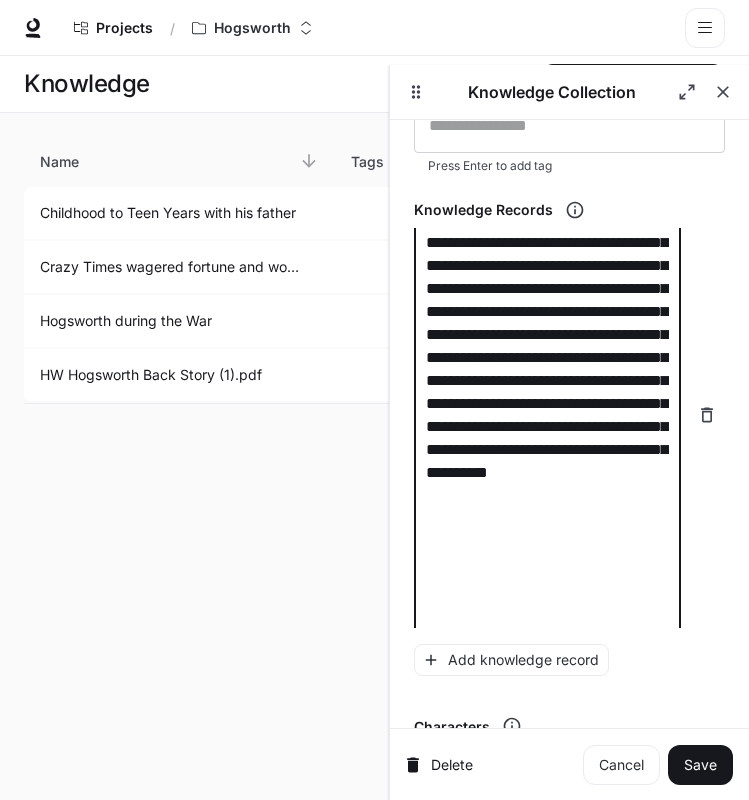 type on "**********" 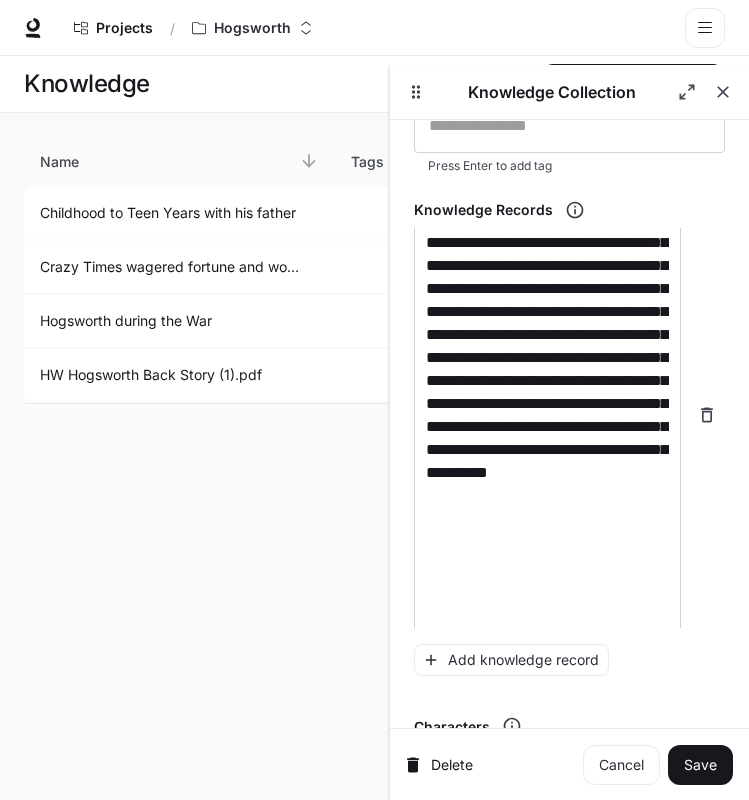 scroll, scrollTop: 2761, scrollLeft: 0, axis: vertical 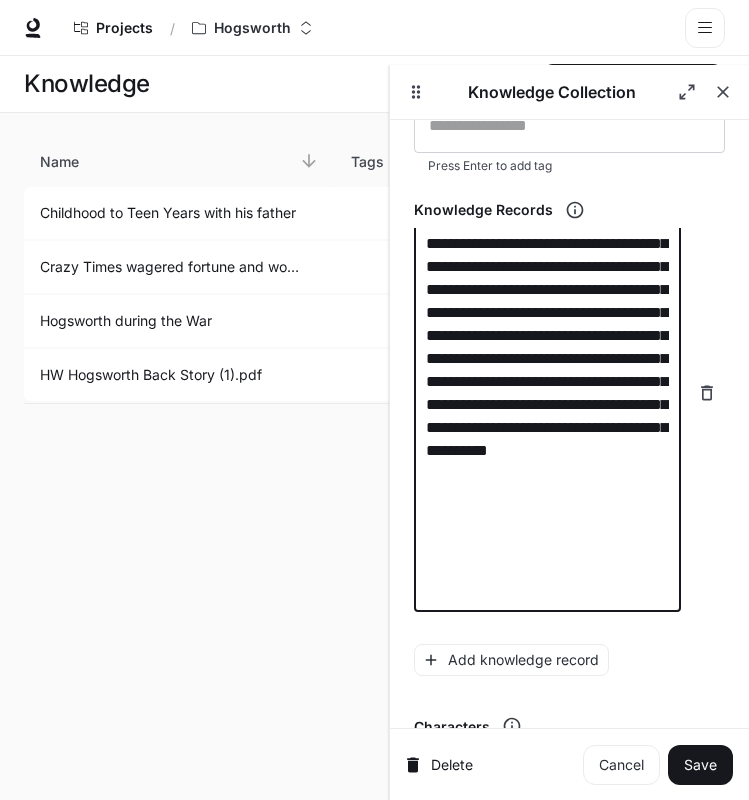click on "**********" at bounding box center [547, 393] 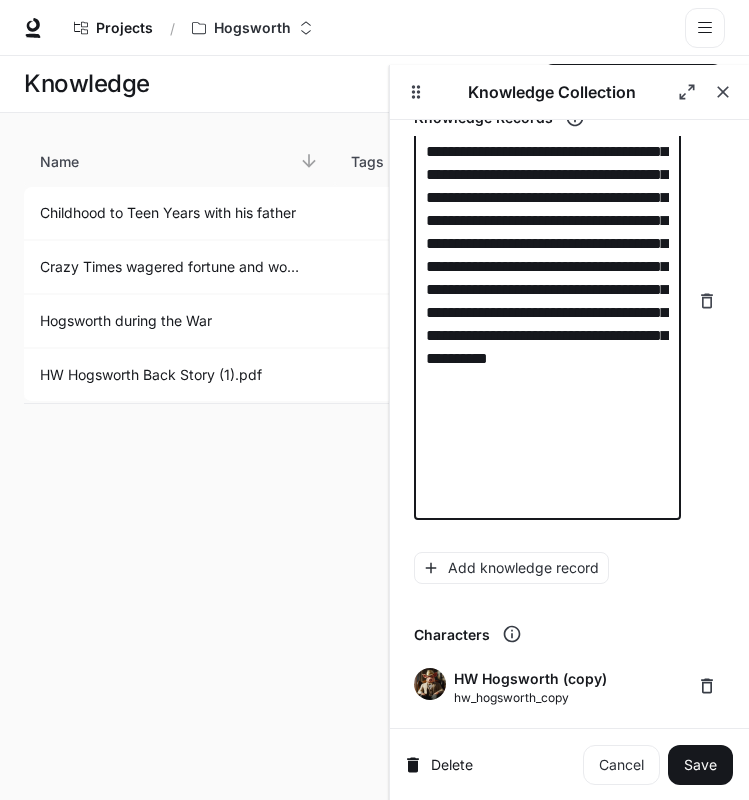 scroll, scrollTop: 380, scrollLeft: 0, axis: vertical 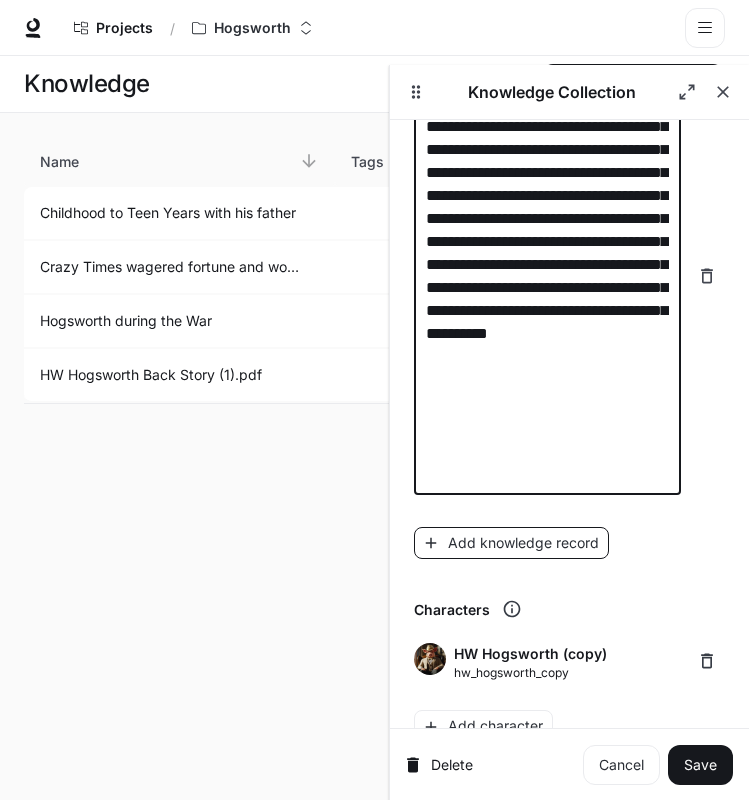 click on "Add knowledge record" at bounding box center [511, 543] 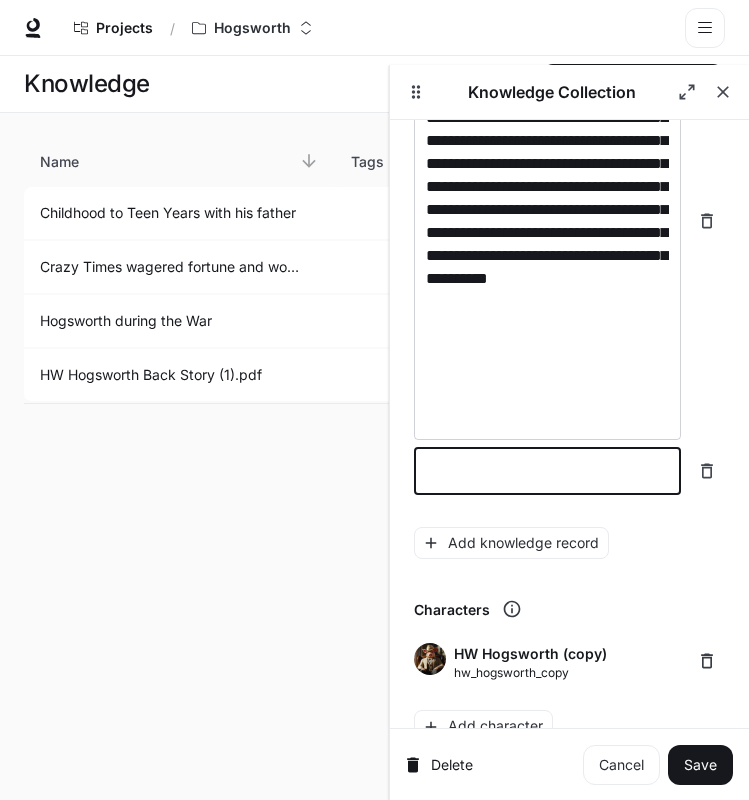 click at bounding box center (547, 471) 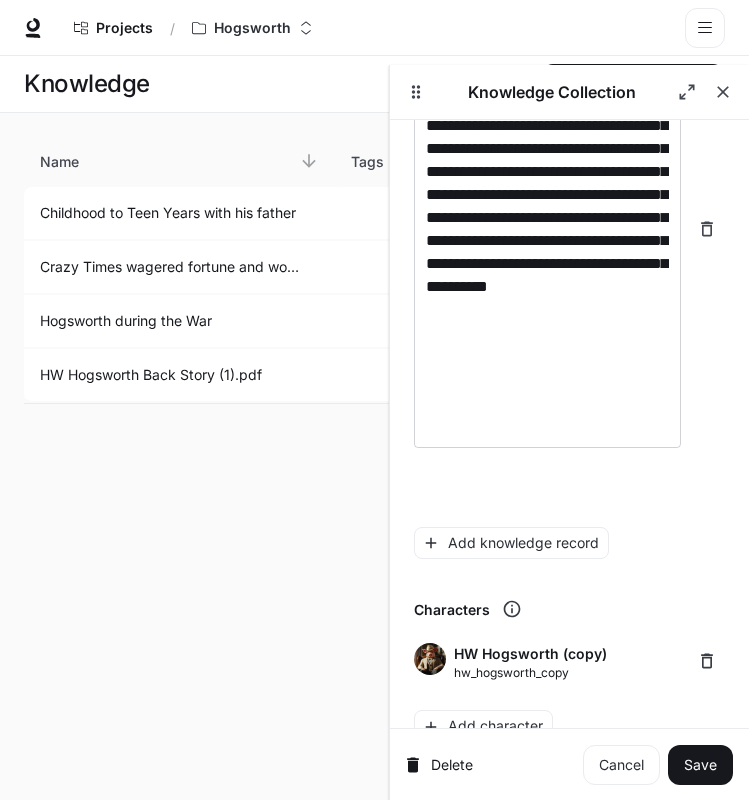 scroll, scrollTop: 2471, scrollLeft: 0, axis: vertical 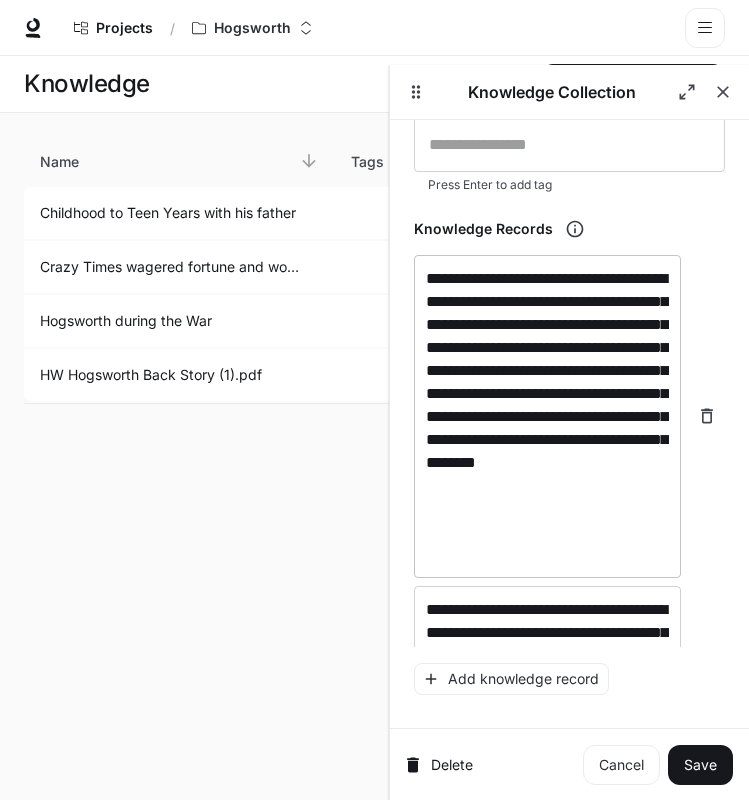 click on "**********" at bounding box center (547, 416) 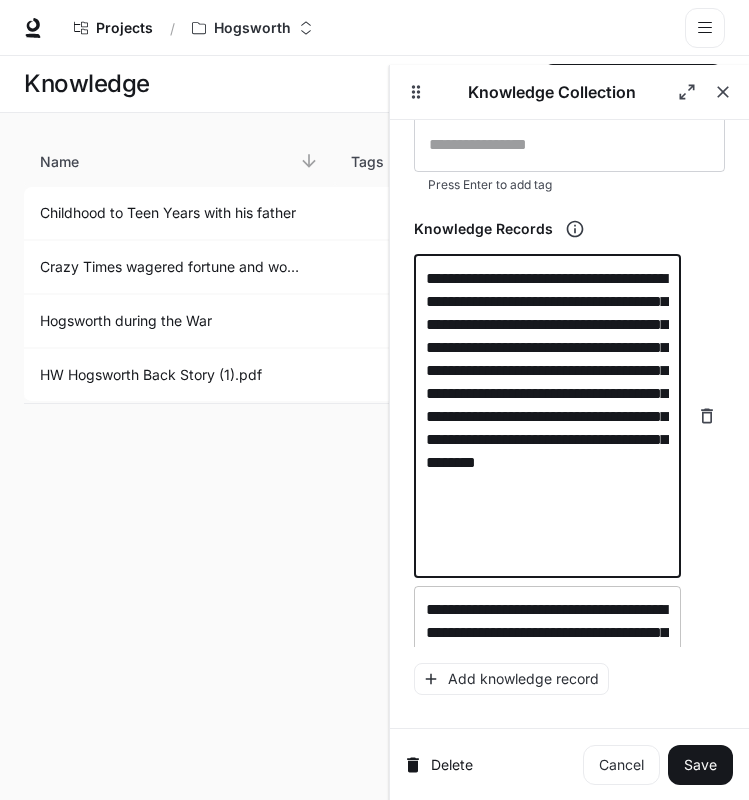 click on "**********" at bounding box center [547, 724] 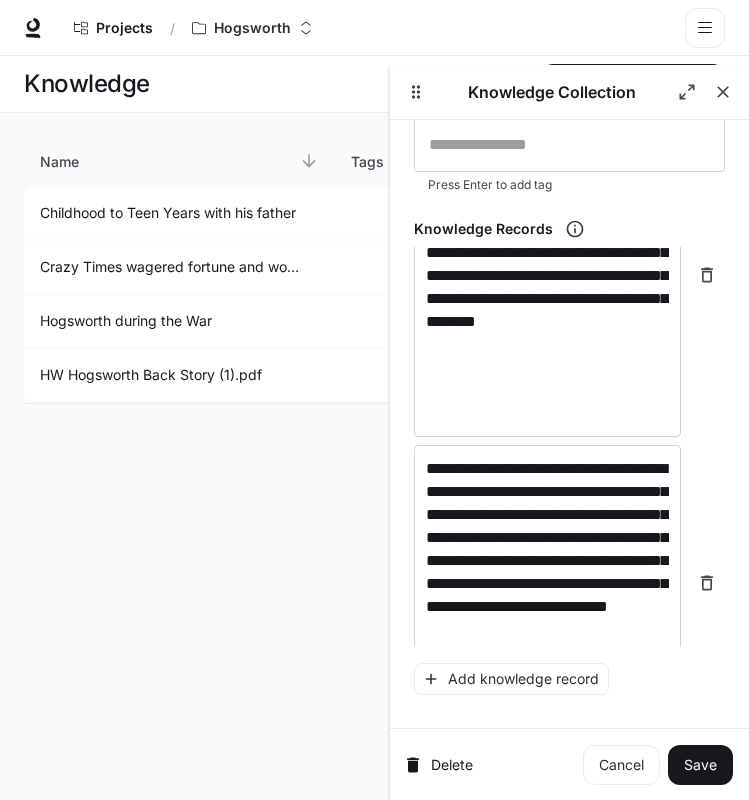 scroll, scrollTop: 320, scrollLeft: 0, axis: vertical 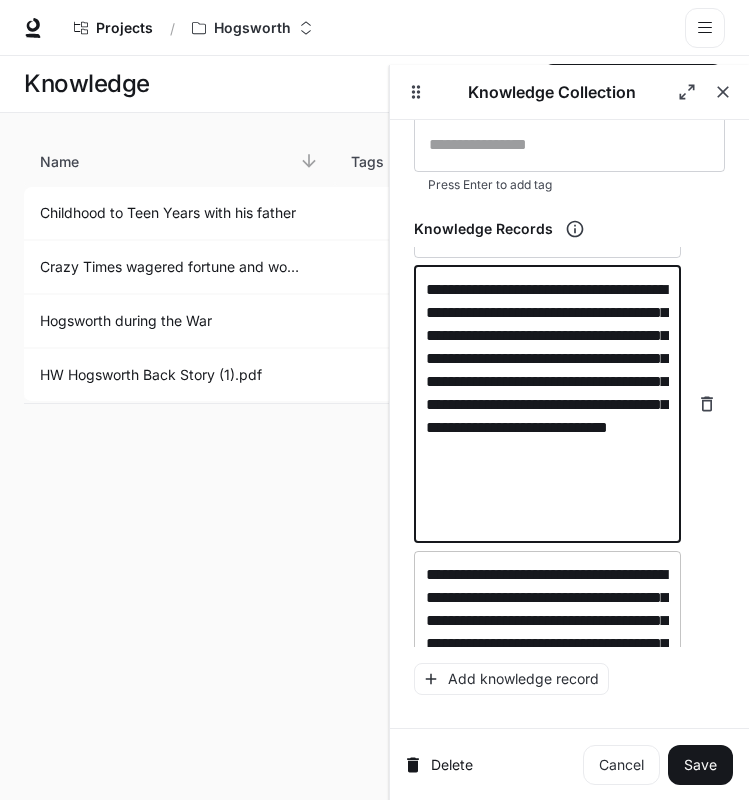 click on "**********" at bounding box center (547, 678) 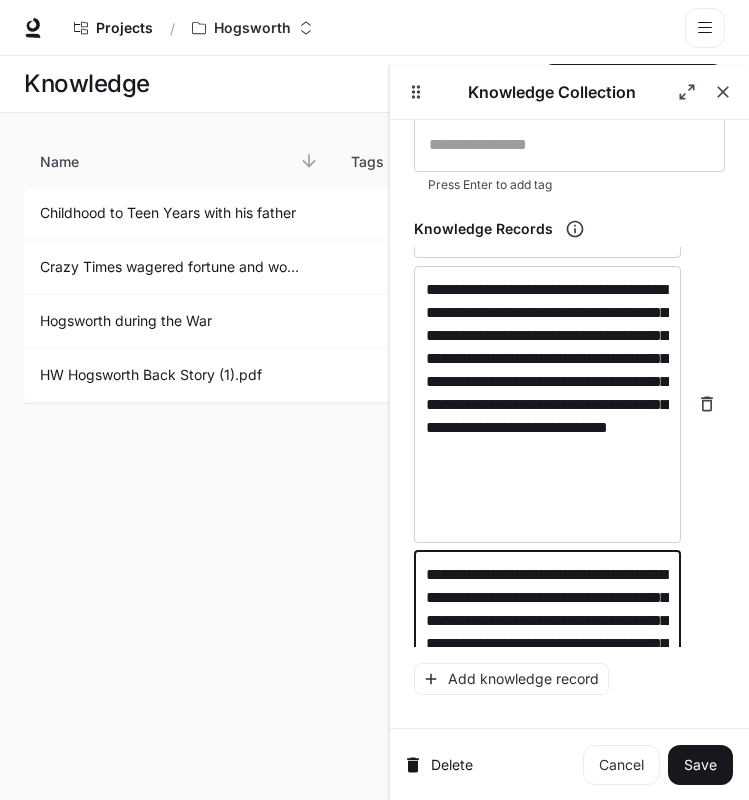 click on "**********" at bounding box center (547, 678) 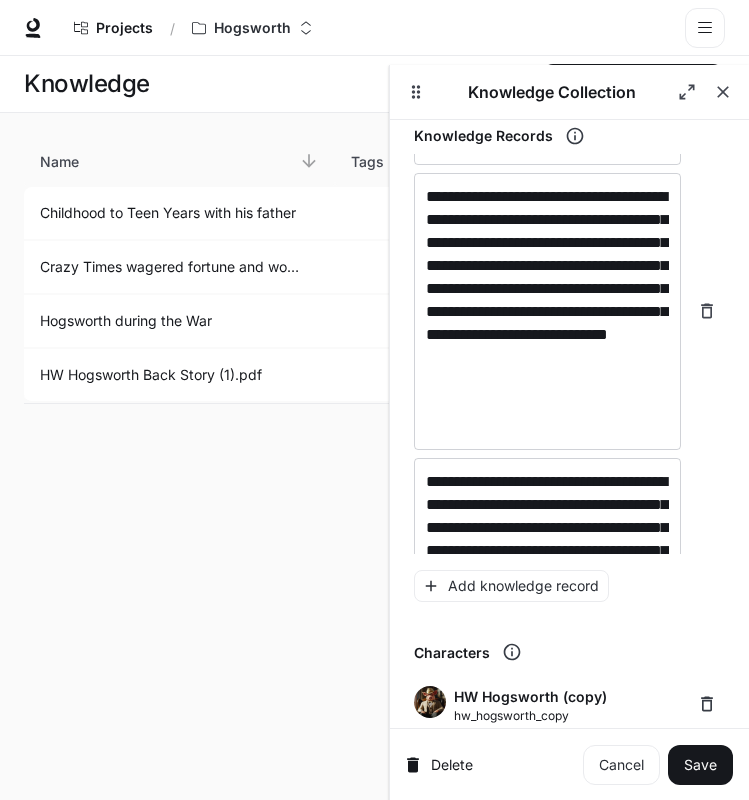 scroll, scrollTop: 500, scrollLeft: 0, axis: vertical 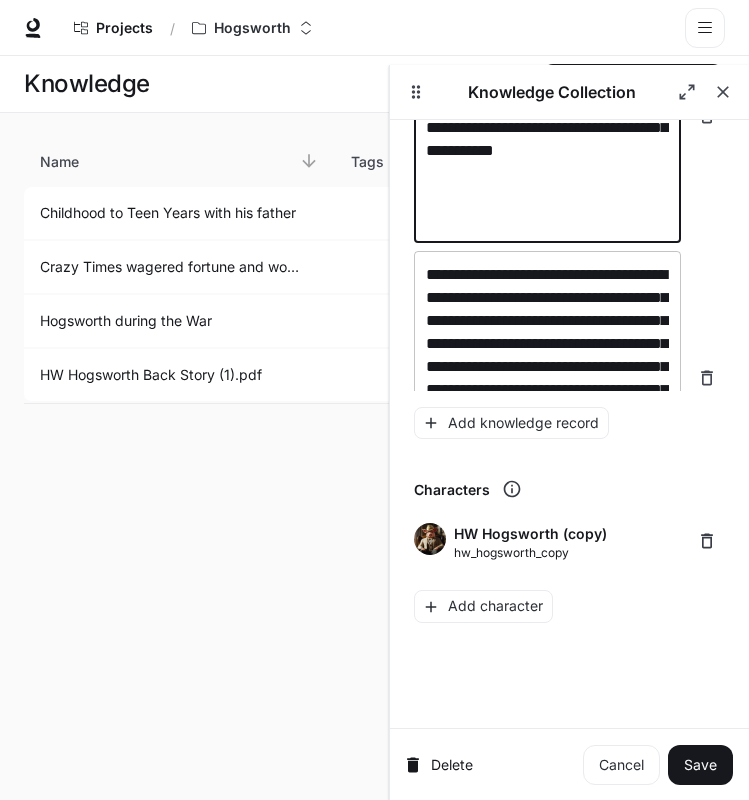 click on "**********" at bounding box center (547, 378) 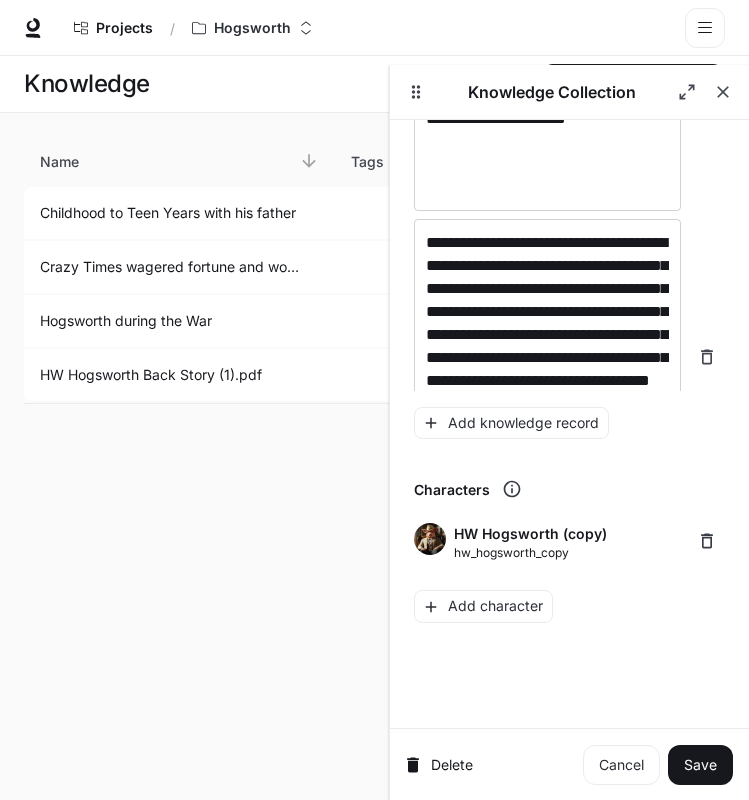 scroll, scrollTop: 921, scrollLeft: 0, axis: vertical 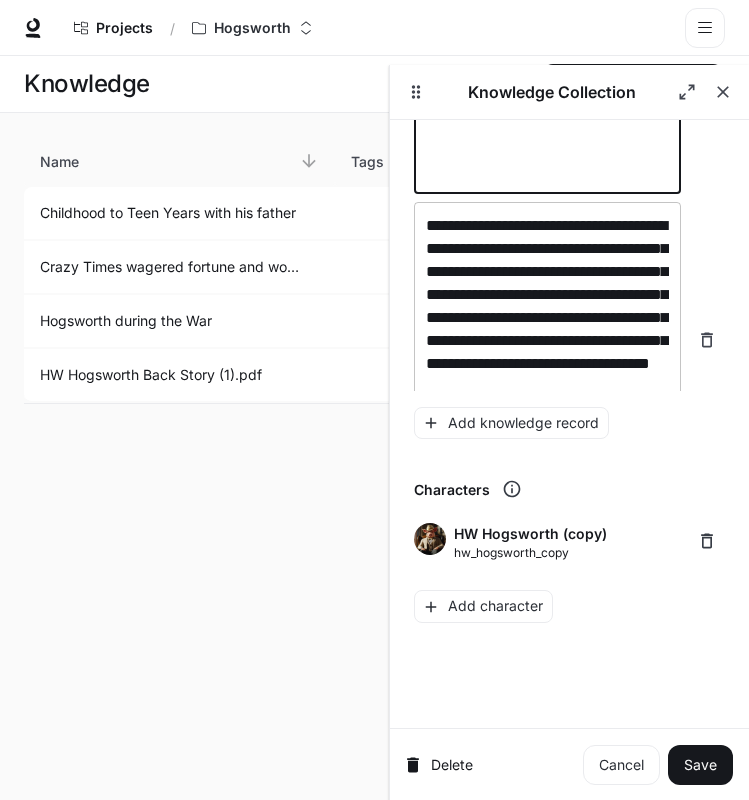 click on "**********" at bounding box center (547, 340) 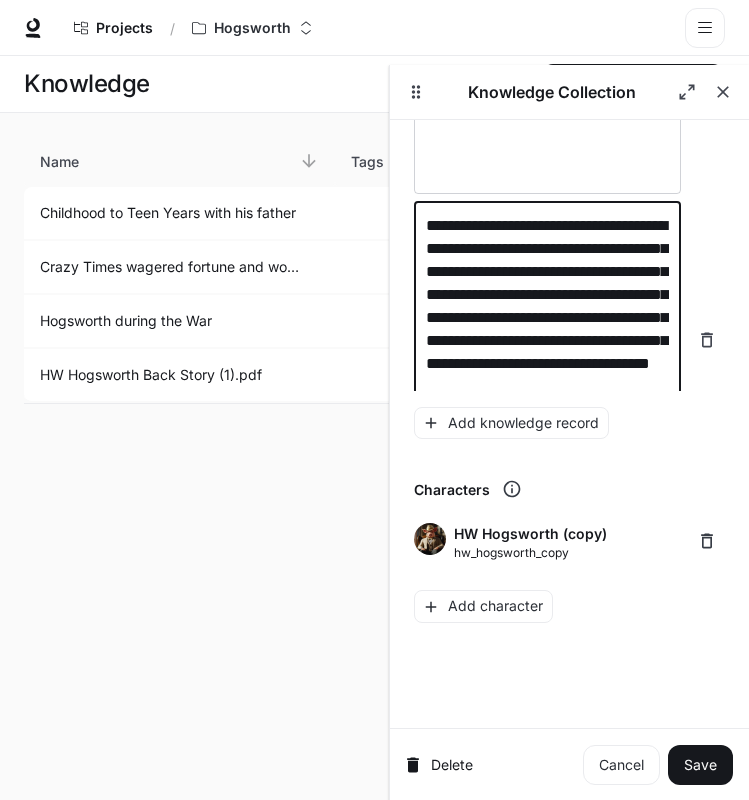 click on "**********" at bounding box center (547, 340) 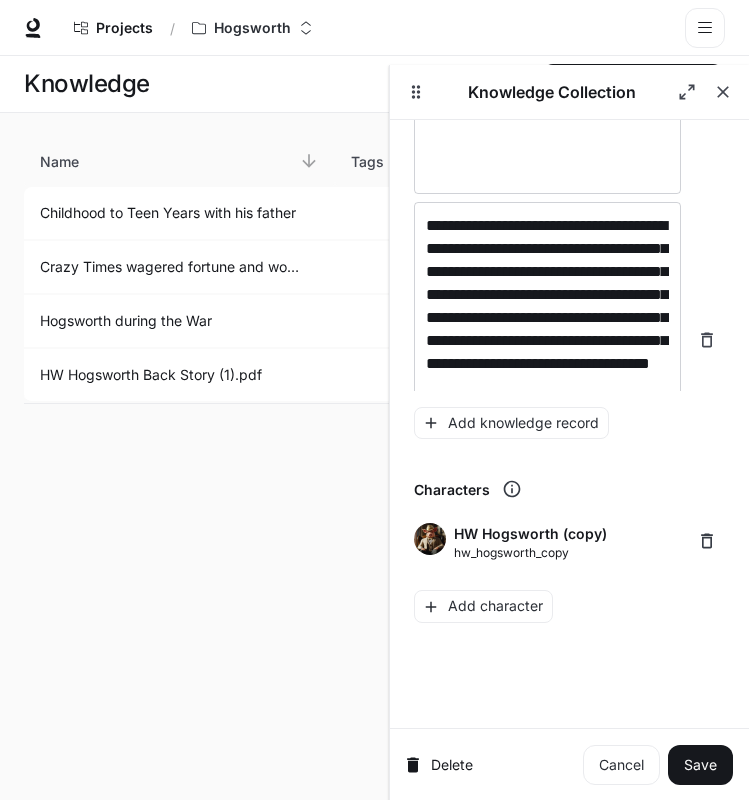 scroll, scrollTop: 1292, scrollLeft: 0, axis: vertical 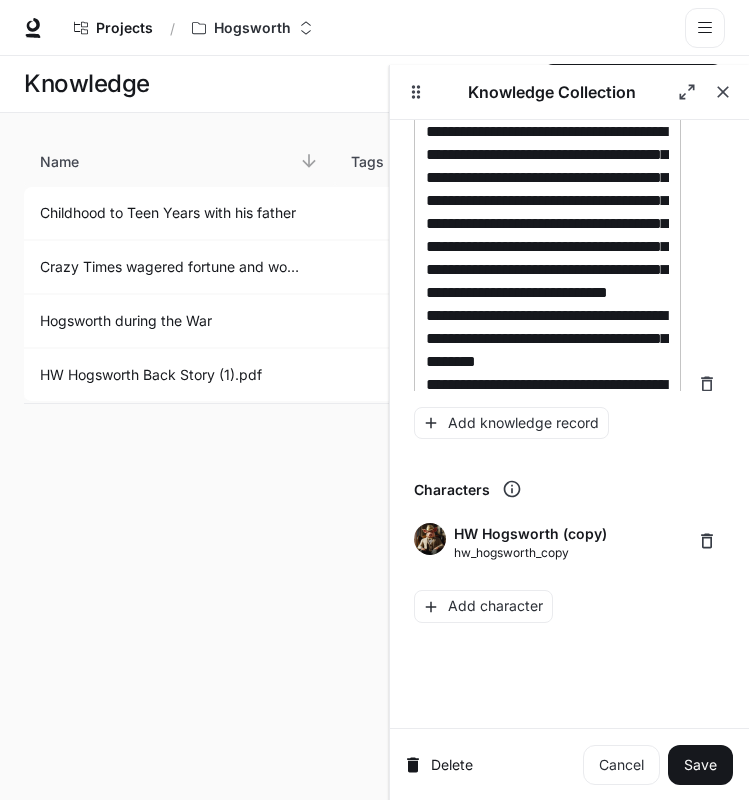 click on "**********" at bounding box center (547, 384) 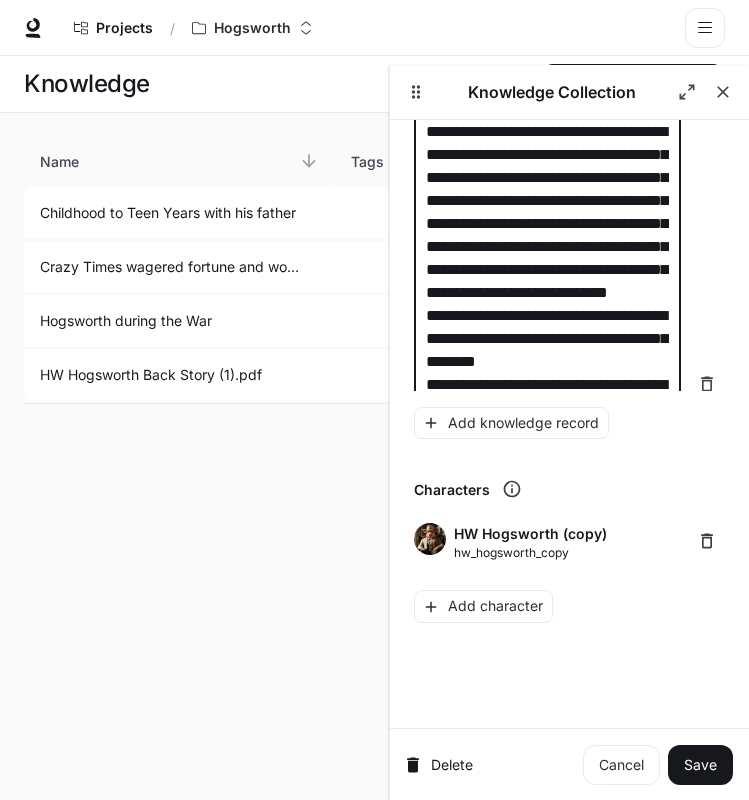 click on "**********" at bounding box center (547, 384) 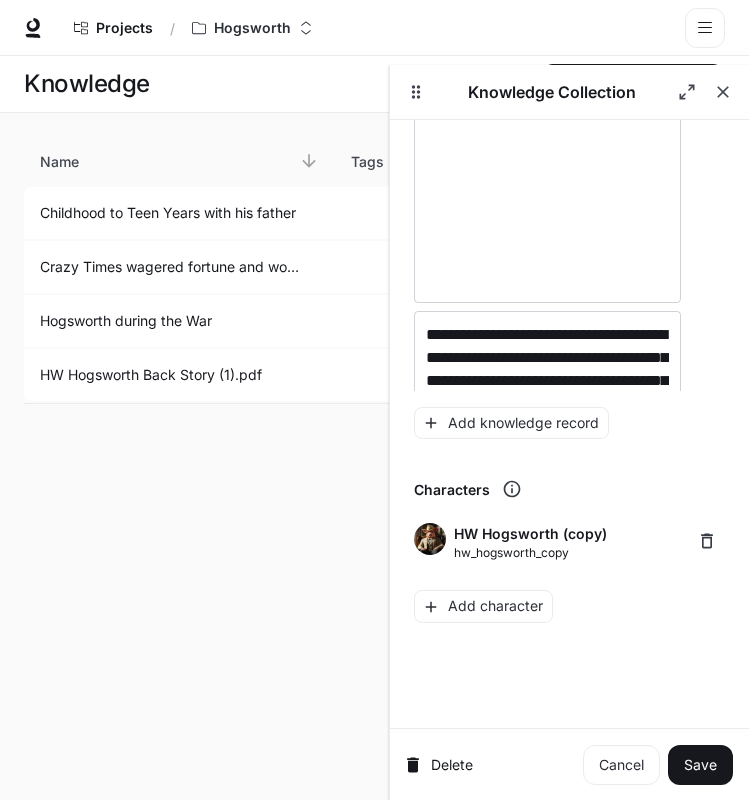 scroll, scrollTop: 1646, scrollLeft: 0, axis: vertical 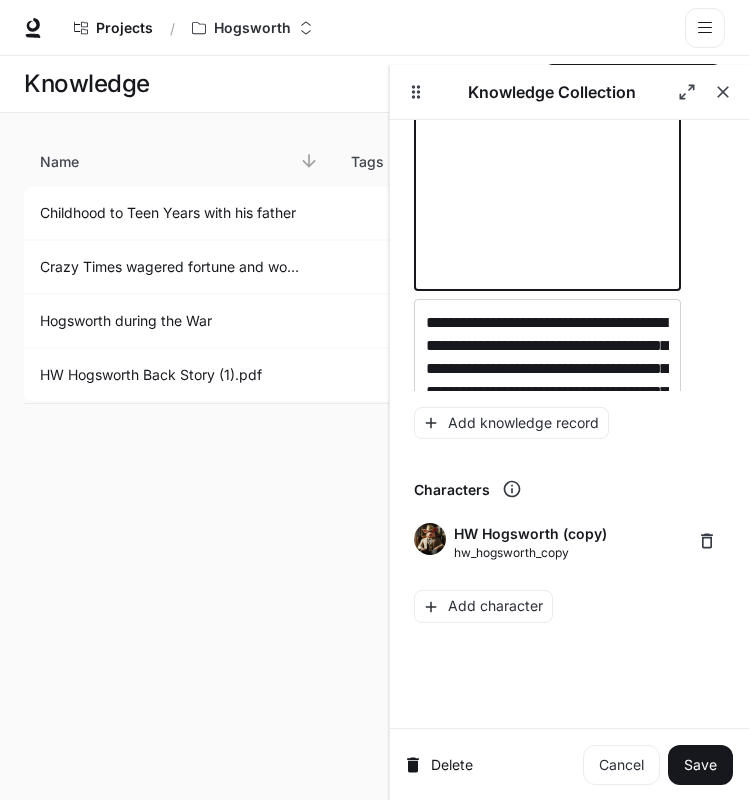 click on "**********" at bounding box center (547, 14) 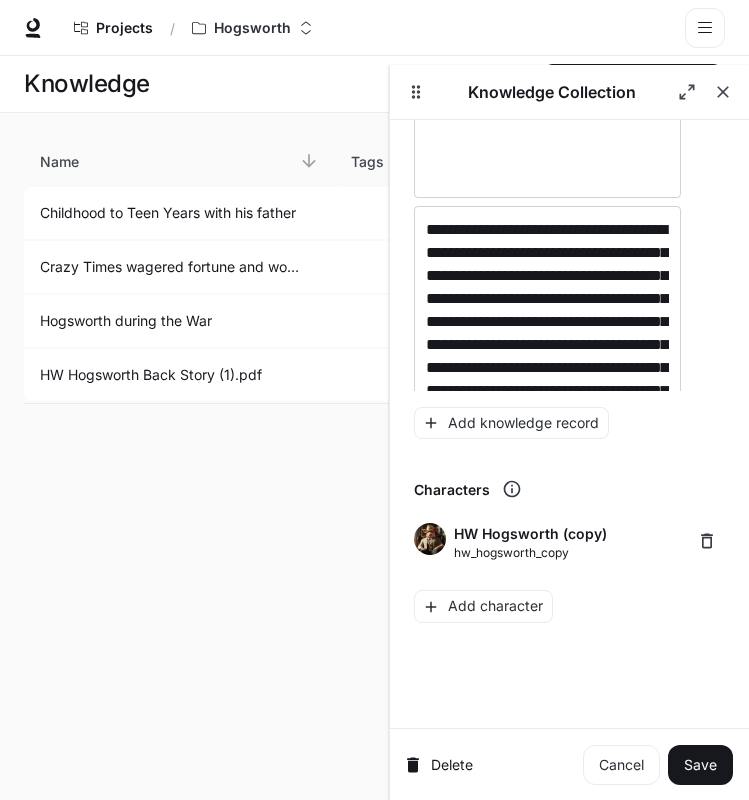 scroll, scrollTop: 1782, scrollLeft: 0, axis: vertical 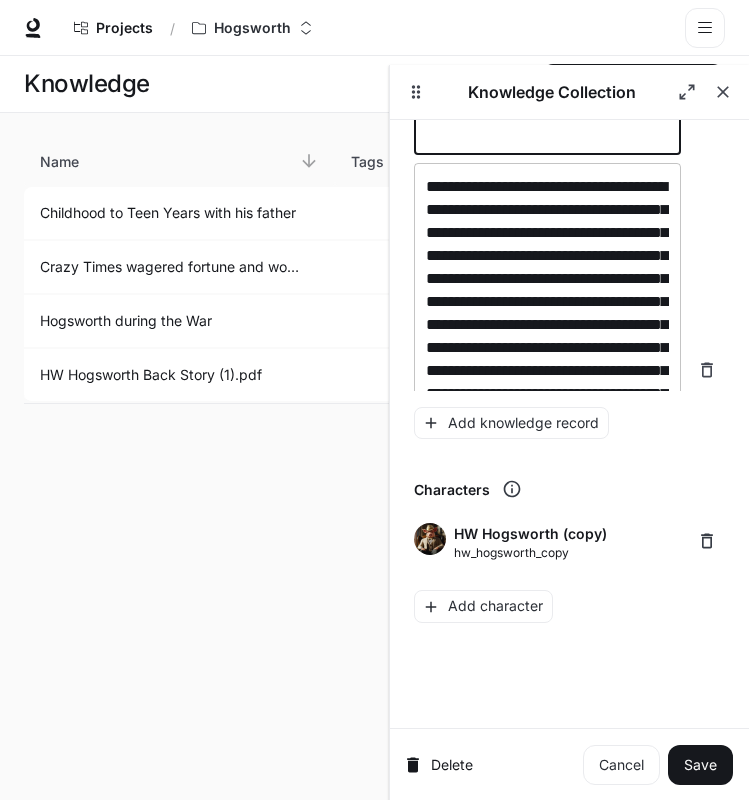 click on "**********" at bounding box center [547, 370] 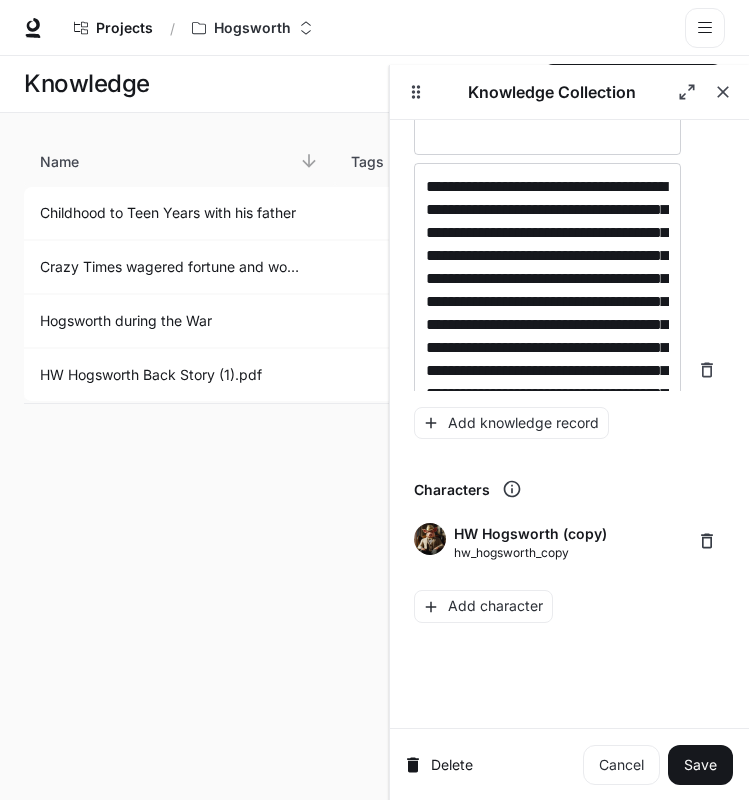 scroll, scrollTop: 2167, scrollLeft: 0, axis: vertical 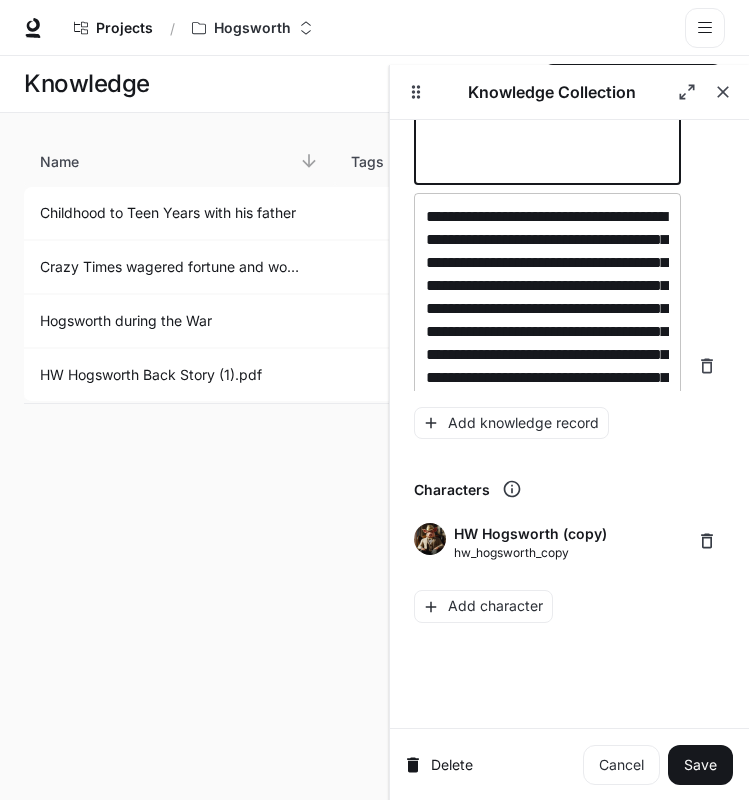 click on "**********" at bounding box center [547, 366] 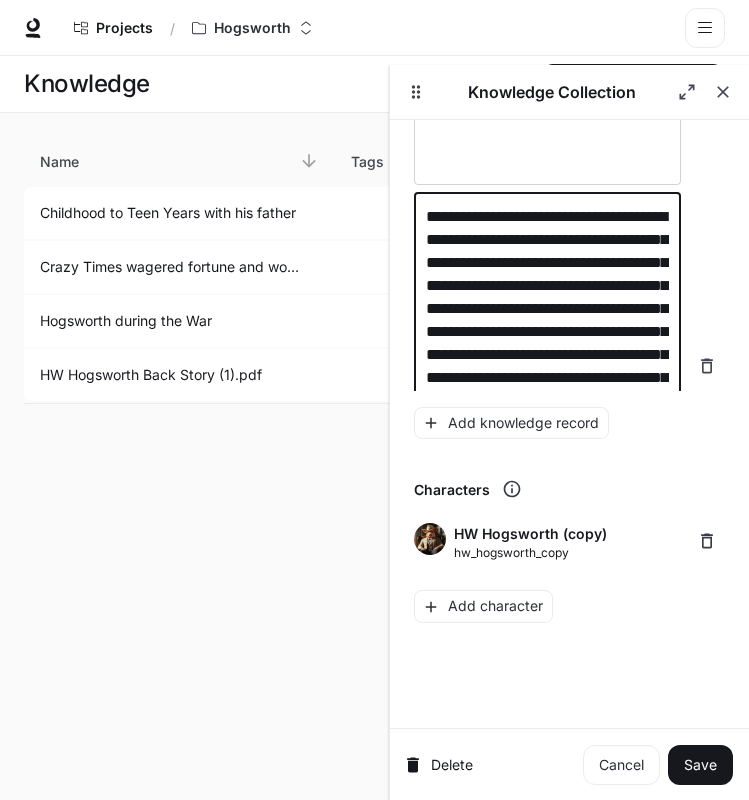 click on "**********" at bounding box center (547, 366) 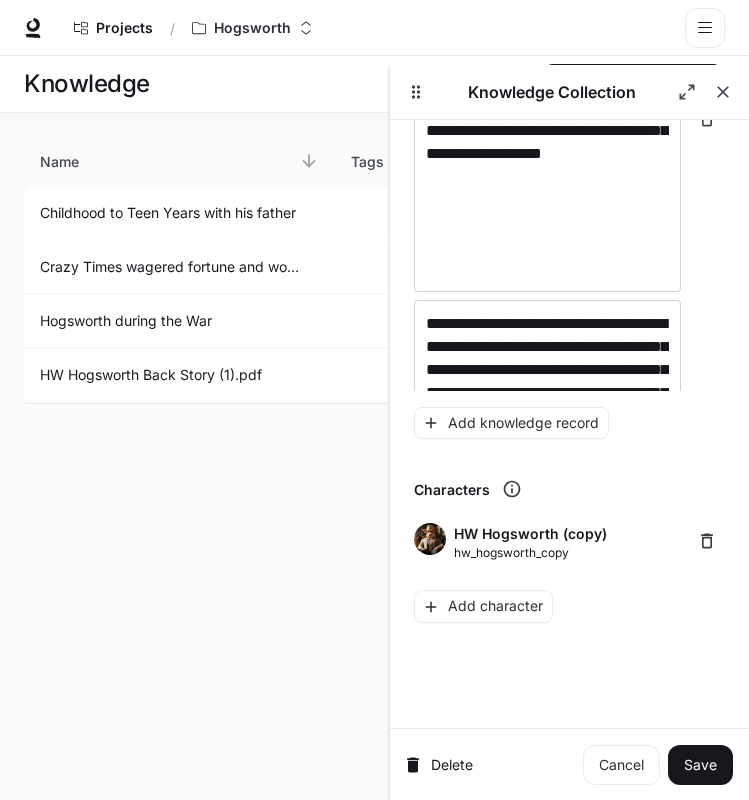scroll, scrollTop: 2421, scrollLeft: 0, axis: vertical 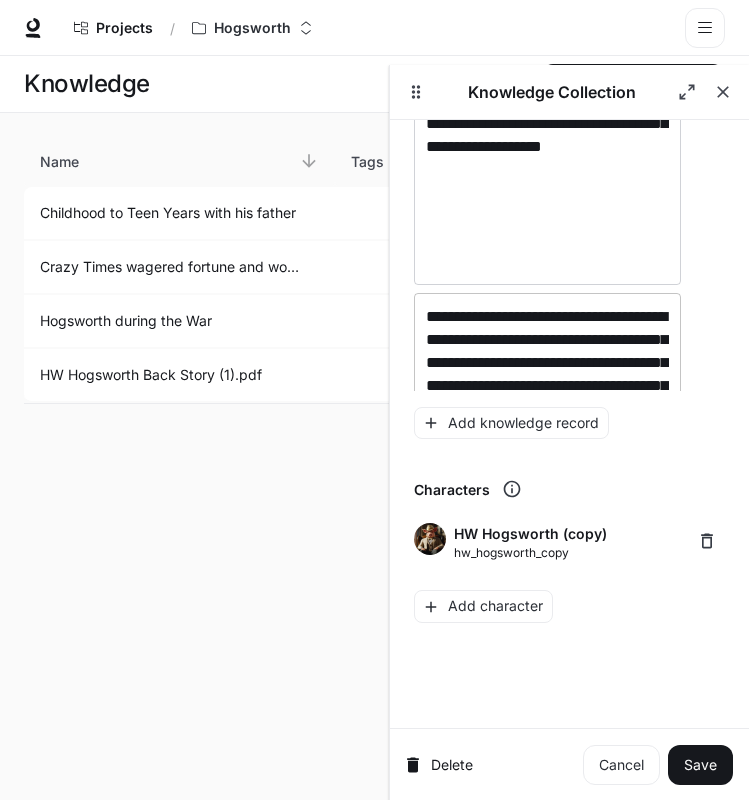 click on "**********" at bounding box center (547, 512) 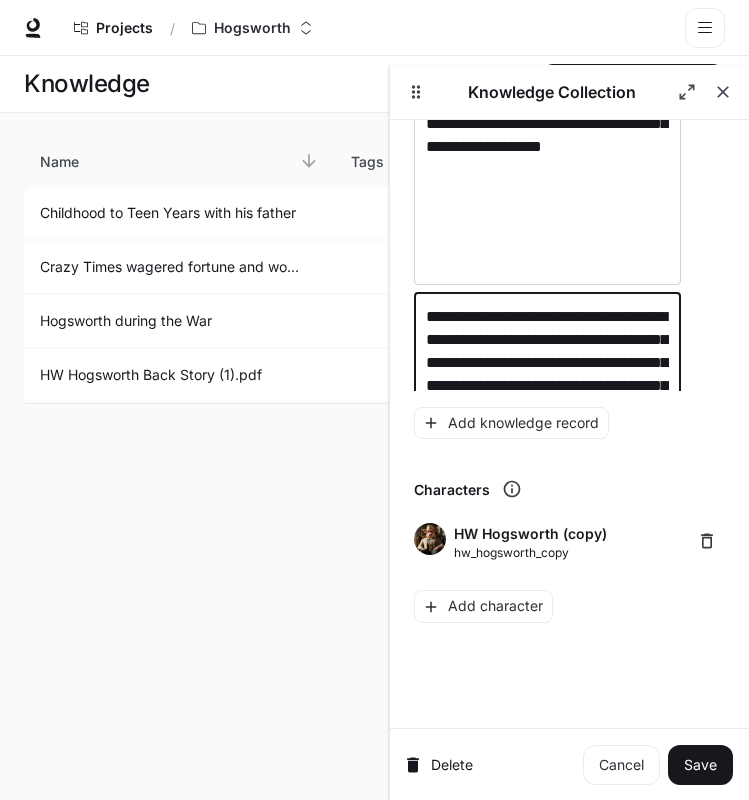 click on "**********" at bounding box center [547, 512] 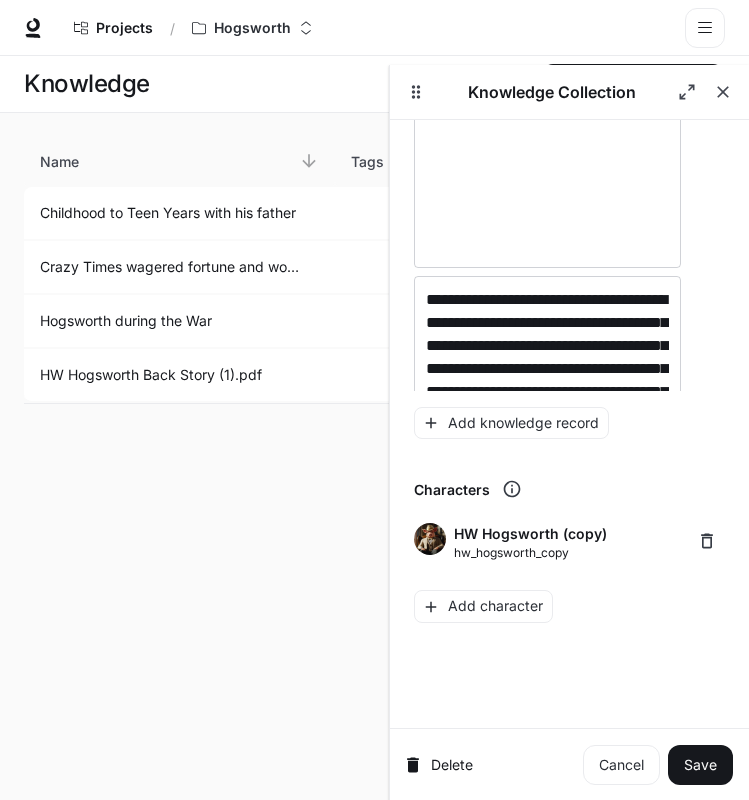 scroll, scrollTop: 3001, scrollLeft: 0, axis: vertical 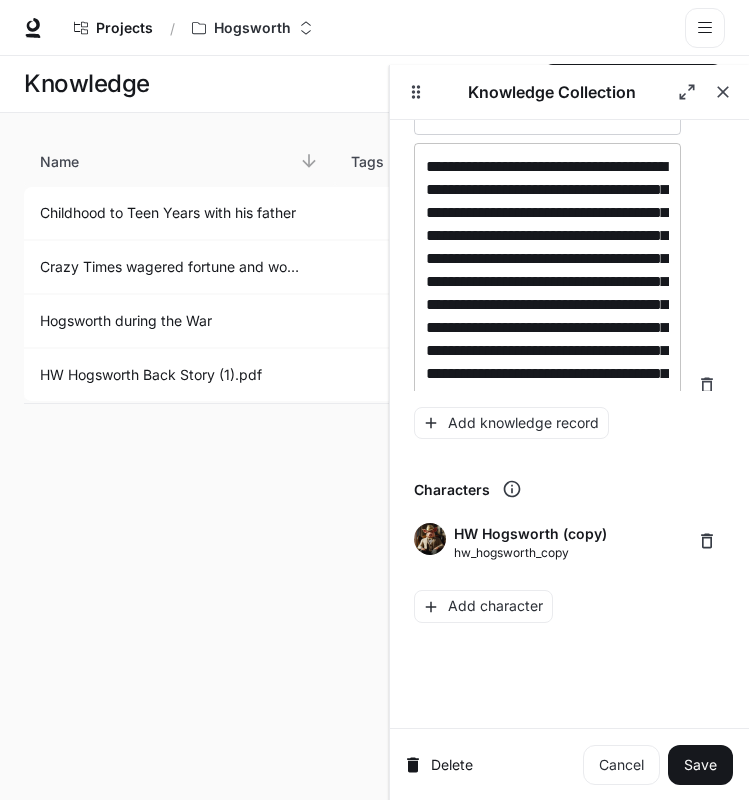 click on "**********" at bounding box center [547, 385] 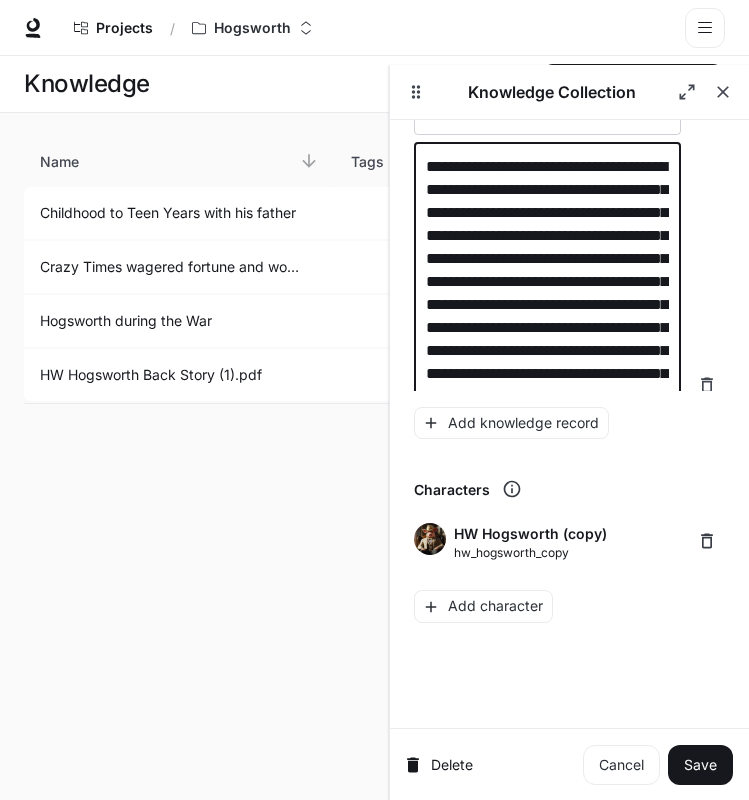 click on "**********" at bounding box center [547, 385] 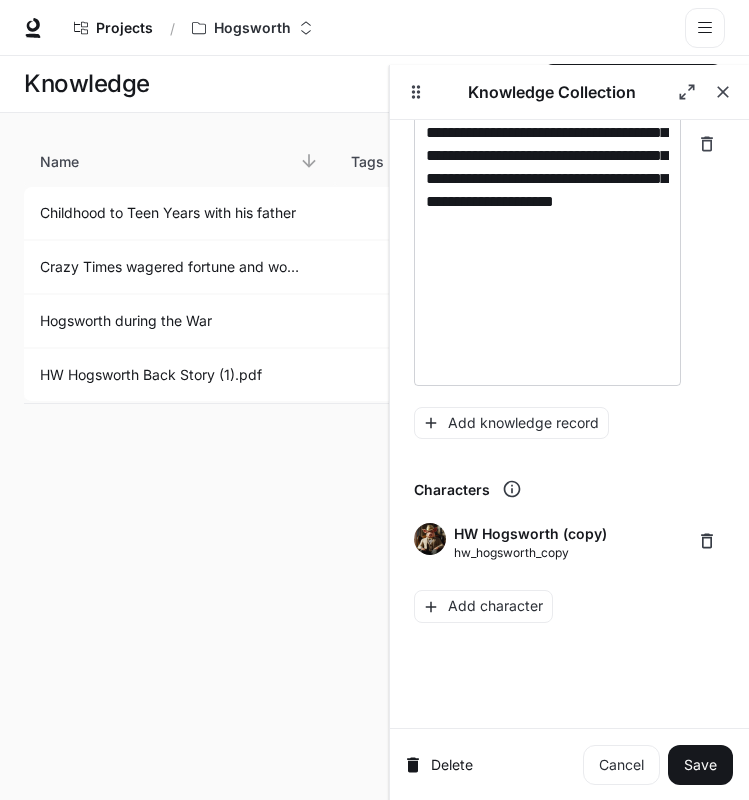scroll, scrollTop: 3245, scrollLeft: 0, axis: vertical 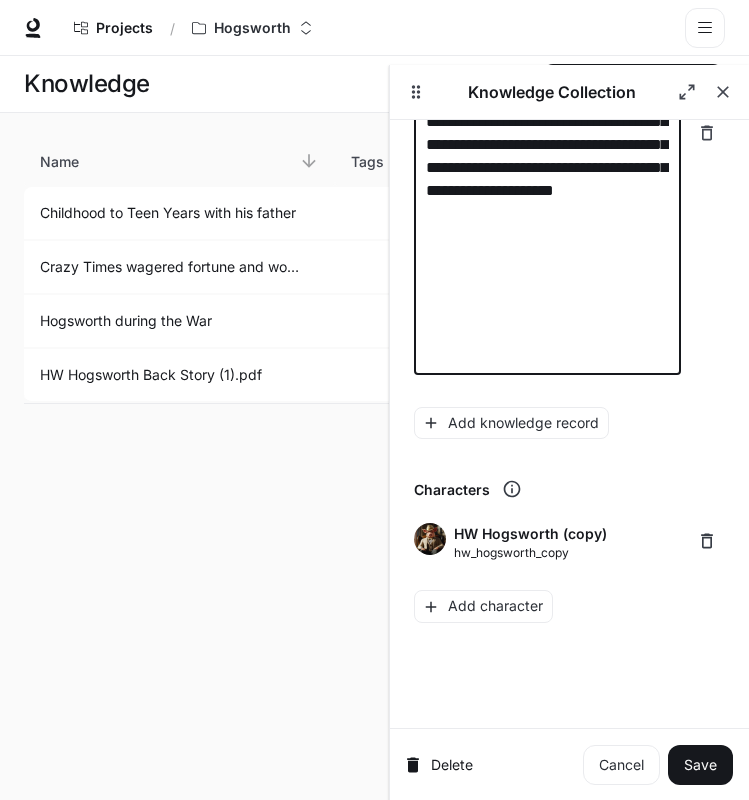 click on "**********" at bounding box center [547, 133] 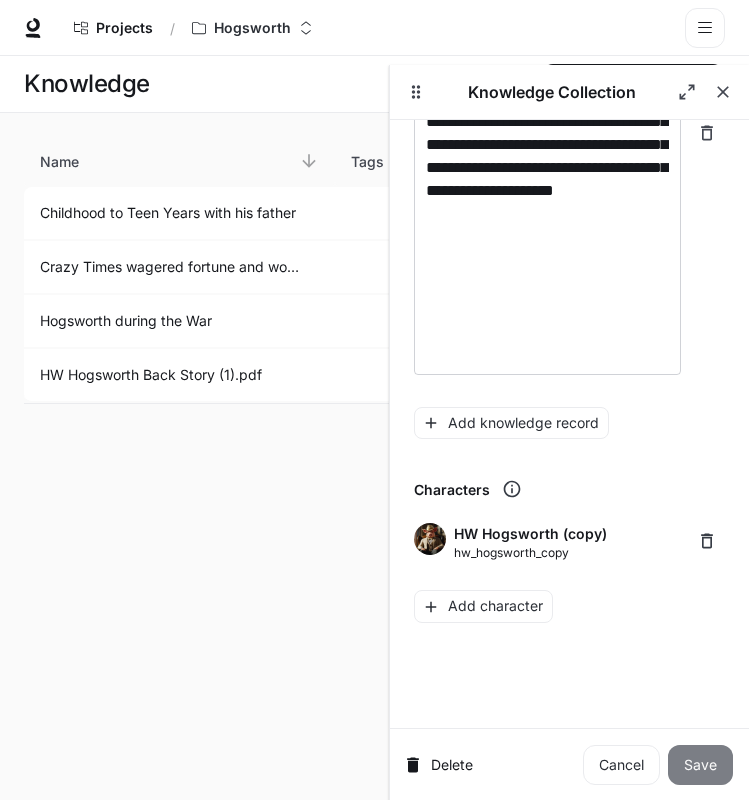 click on "Save" at bounding box center [700, 765] 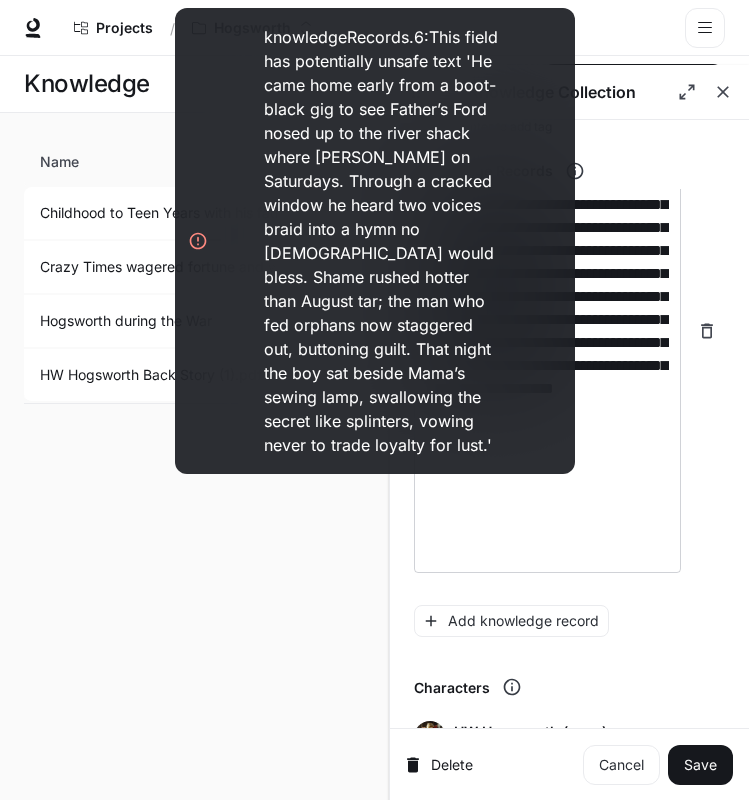 scroll, scrollTop: 296, scrollLeft: 0, axis: vertical 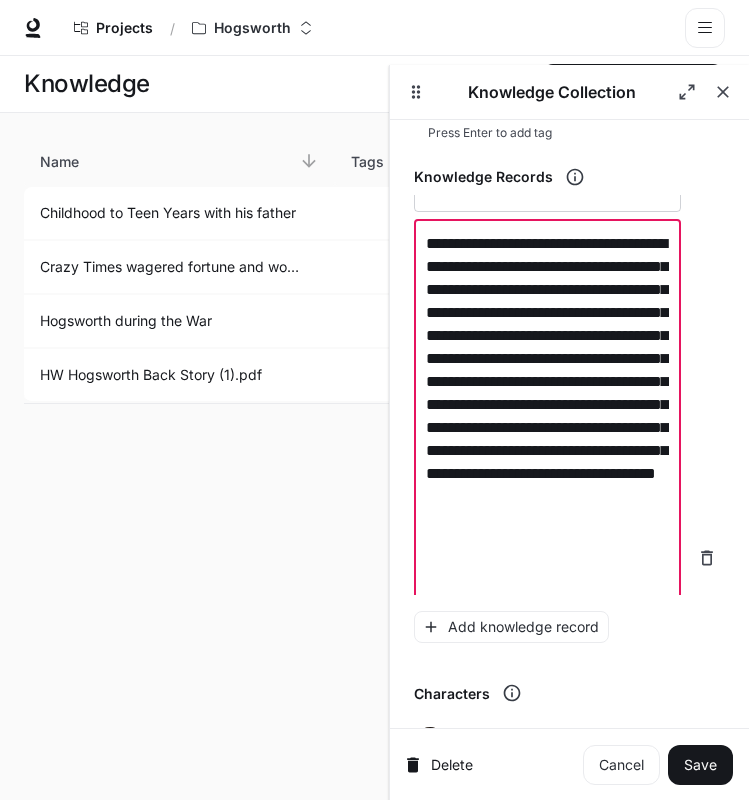 drag, startPoint x: 601, startPoint y: 290, endPoint x: 530, endPoint y: 295, distance: 71.17584 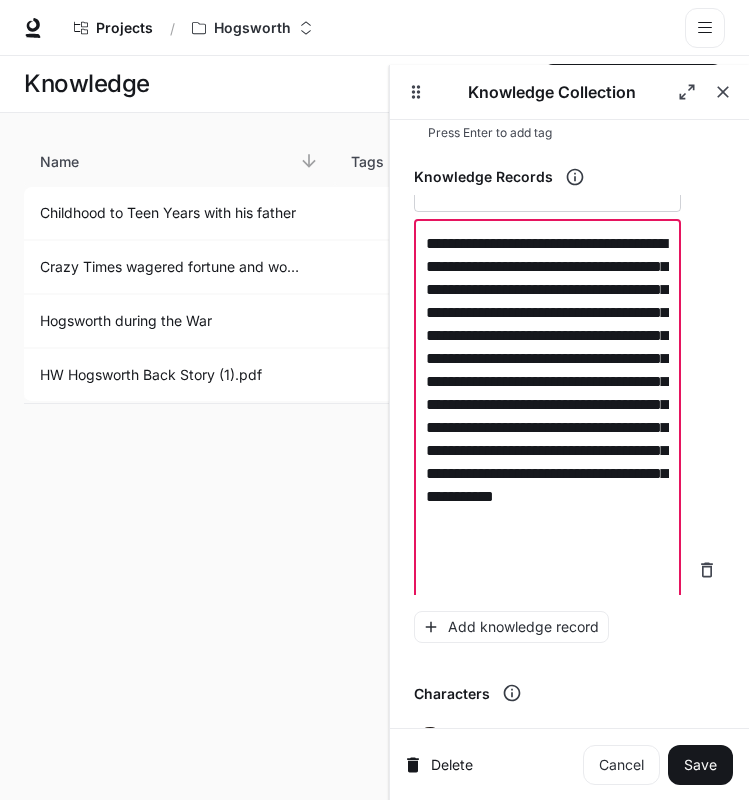 drag, startPoint x: 495, startPoint y: 315, endPoint x: 482, endPoint y: 334, distance: 23.021729 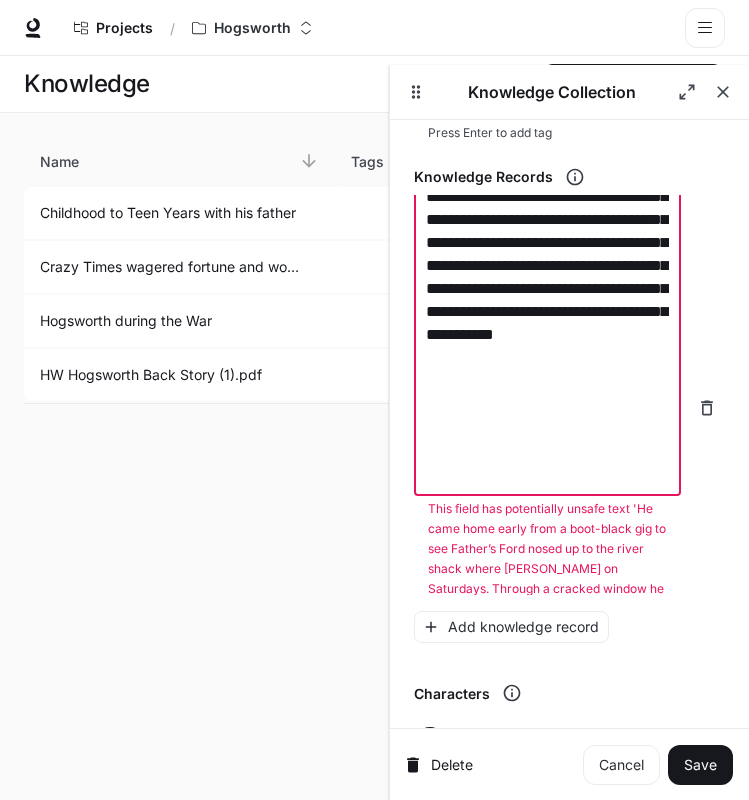 scroll, scrollTop: 2093, scrollLeft: 0, axis: vertical 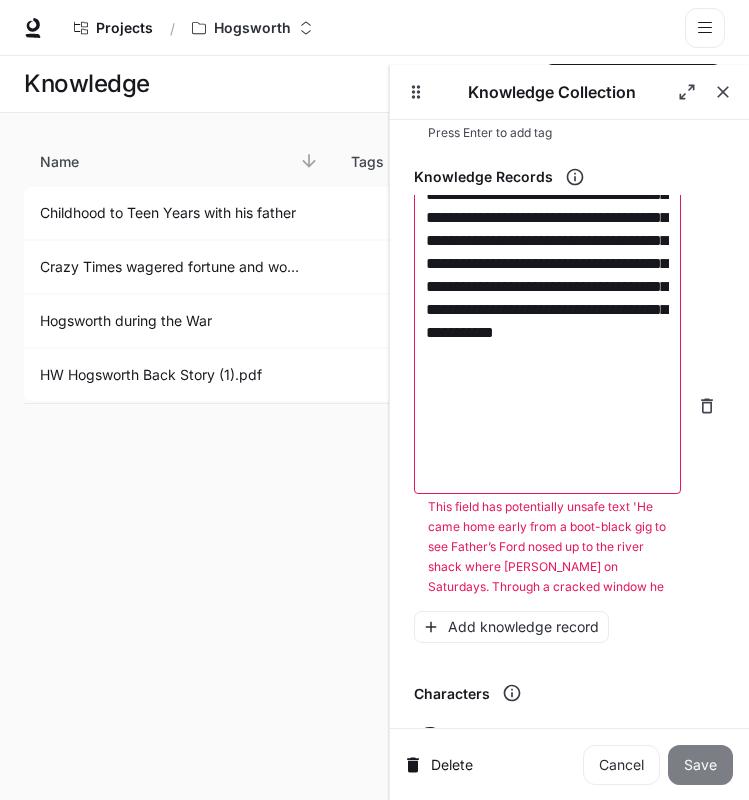click on "Save" at bounding box center [700, 765] 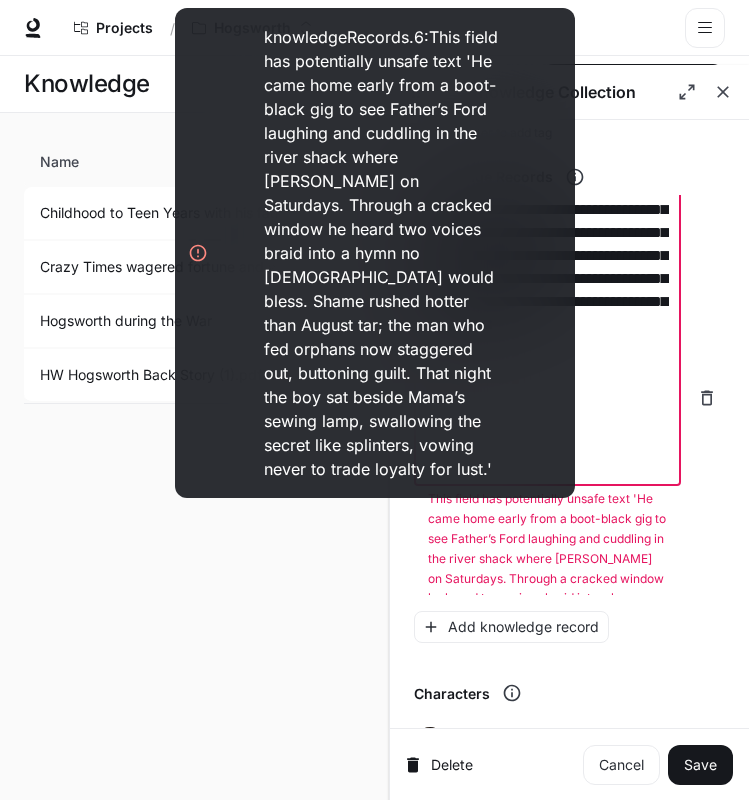 click on "**********" at bounding box center [547, 267] 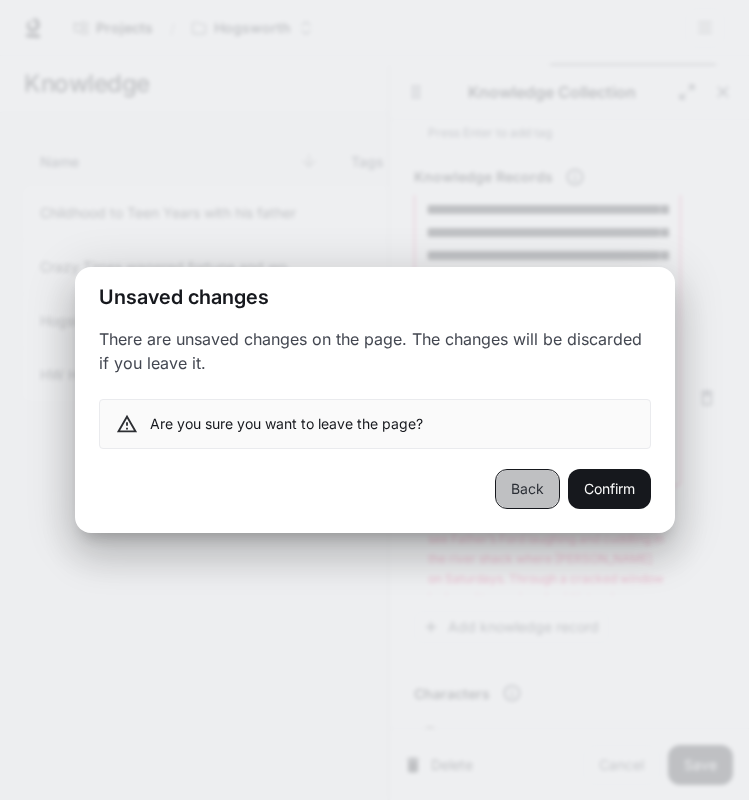 click on "Back" at bounding box center [527, 489] 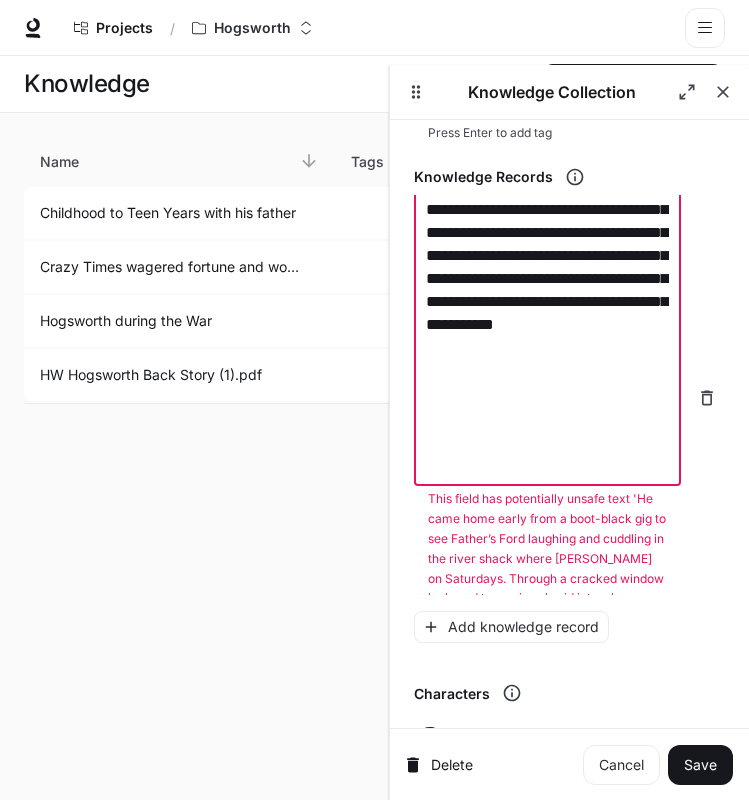 click on "**********" at bounding box center (547, 267) 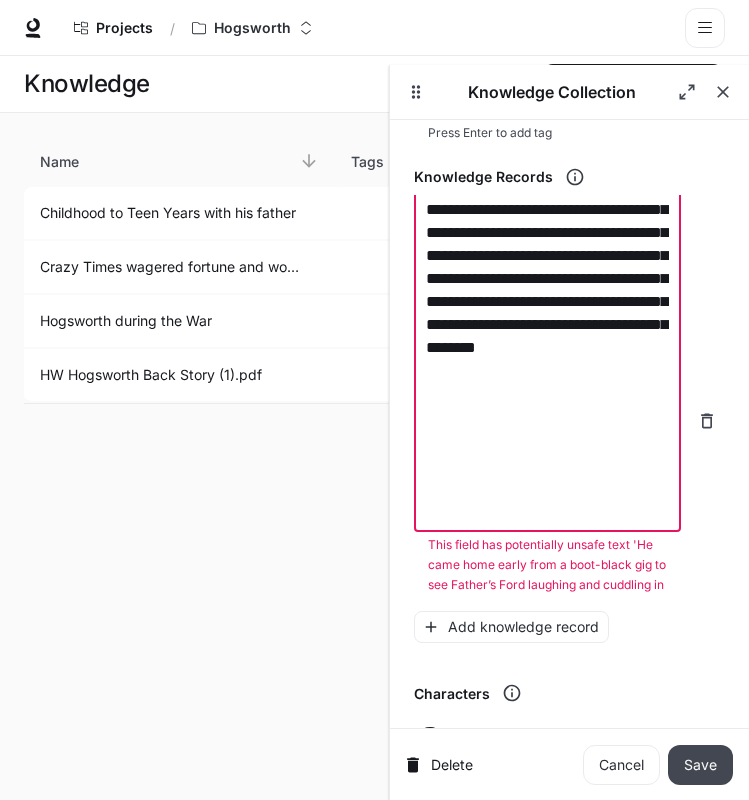 type on "**********" 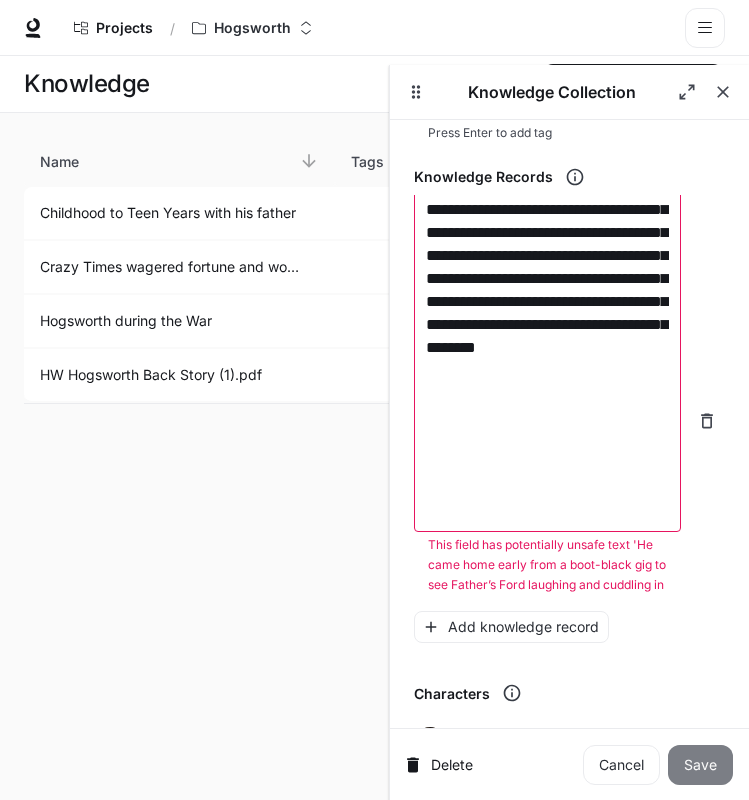 click on "Save" at bounding box center [700, 765] 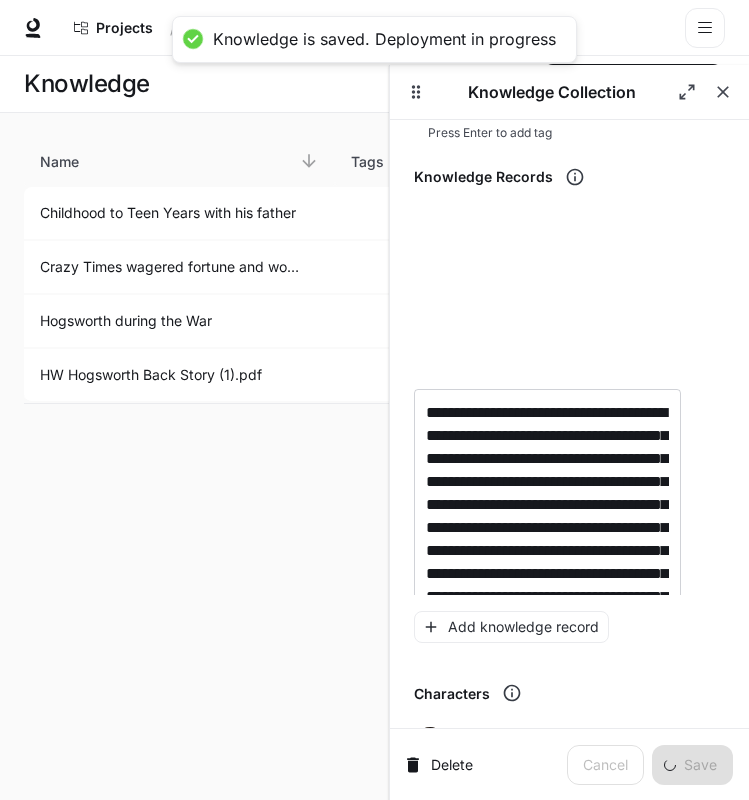 scroll, scrollTop: 3314, scrollLeft: 0, axis: vertical 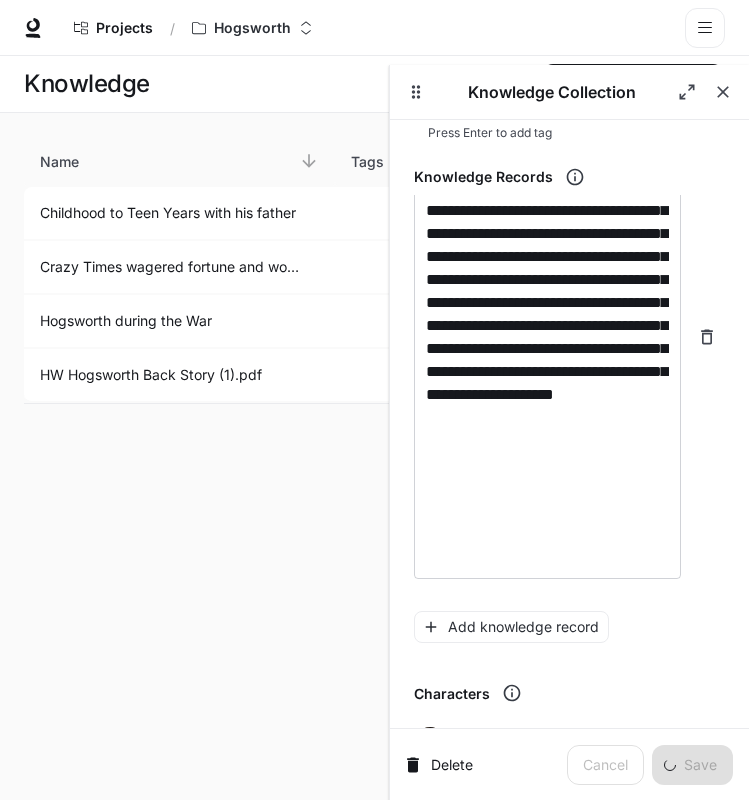 click on "**********" at bounding box center [374, 428] 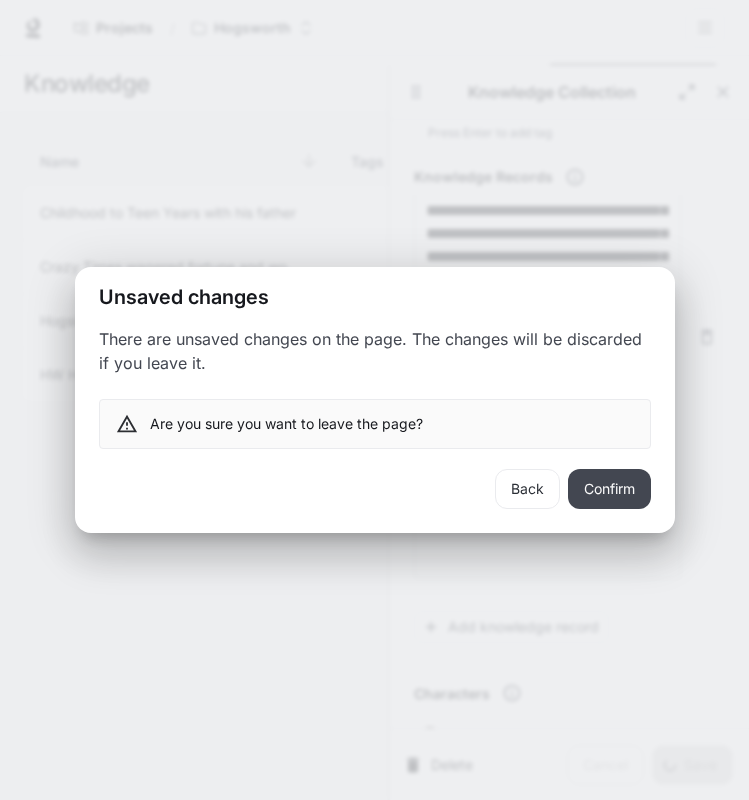 click on "Confirm" at bounding box center (609, 489) 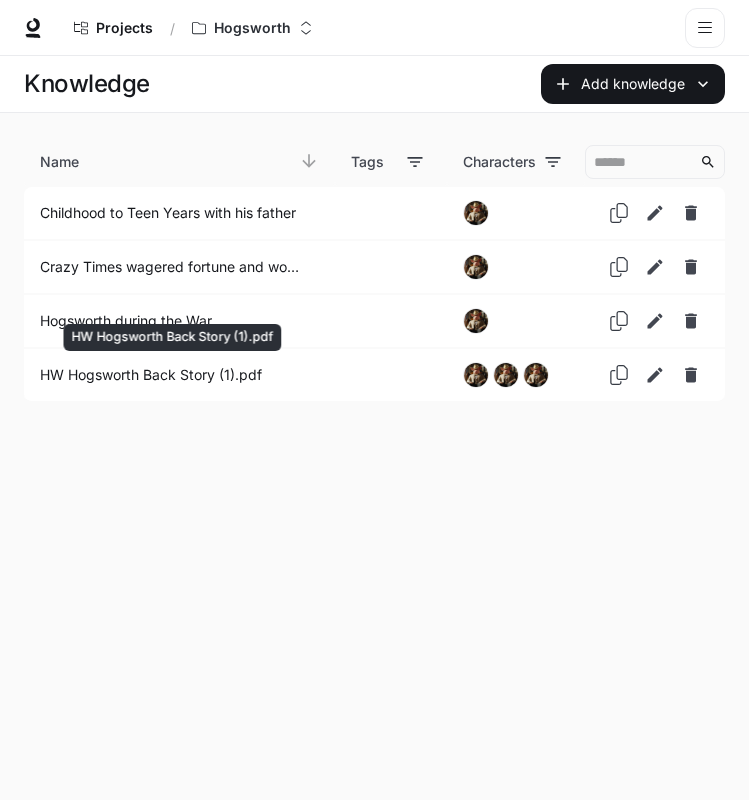 click on "HW Hogsworth Back Story (1).pdf" at bounding box center [173, 337] 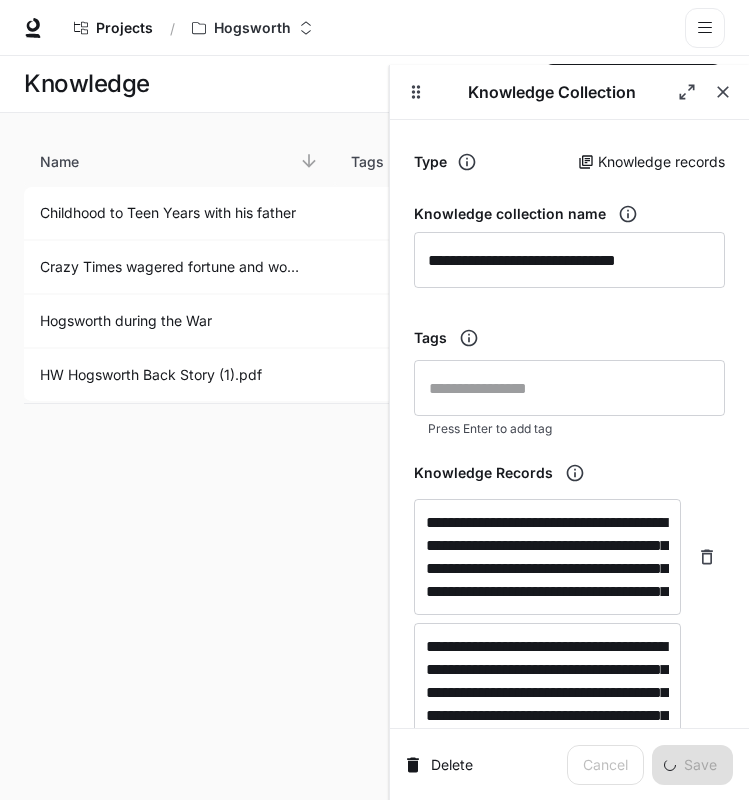 type on "**********" 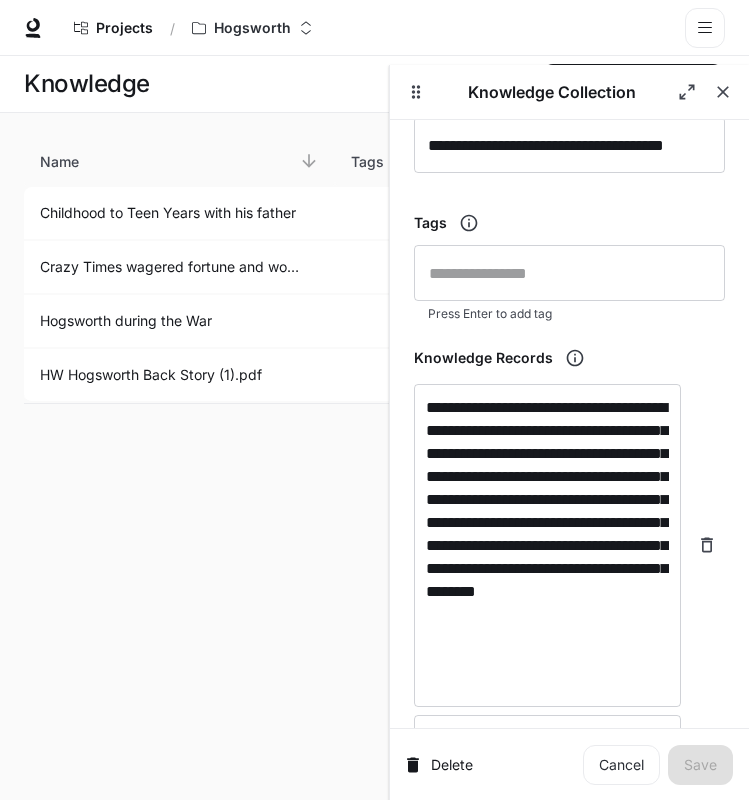 scroll, scrollTop: 136, scrollLeft: 0, axis: vertical 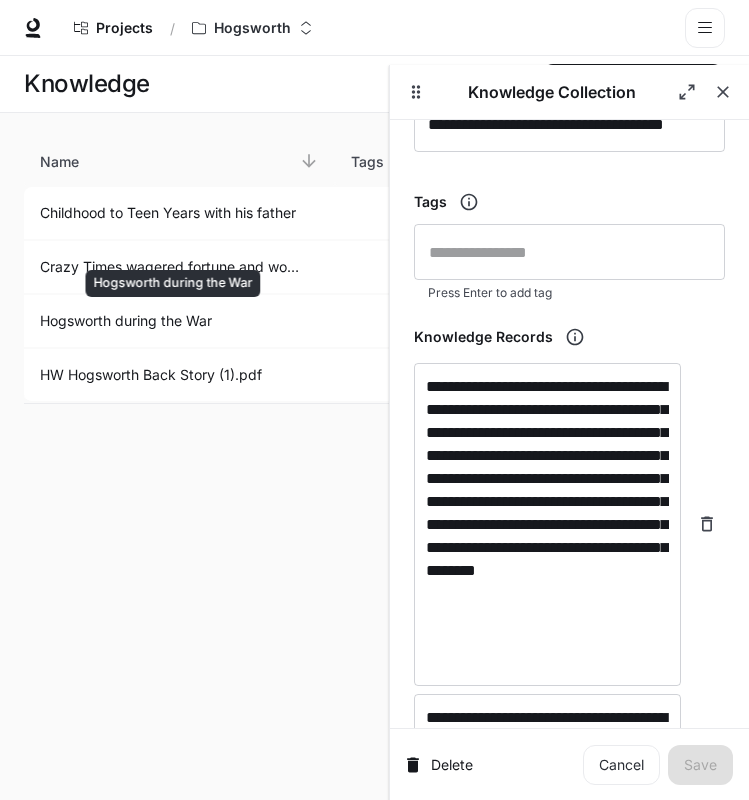 click on "Hogsworth during the War" at bounding box center (171, 321) 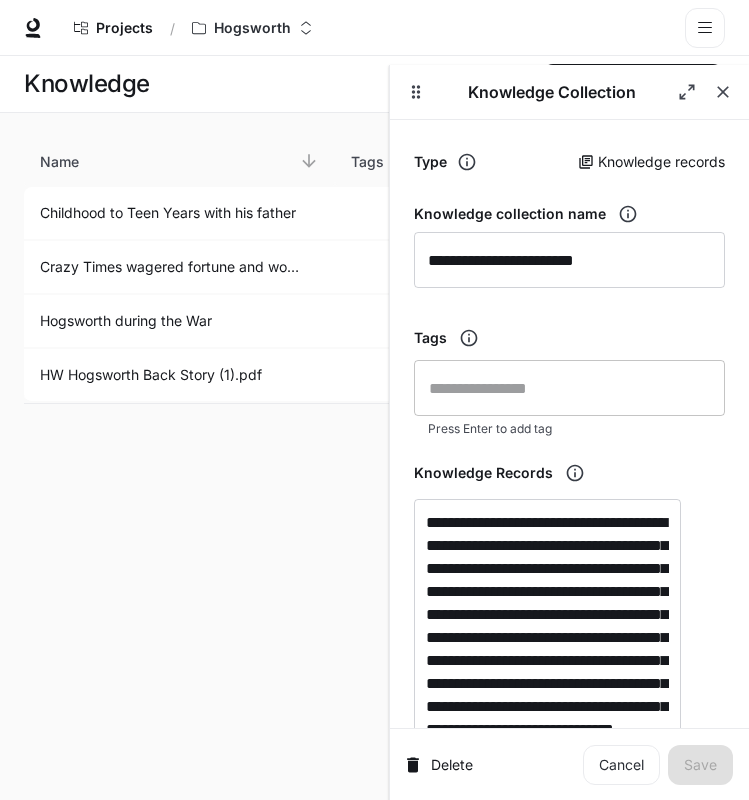 scroll, scrollTop: 200, scrollLeft: 0, axis: vertical 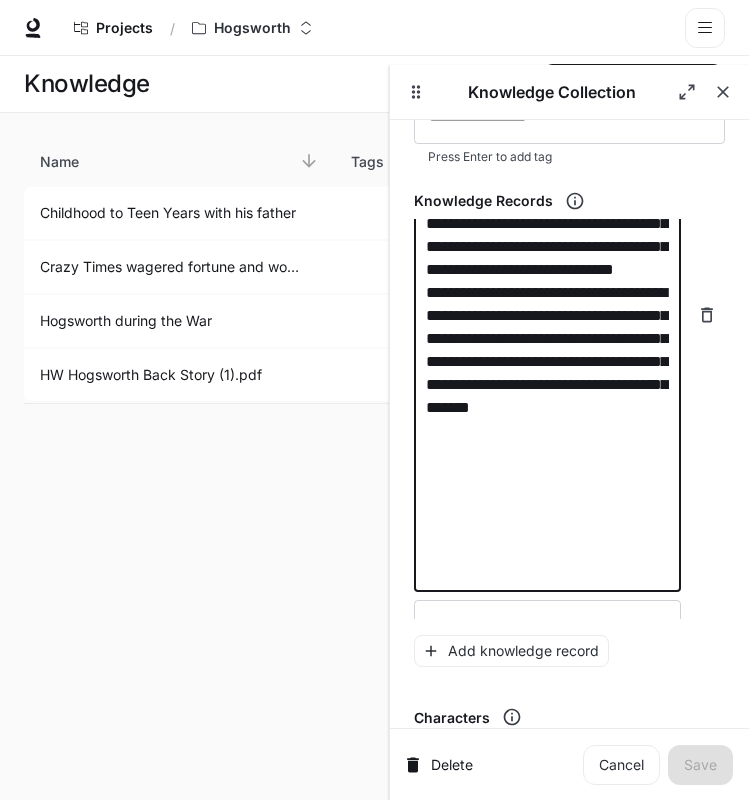 drag, startPoint x: 523, startPoint y: 361, endPoint x: 603, endPoint y: 363, distance: 80.024994 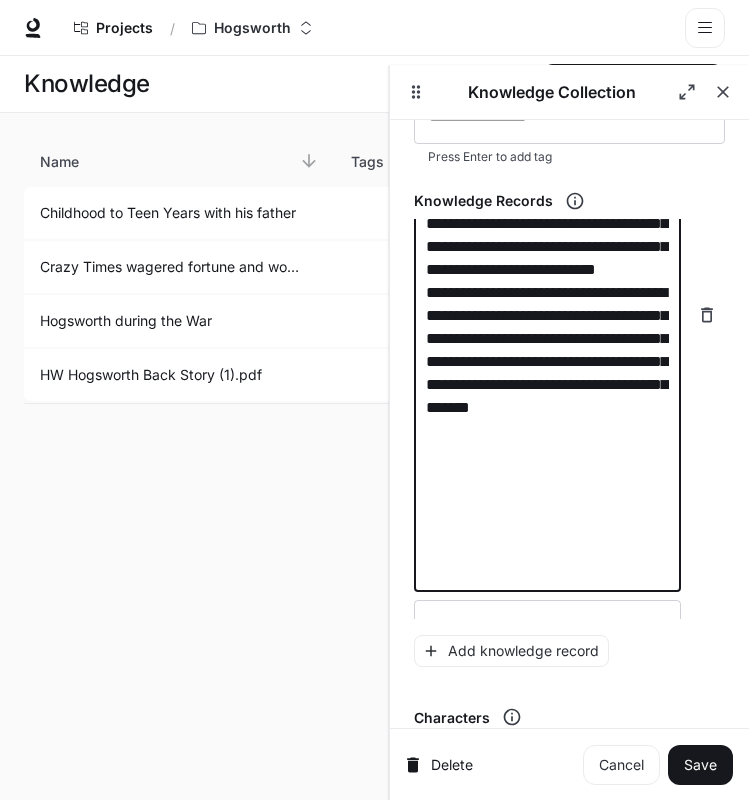 type on "**********" 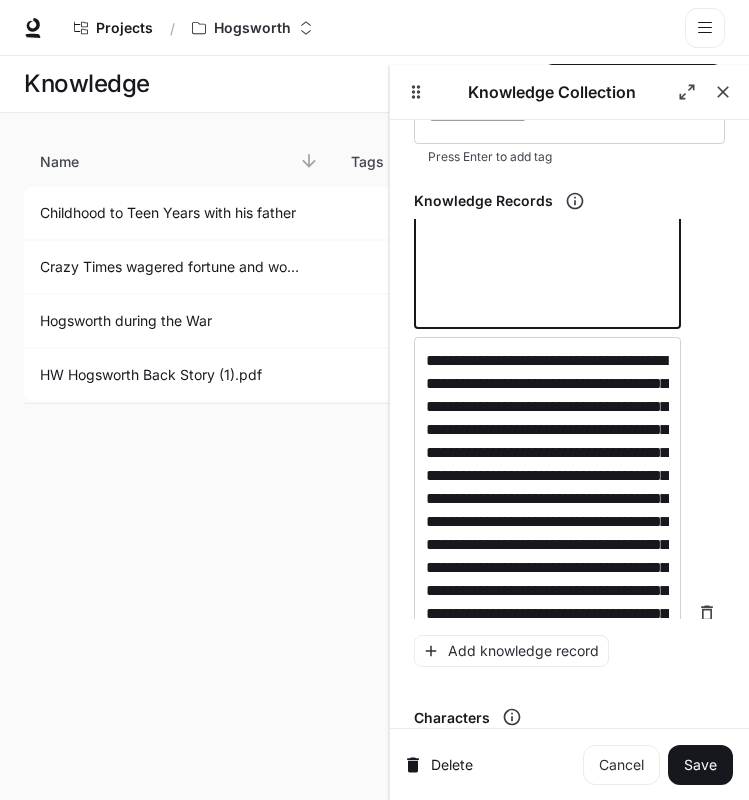 scroll, scrollTop: 461, scrollLeft: 0, axis: vertical 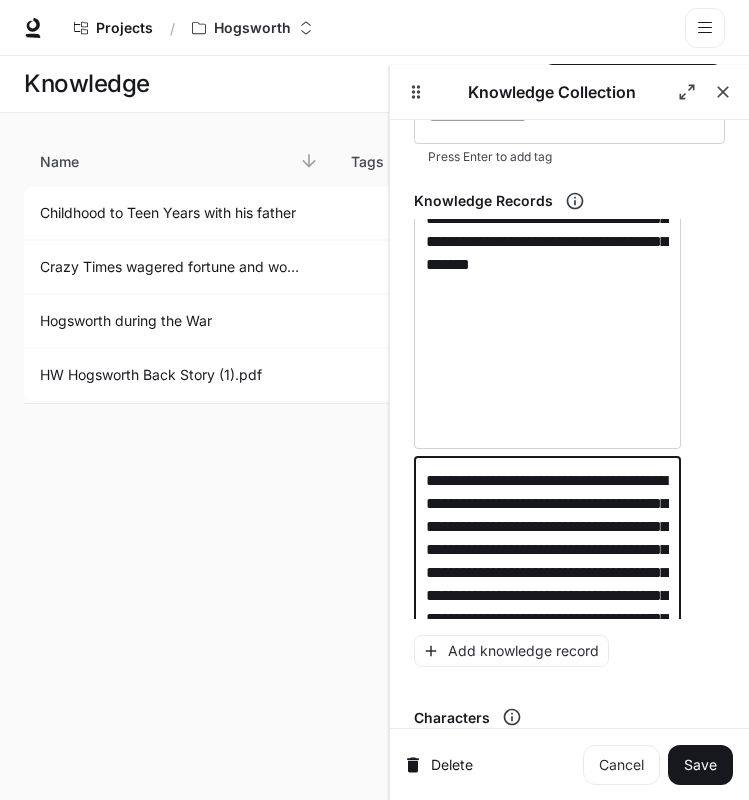 click on "**********" at bounding box center (547, 733) 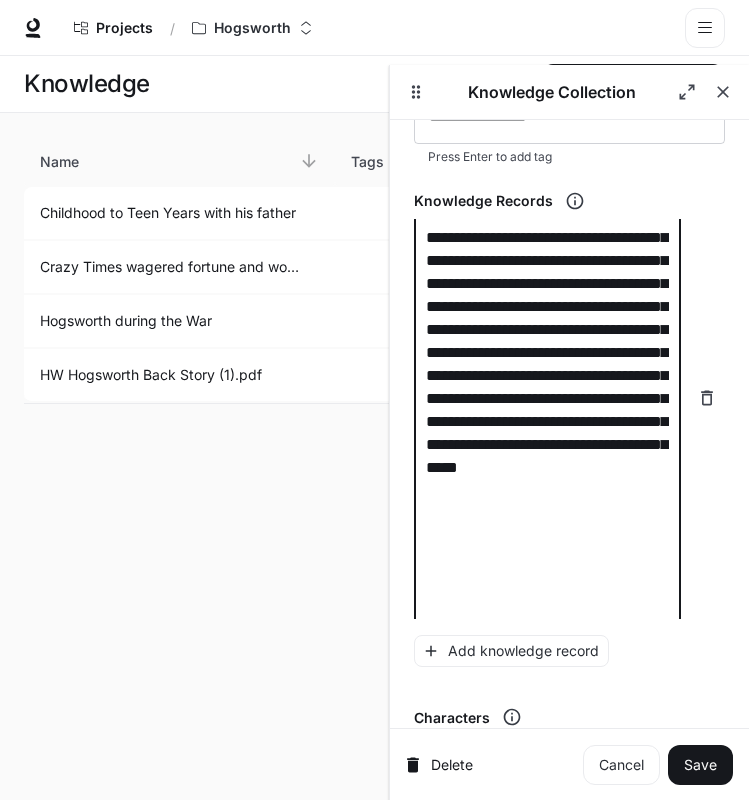 scroll, scrollTop: 684, scrollLeft: 0, axis: vertical 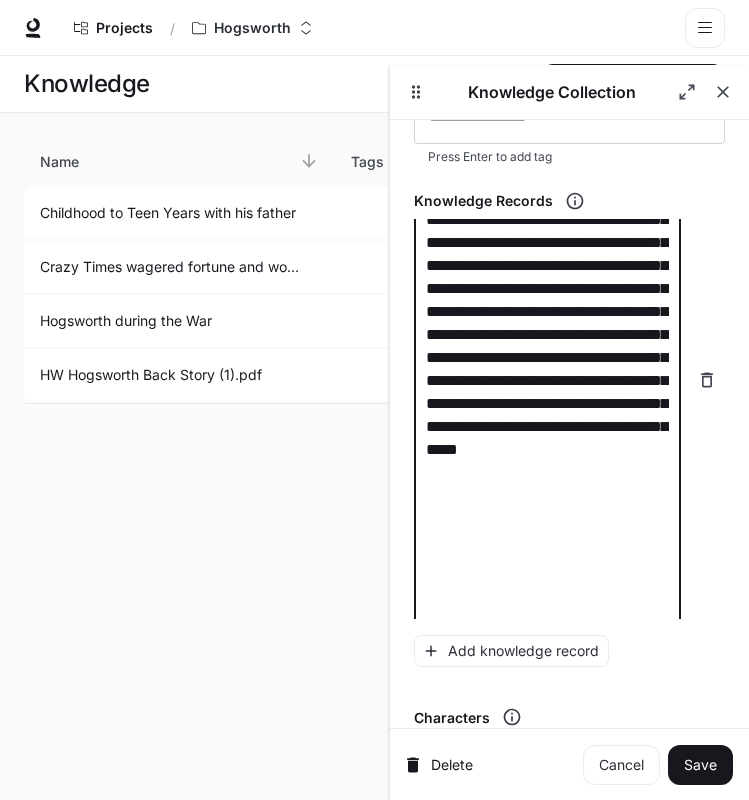 paste 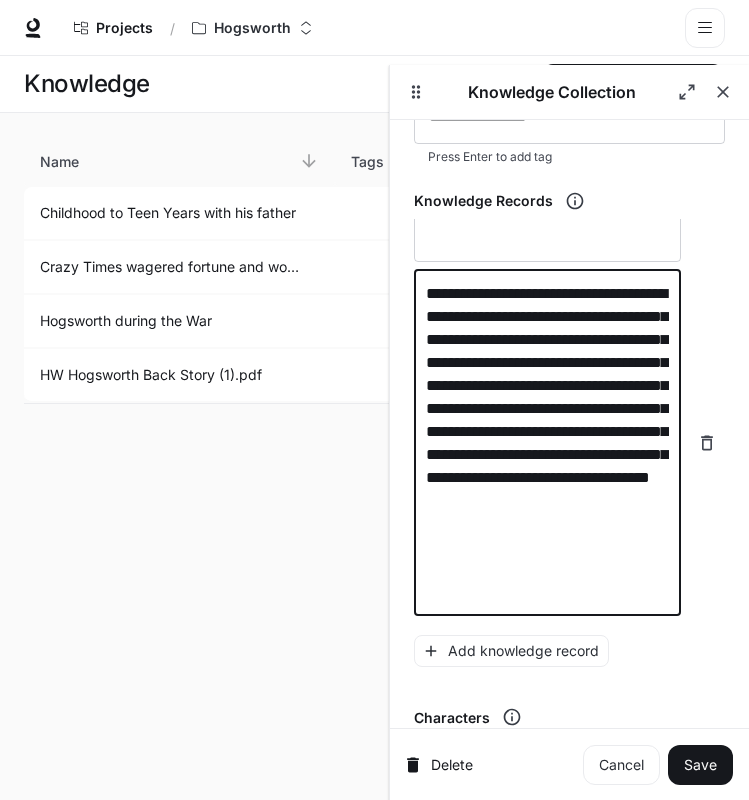 scroll, scrollTop: 542, scrollLeft: 0, axis: vertical 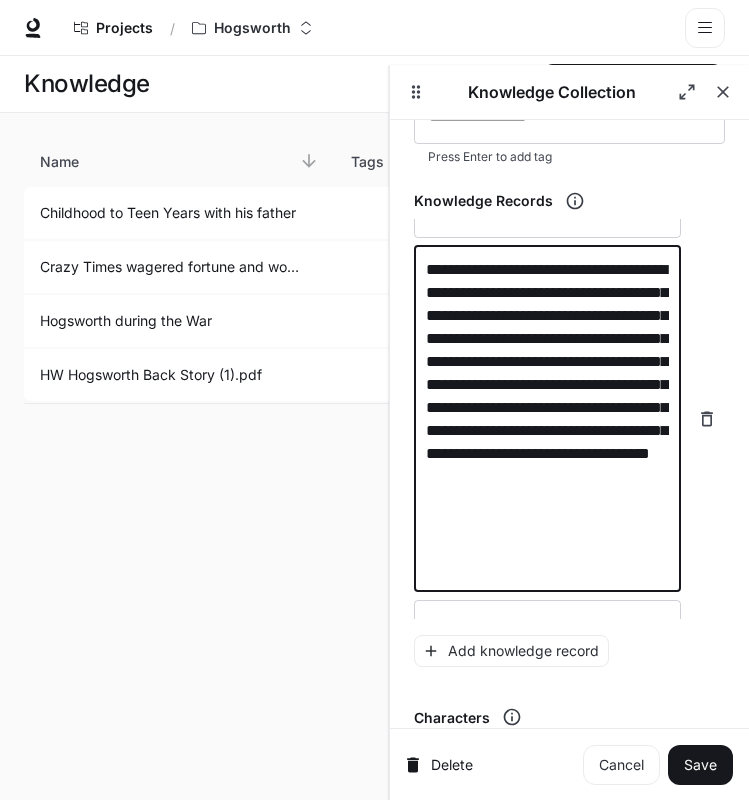 type on "**********" 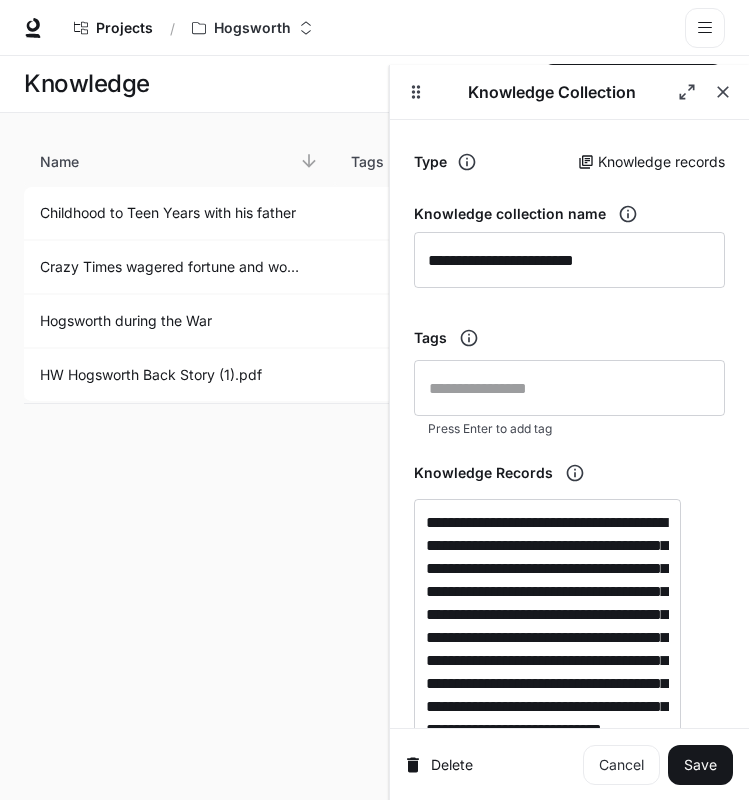 scroll, scrollTop: 0, scrollLeft: 0, axis: both 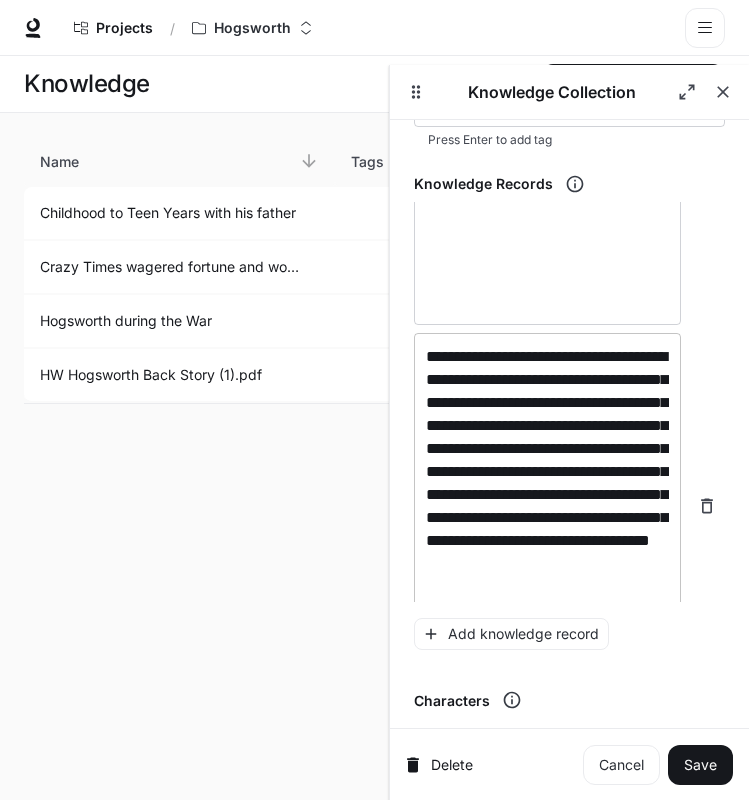click on "**********" at bounding box center (547, 506) 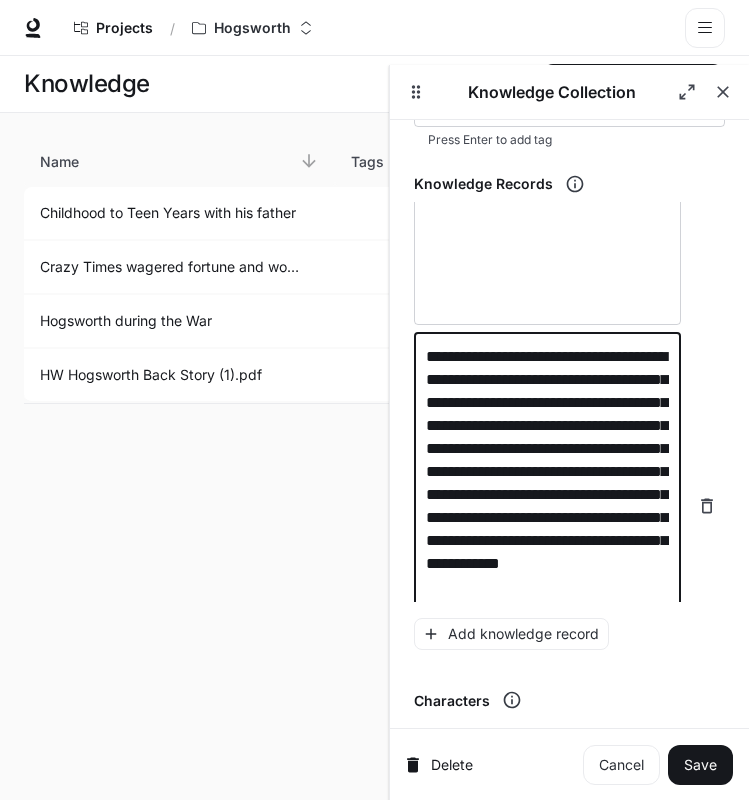 type on "**********" 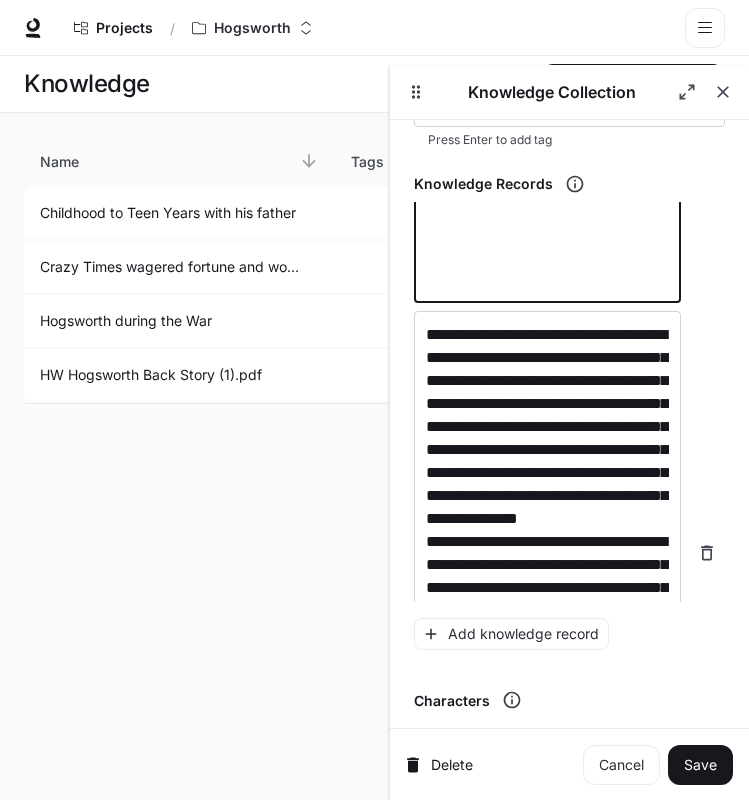 scroll, scrollTop: 856, scrollLeft: 0, axis: vertical 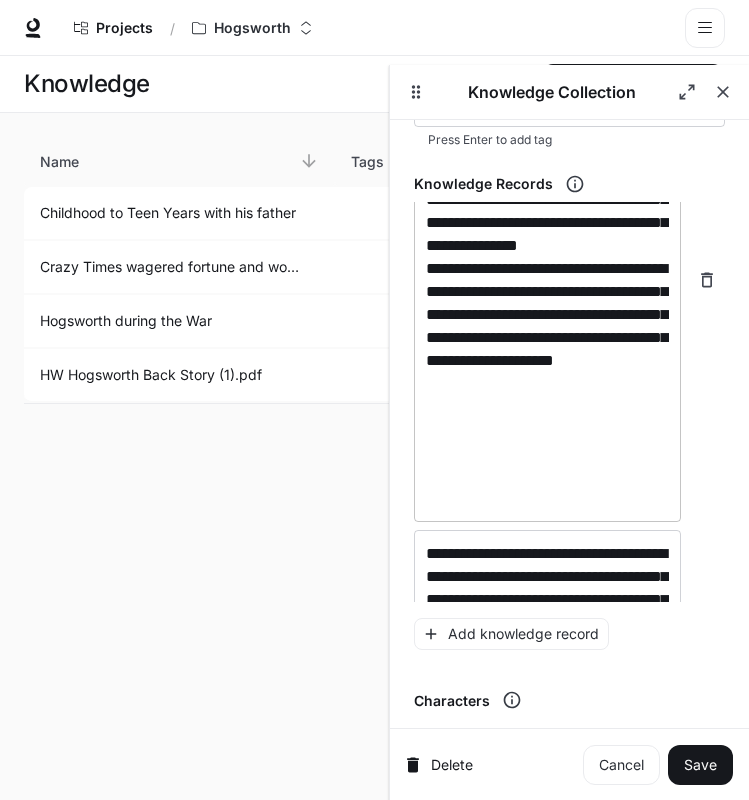 click on "**********" at bounding box center [547, 280] 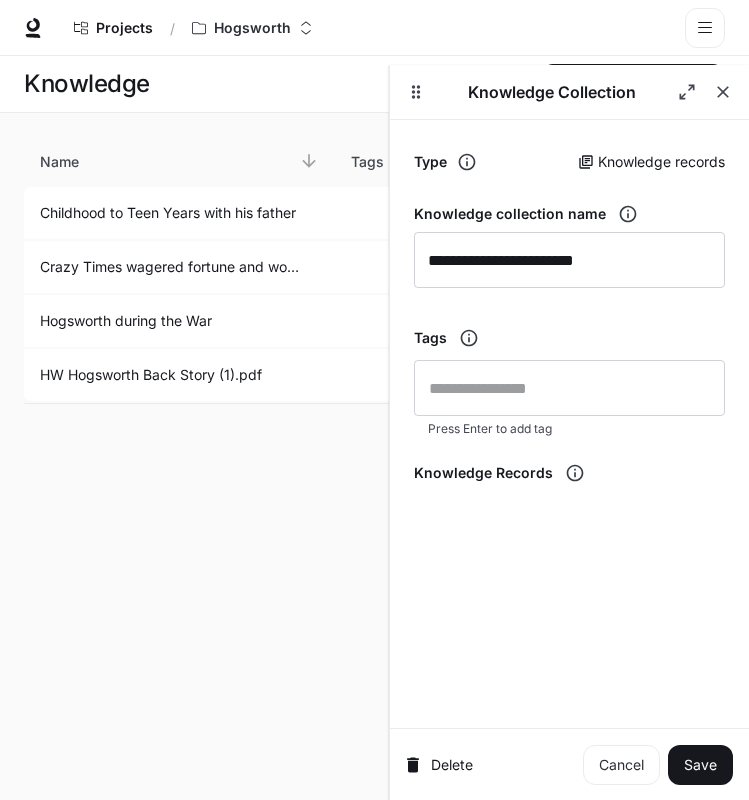 scroll, scrollTop: 0, scrollLeft: 0, axis: both 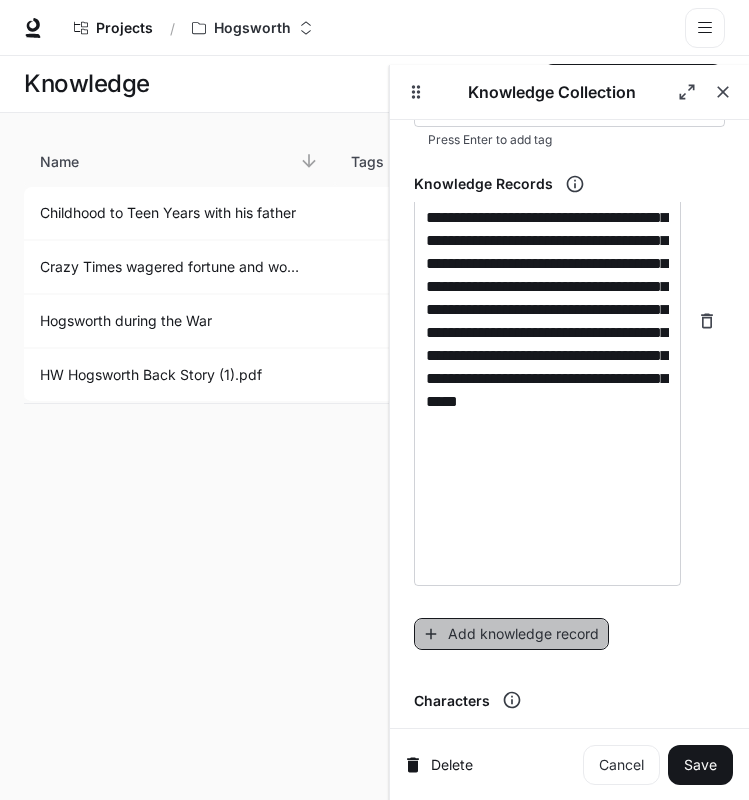 click on "Add knowledge record" at bounding box center (511, 634) 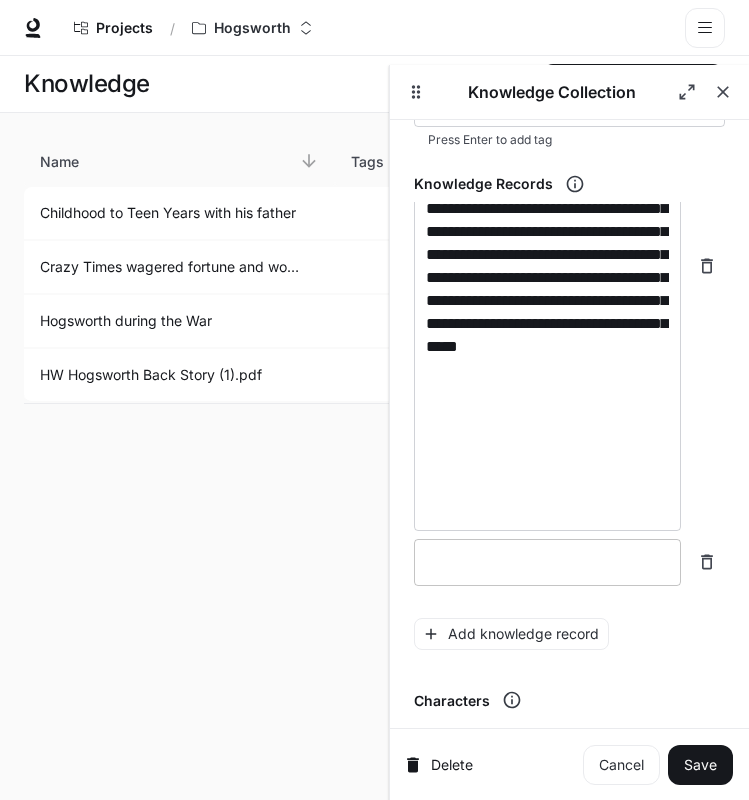click at bounding box center [547, 562] 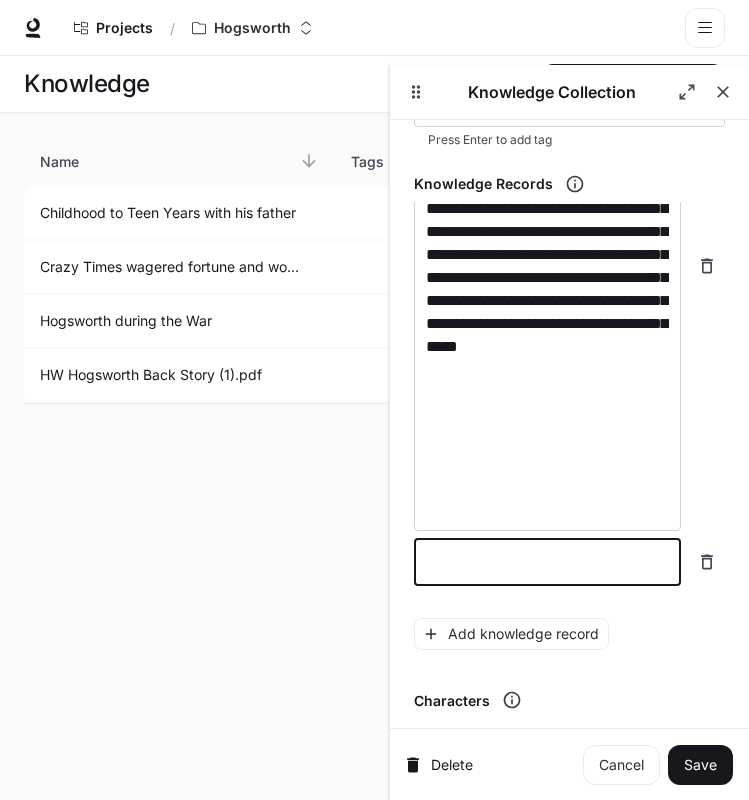 paste on "**********" 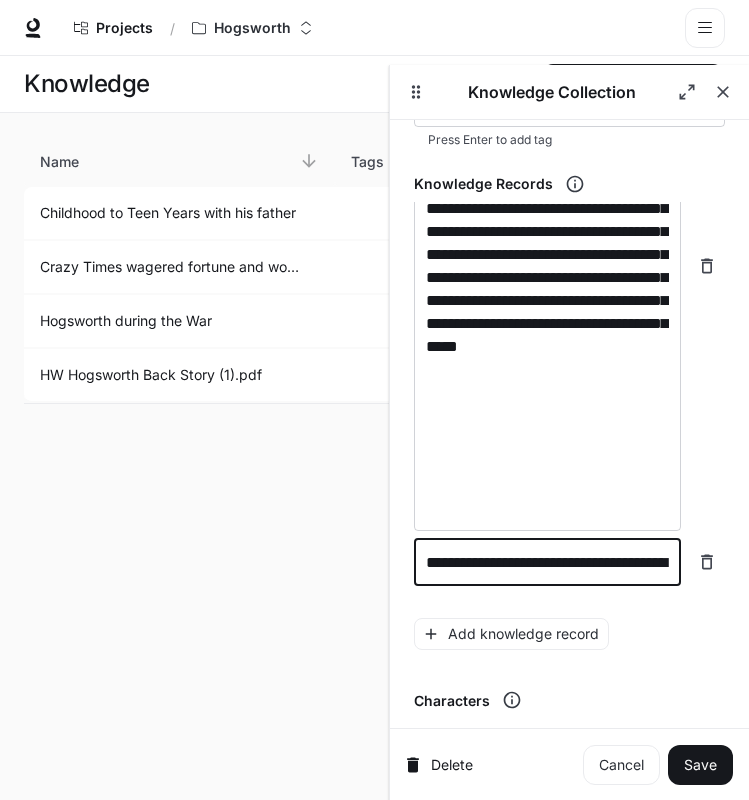 scroll, scrollTop: 2668, scrollLeft: 0, axis: vertical 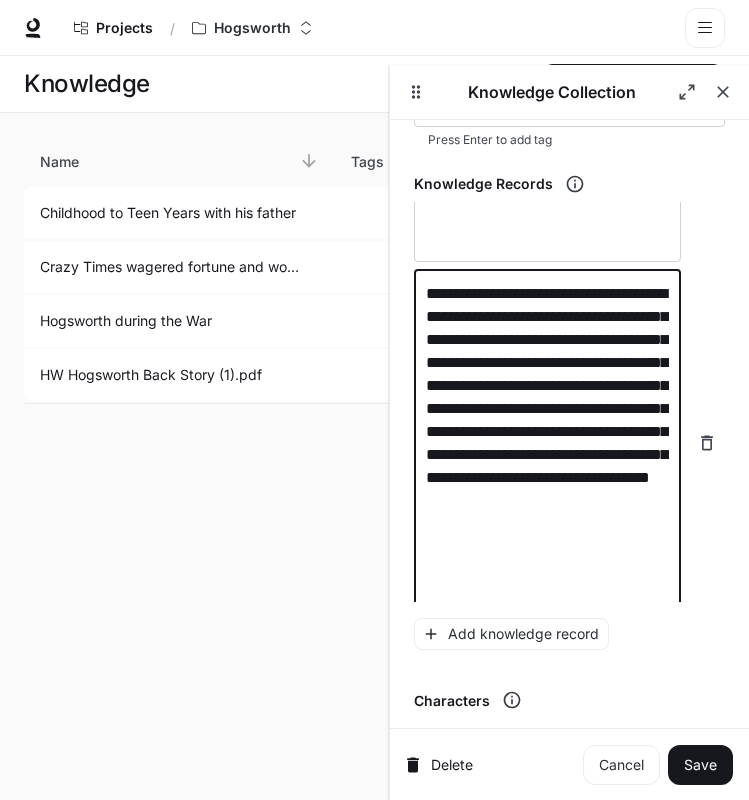 type on "**********" 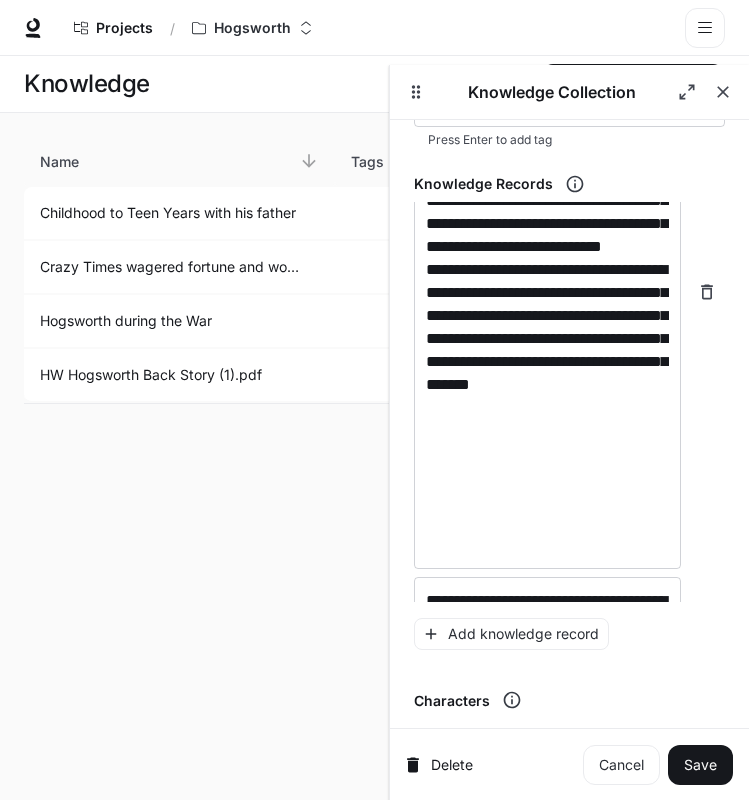 scroll, scrollTop: 0, scrollLeft: 0, axis: both 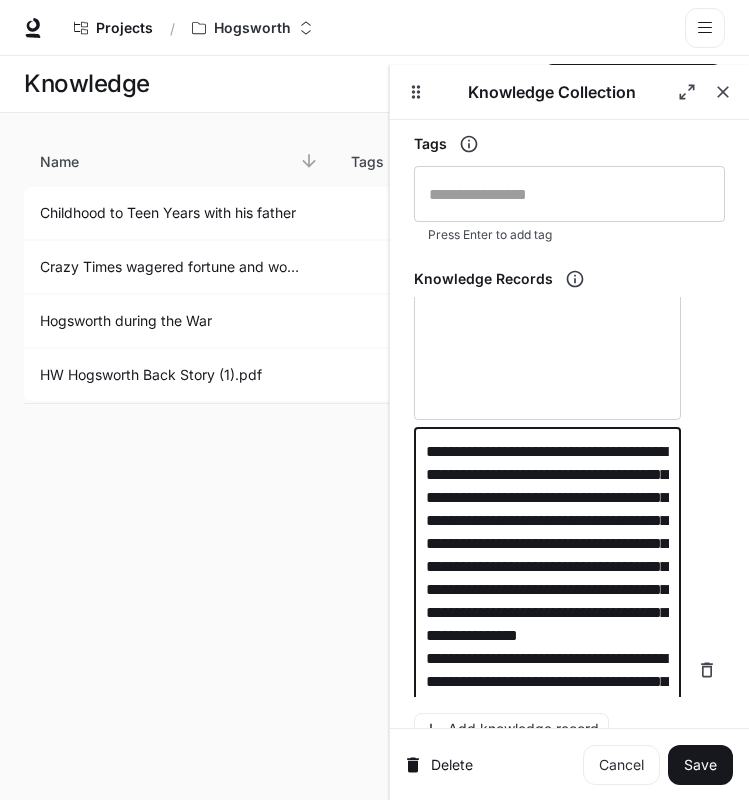 click on "**********" at bounding box center [547, 670] 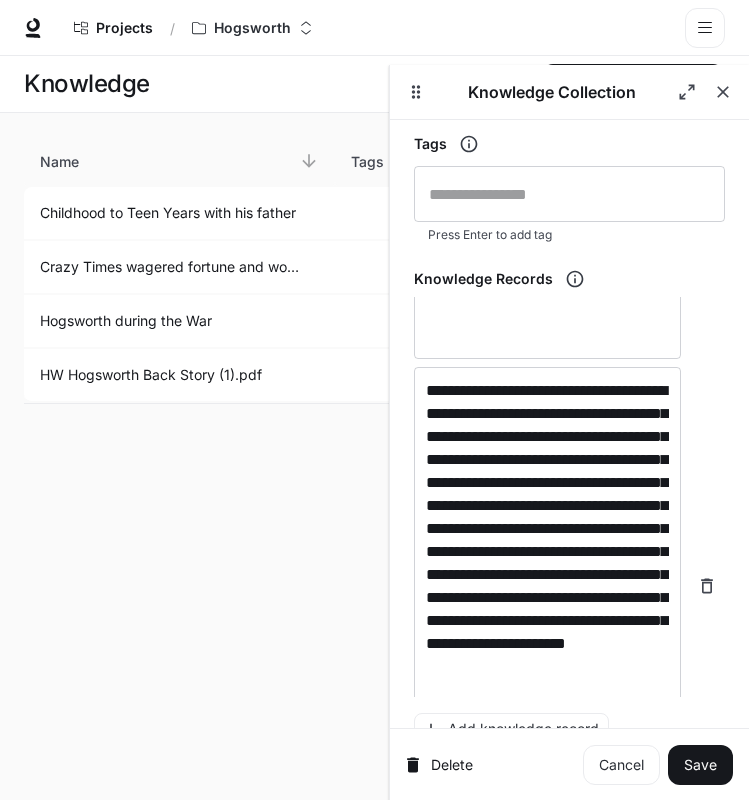 scroll, scrollTop: 1713, scrollLeft: 0, axis: vertical 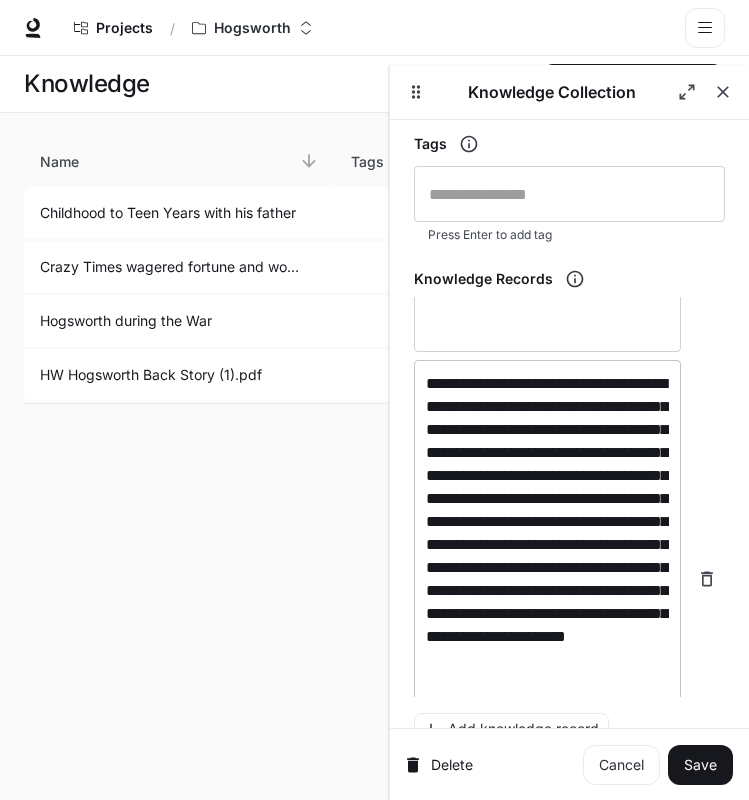 click on "**********" at bounding box center (547, 579) 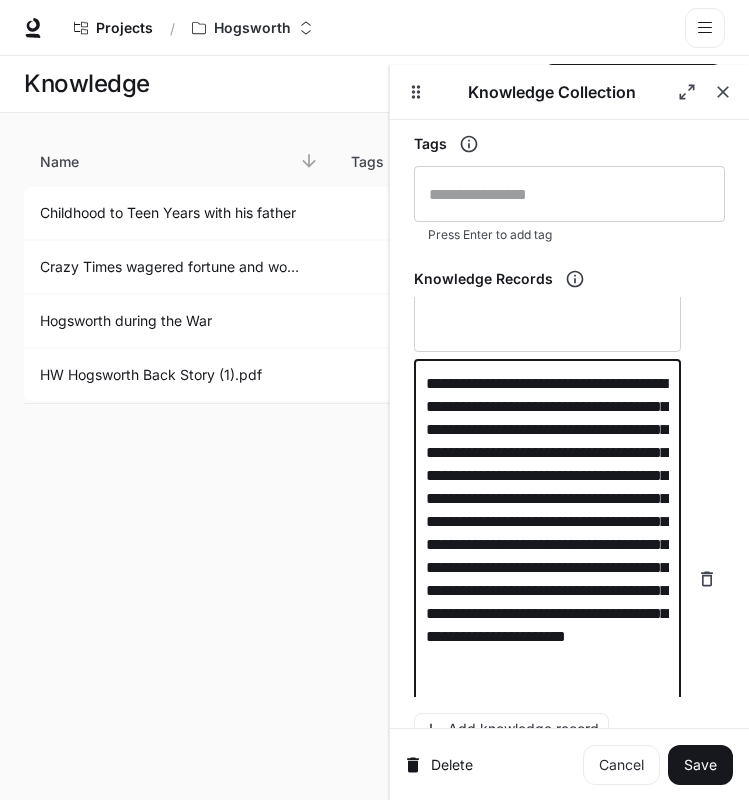 paste on "**********" 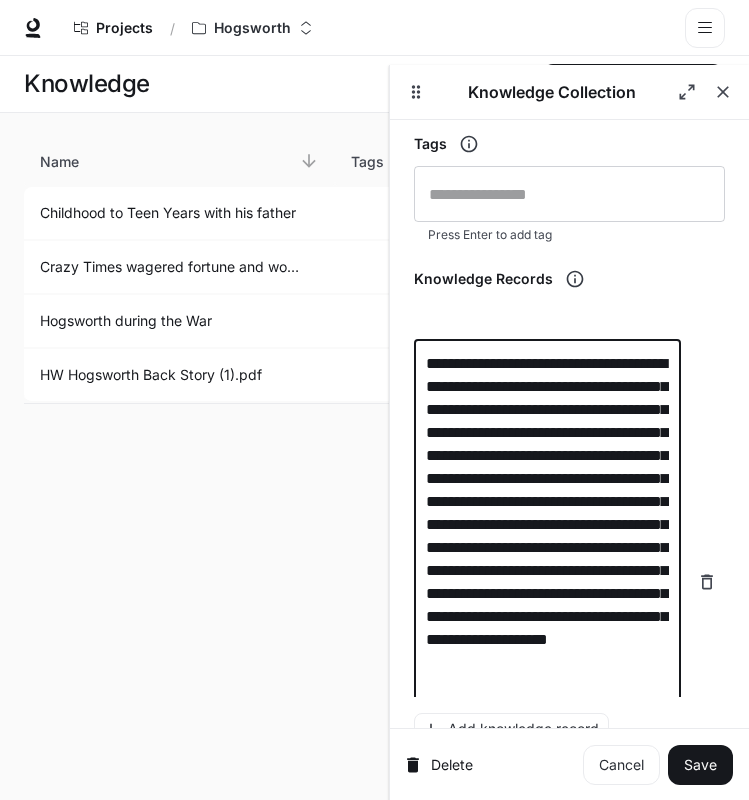 scroll, scrollTop: 1669, scrollLeft: 0, axis: vertical 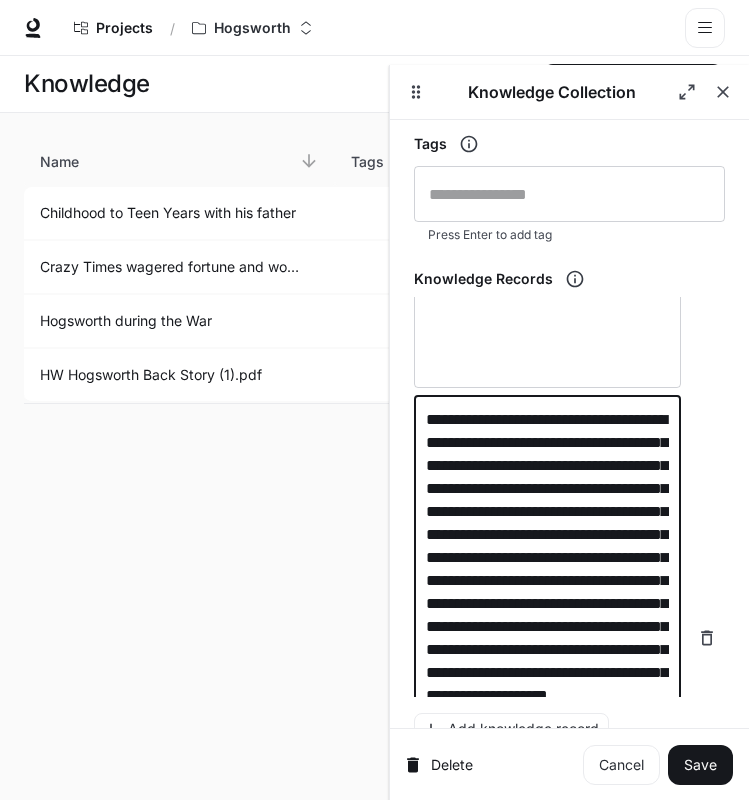 click on "**********" at bounding box center [569, 638] 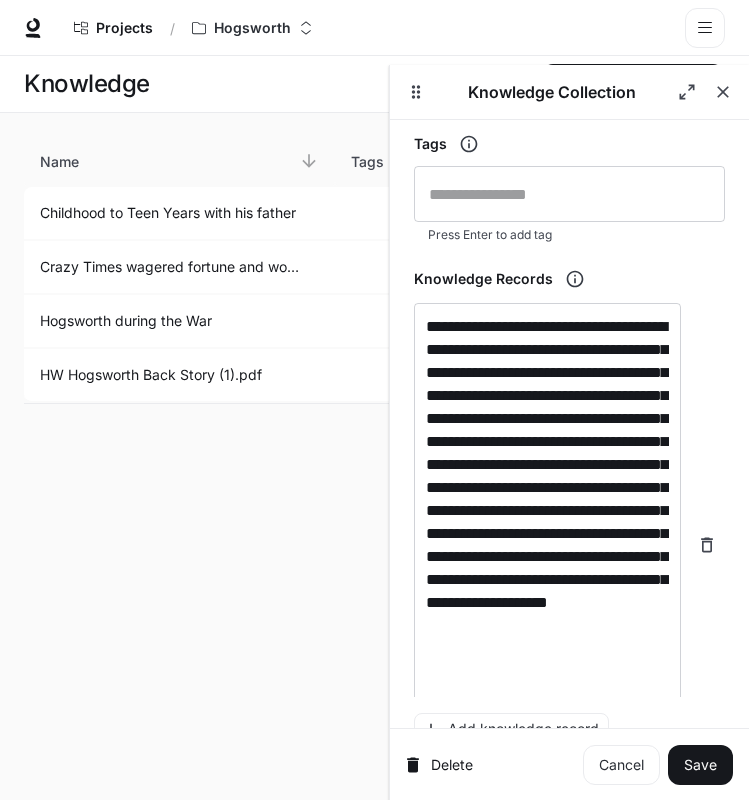 scroll, scrollTop: 1764, scrollLeft: 0, axis: vertical 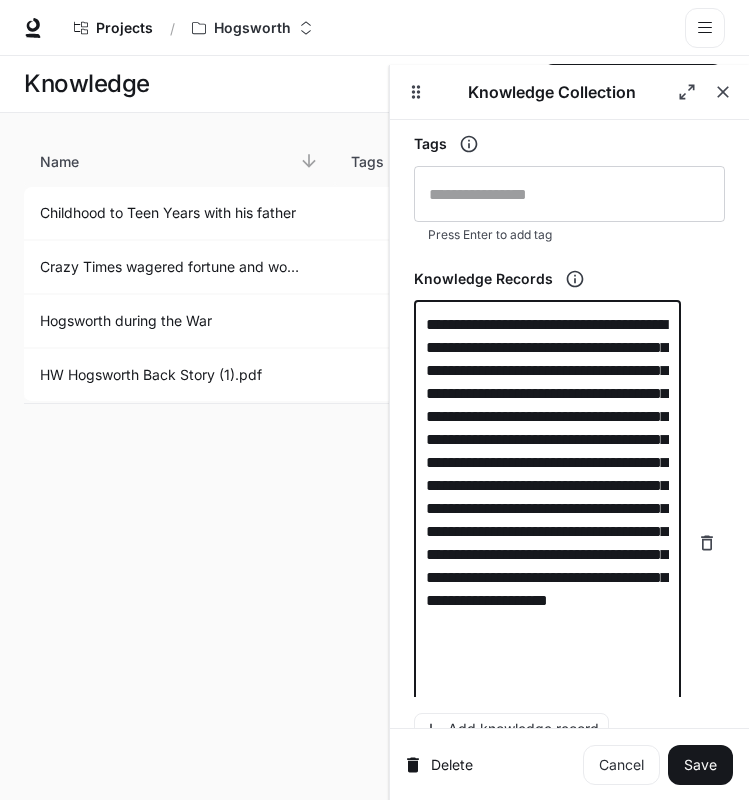 click on "**********" at bounding box center (547, 543) 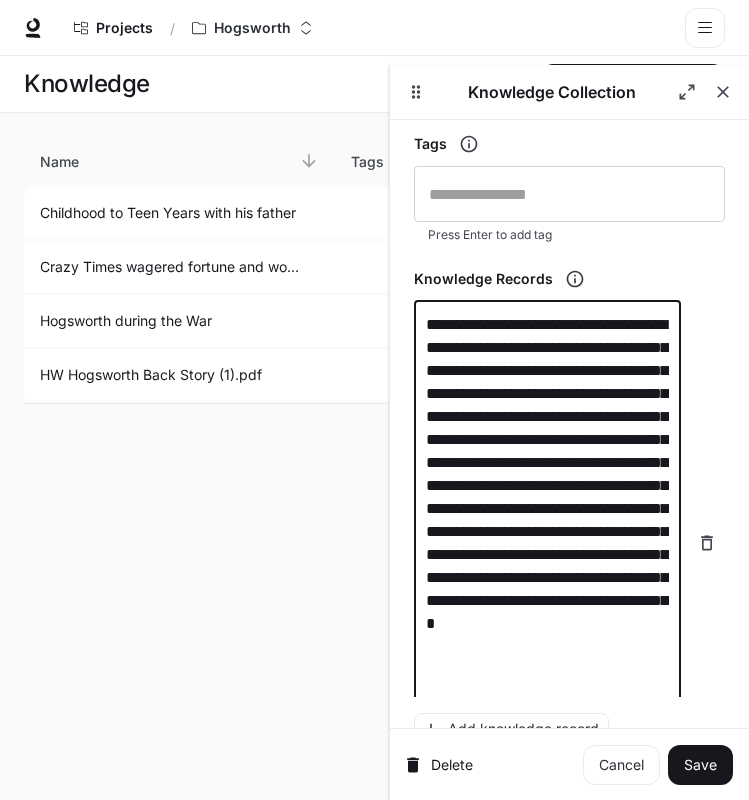 scroll, scrollTop: 1861, scrollLeft: 0, axis: vertical 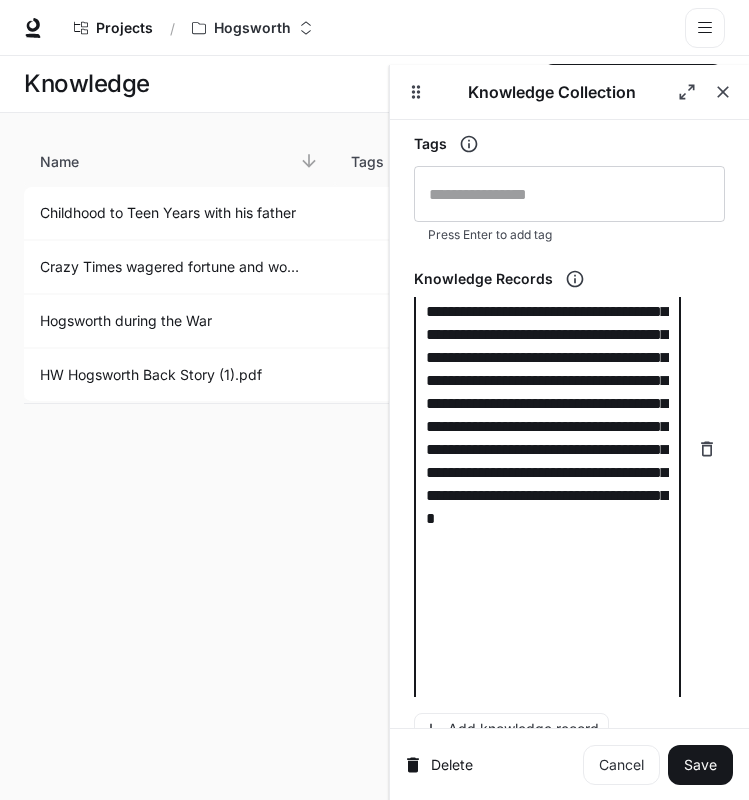 type on "**********" 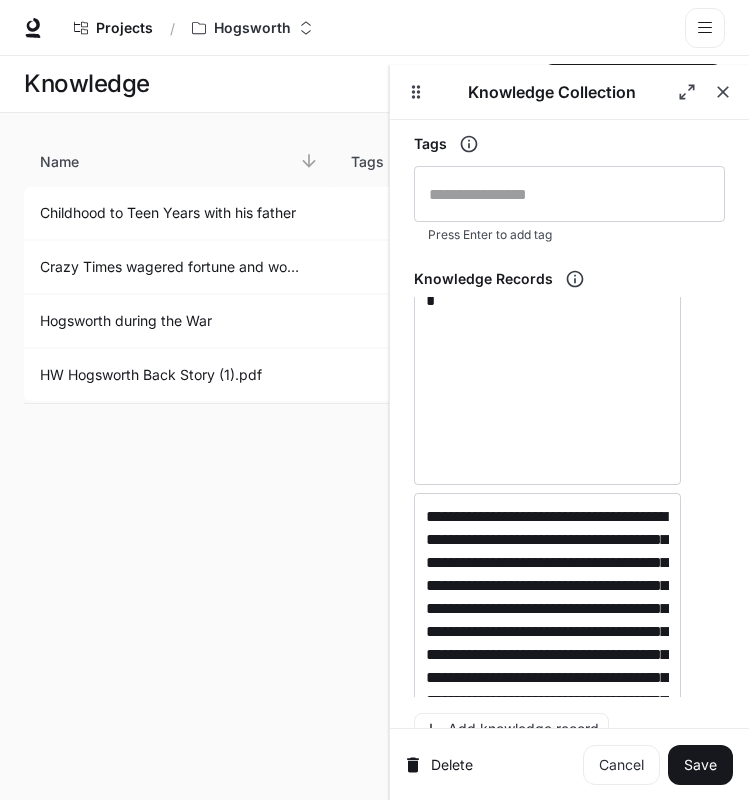 scroll, scrollTop: 2098, scrollLeft: 0, axis: vertical 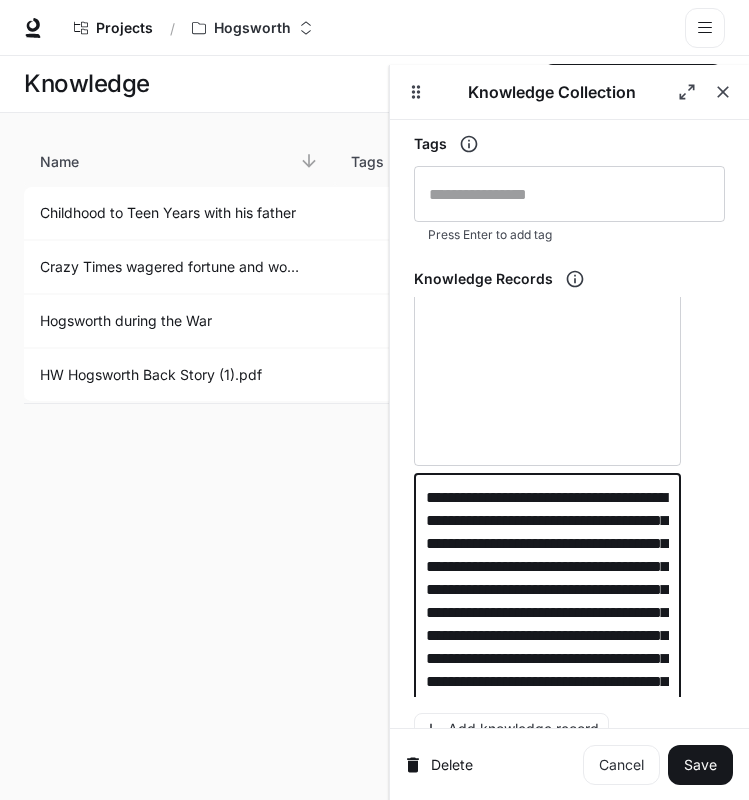 click on "**********" at bounding box center (547, 739) 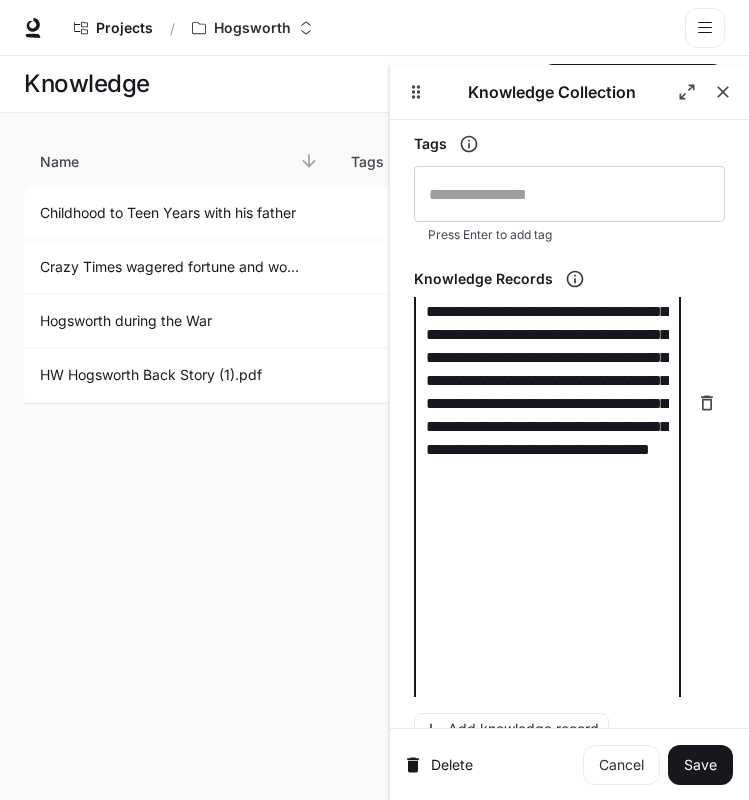 type on "**********" 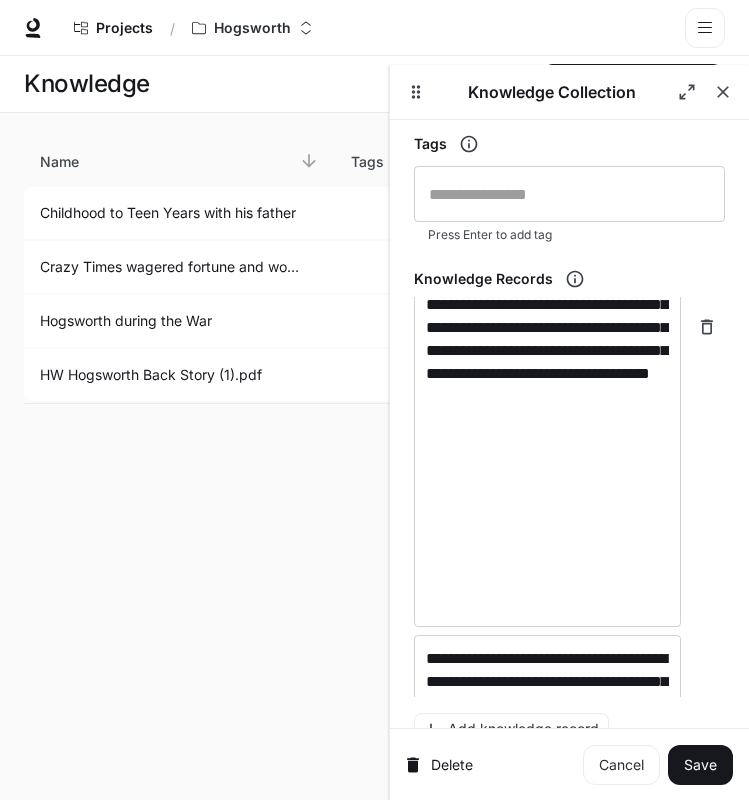 scroll, scrollTop: 2726, scrollLeft: 0, axis: vertical 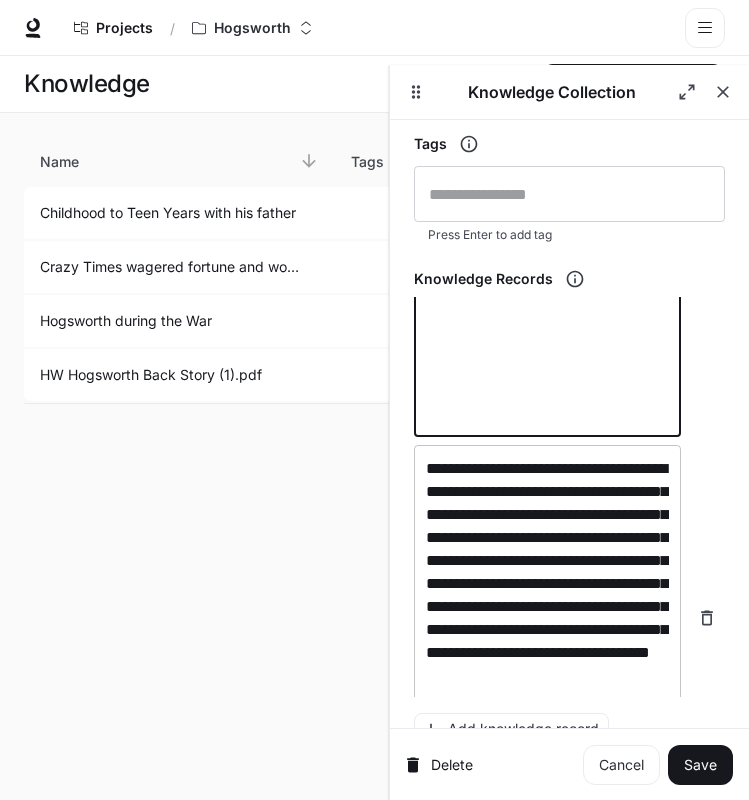 click on "**********" at bounding box center [547, 618] 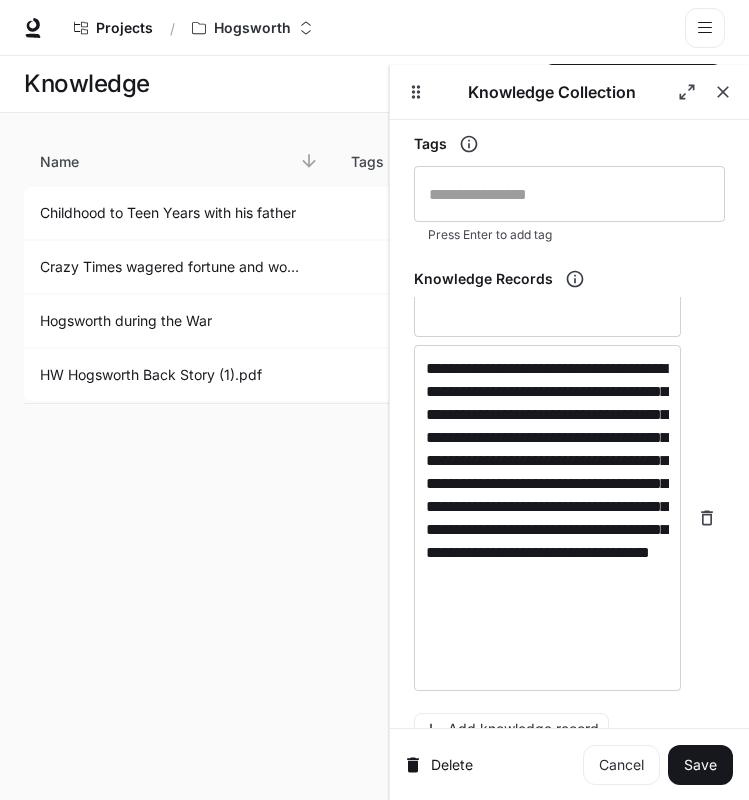 scroll, scrollTop: 2836, scrollLeft: 0, axis: vertical 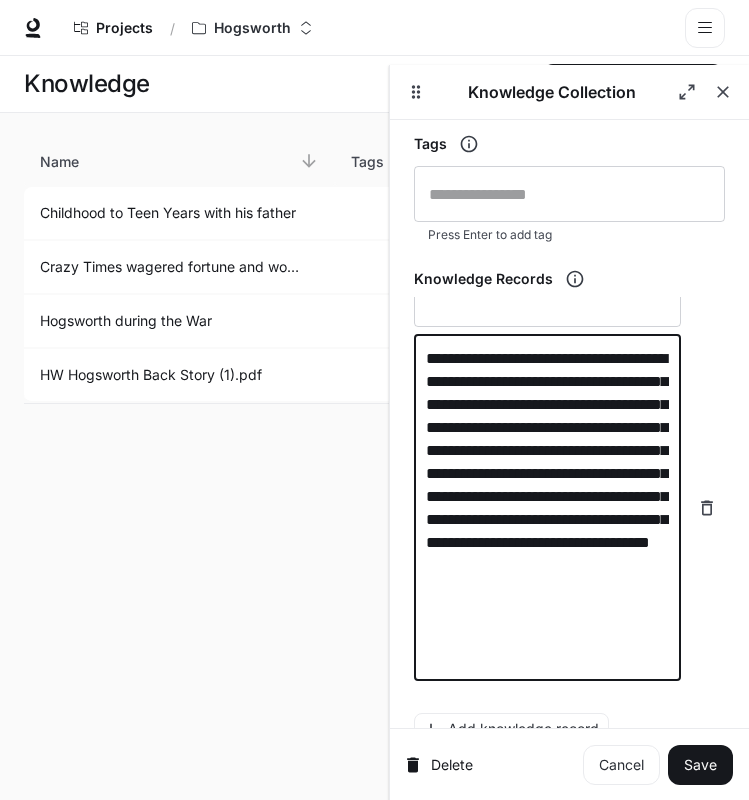 paste on "**********" 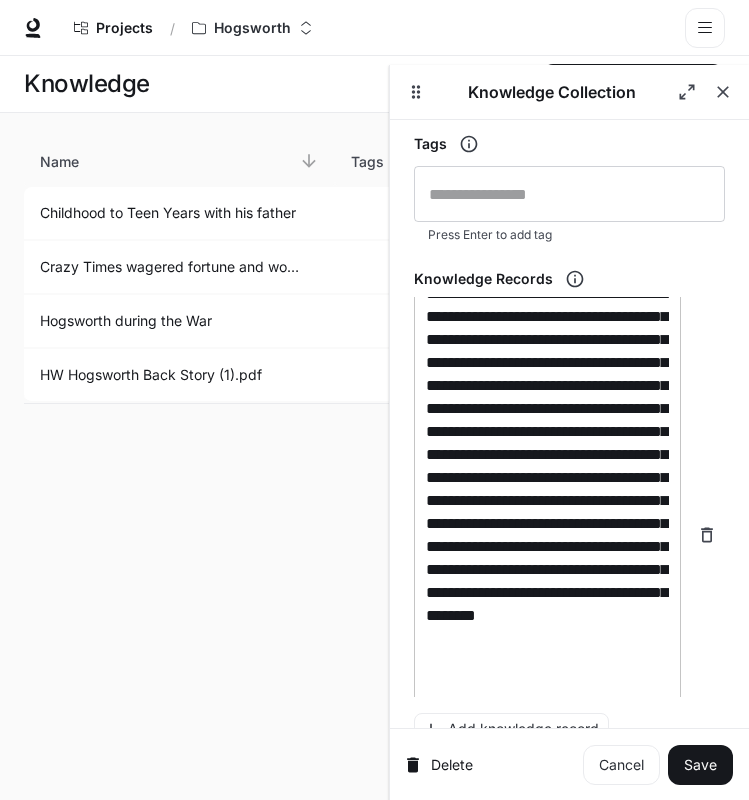 scroll, scrollTop: 3012, scrollLeft: 0, axis: vertical 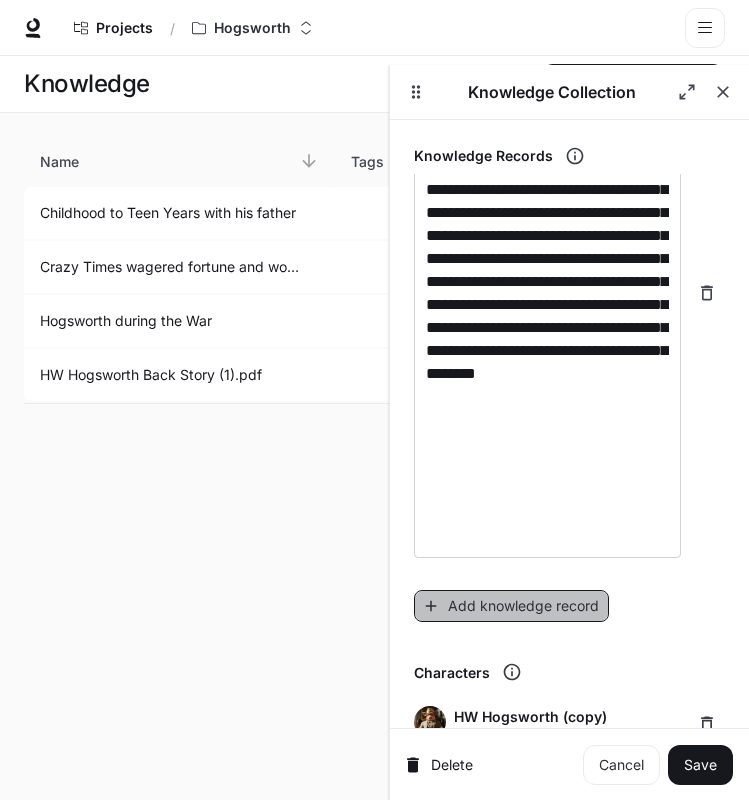 click on "Add knowledge record" at bounding box center [511, 606] 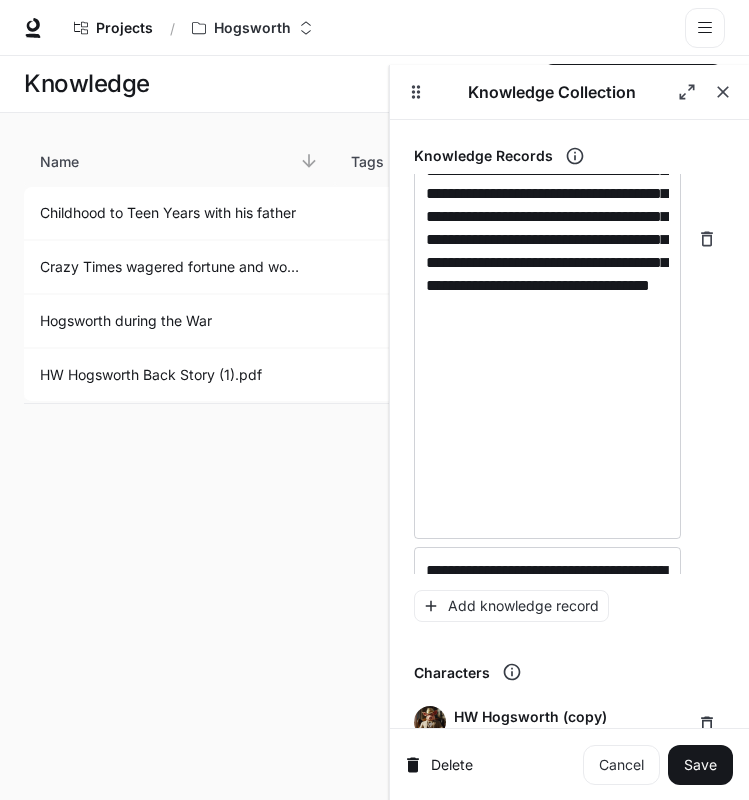 scroll, scrollTop: 3067, scrollLeft: 0, axis: vertical 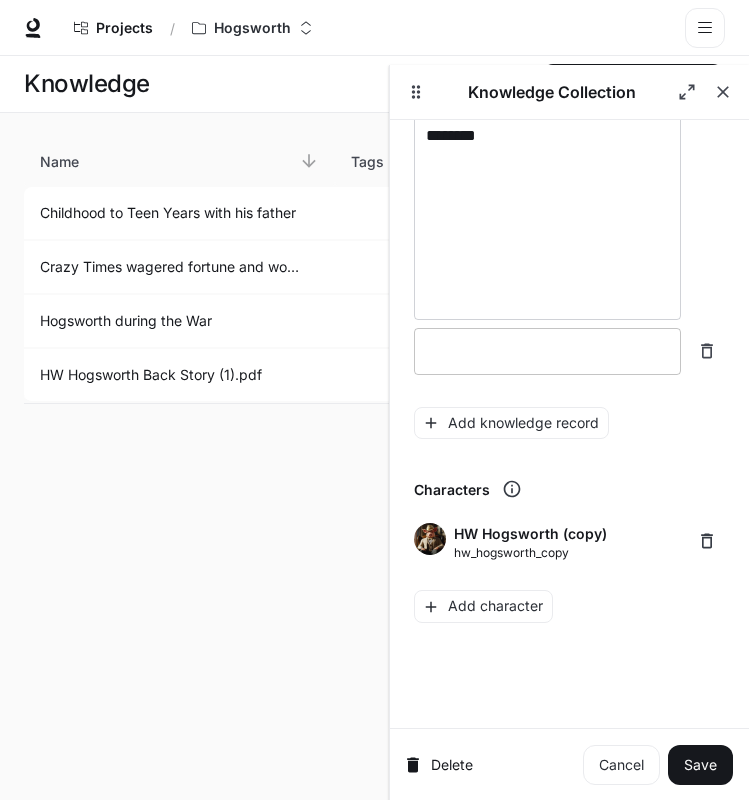 click at bounding box center [547, 351] 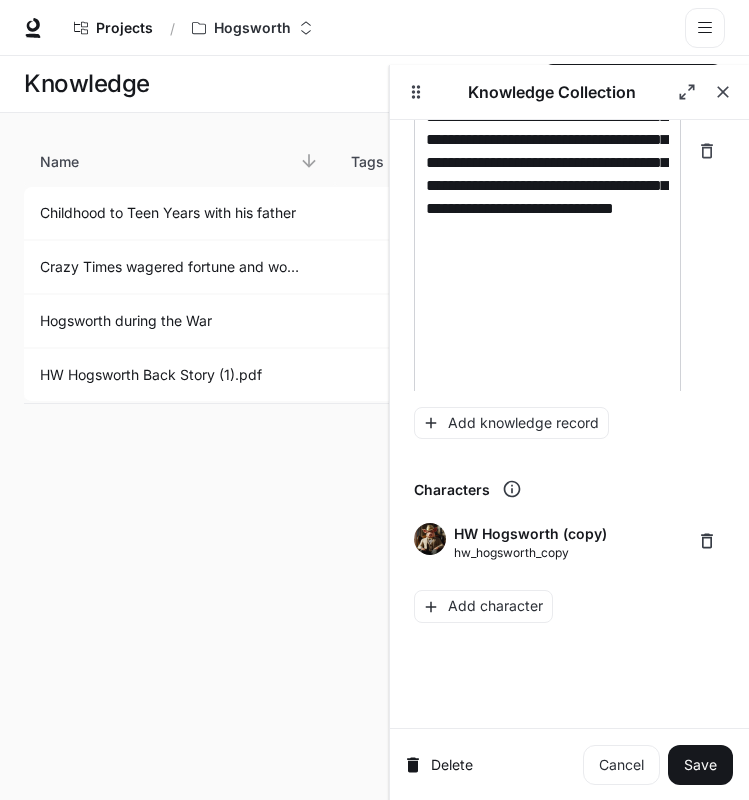 scroll, scrollTop: 3542, scrollLeft: 0, axis: vertical 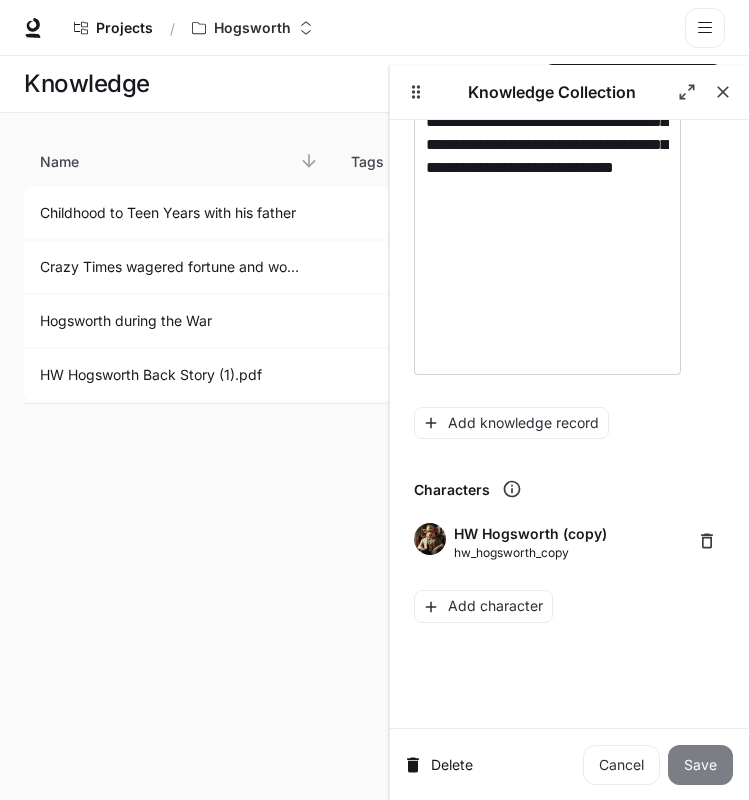 click on "Save" at bounding box center (700, 765) 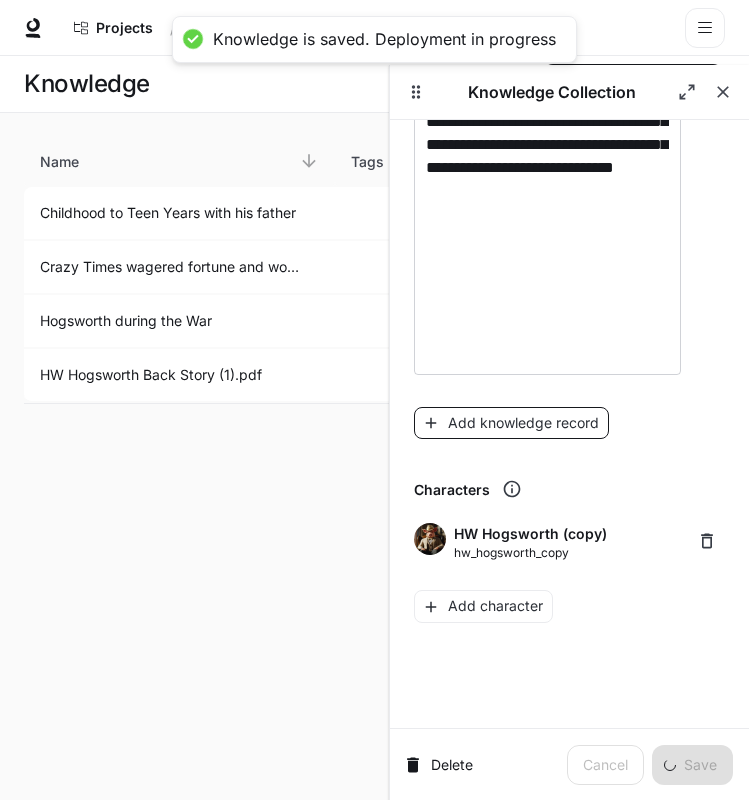 click on "Add knowledge record" at bounding box center (511, 423) 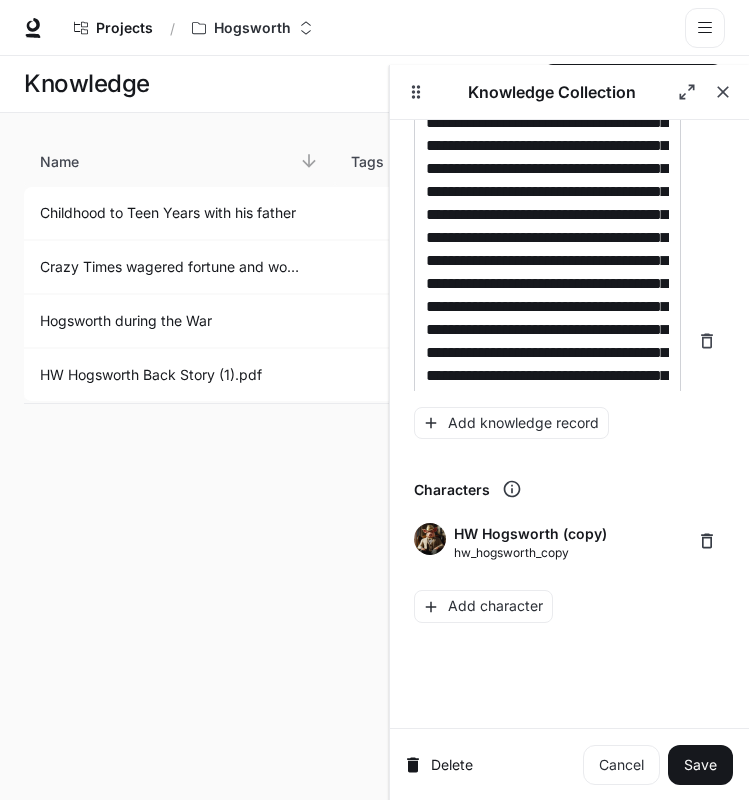 scroll, scrollTop: 3323, scrollLeft: 0, axis: vertical 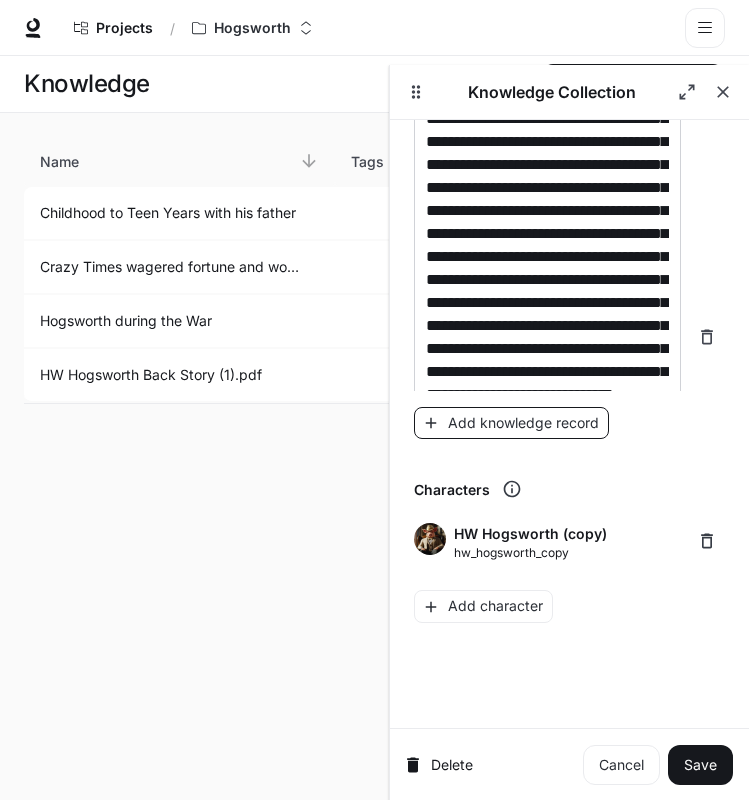 click on "Add knowledge record" at bounding box center (511, 423) 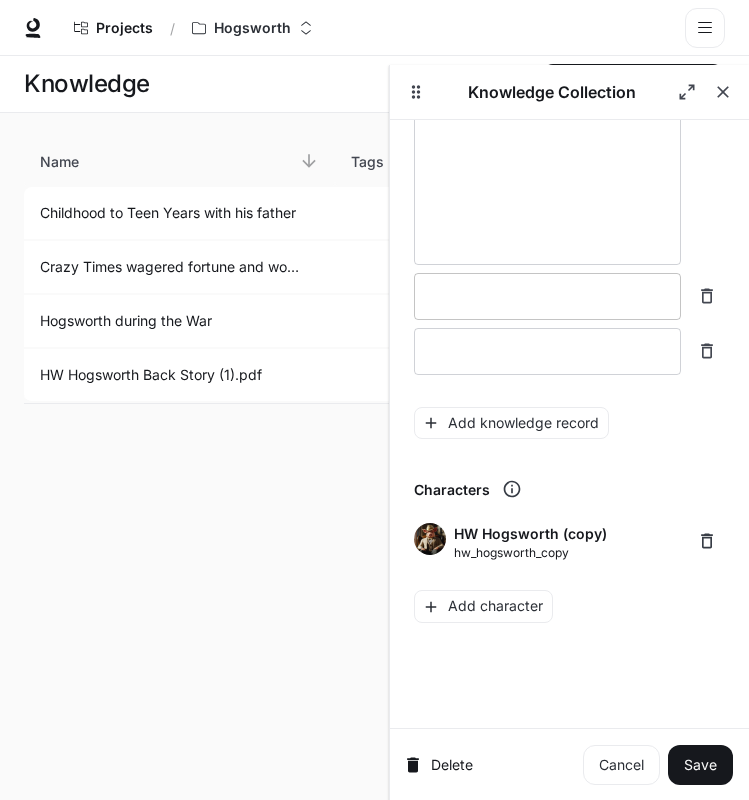 click on "* ​" at bounding box center [547, 296] 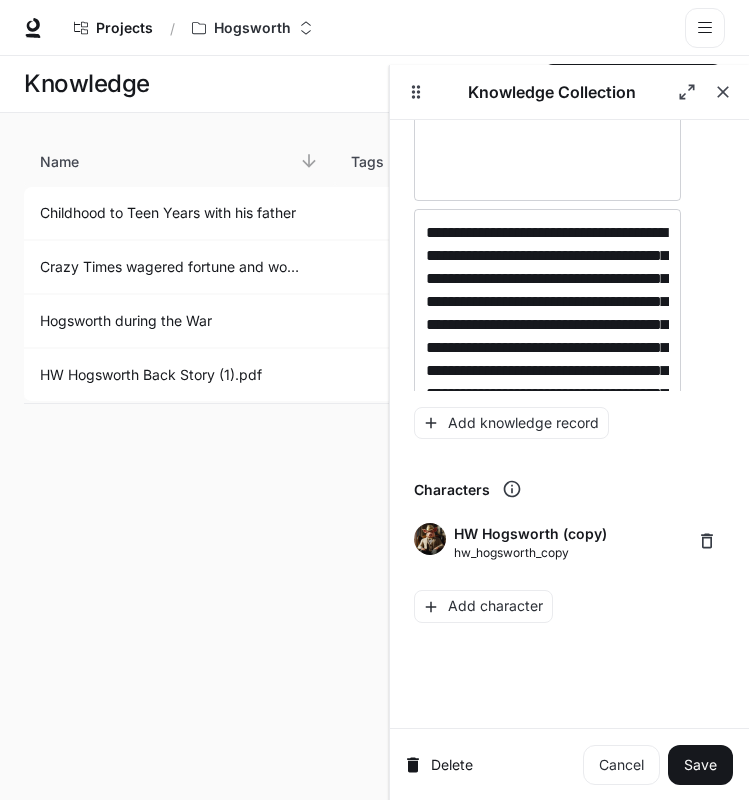 scroll, scrollTop: 3172, scrollLeft: 0, axis: vertical 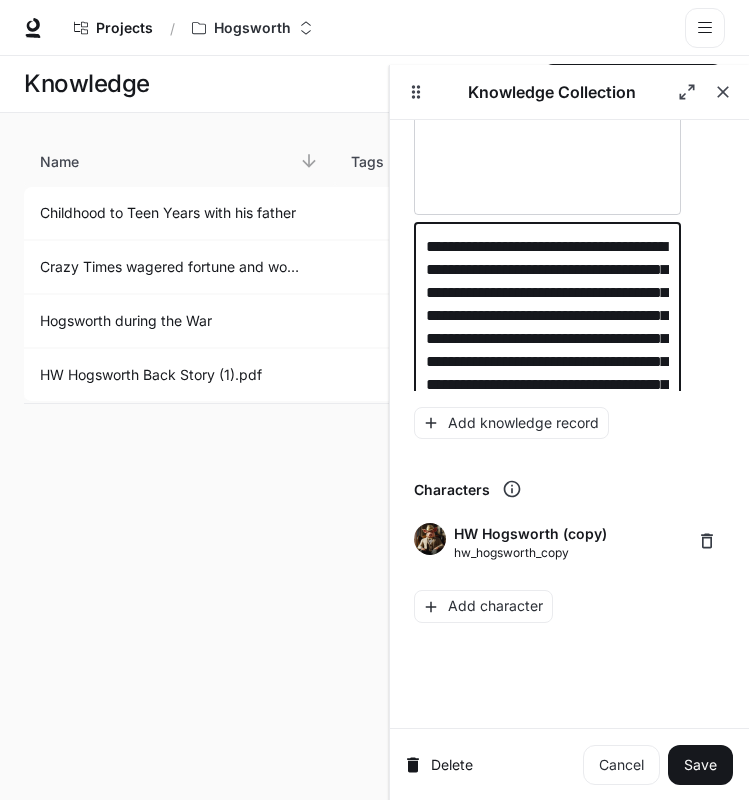 click on "**********" at bounding box center [547, 488] 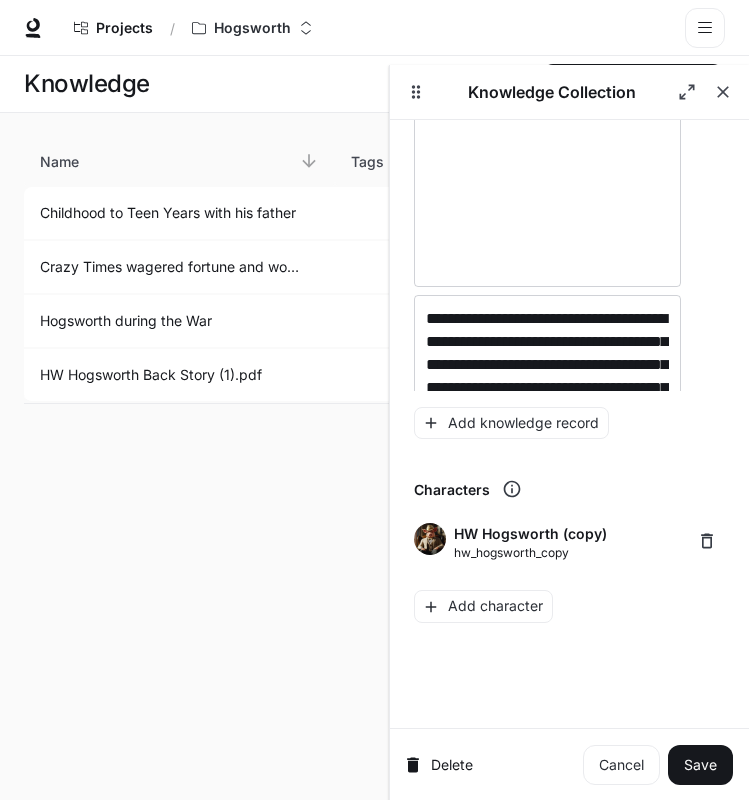 scroll, scrollTop: 3610, scrollLeft: 0, axis: vertical 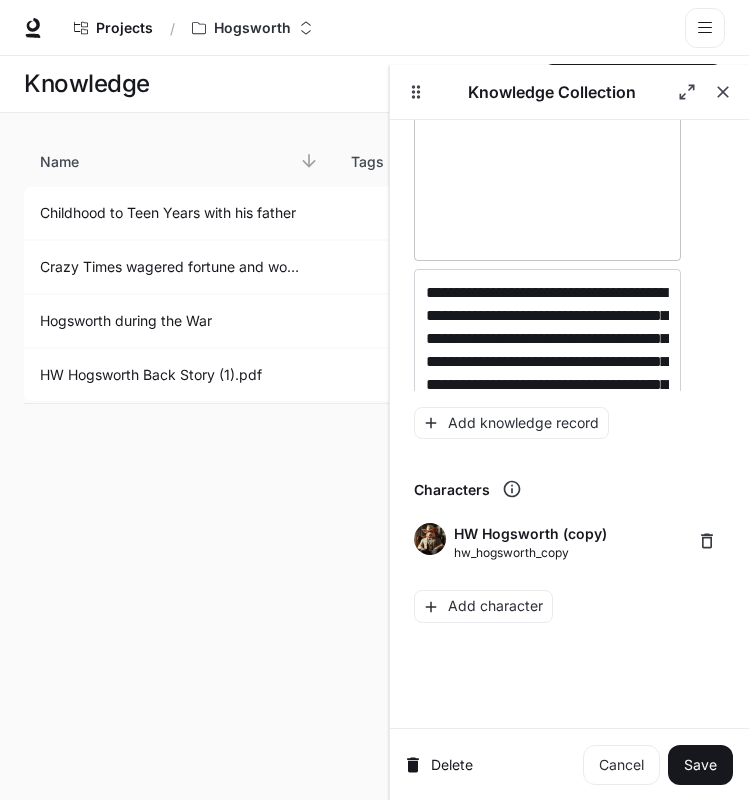 click on "**********" at bounding box center [547, 19] 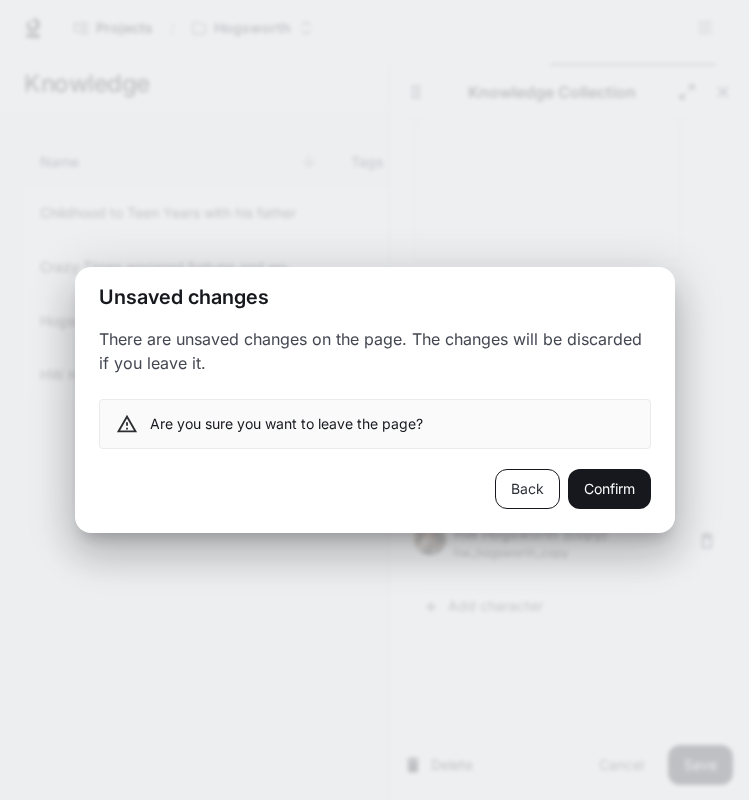 click on "Back" at bounding box center [527, 489] 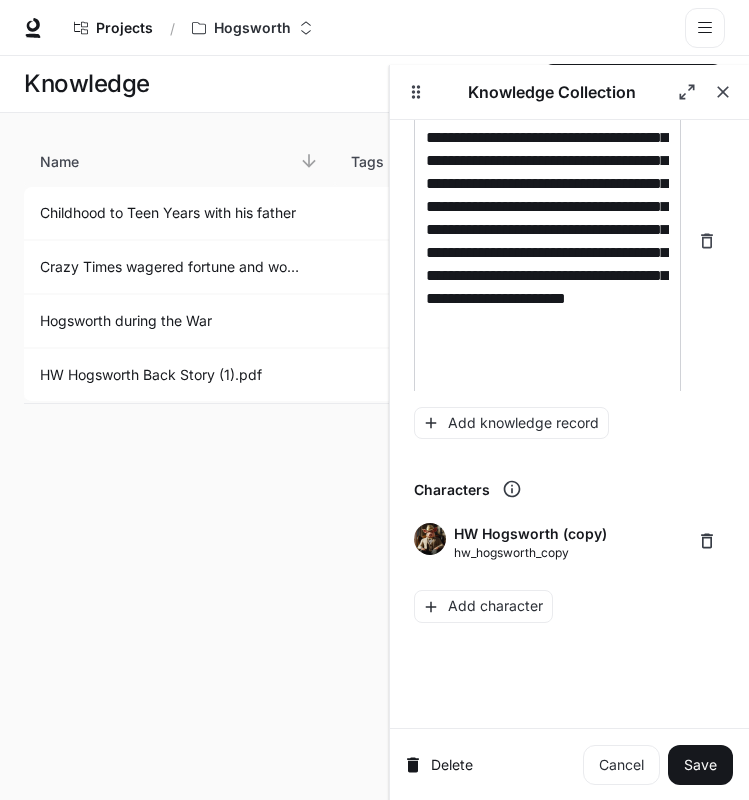 scroll, scrollTop: 3257, scrollLeft: 0, axis: vertical 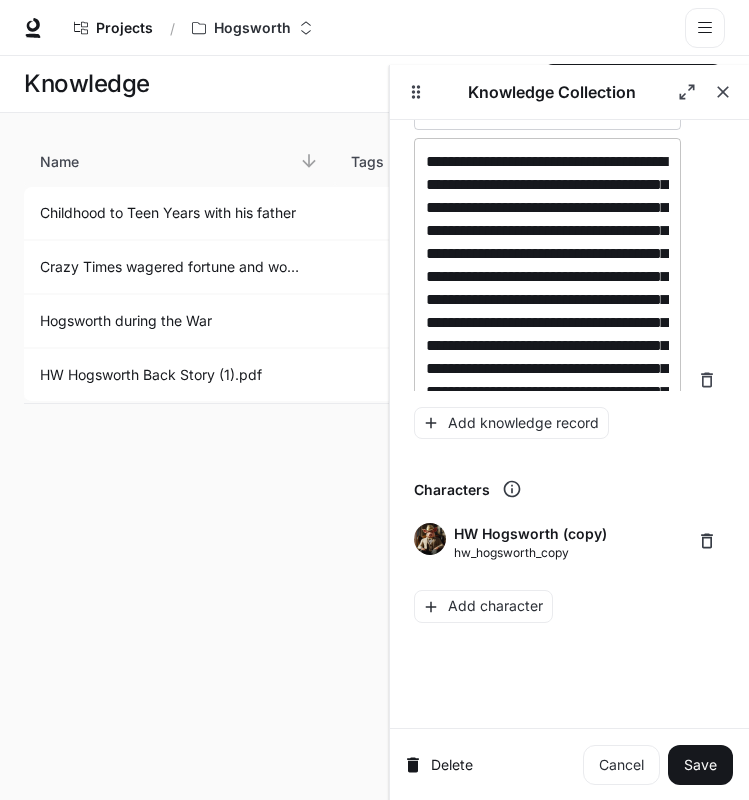 click on "**********" at bounding box center (547, 380) 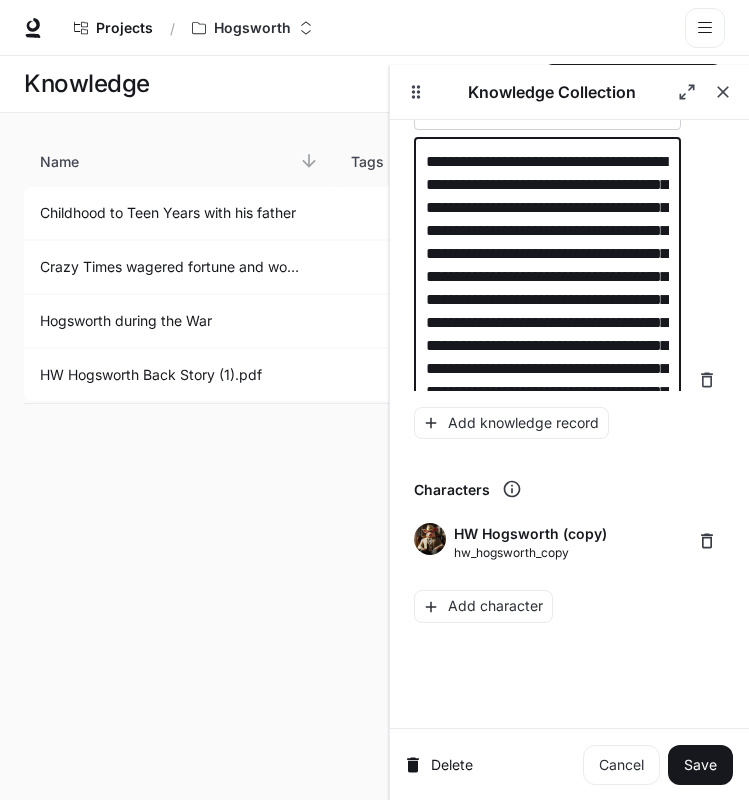 paste on "**********" 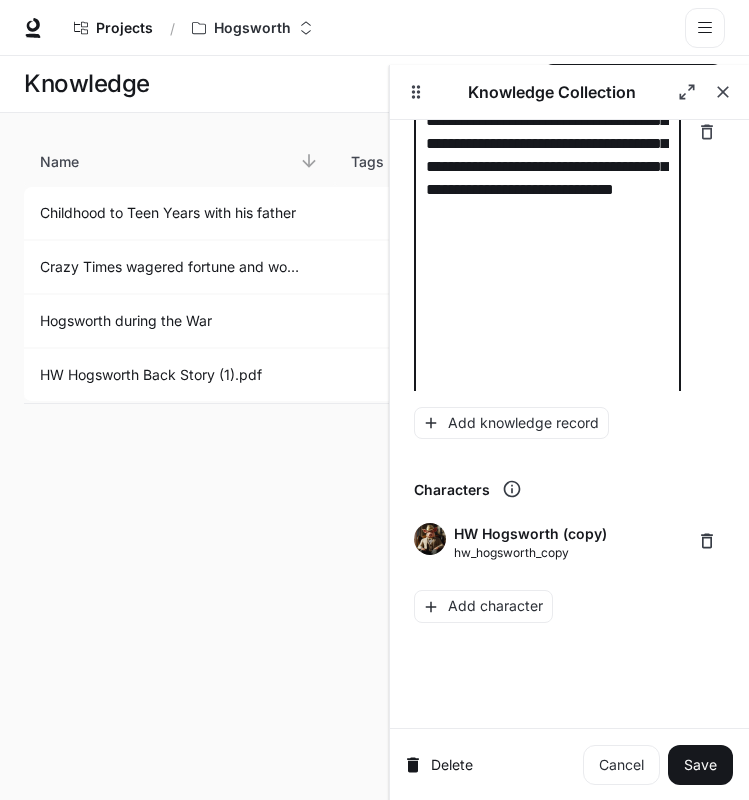 scroll, scrollTop: 4081, scrollLeft: 0, axis: vertical 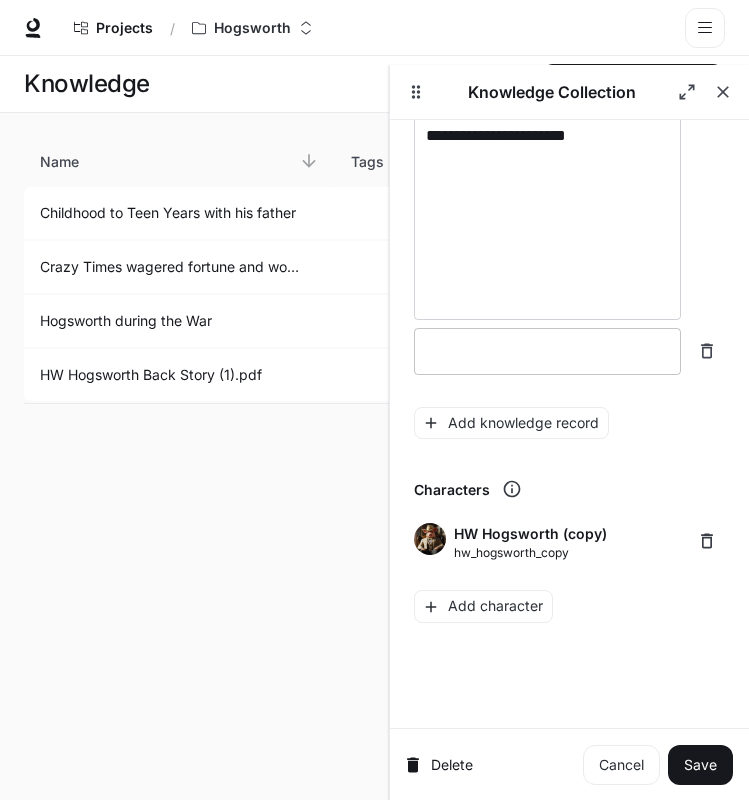 click on "* ​" at bounding box center (547, 351) 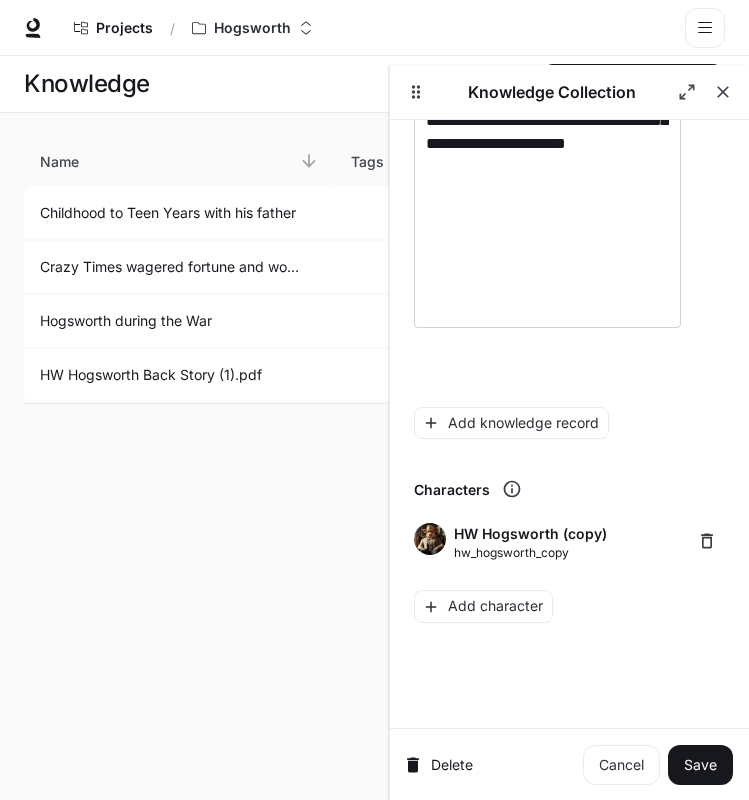 scroll, scrollTop: 3621, scrollLeft: 0, axis: vertical 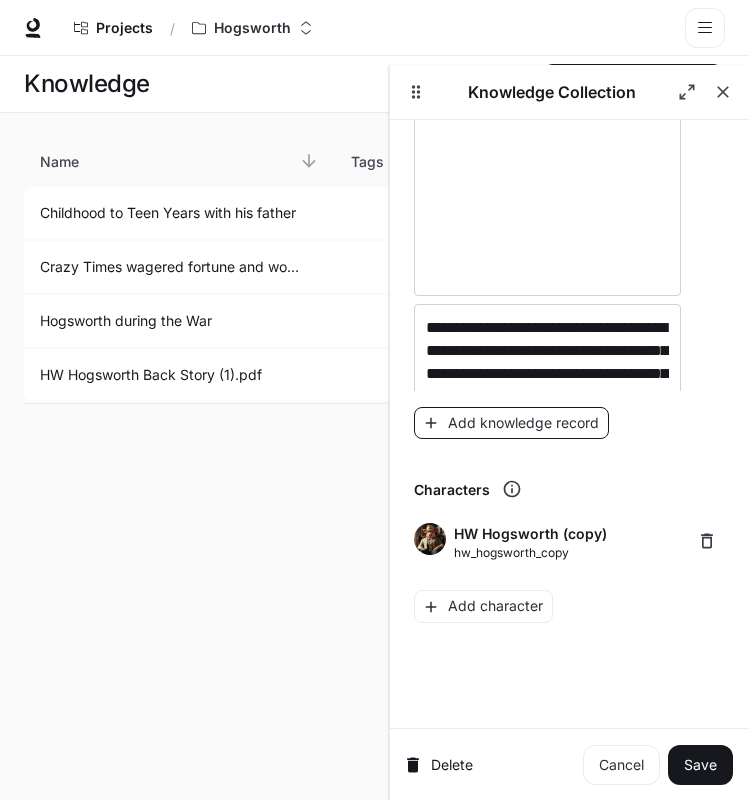 click on "Add knowledge record" at bounding box center [511, 423] 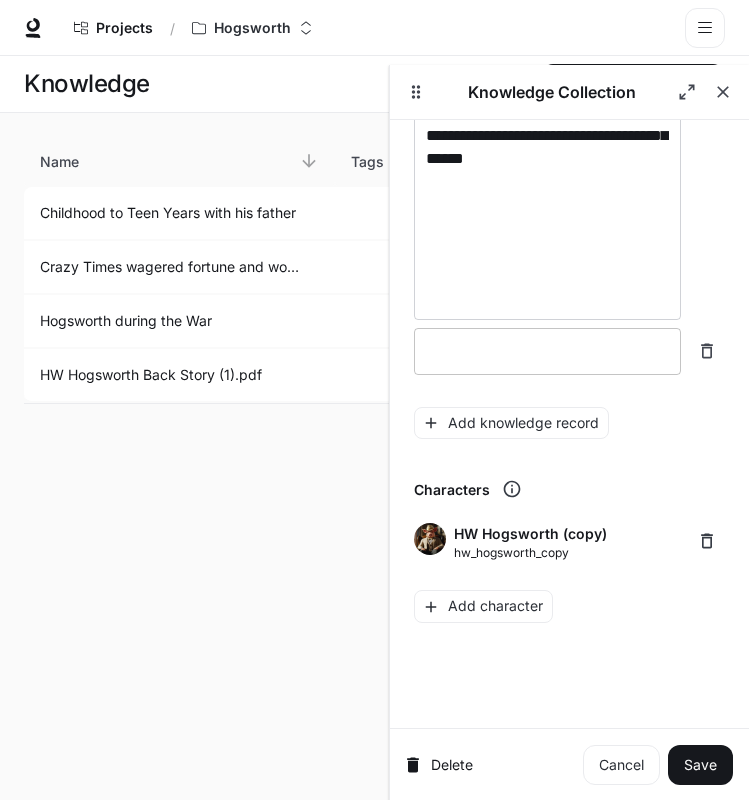 click at bounding box center [547, 351] 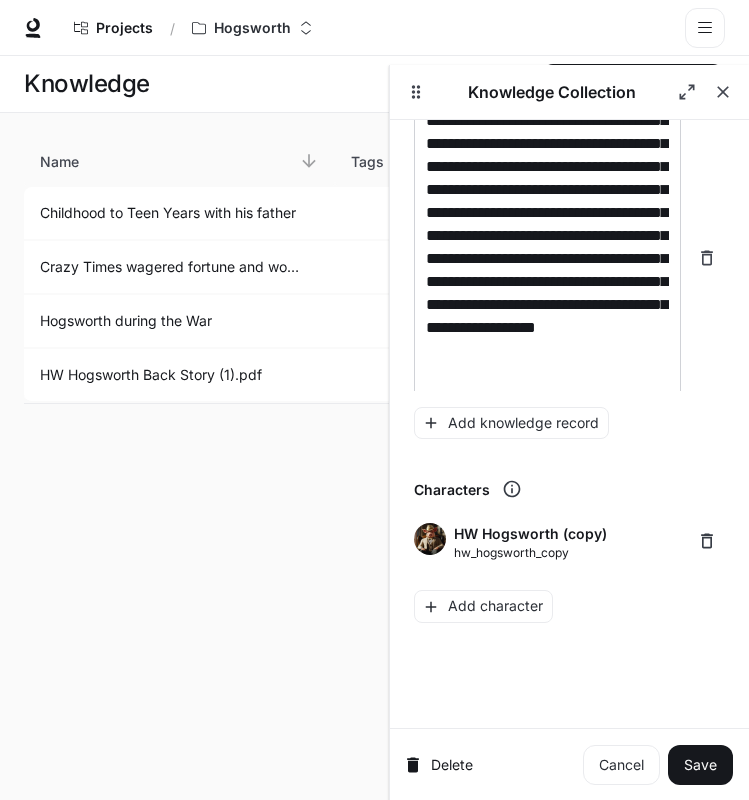 scroll, scrollTop: 5063, scrollLeft: 0, axis: vertical 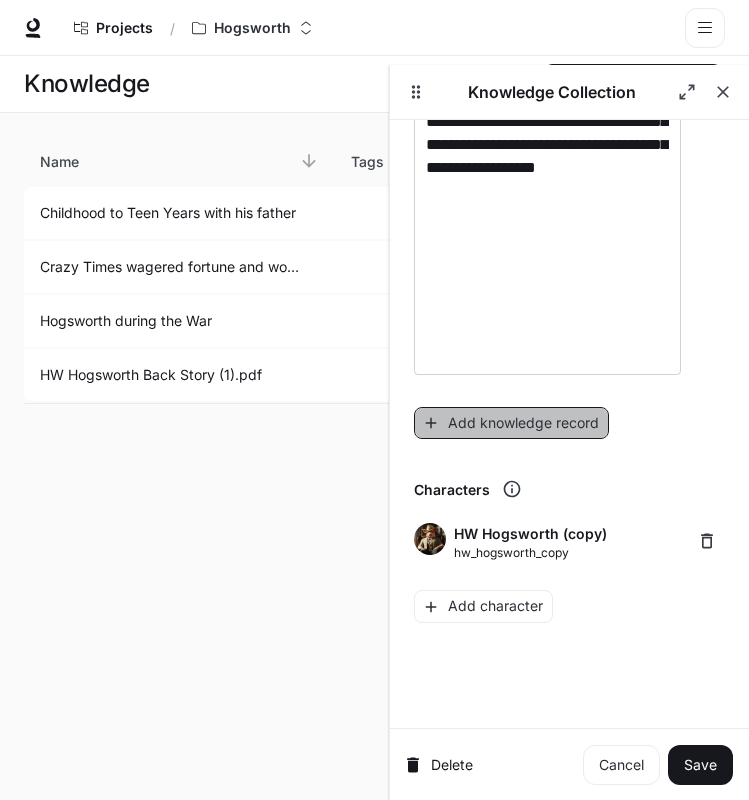 click on "Add knowledge record" at bounding box center [511, 423] 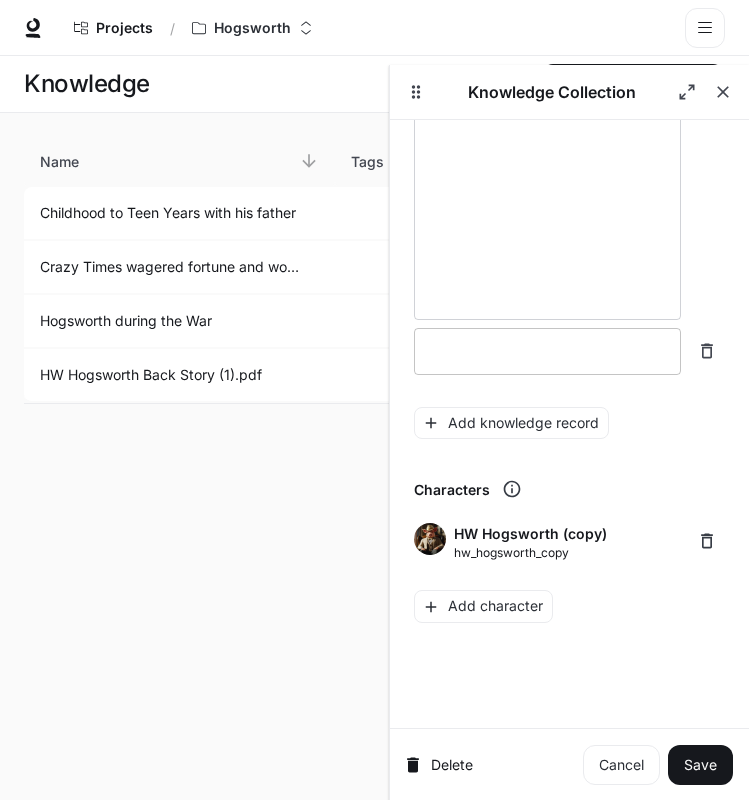 click on "* ​" at bounding box center (547, 351) 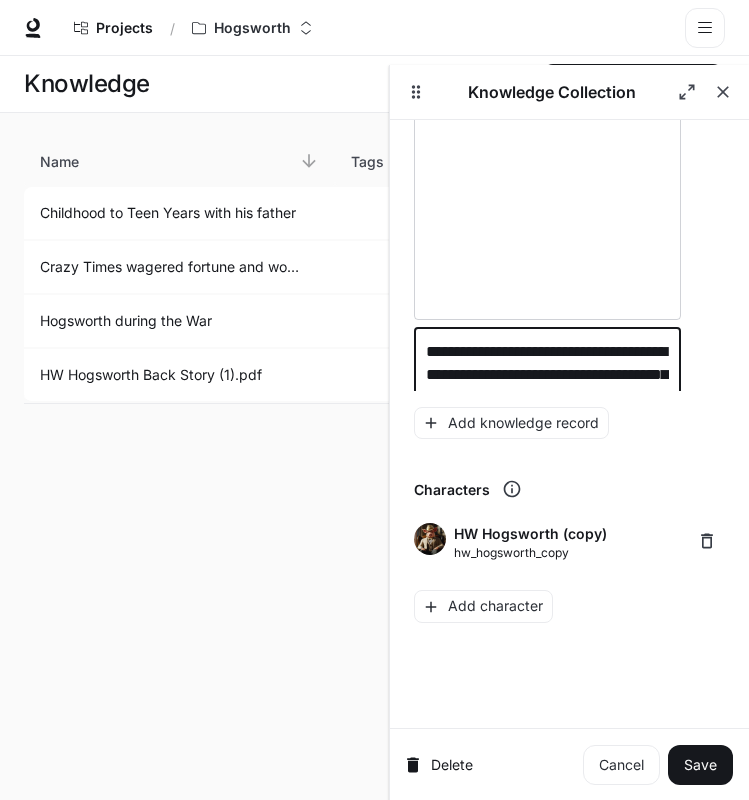 scroll, scrollTop: 5433, scrollLeft: 0, axis: vertical 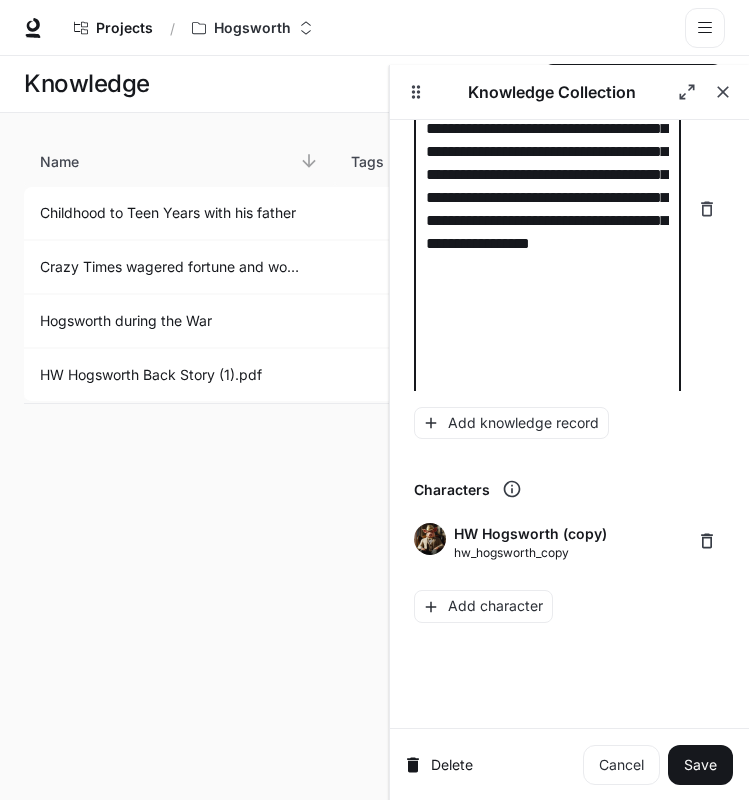 type on "**********" 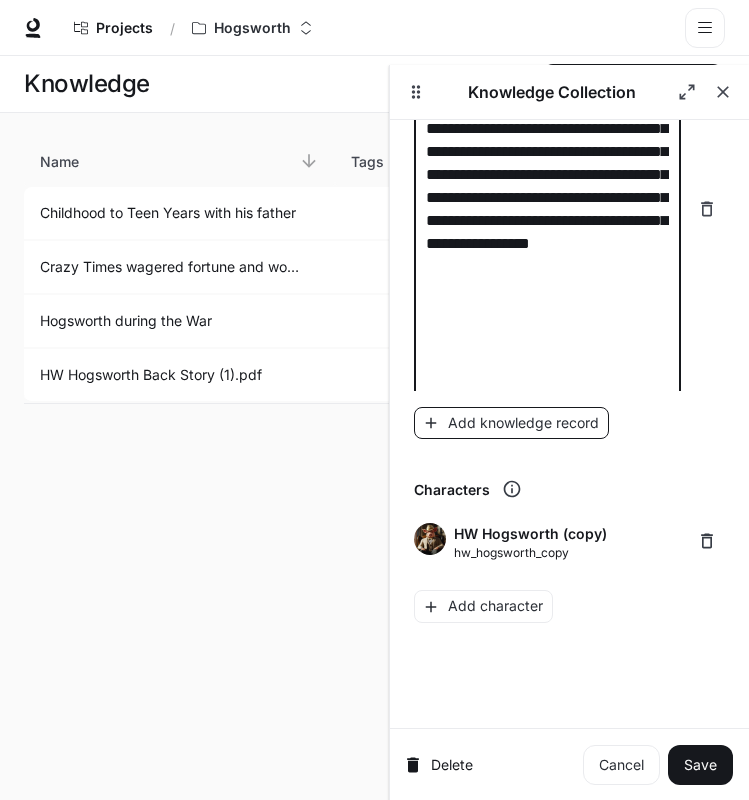 click on "Add knowledge record" at bounding box center (511, 423) 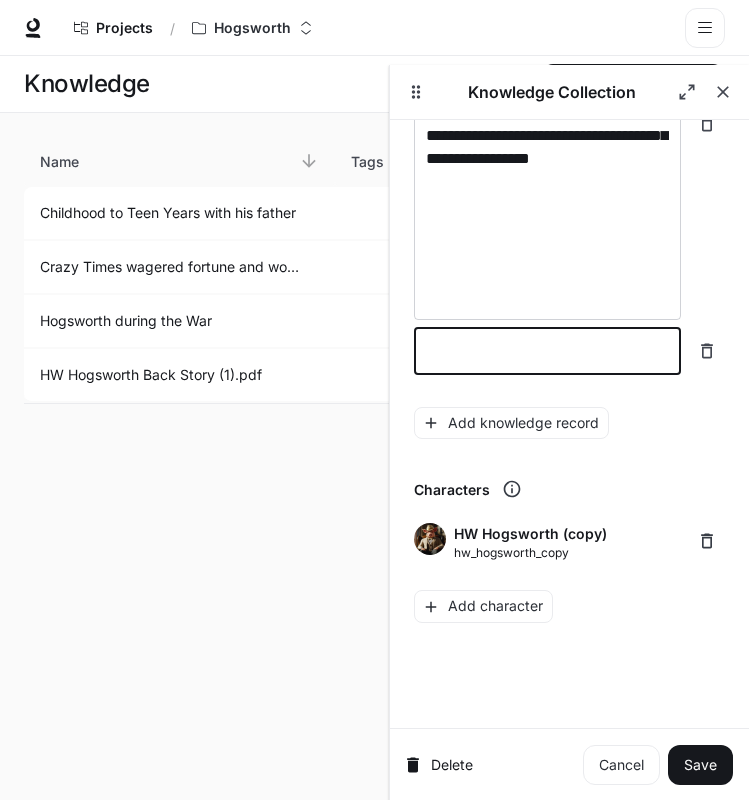 click at bounding box center [547, 351] 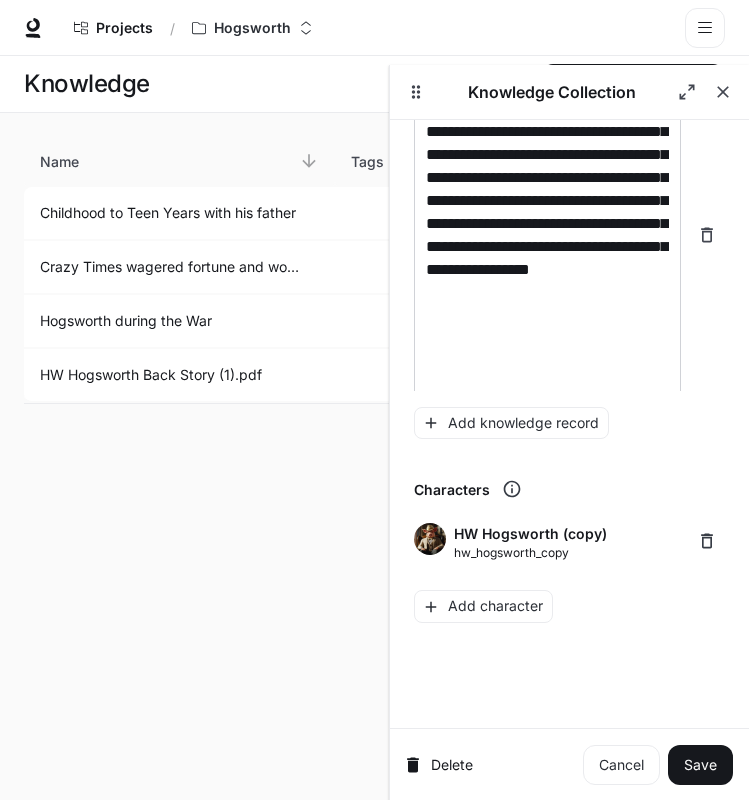 scroll, scrollTop: 6008, scrollLeft: 0, axis: vertical 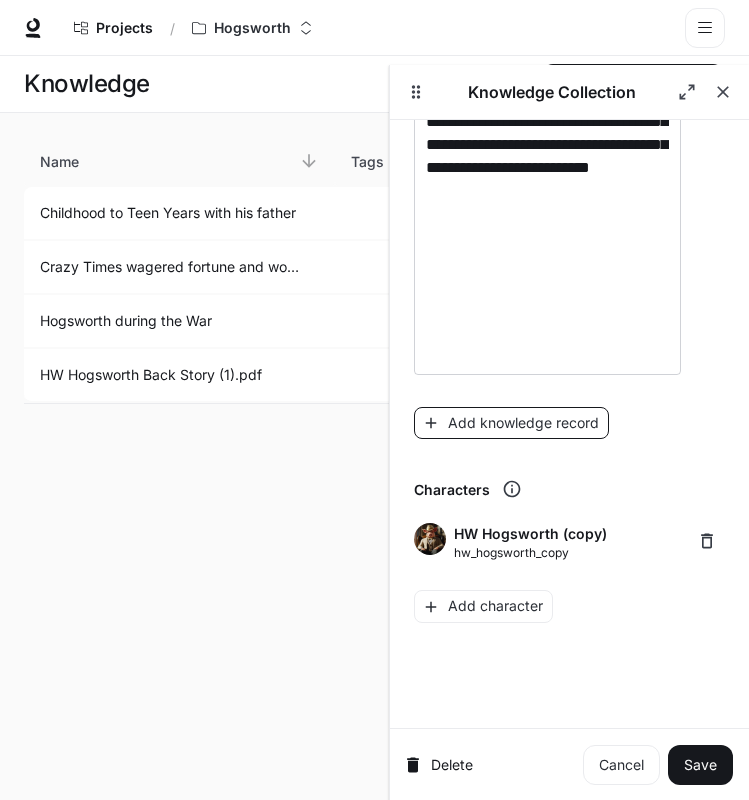 click on "Add knowledge record" at bounding box center (511, 423) 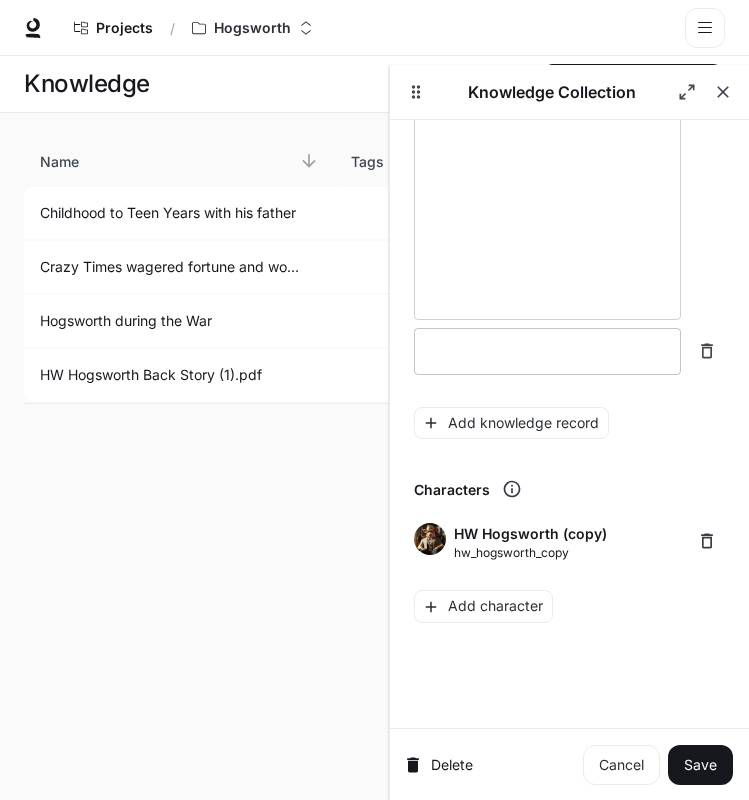 click at bounding box center (547, 351) 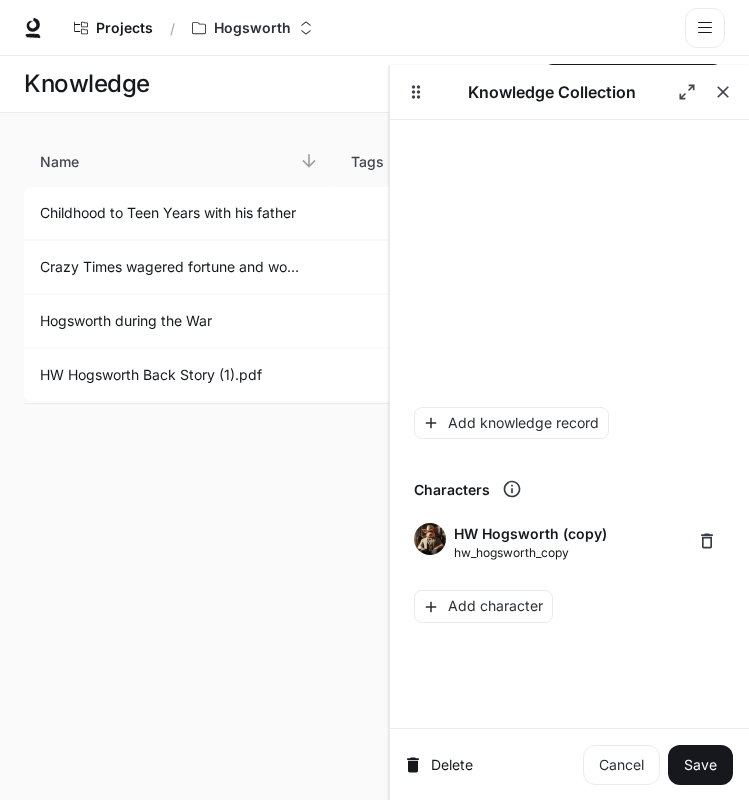scroll, scrollTop: 6063, scrollLeft: 0, axis: vertical 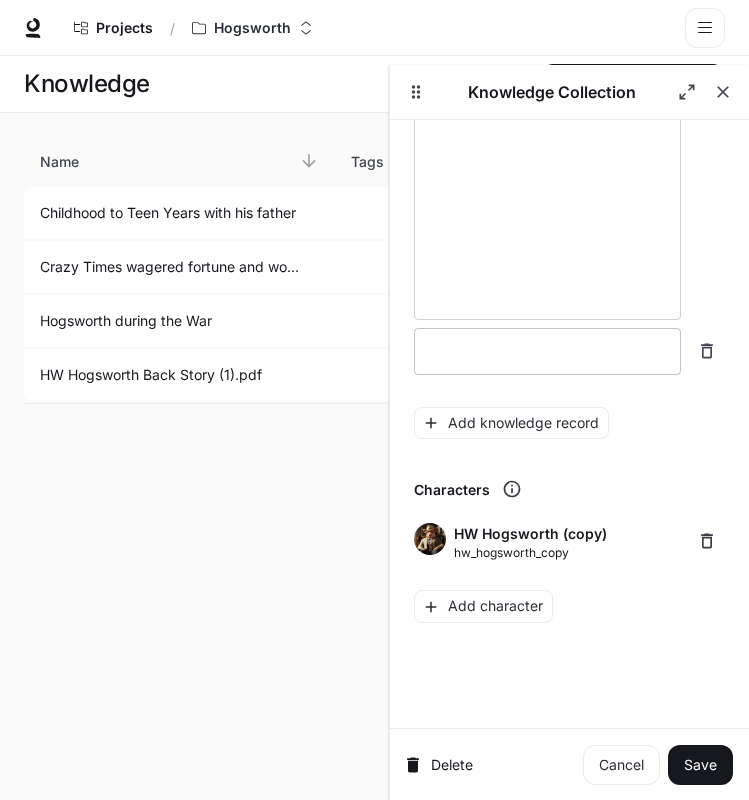 click at bounding box center (547, 351) 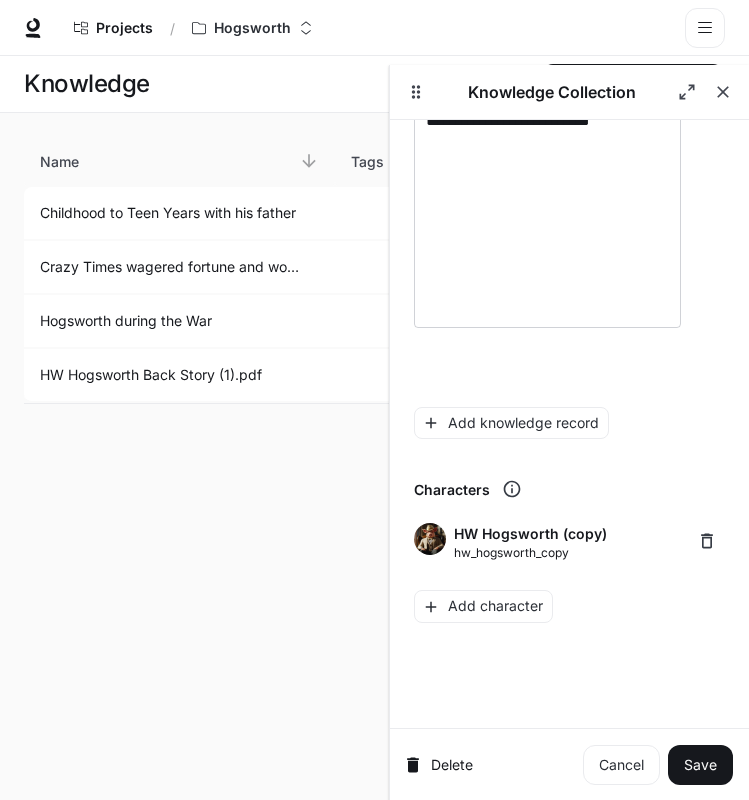 scroll, scrollTop: 5626, scrollLeft: 0, axis: vertical 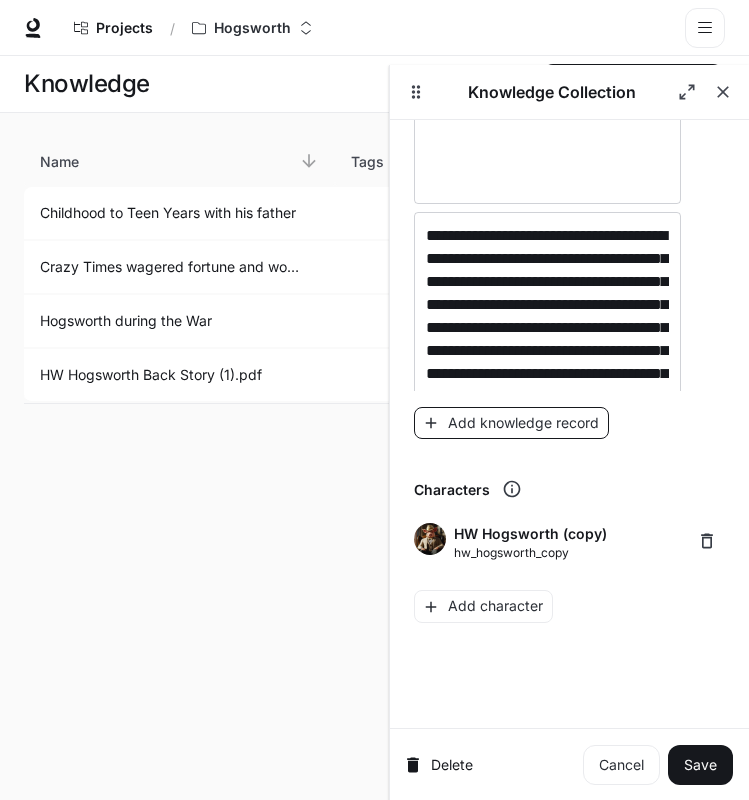 click on "Add knowledge record" at bounding box center (511, 423) 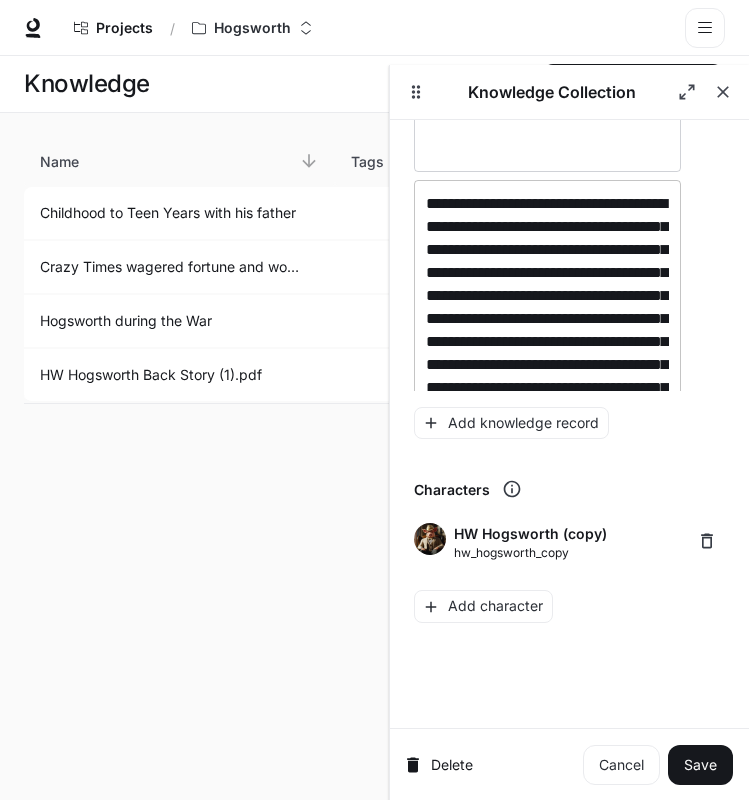 scroll, scrollTop: 6639, scrollLeft: 0, axis: vertical 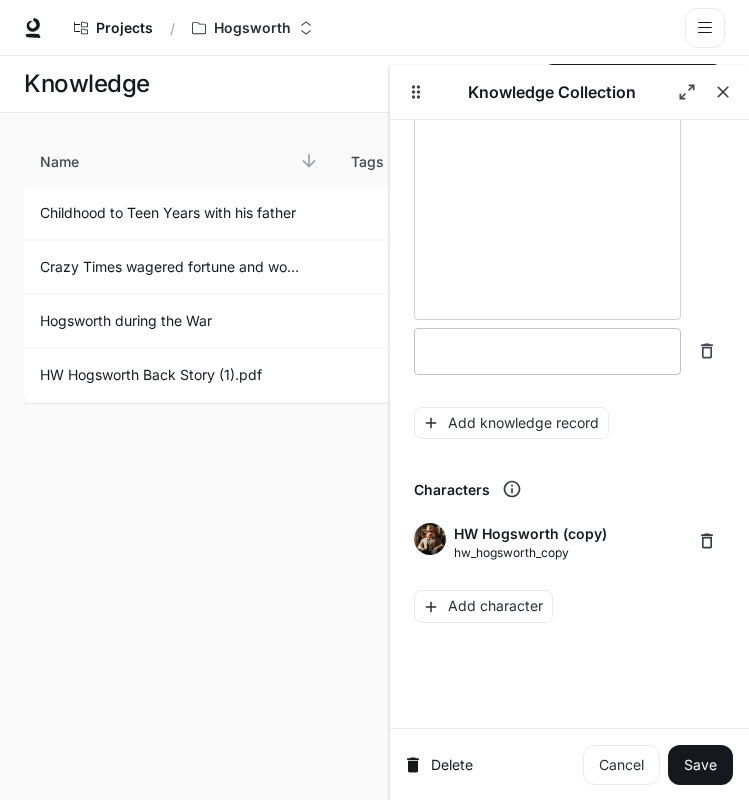 click at bounding box center (547, 351) 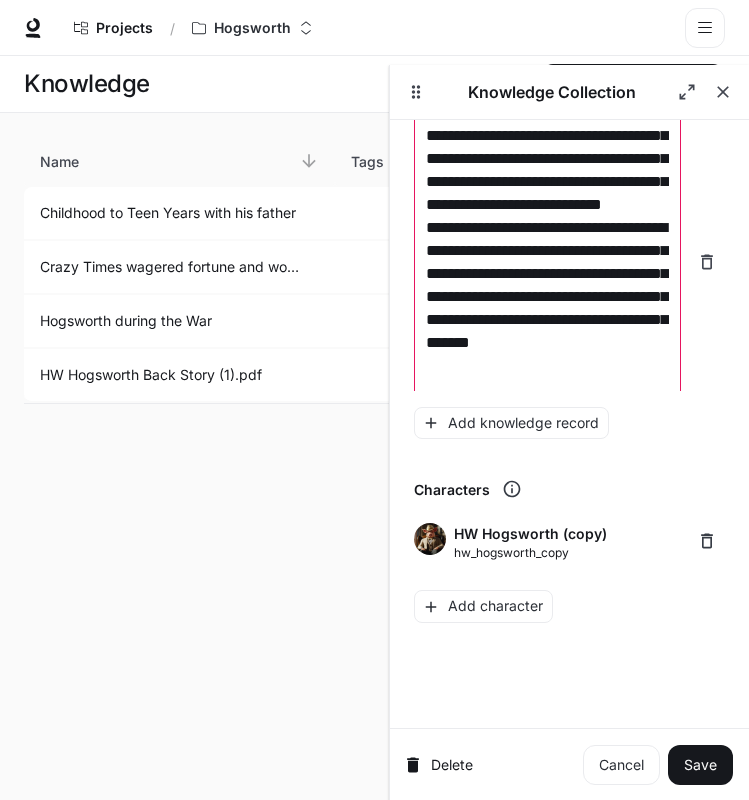 scroll, scrollTop: 0, scrollLeft: 0, axis: both 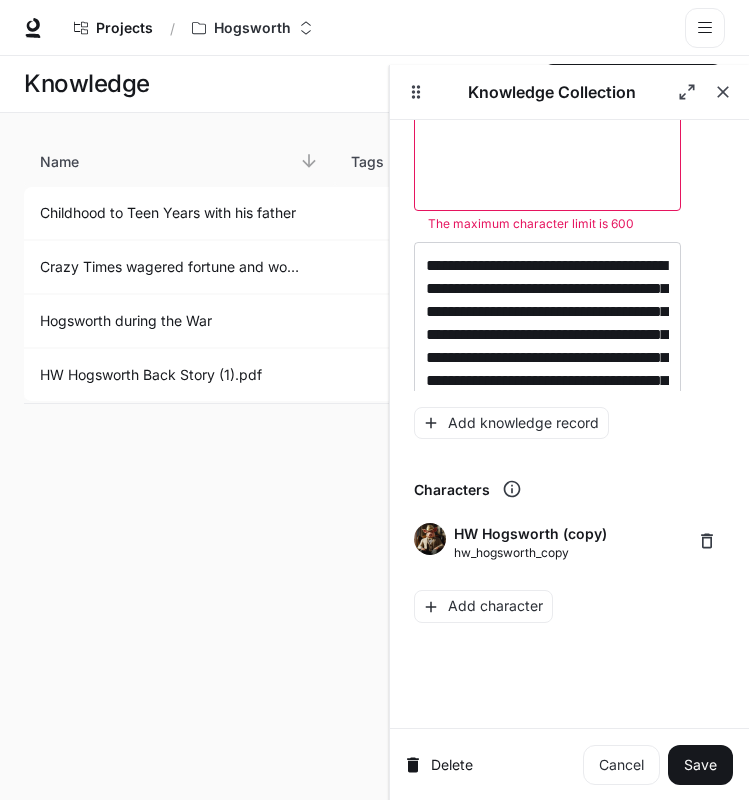 click on "**********" at bounding box center (547, -66) 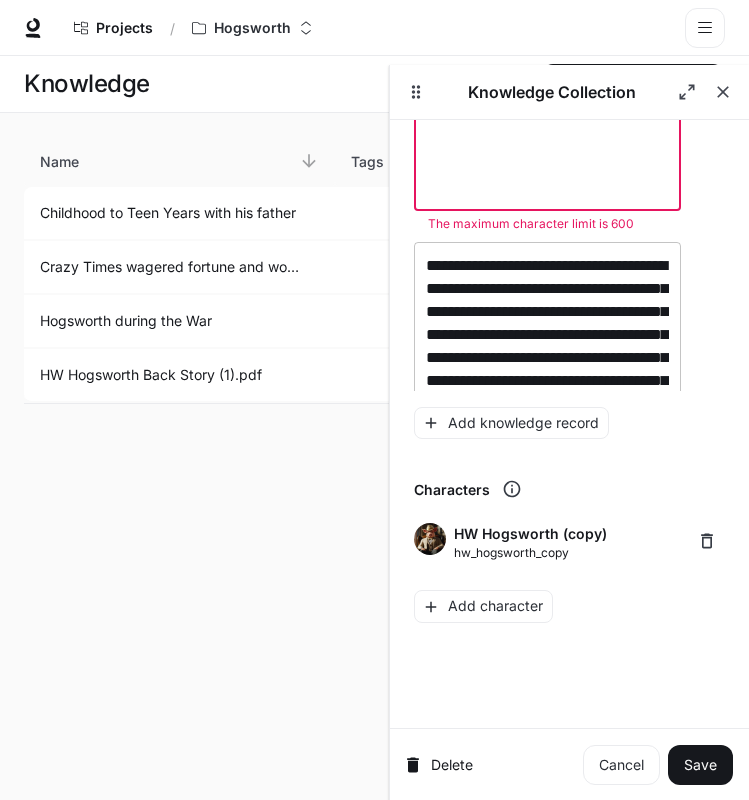 click on "**********" at bounding box center [547, 426] 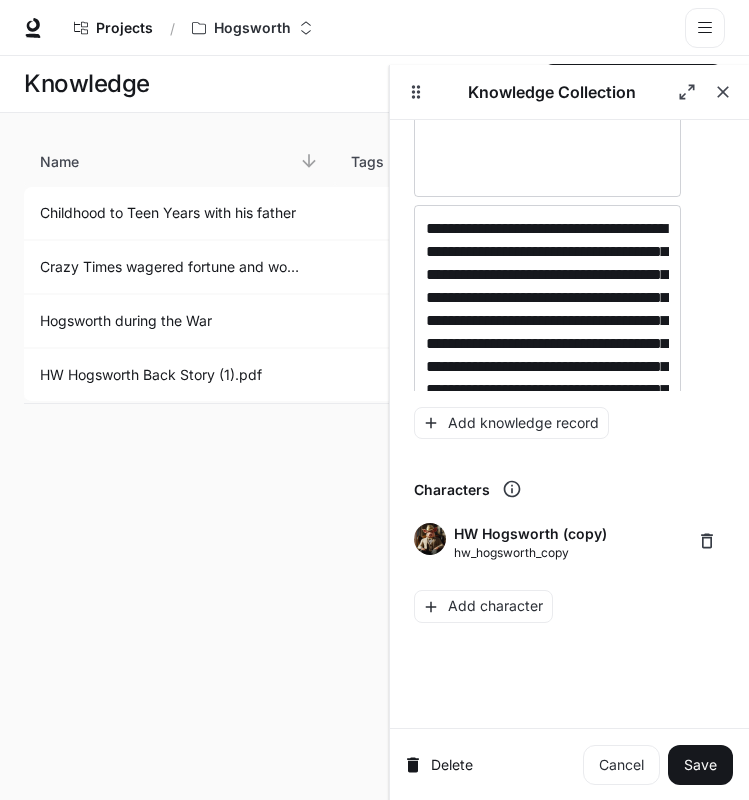 scroll, scrollTop: 759, scrollLeft: 0, axis: vertical 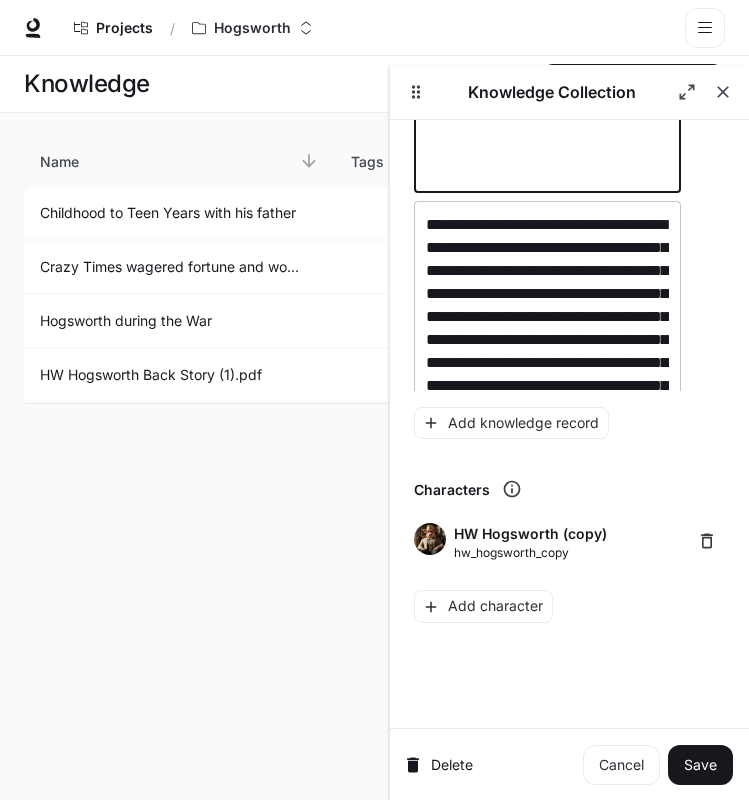 click on "**********" at bounding box center (547, 443) 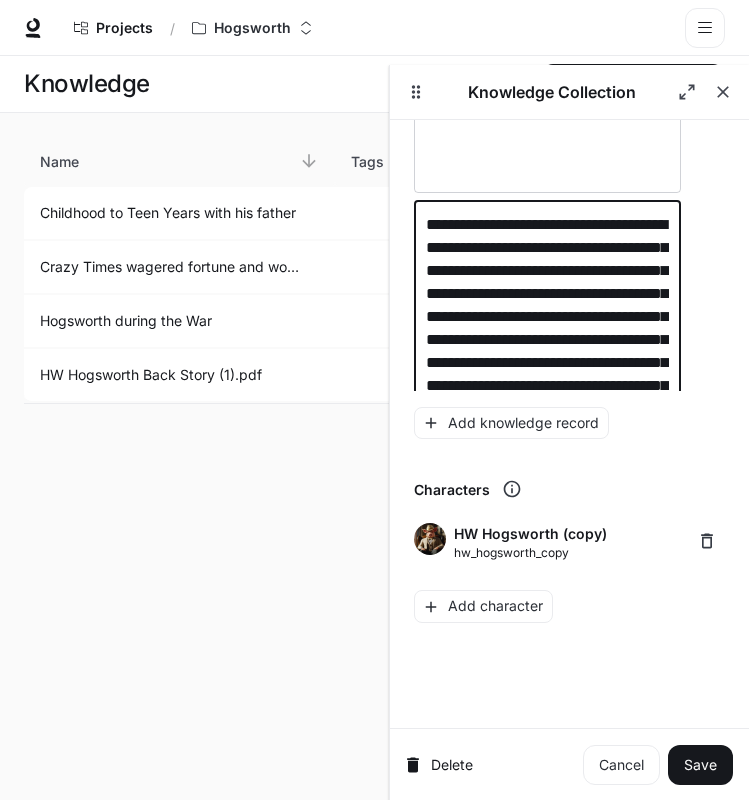 click on "**********" at bounding box center (547, 443) 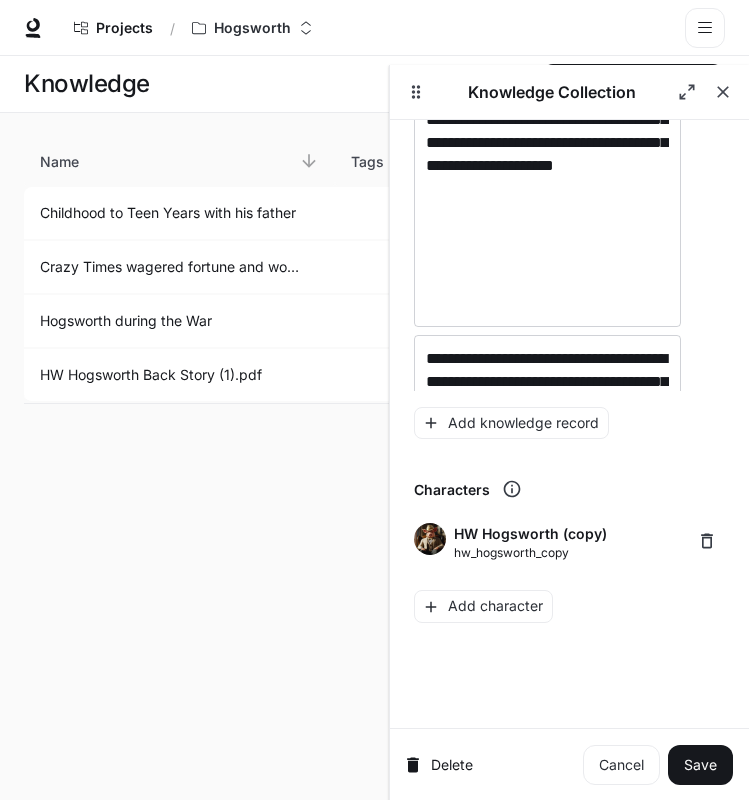 scroll, scrollTop: 1155, scrollLeft: 0, axis: vertical 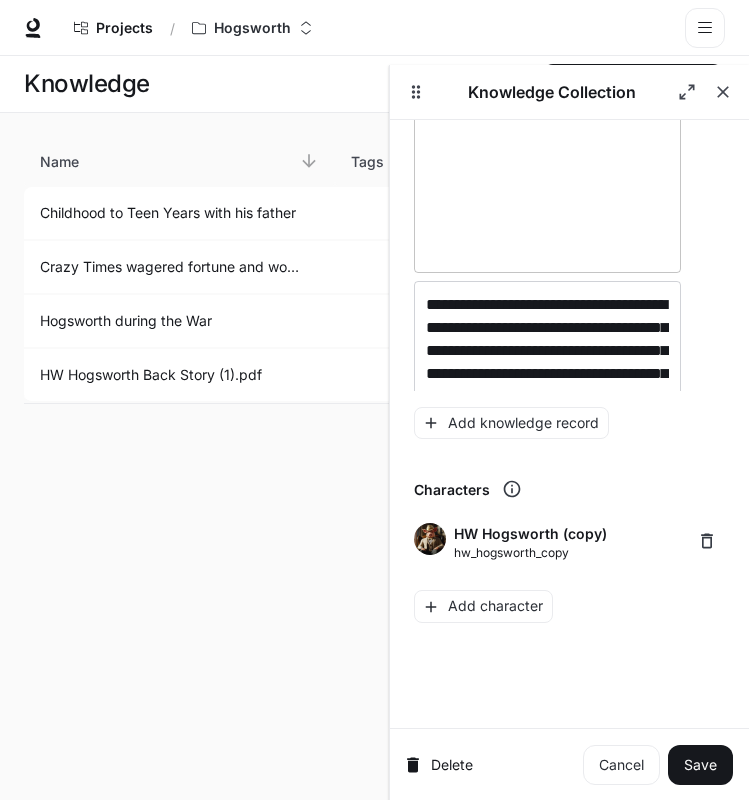 click on "**********" at bounding box center [547, 31] 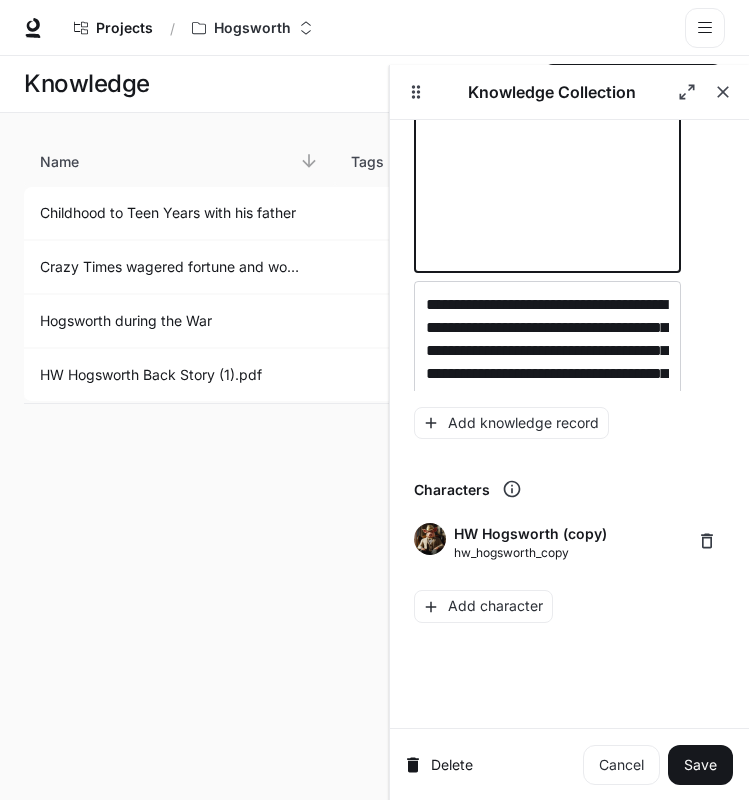 click on "**********" at bounding box center (547, 31) 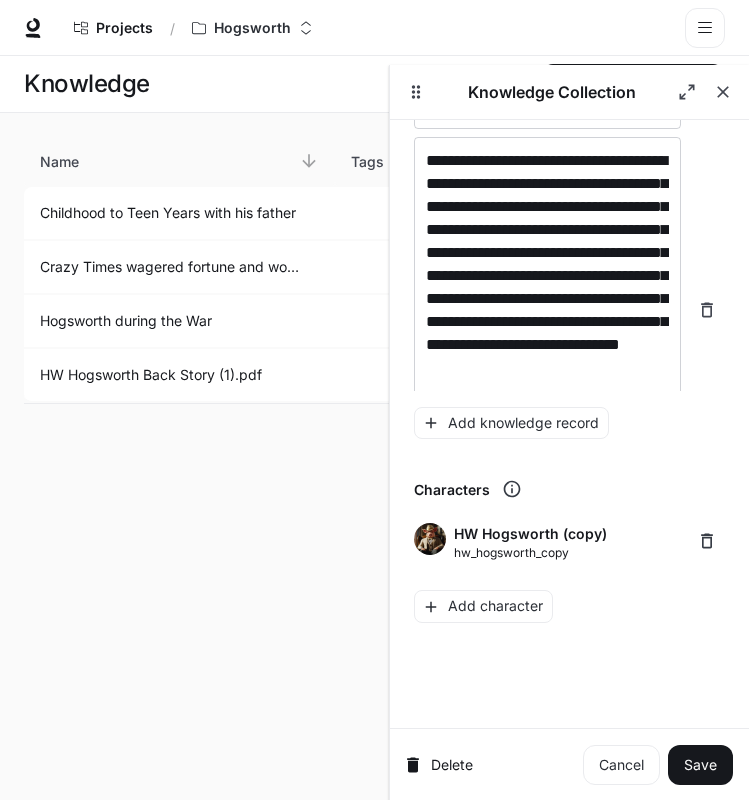 scroll, scrollTop: 1330, scrollLeft: 0, axis: vertical 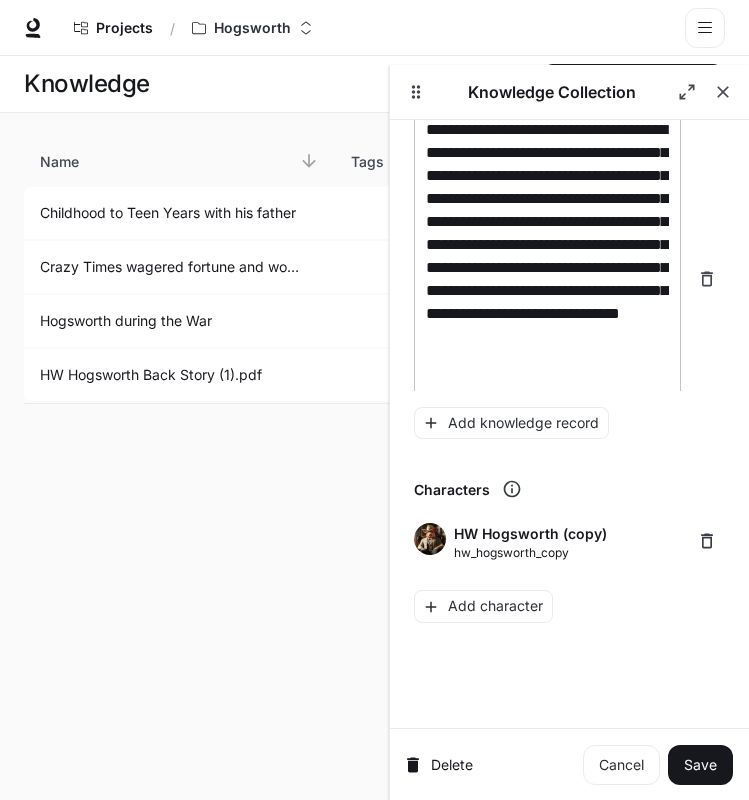 click on "**********" at bounding box center [547, 279] 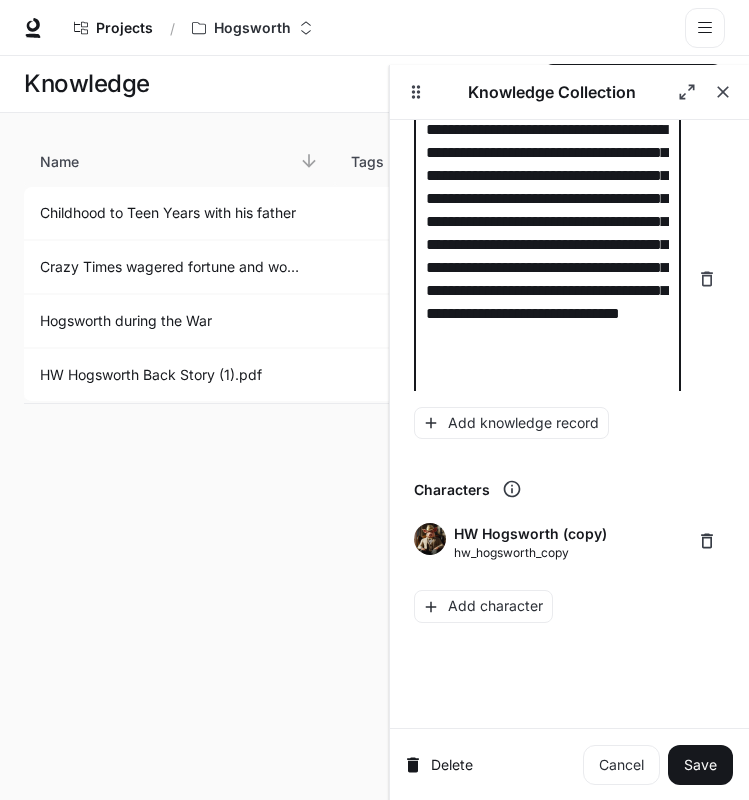 click on "**********" at bounding box center (547, 279) 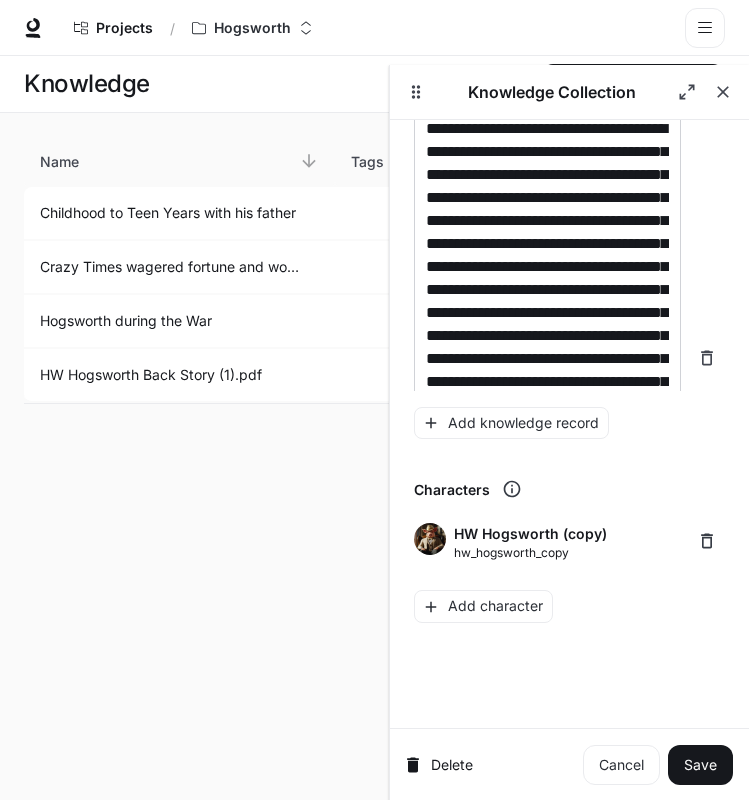 scroll, scrollTop: 1698, scrollLeft: 0, axis: vertical 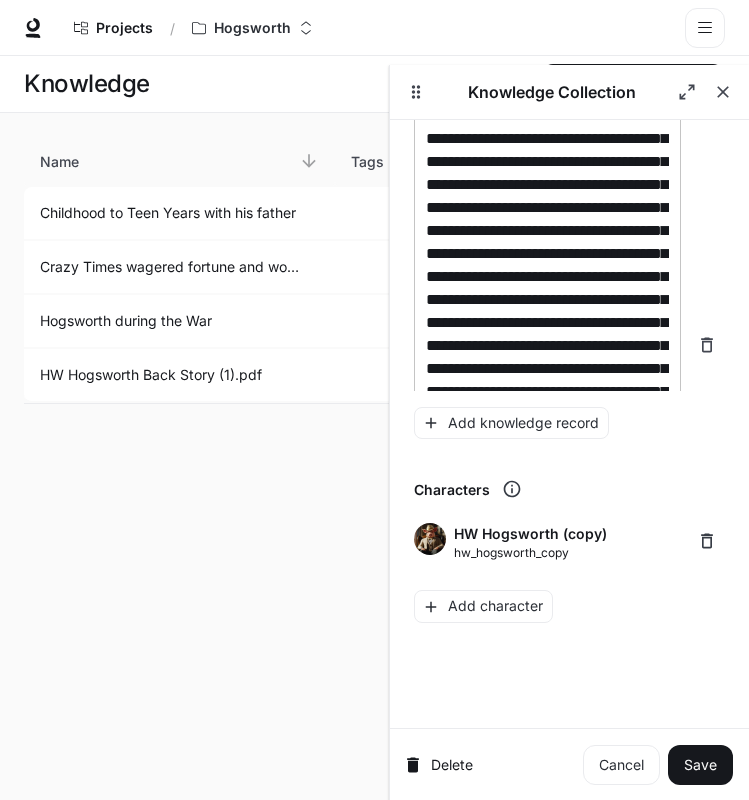 click on "**********" at bounding box center (547, 345) 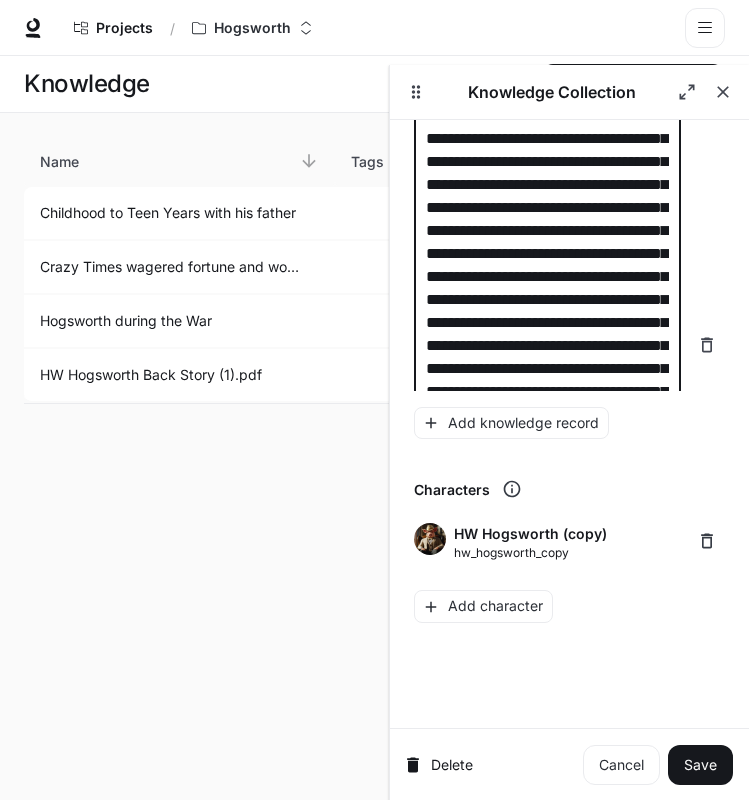 click on "**********" at bounding box center [547, 345] 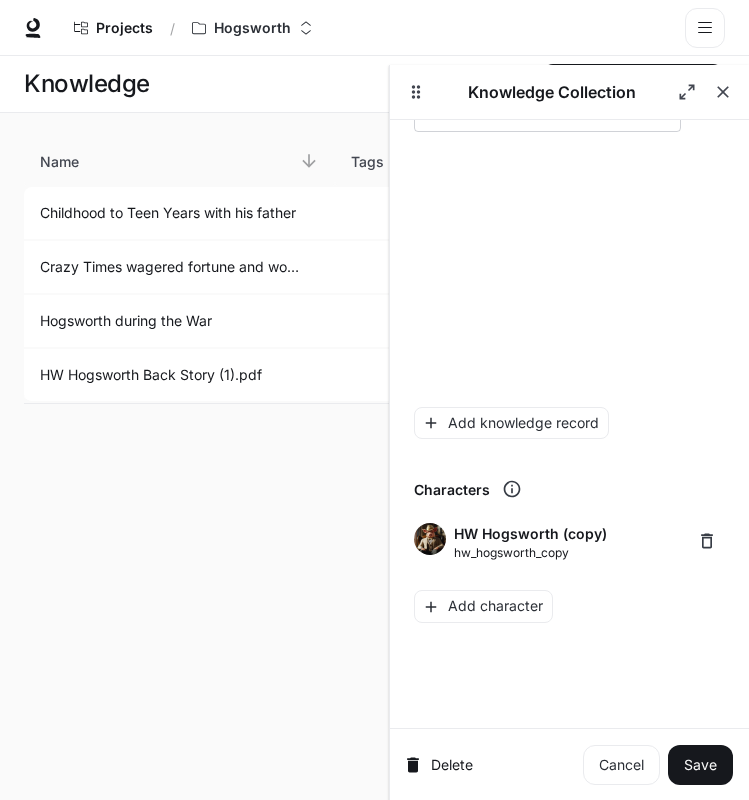 scroll, scrollTop: 2199, scrollLeft: 0, axis: vertical 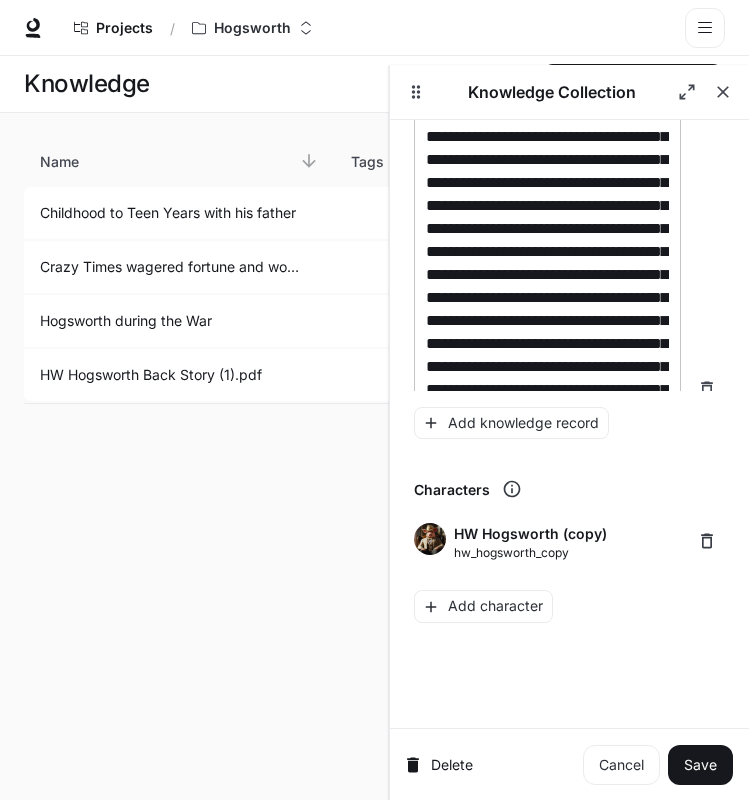 click on "**********" at bounding box center [547, 389] 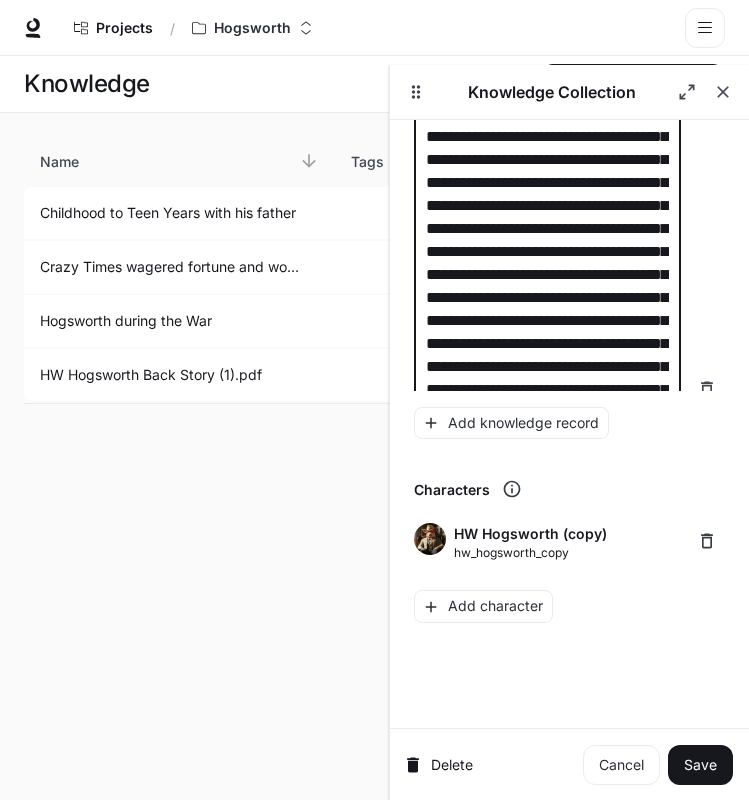 click on "**********" at bounding box center (547, 389) 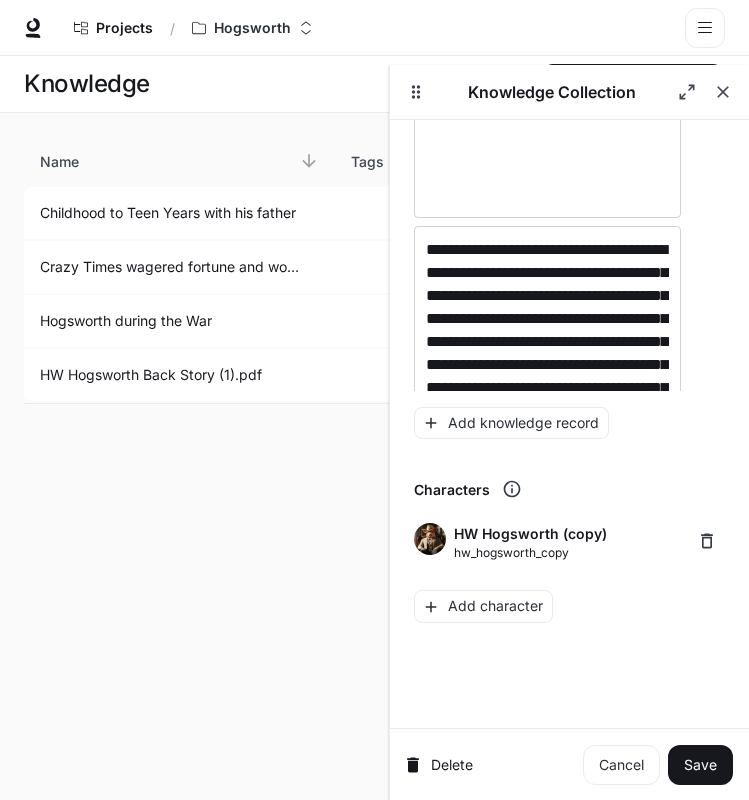 scroll, scrollTop: 2701, scrollLeft: 0, axis: vertical 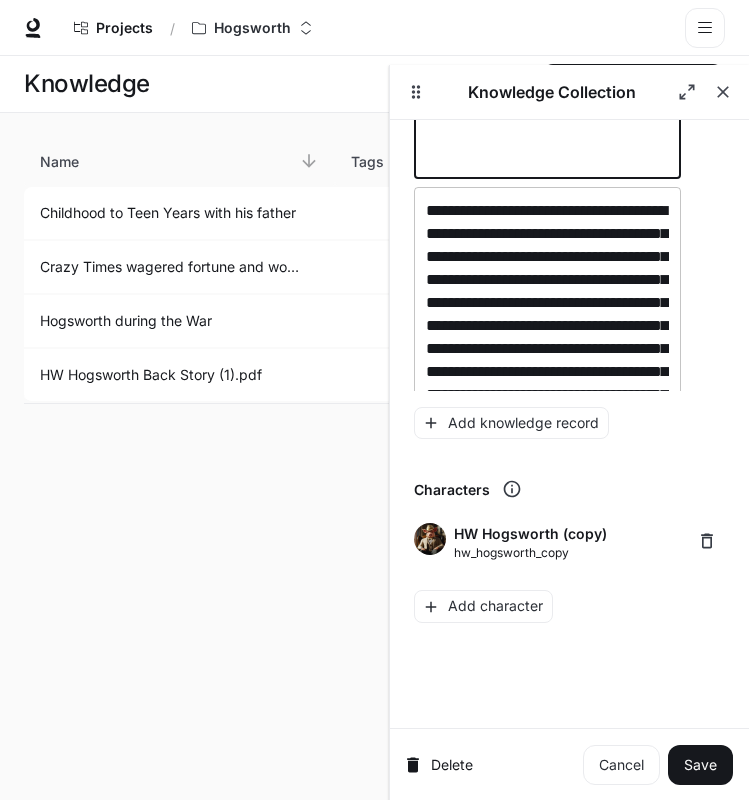 click on "**********" at bounding box center (547, 452) 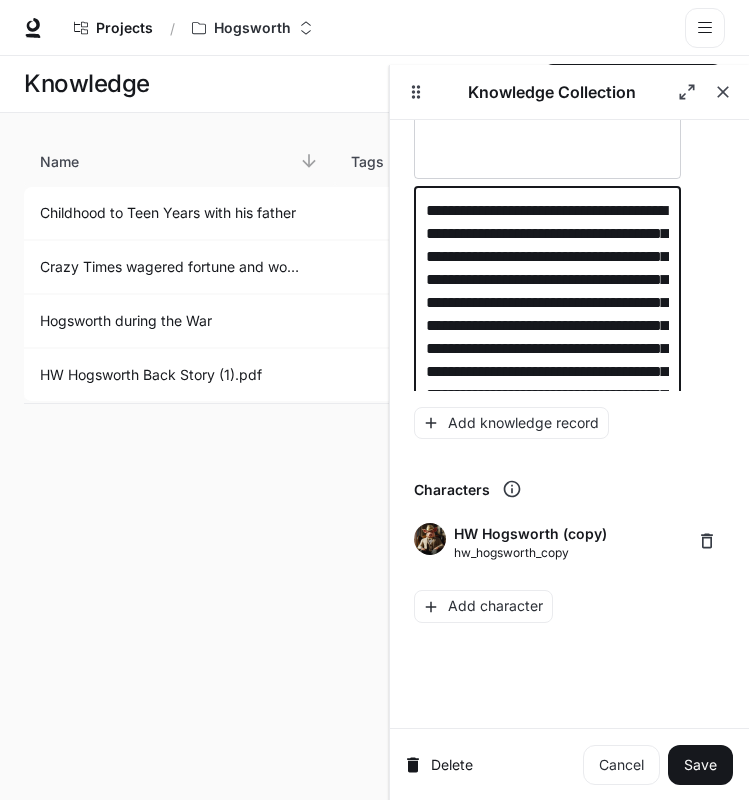 click on "**********" at bounding box center (547, 452) 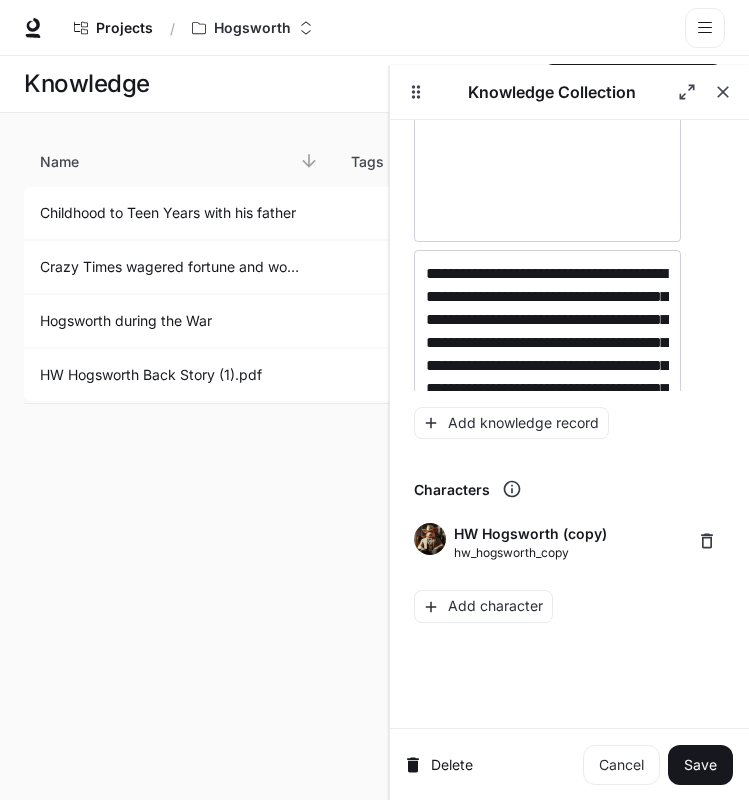 scroll, scrollTop: 3176, scrollLeft: 0, axis: vertical 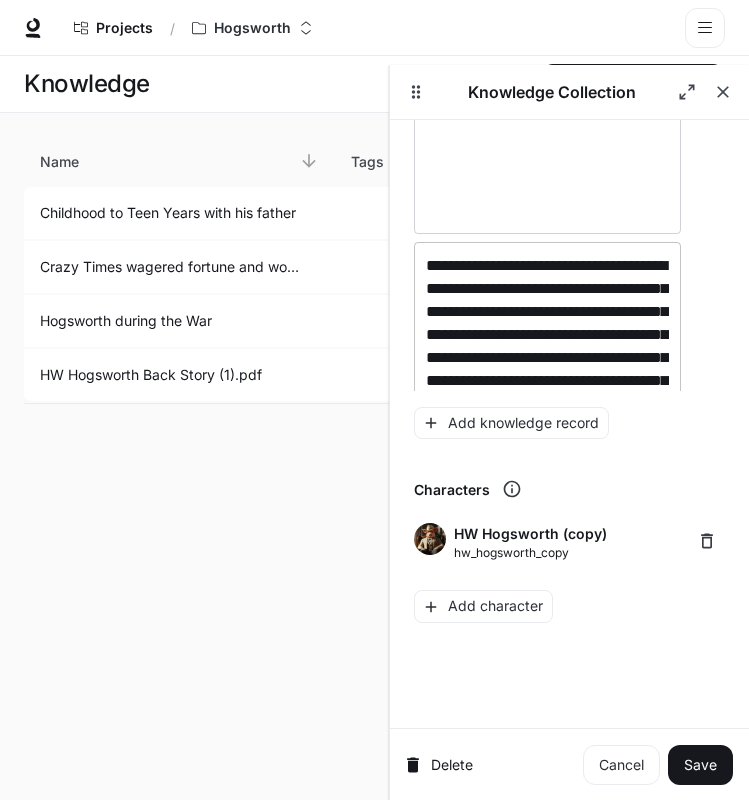 click on "**********" at bounding box center (547, 507) 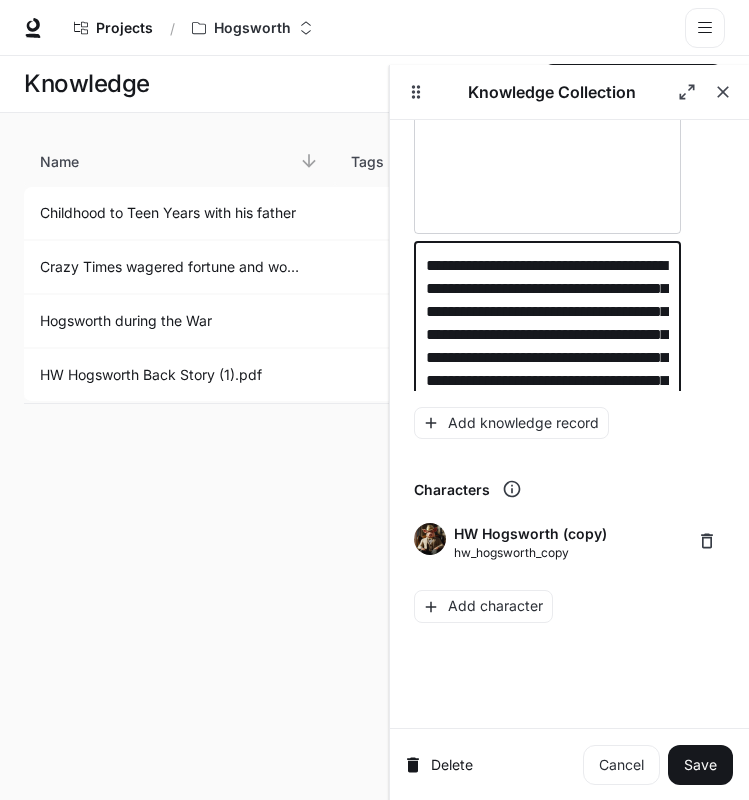 click on "**********" at bounding box center [547, 507] 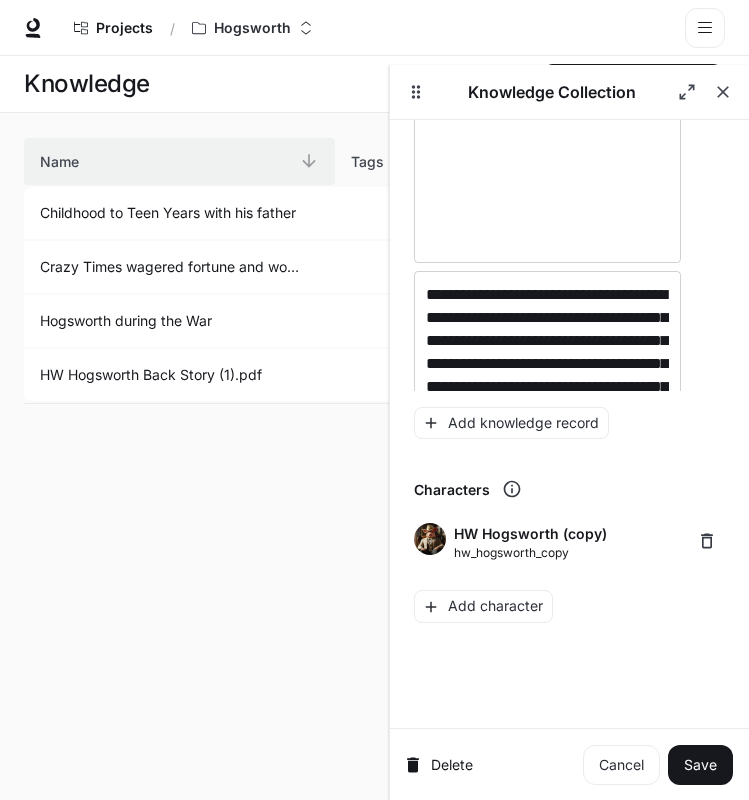 scroll, scrollTop: 3819, scrollLeft: 0, axis: vertical 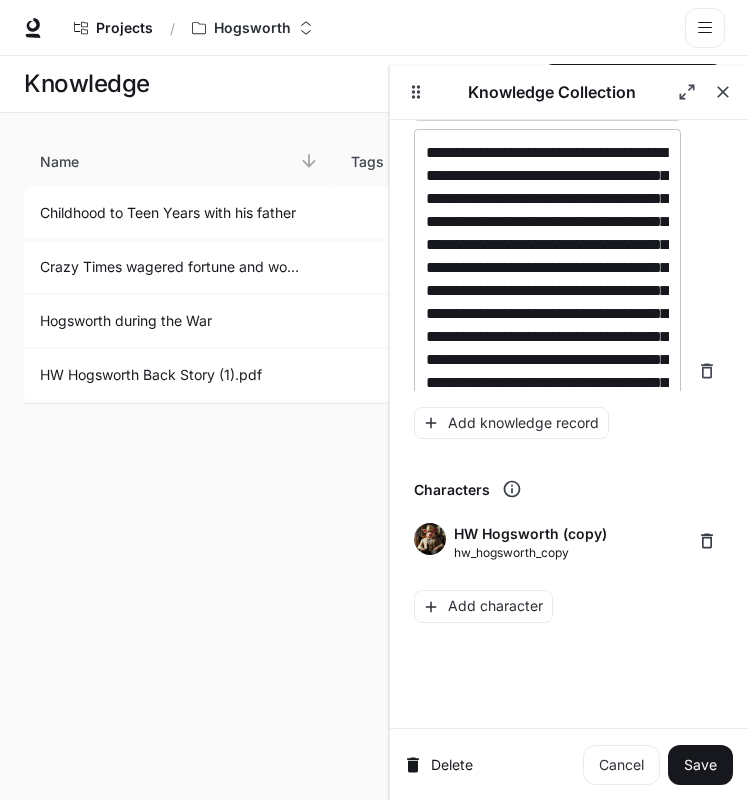 click on "**********" at bounding box center [547, 371] 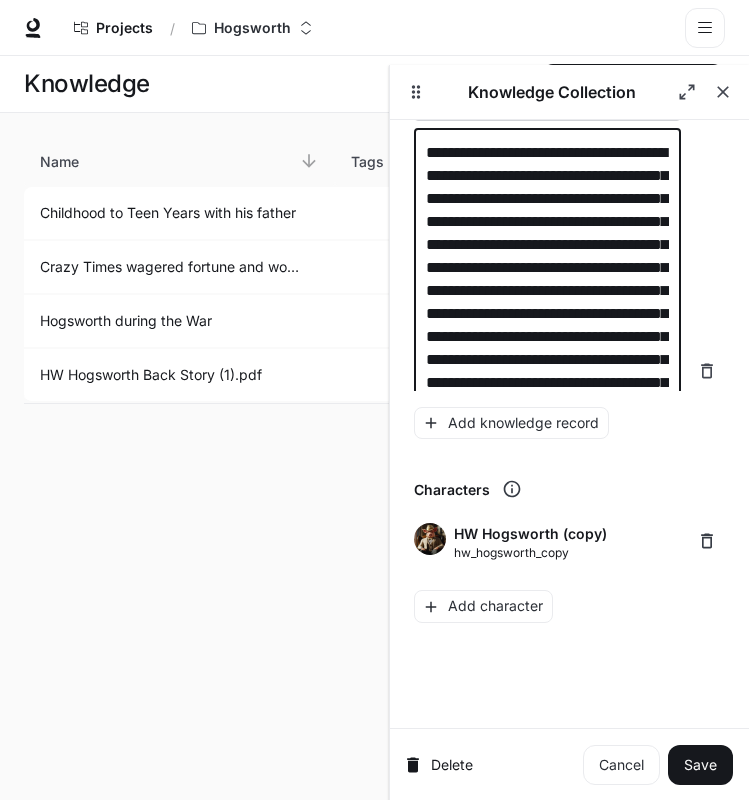 click on "**********" at bounding box center [547, 371] 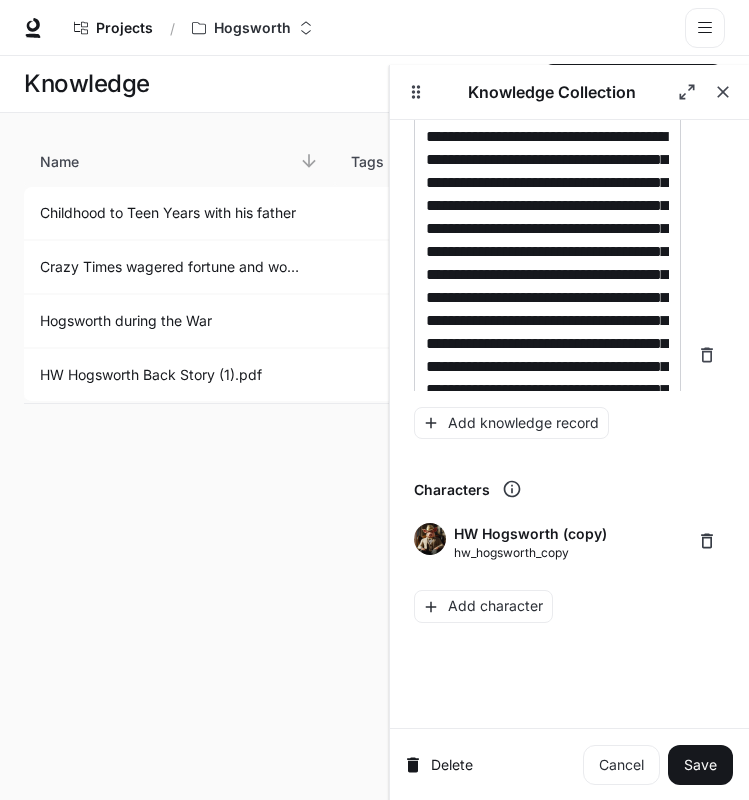 scroll, scrollTop: 4279, scrollLeft: 0, axis: vertical 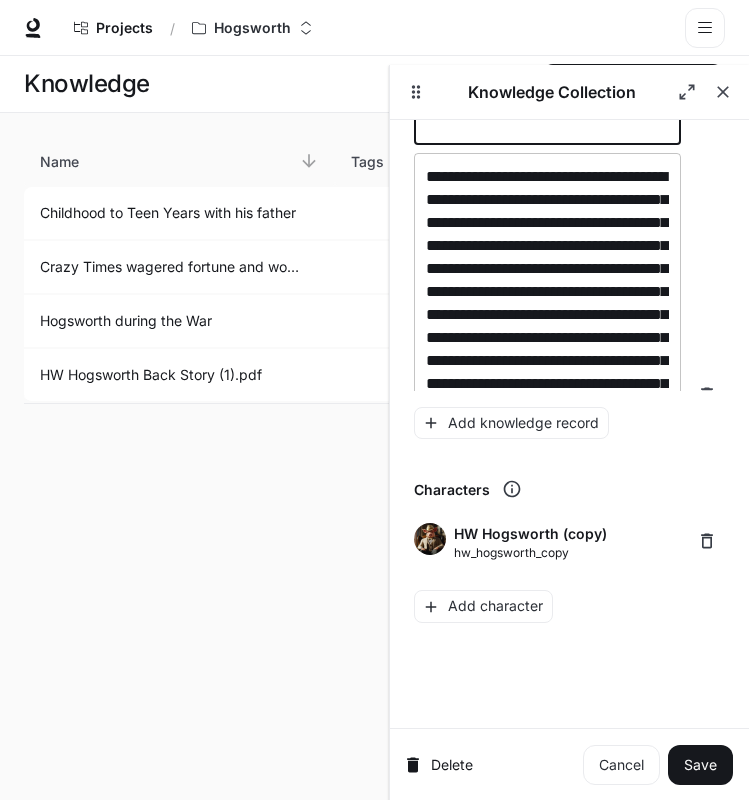 click on "**********" at bounding box center [547, 395] 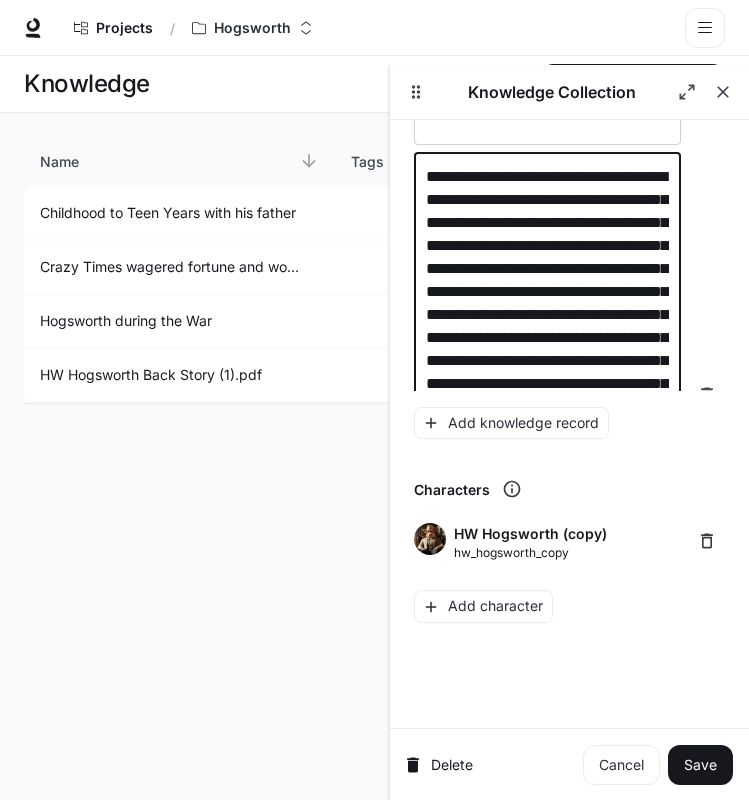 click on "**********" at bounding box center (547, 395) 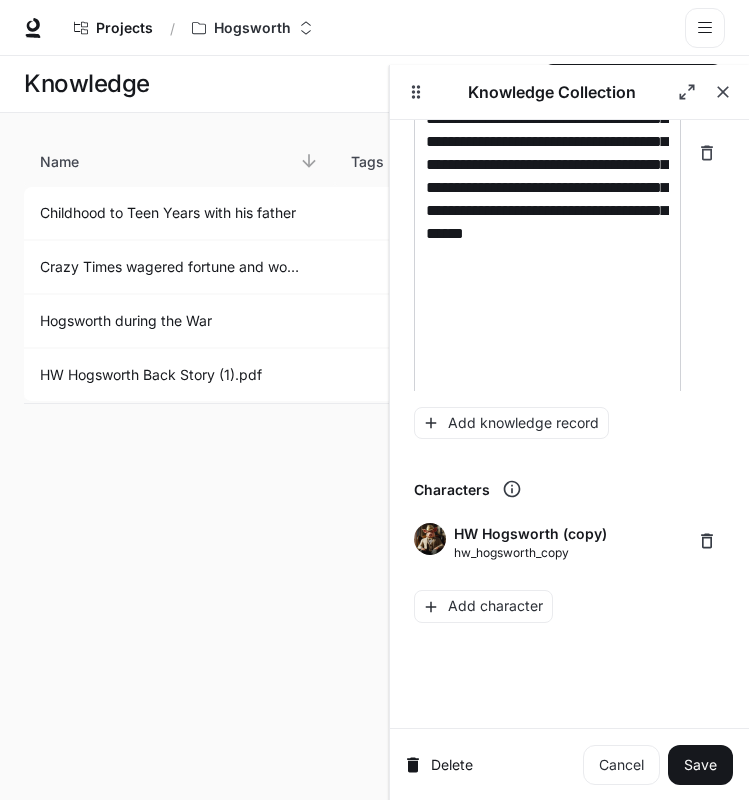 scroll, scrollTop: 4679, scrollLeft: 0, axis: vertical 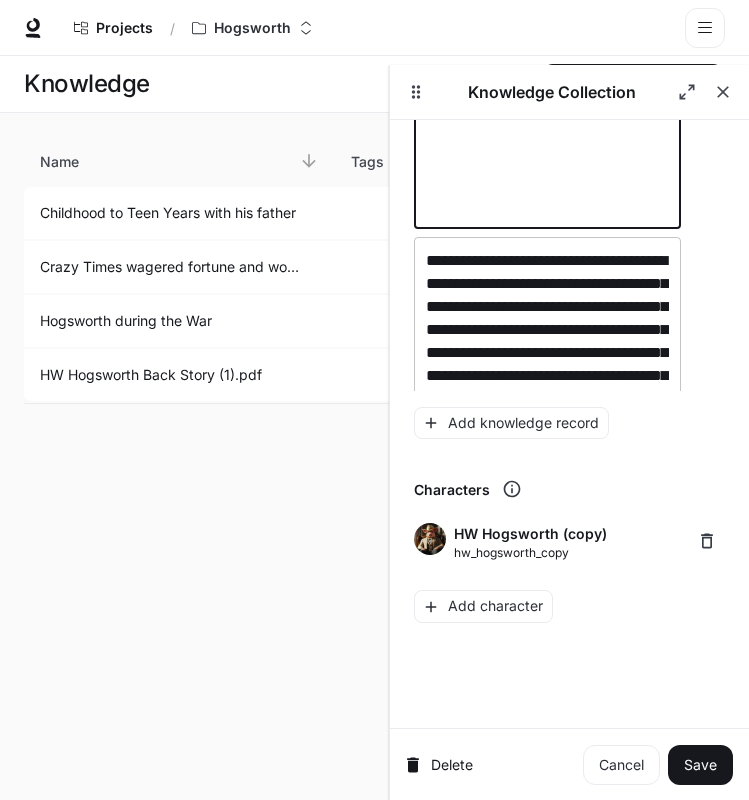 click on "**********" at bounding box center [547, 513] 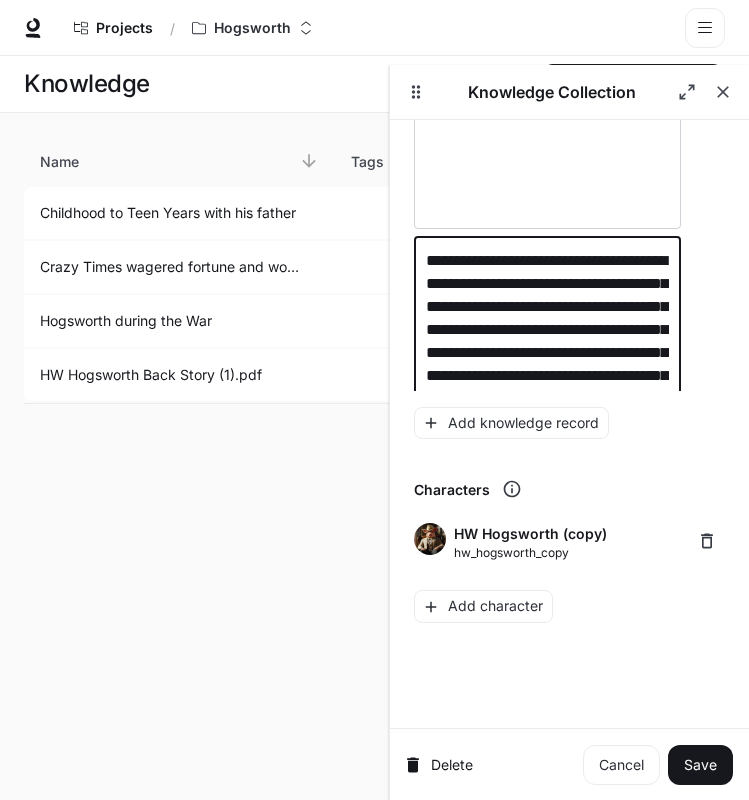 click on "**********" at bounding box center (547, 513) 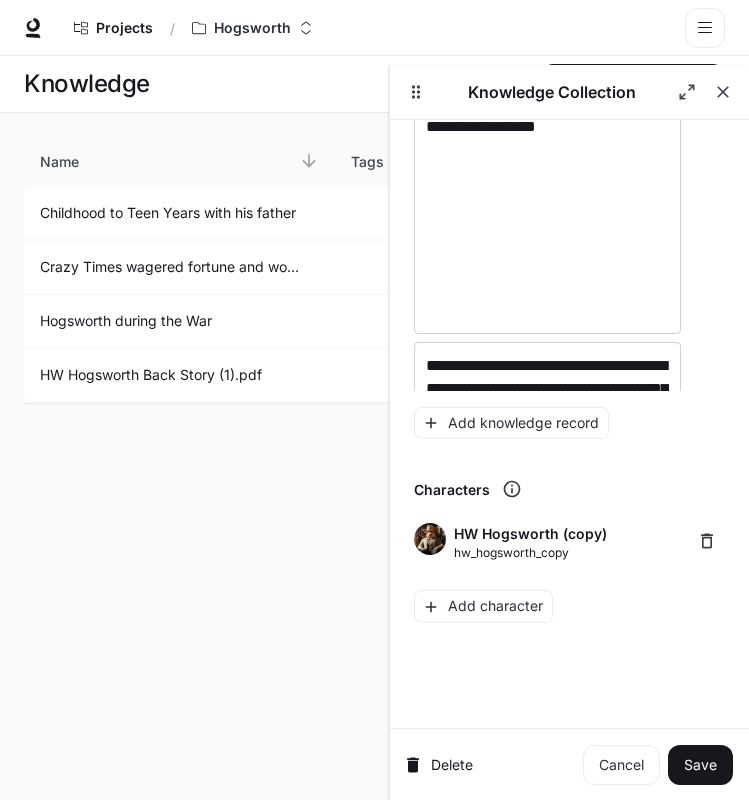scroll, scrollTop: 5335, scrollLeft: 0, axis: vertical 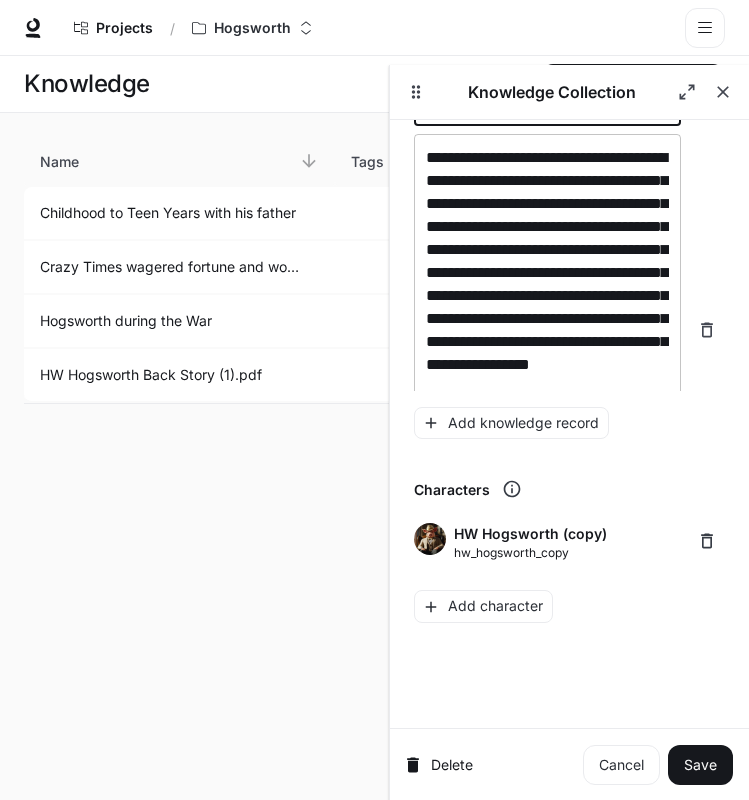click on "**********" at bounding box center (547, 330) 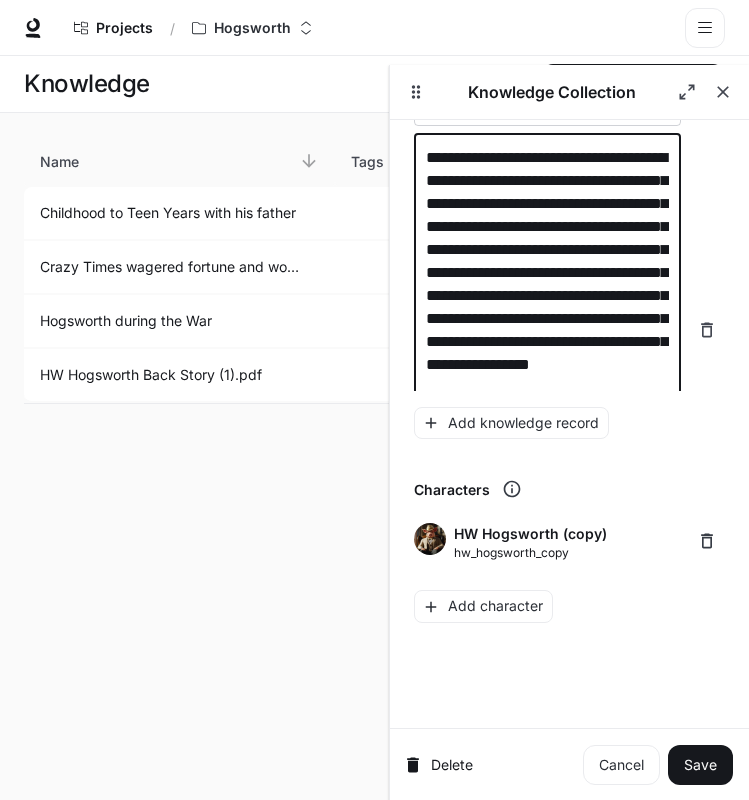 click on "**********" at bounding box center [547, 330] 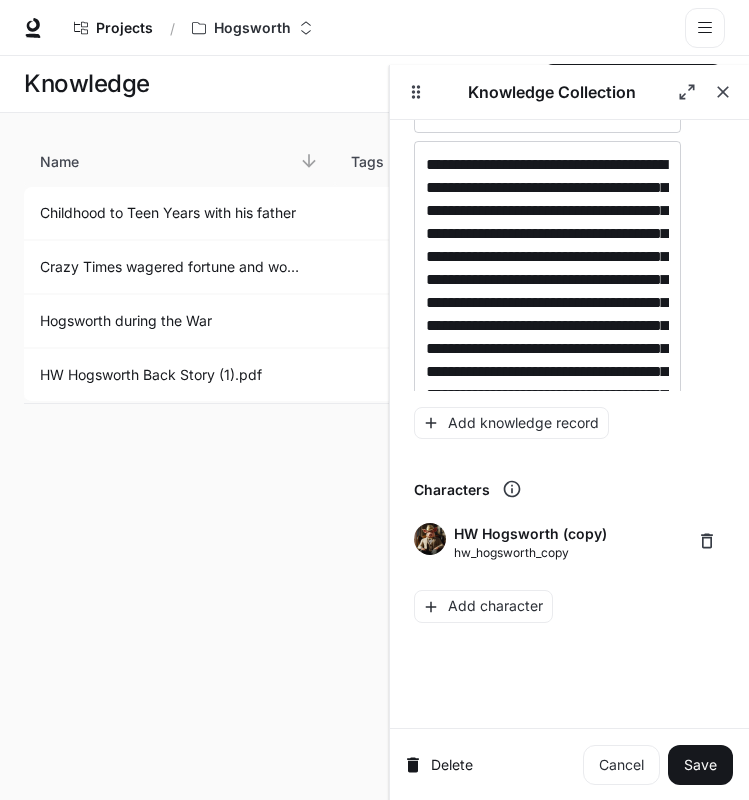 scroll, scrollTop: 5765, scrollLeft: 0, axis: vertical 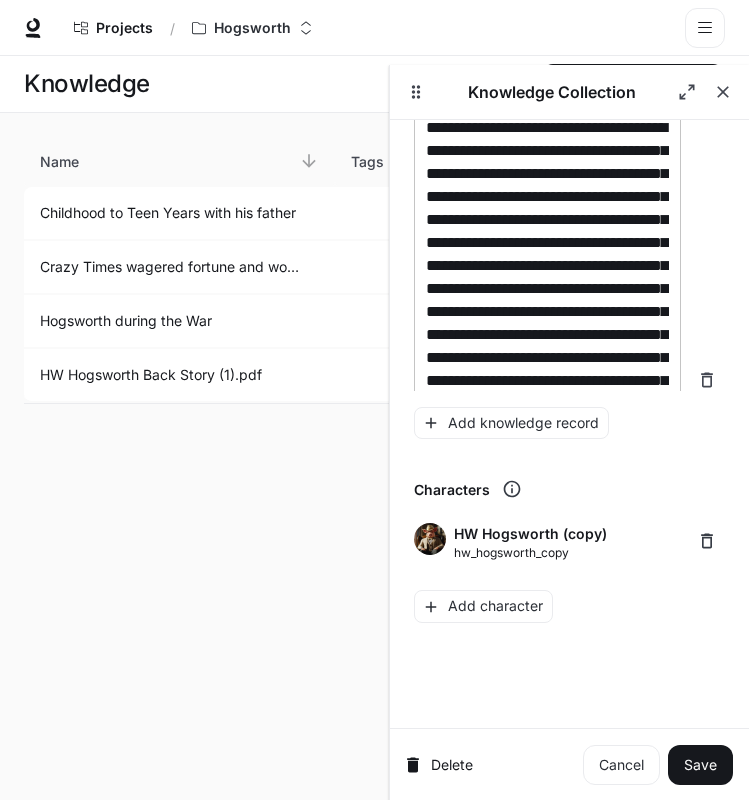 click on "**********" at bounding box center (547, 380) 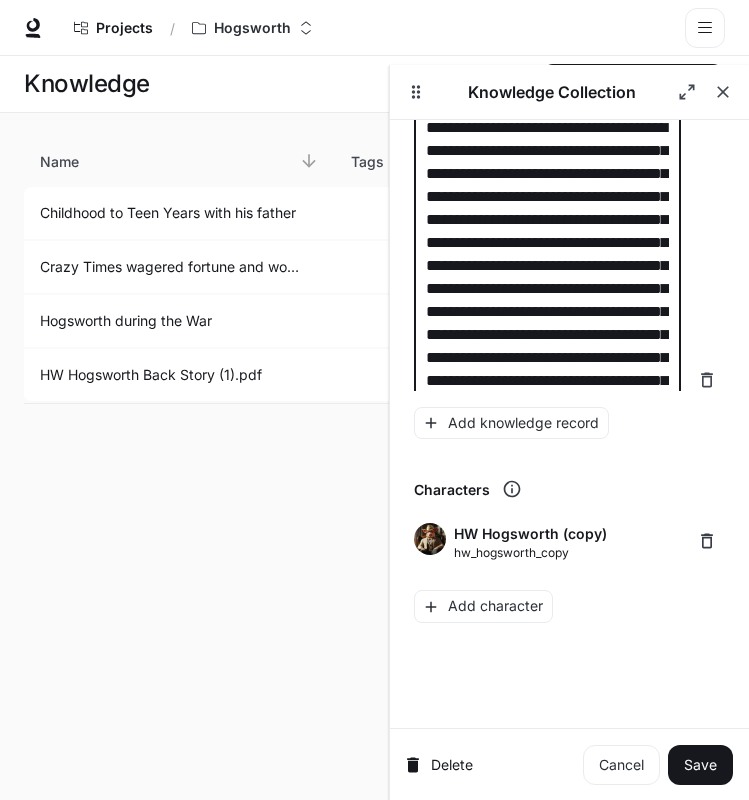 click on "**********" at bounding box center [547, 380] 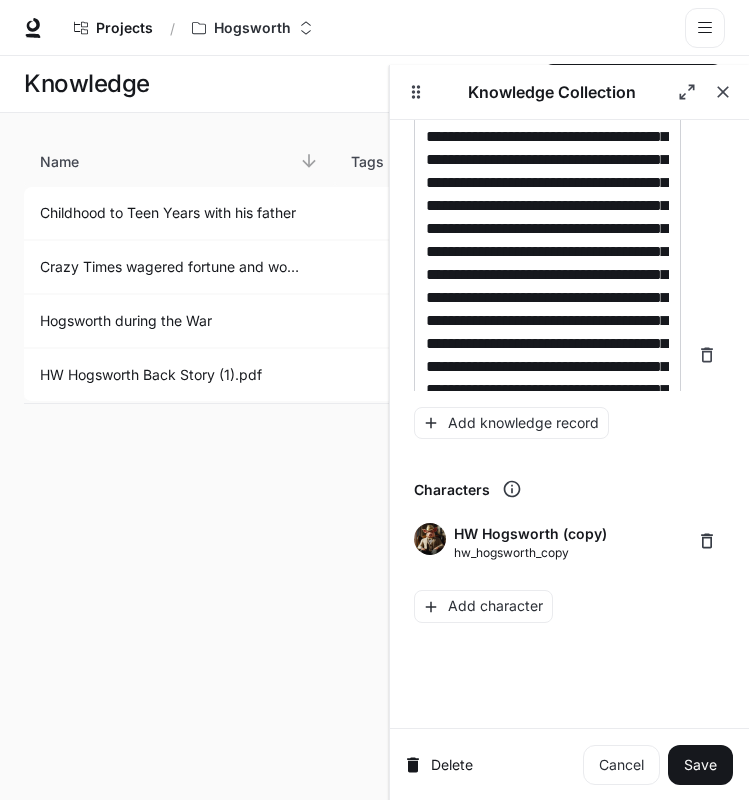scroll, scrollTop: 6351, scrollLeft: 0, axis: vertical 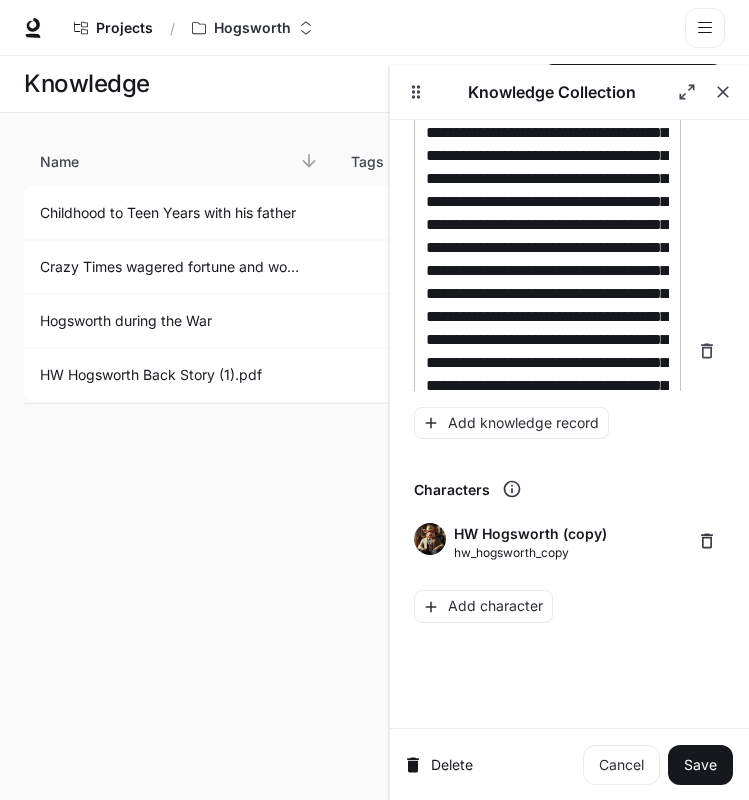 click on "**********" at bounding box center (547, 351) 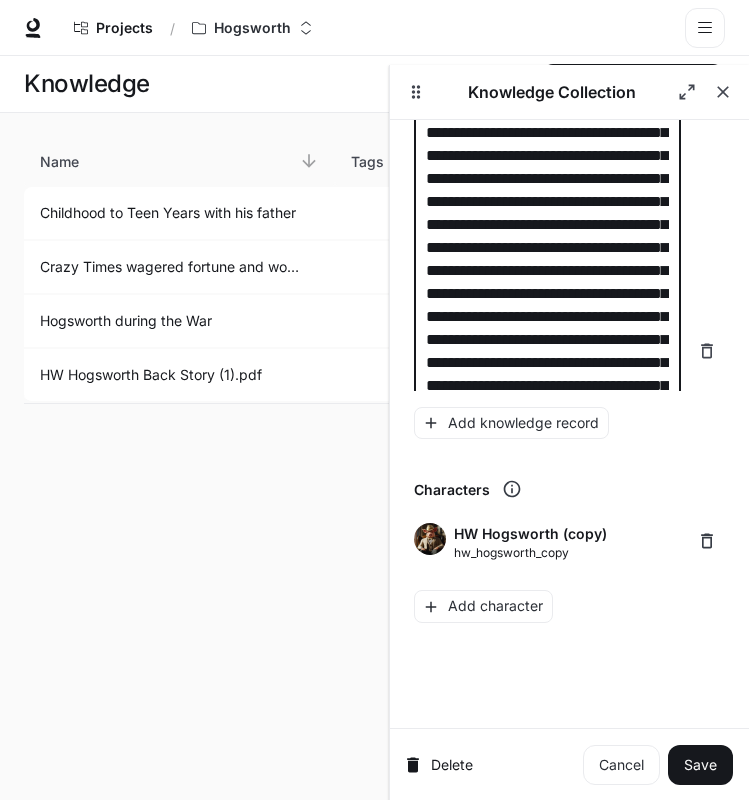 click on "**********" at bounding box center [547, 351] 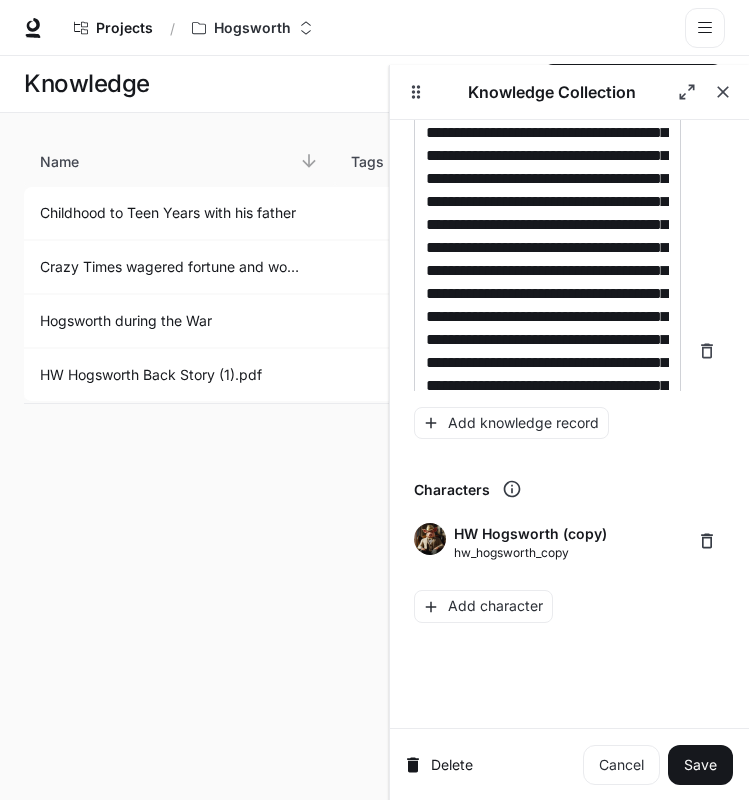 scroll, scrollTop: 6662, scrollLeft: 0, axis: vertical 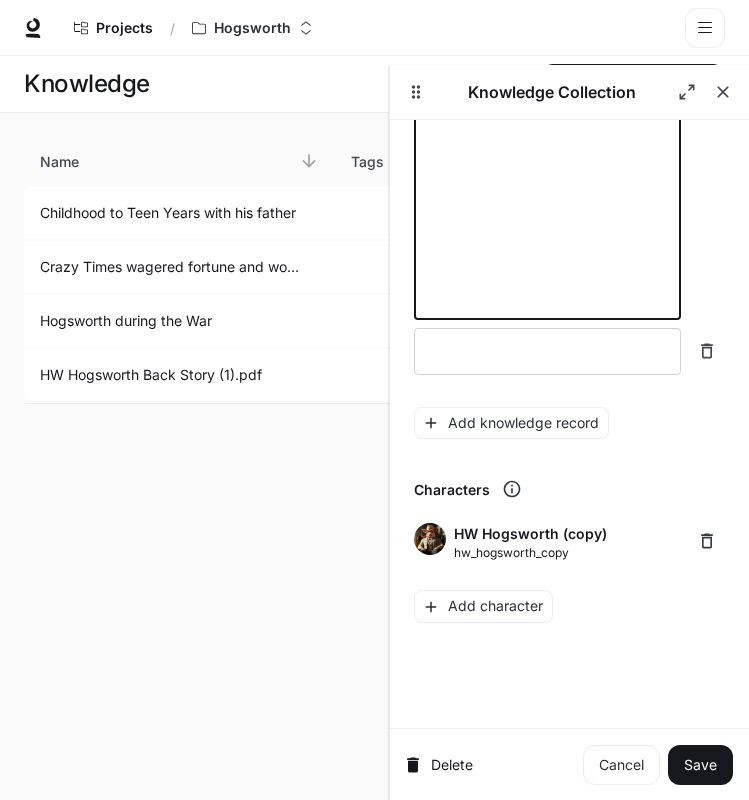 click on "**********" at bounding box center [547, 32] 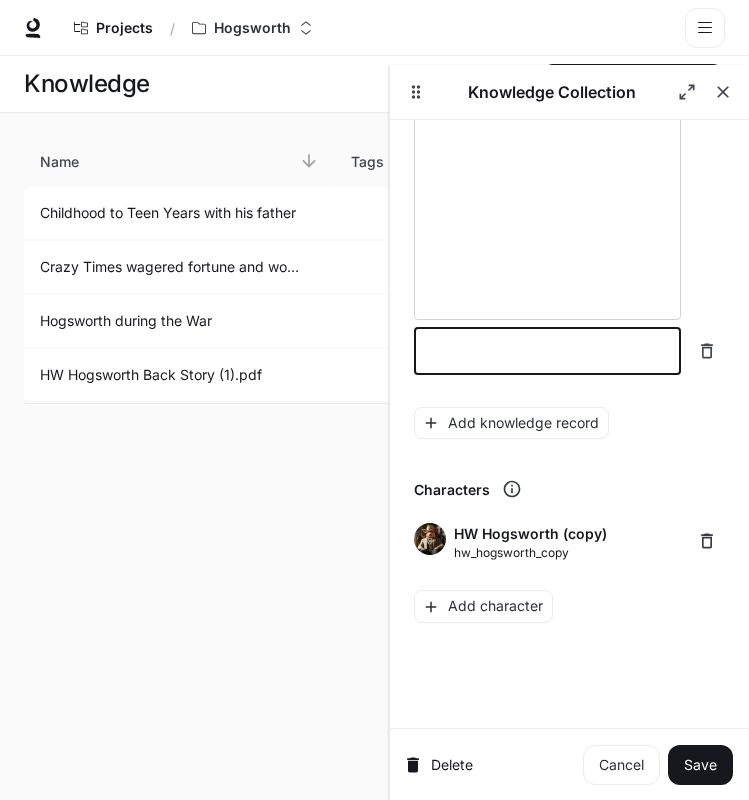 click at bounding box center (547, 351) 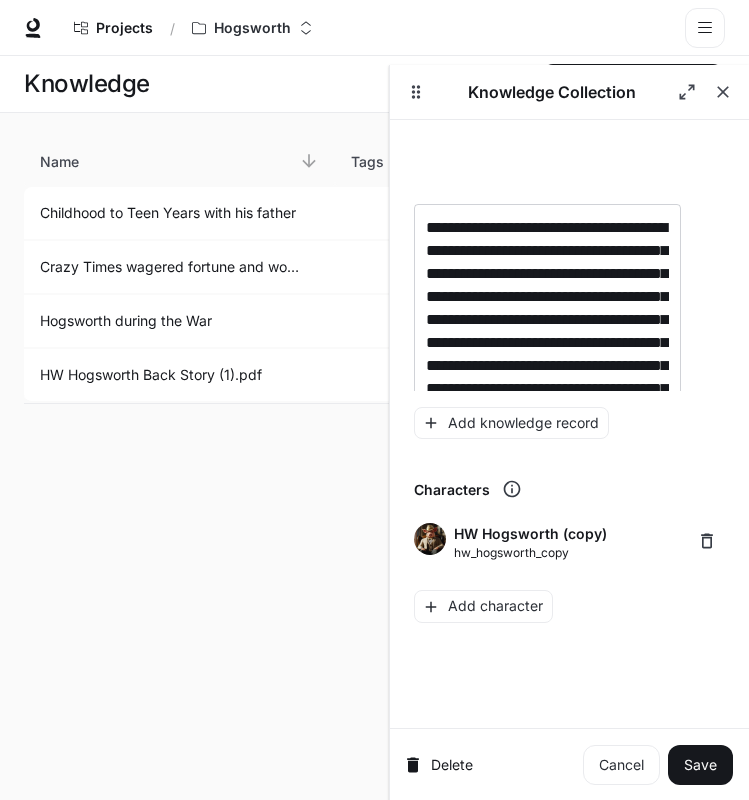 scroll, scrollTop: 7091, scrollLeft: 0, axis: vertical 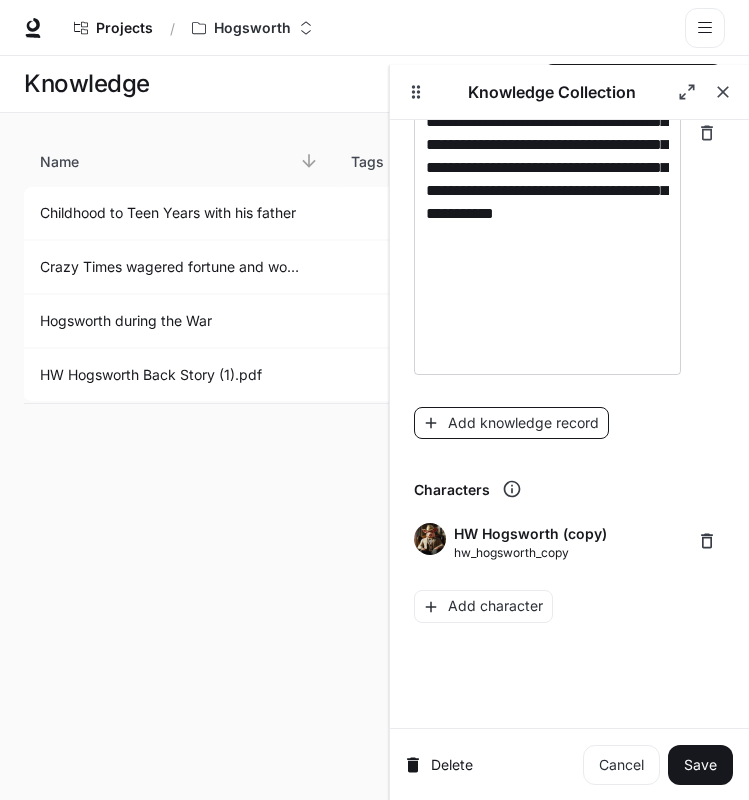 click on "Add knowledge record" at bounding box center (511, 423) 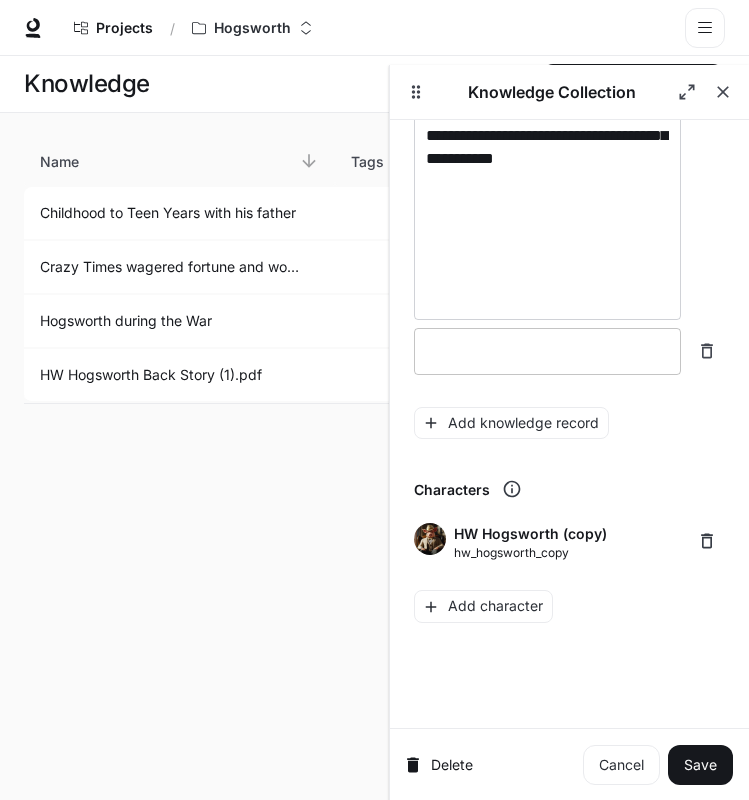 click at bounding box center (547, 351) 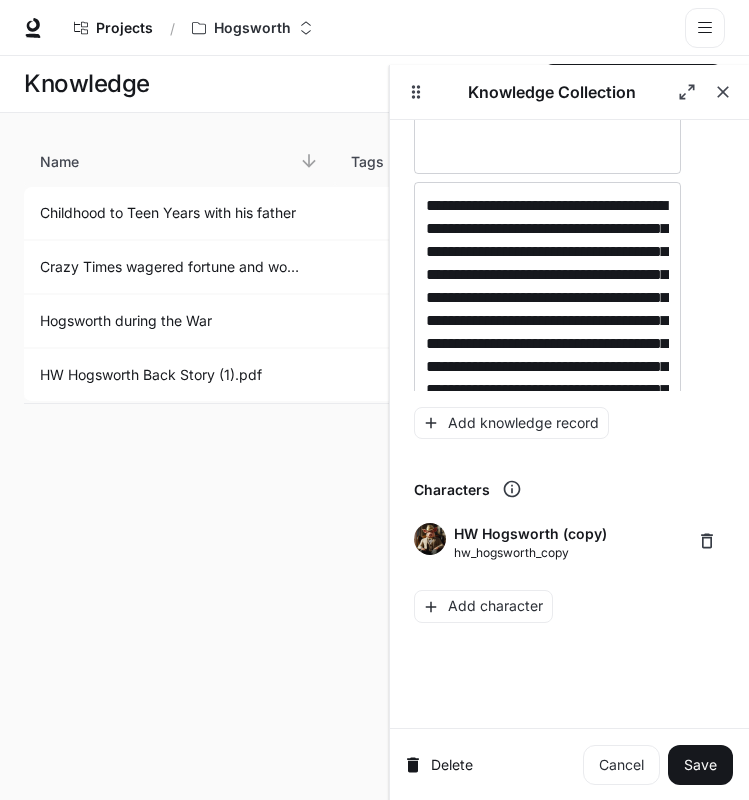 scroll, scrollTop: 6826, scrollLeft: 0, axis: vertical 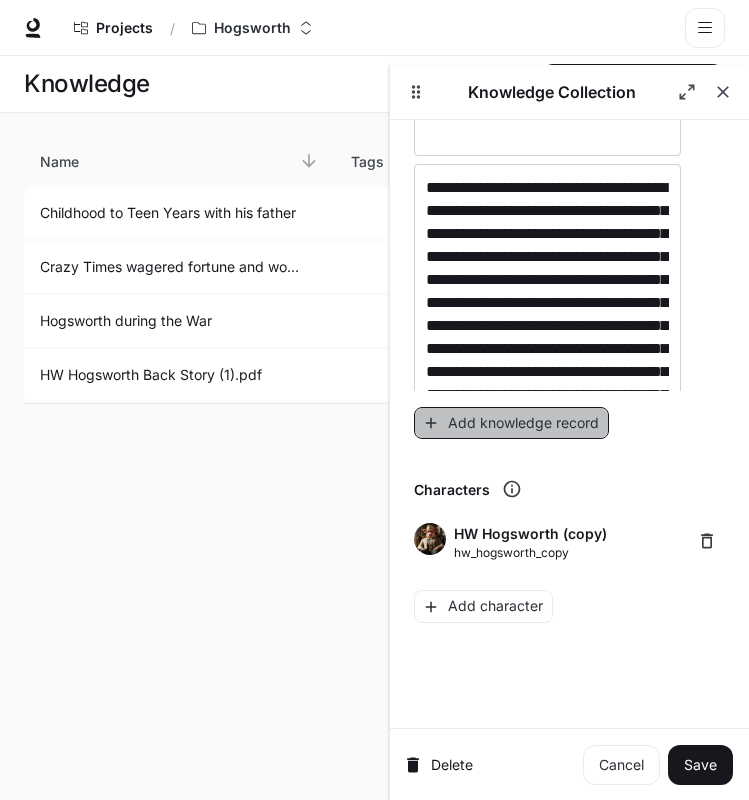 click on "Add knowledge record" at bounding box center [511, 423] 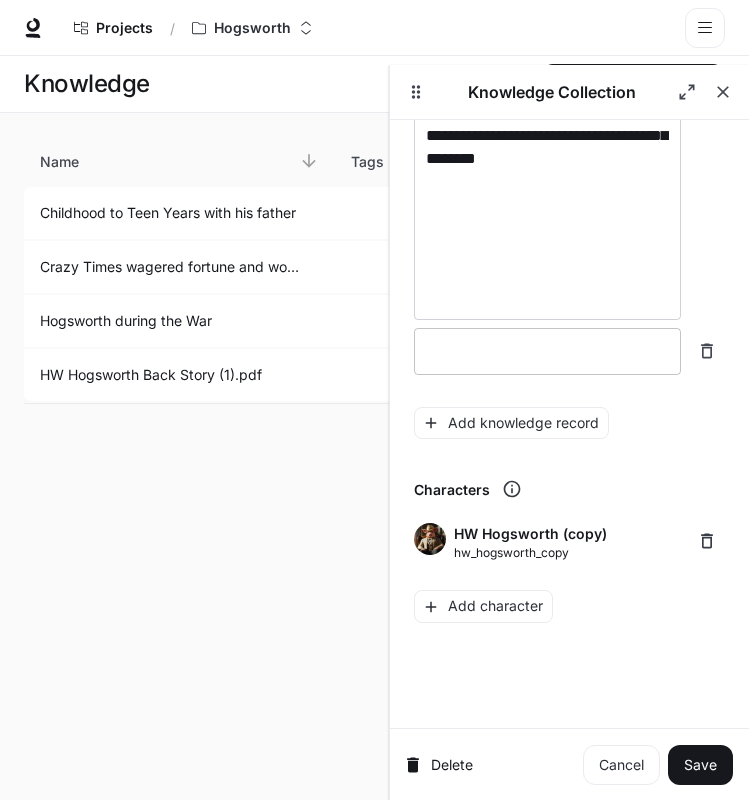 click at bounding box center [547, 351] 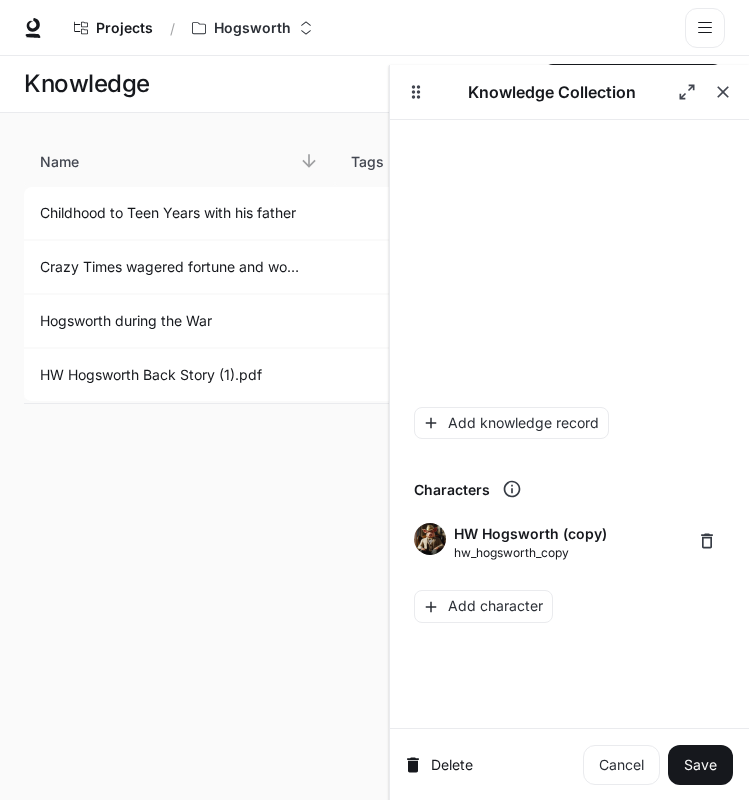 scroll, scrollTop: 690, scrollLeft: 0, axis: vertical 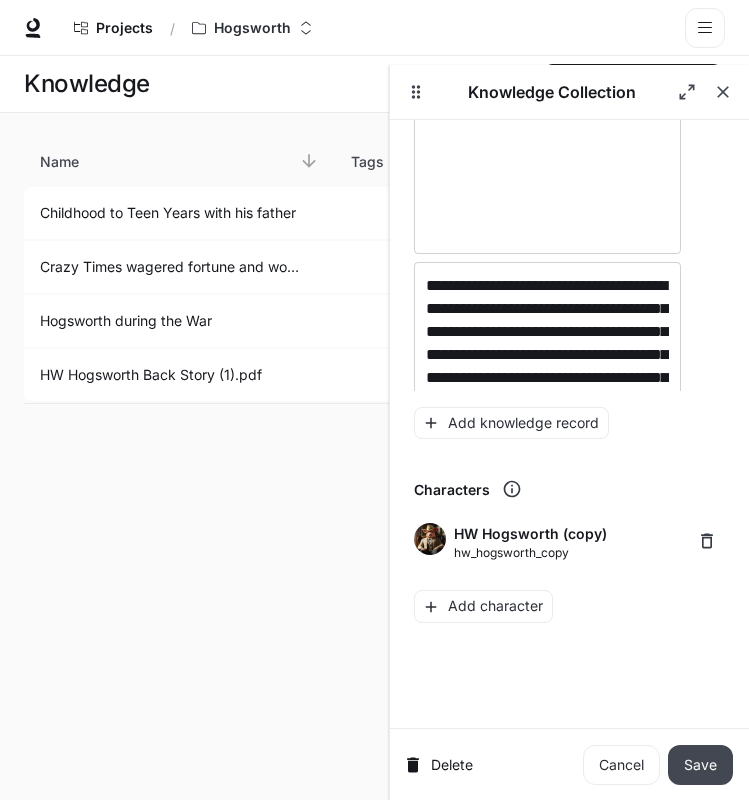 click on "Save" at bounding box center [700, 765] 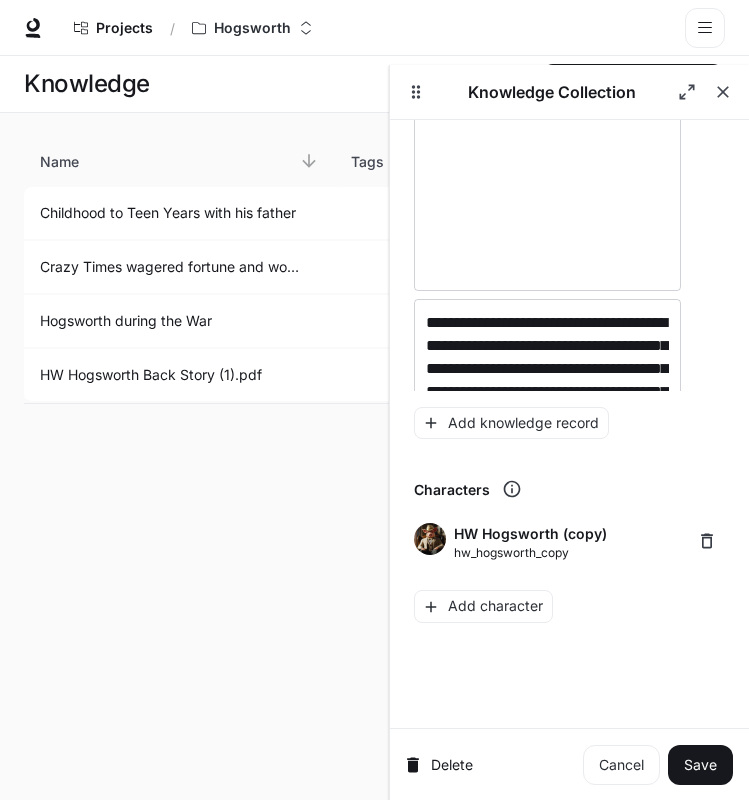 scroll, scrollTop: 0, scrollLeft: 0, axis: both 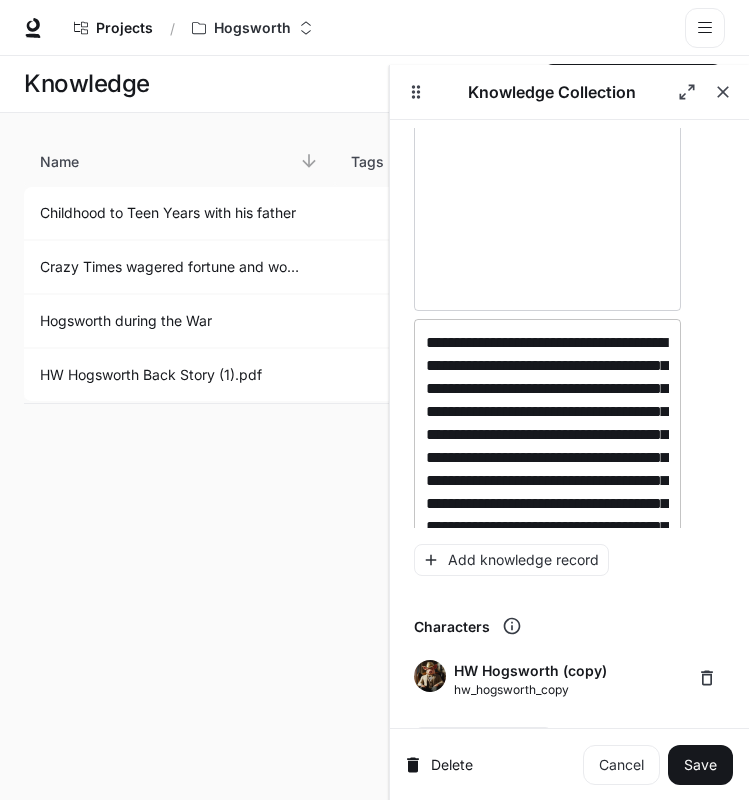 click on "**********" at bounding box center (547, 561) 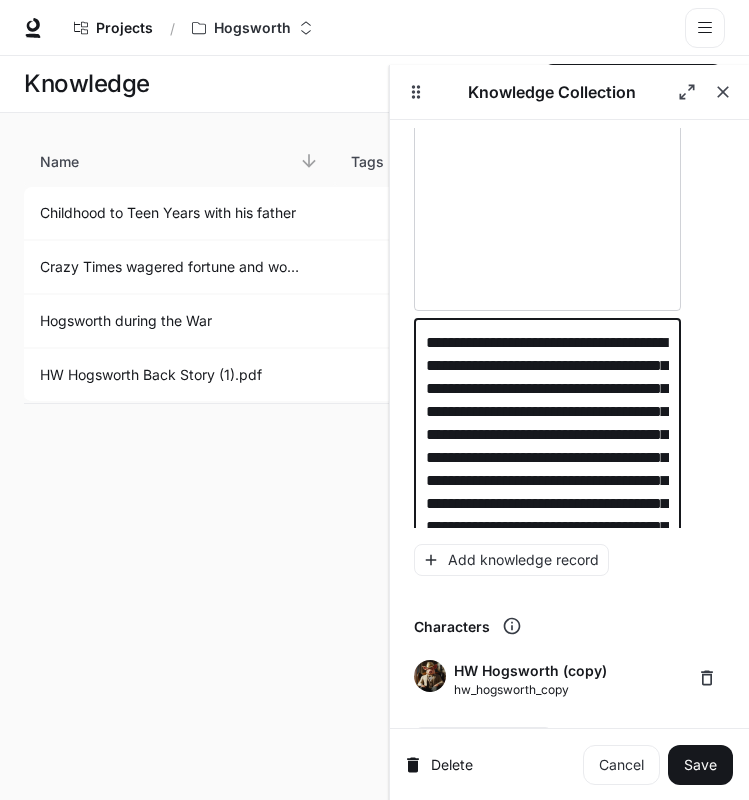 click on "**********" at bounding box center [547, 561] 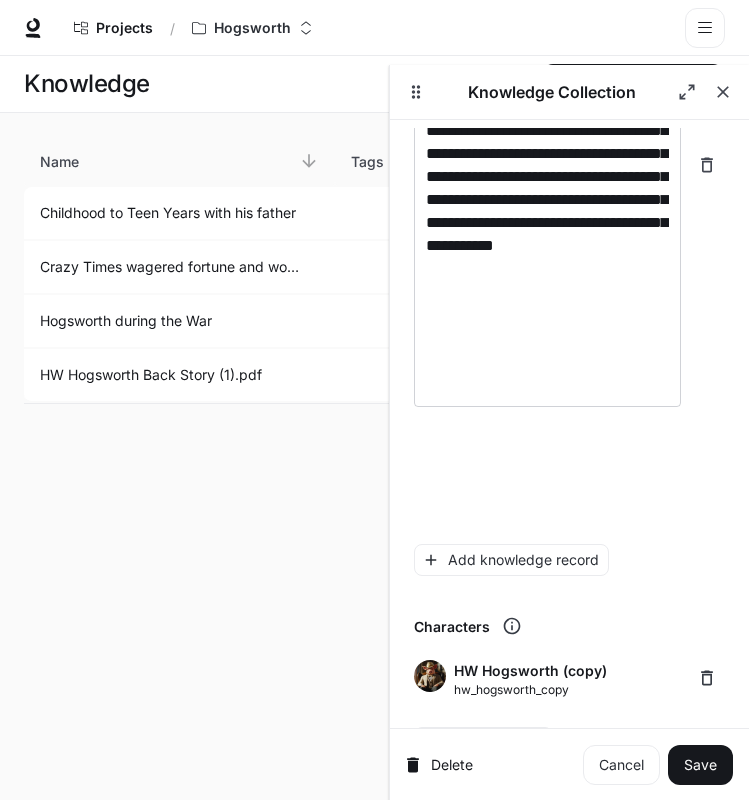 scroll, scrollTop: 7352, scrollLeft: 0, axis: vertical 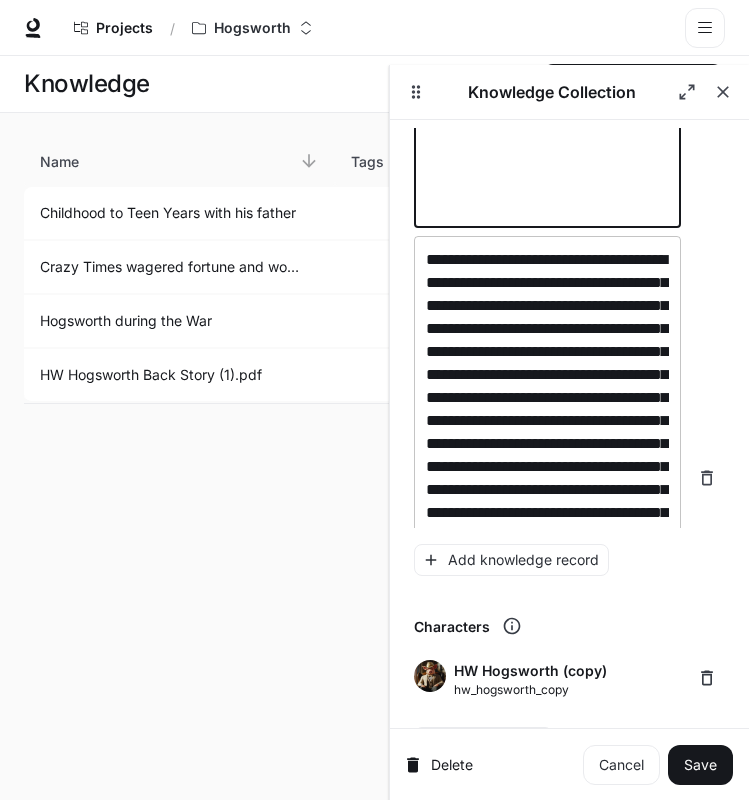 click on "**********" at bounding box center [547, 478] 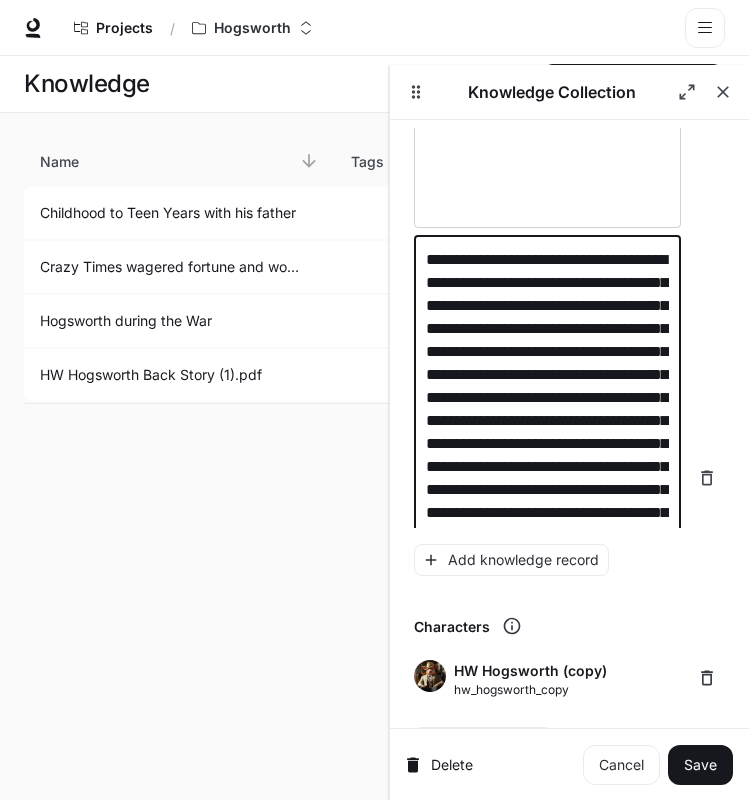 click on "**********" at bounding box center [547, 478] 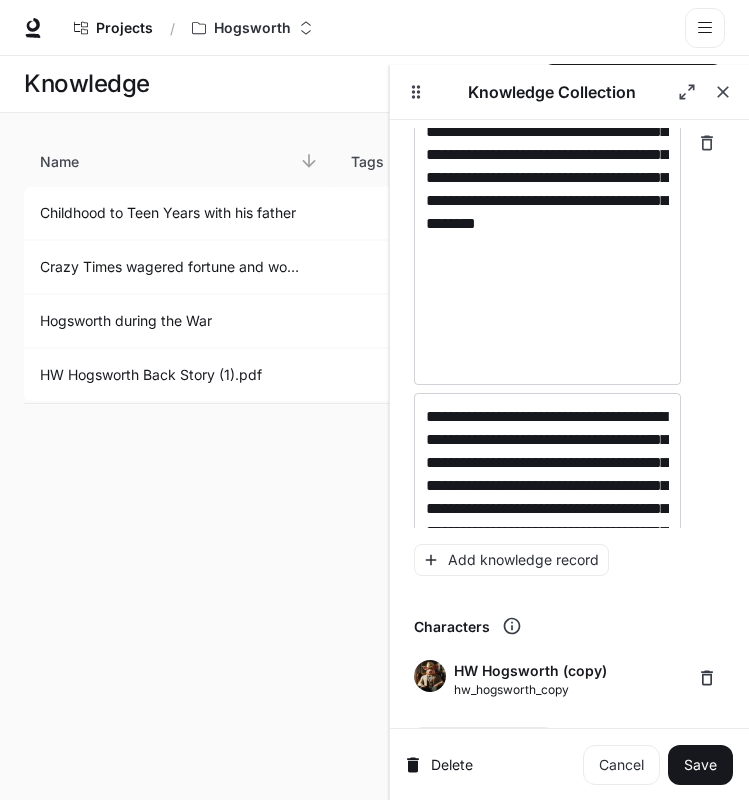 scroll, scrollTop: 7855, scrollLeft: 0, axis: vertical 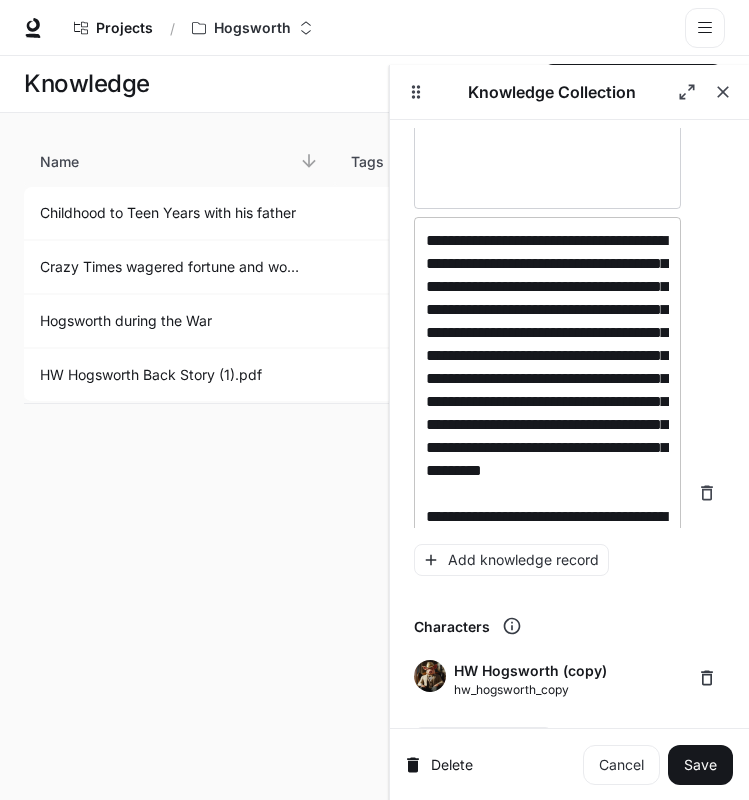 click on "**********" at bounding box center [547, 493] 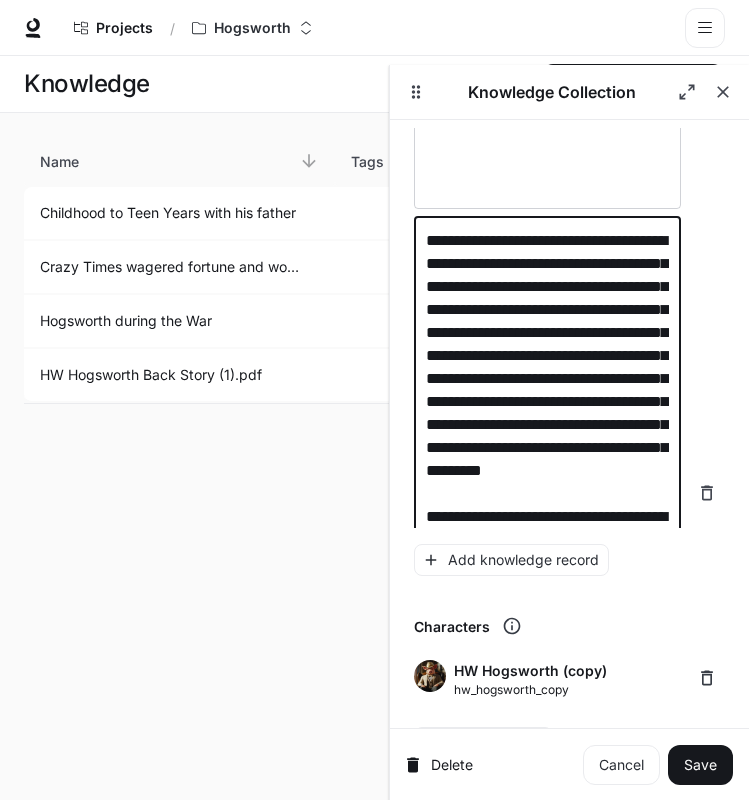 click on "**********" at bounding box center [547, 493] 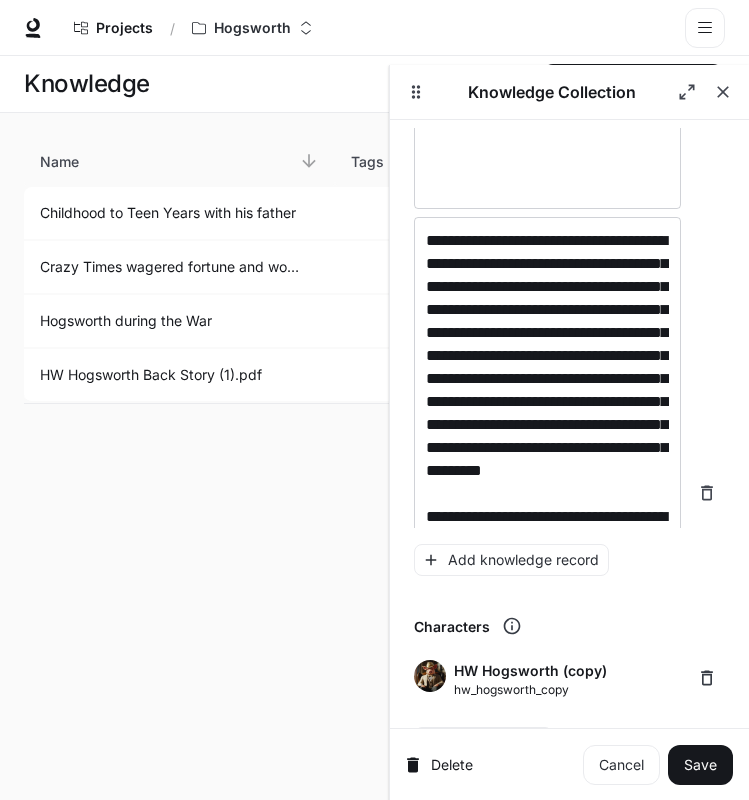 scroll, scrollTop: 8105, scrollLeft: 0, axis: vertical 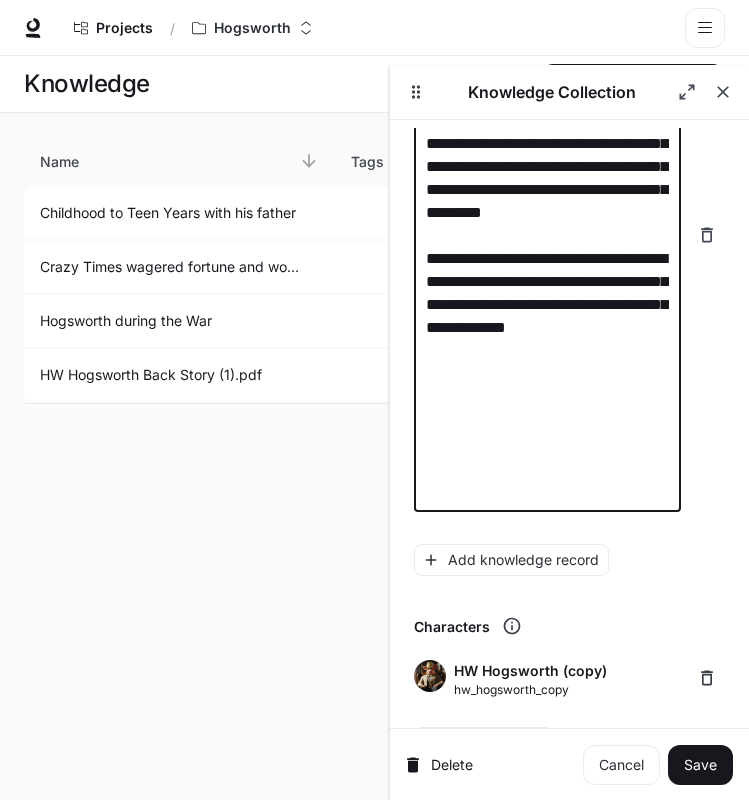 click on "**********" at bounding box center [547, 235] 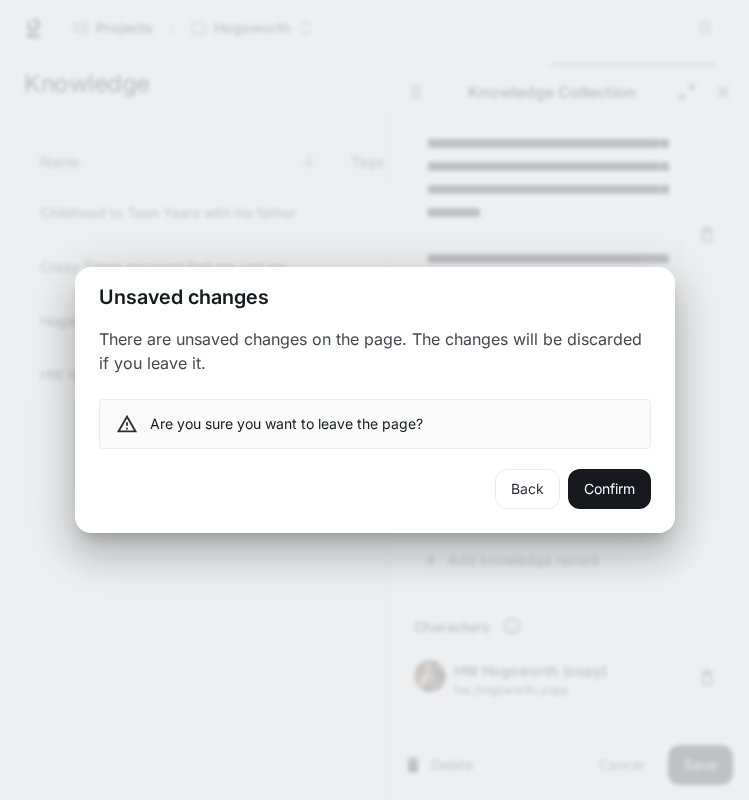 click on "Back Confirm" at bounding box center [375, 501] 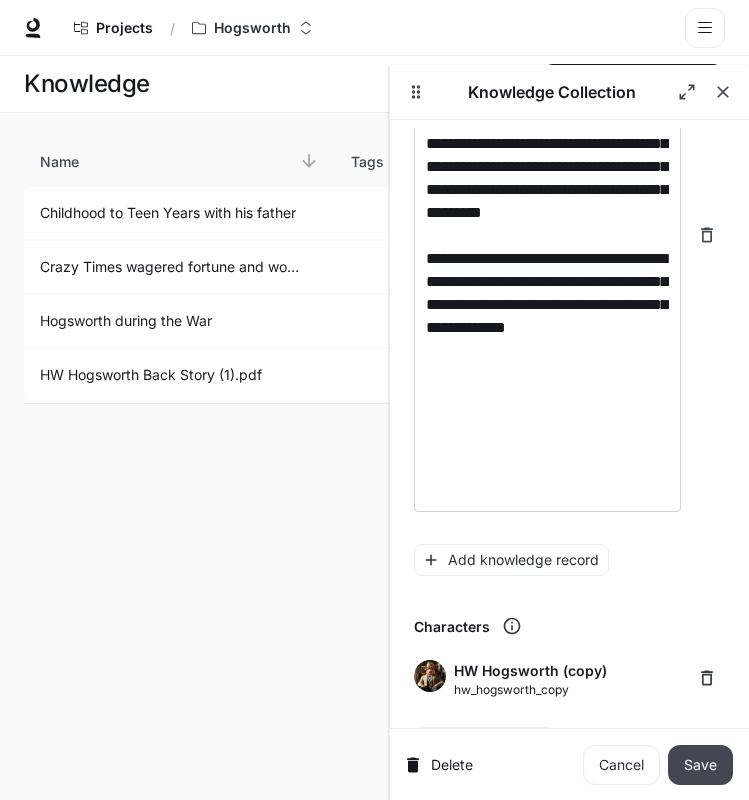 click on "Save" at bounding box center [700, 765] 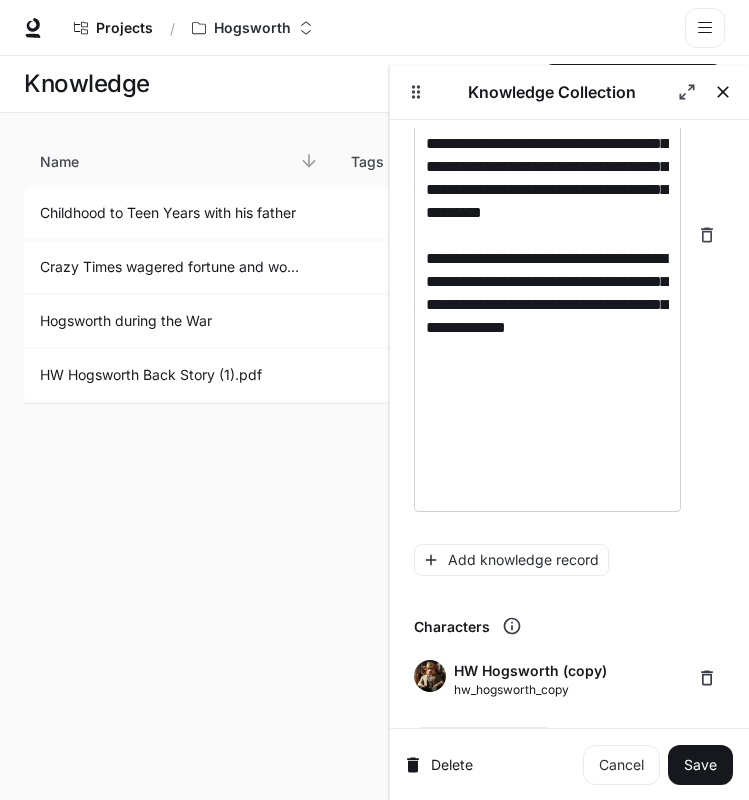 click 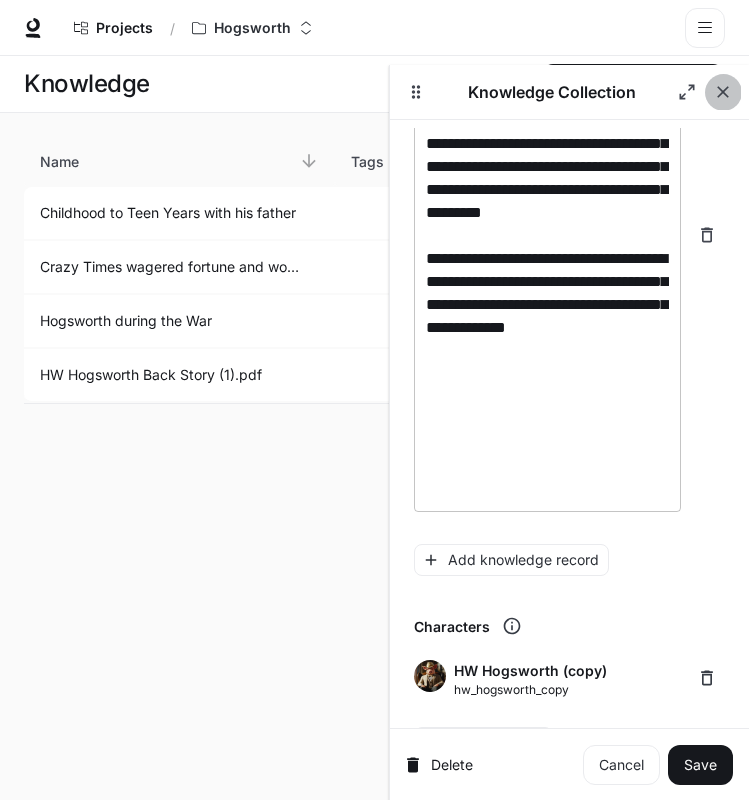 type 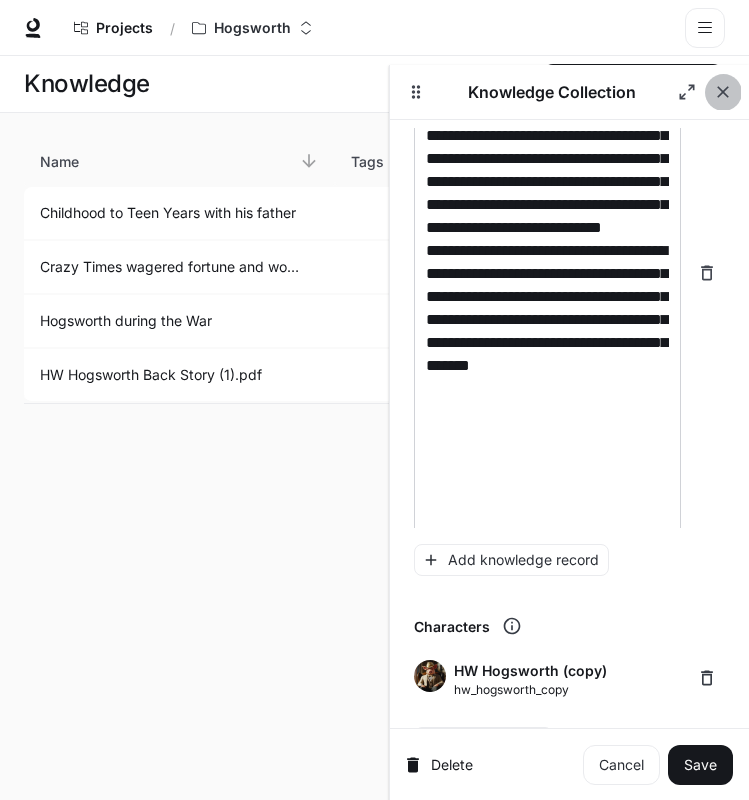 scroll, scrollTop: 0, scrollLeft: 0, axis: both 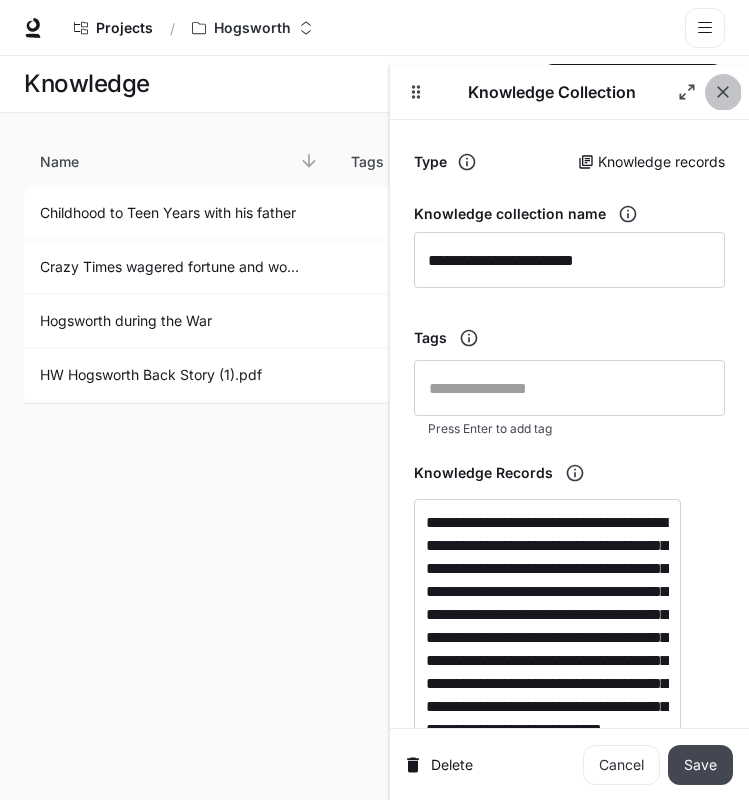 click on "Save" at bounding box center [700, 765] 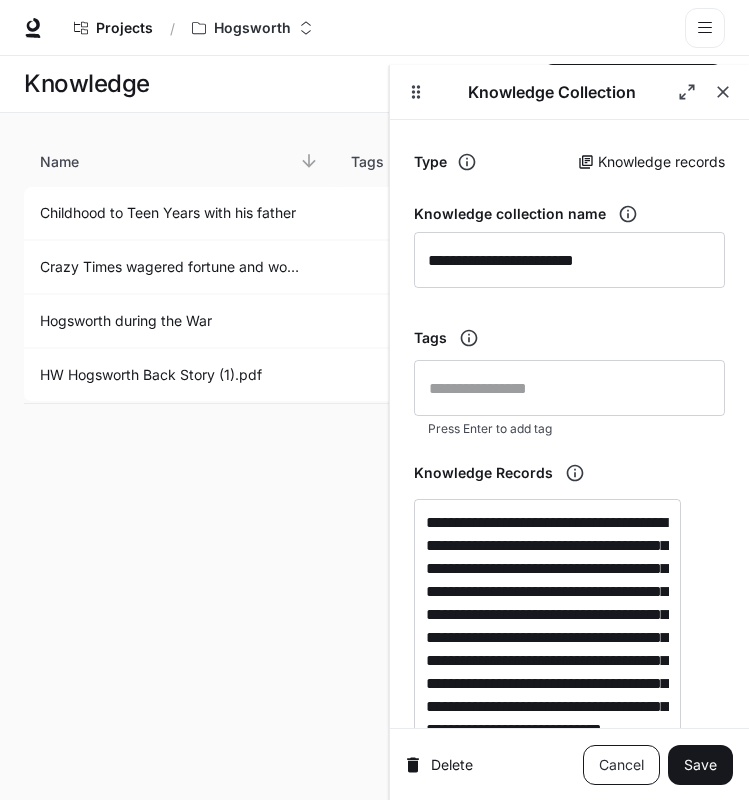 click on "Cancel" at bounding box center [621, 765] 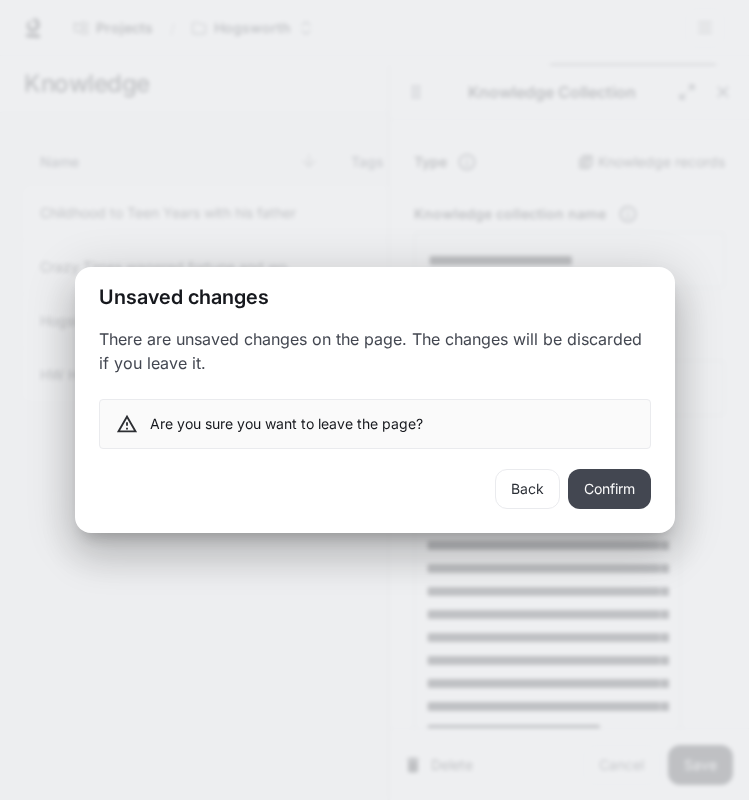 click on "Confirm" at bounding box center [609, 489] 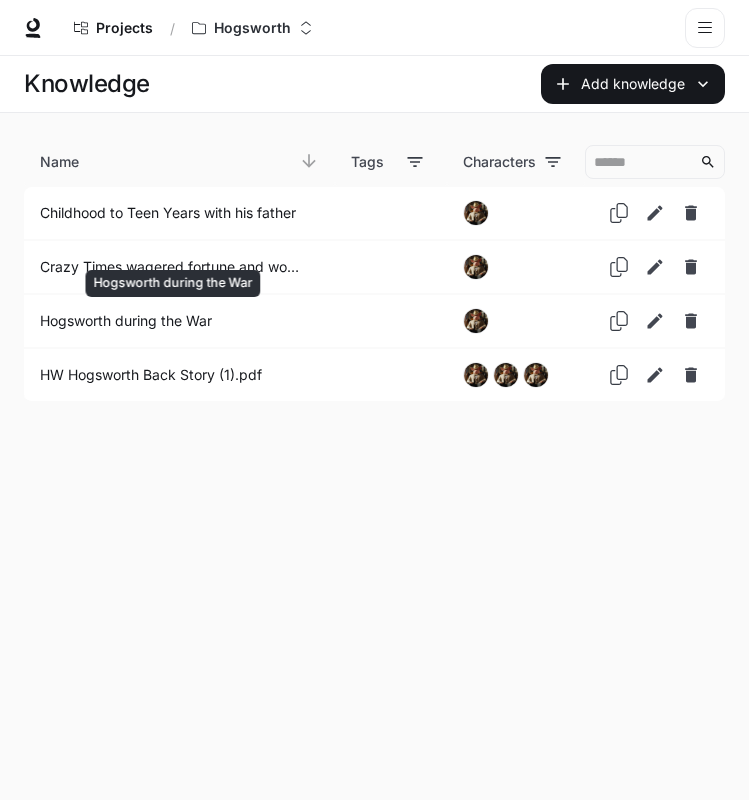 click on "Hogsworth during the War" at bounding box center [171, 321] 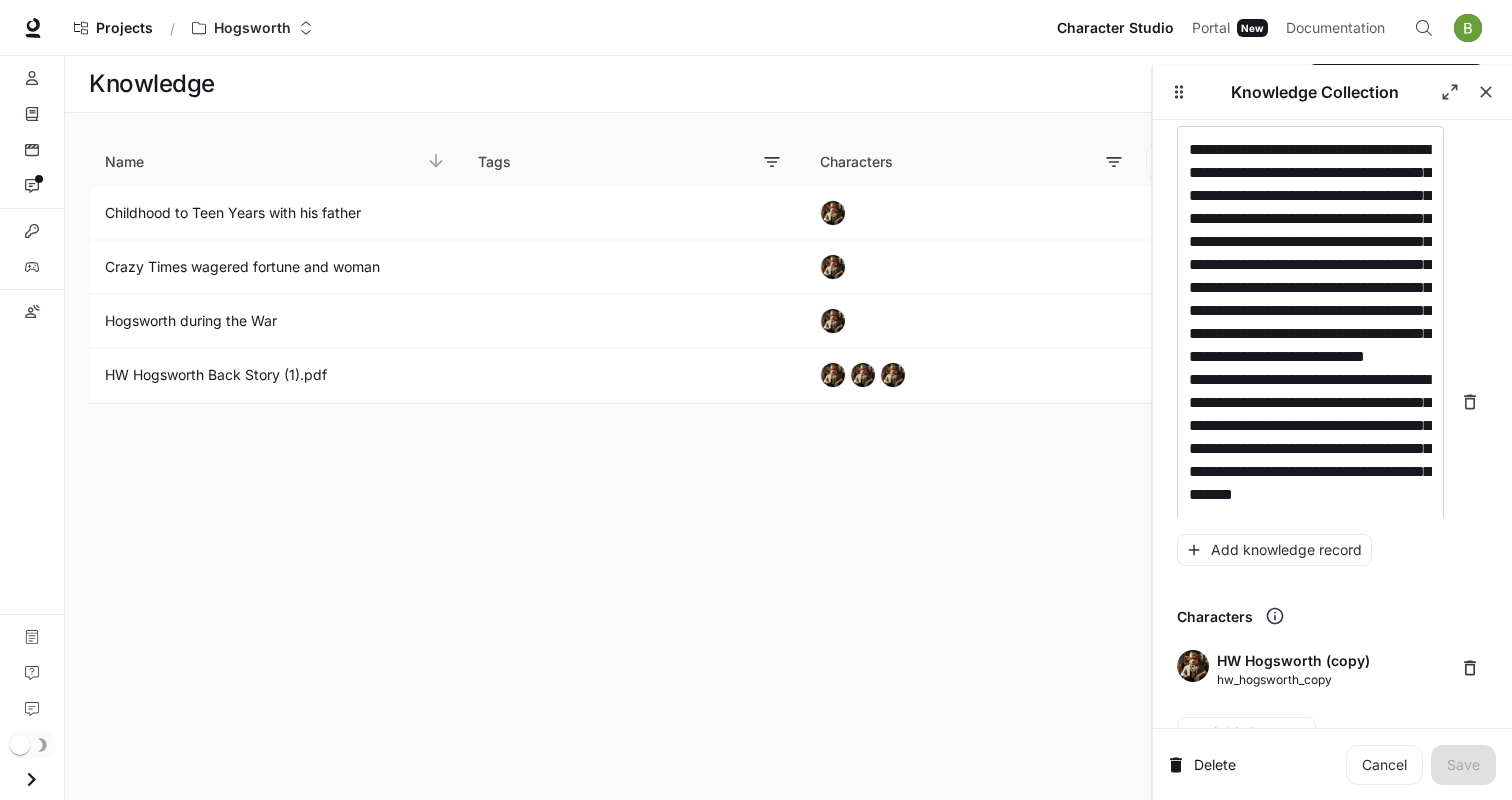 scroll, scrollTop: 402, scrollLeft: 0, axis: vertical 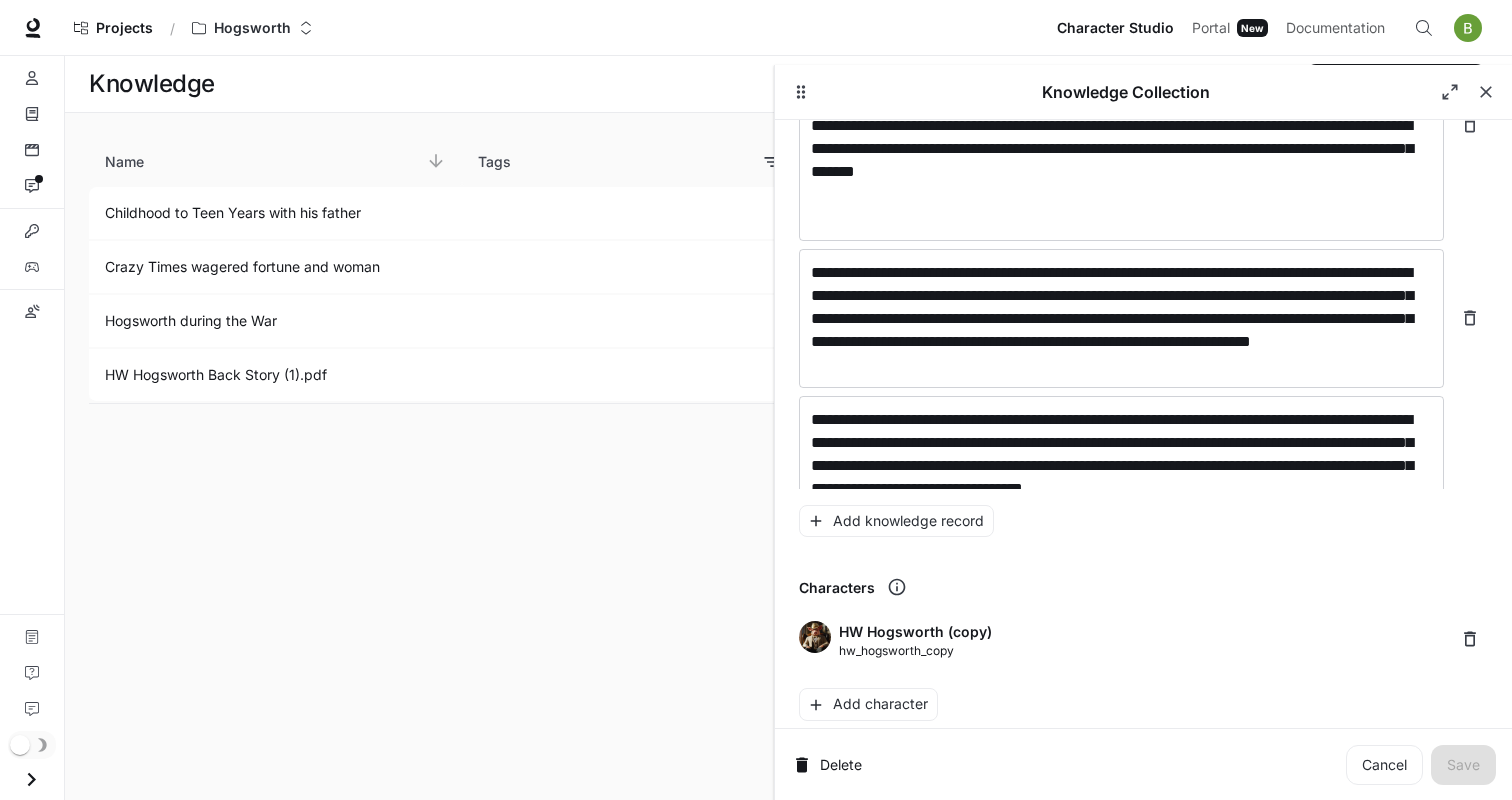 drag, startPoint x: 1147, startPoint y: 431, endPoint x: 818, endPoint y: 469, distance: 331.18726 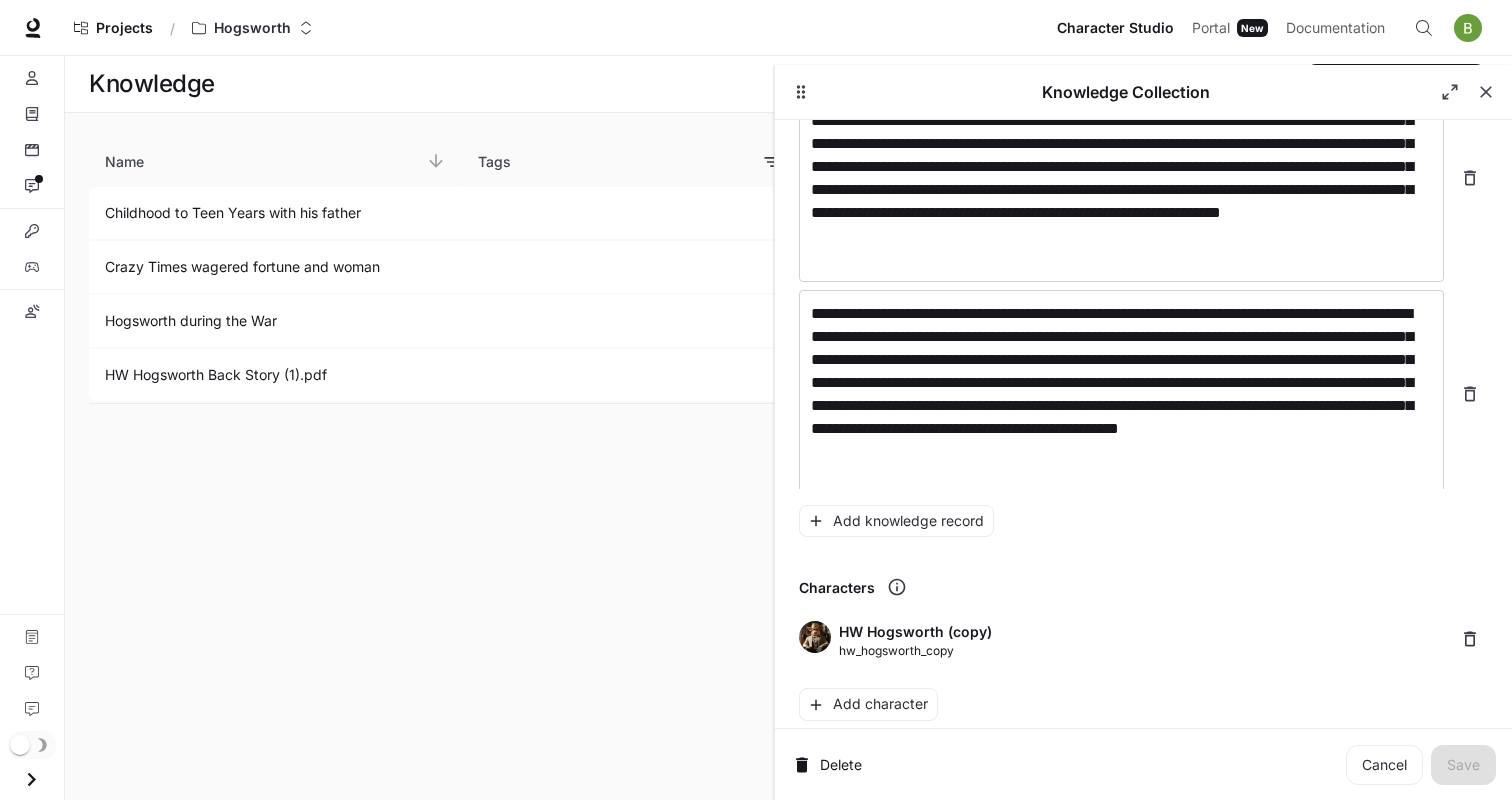 scroll, scrollTop: 1181, scrollLeft: 0, axis: vertical 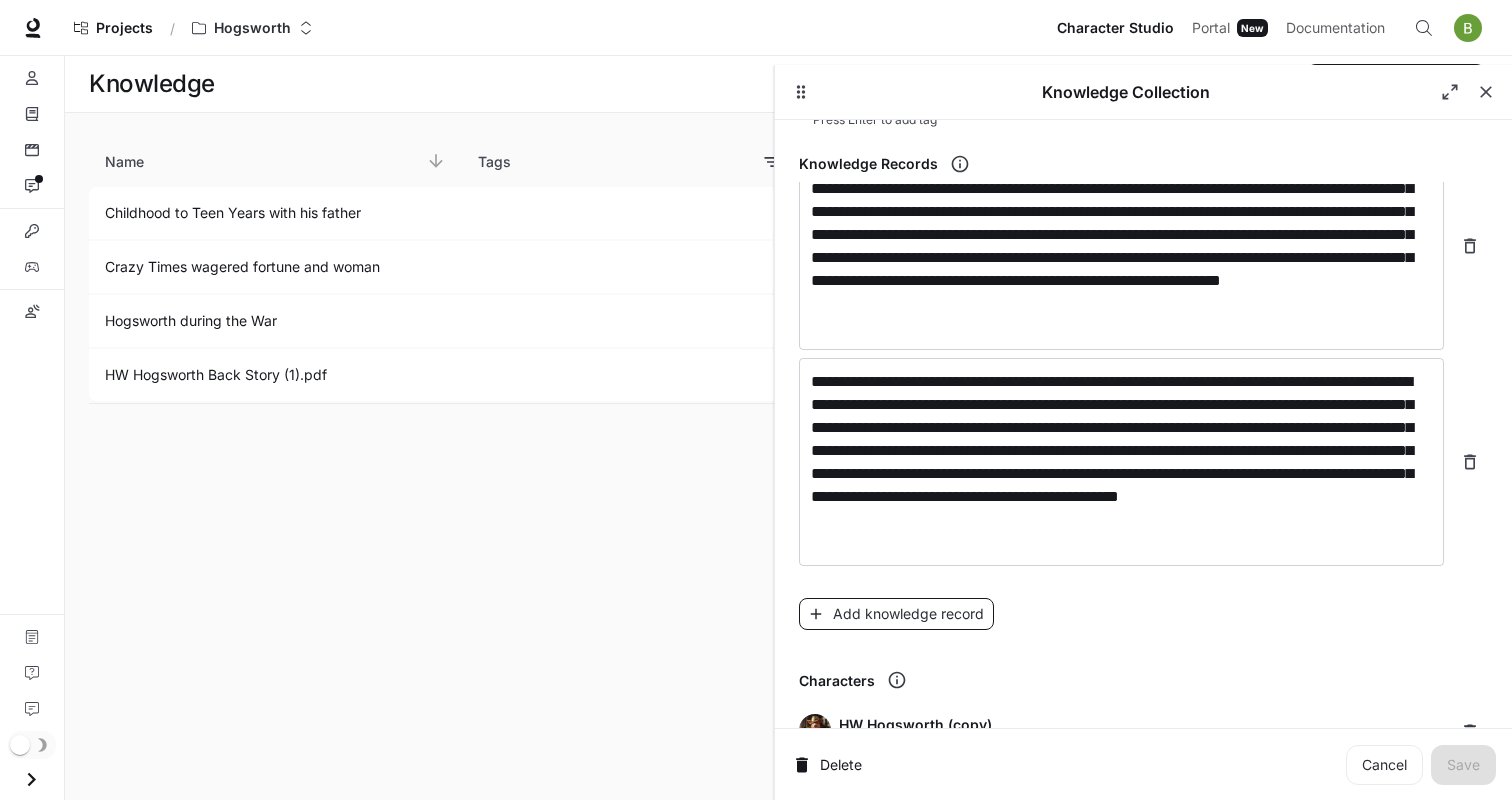 click on "Add knowledge record" at bounding box center [896, 614] 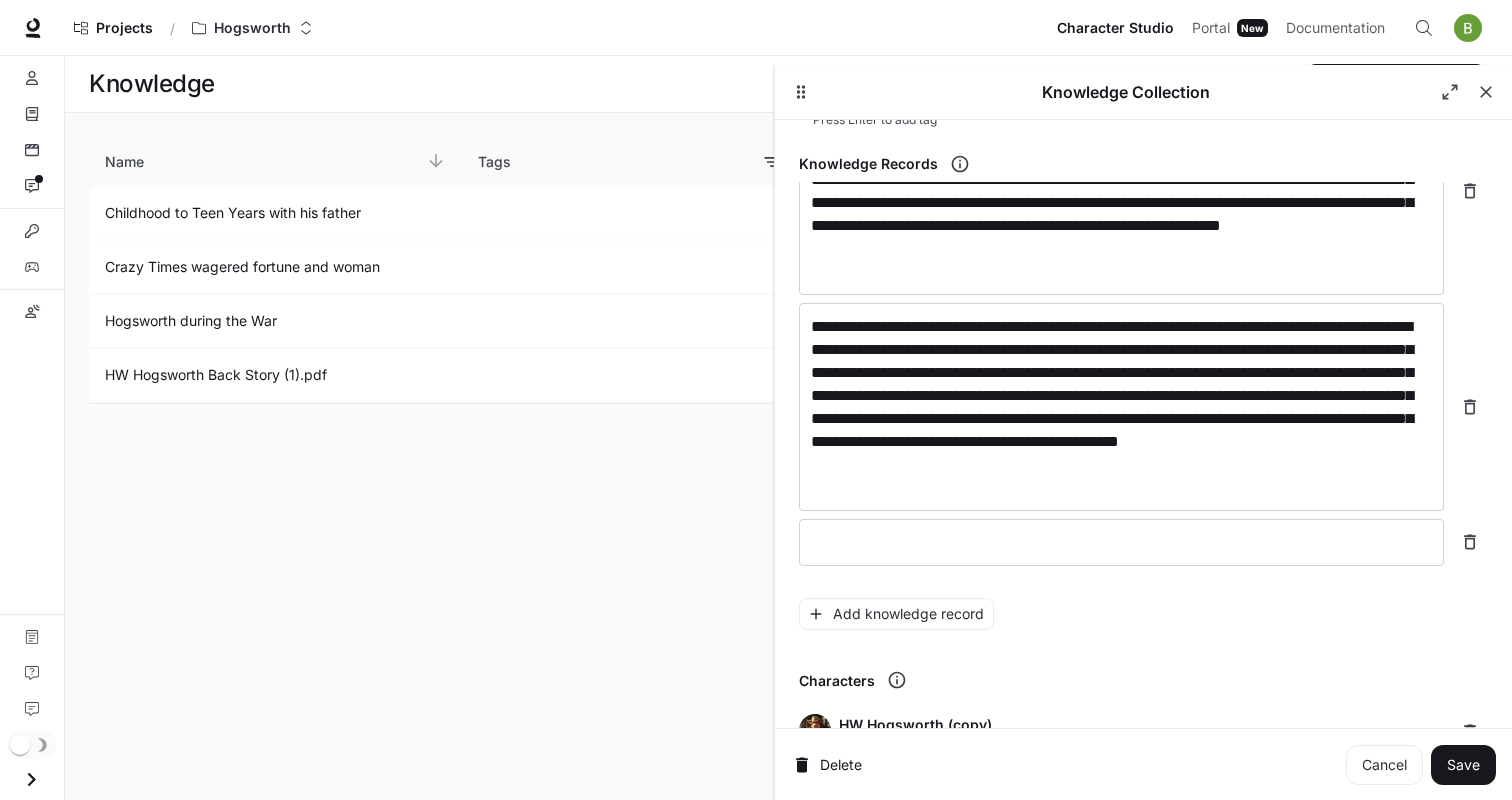 click on "**********" at bounding box center (1143, -244) 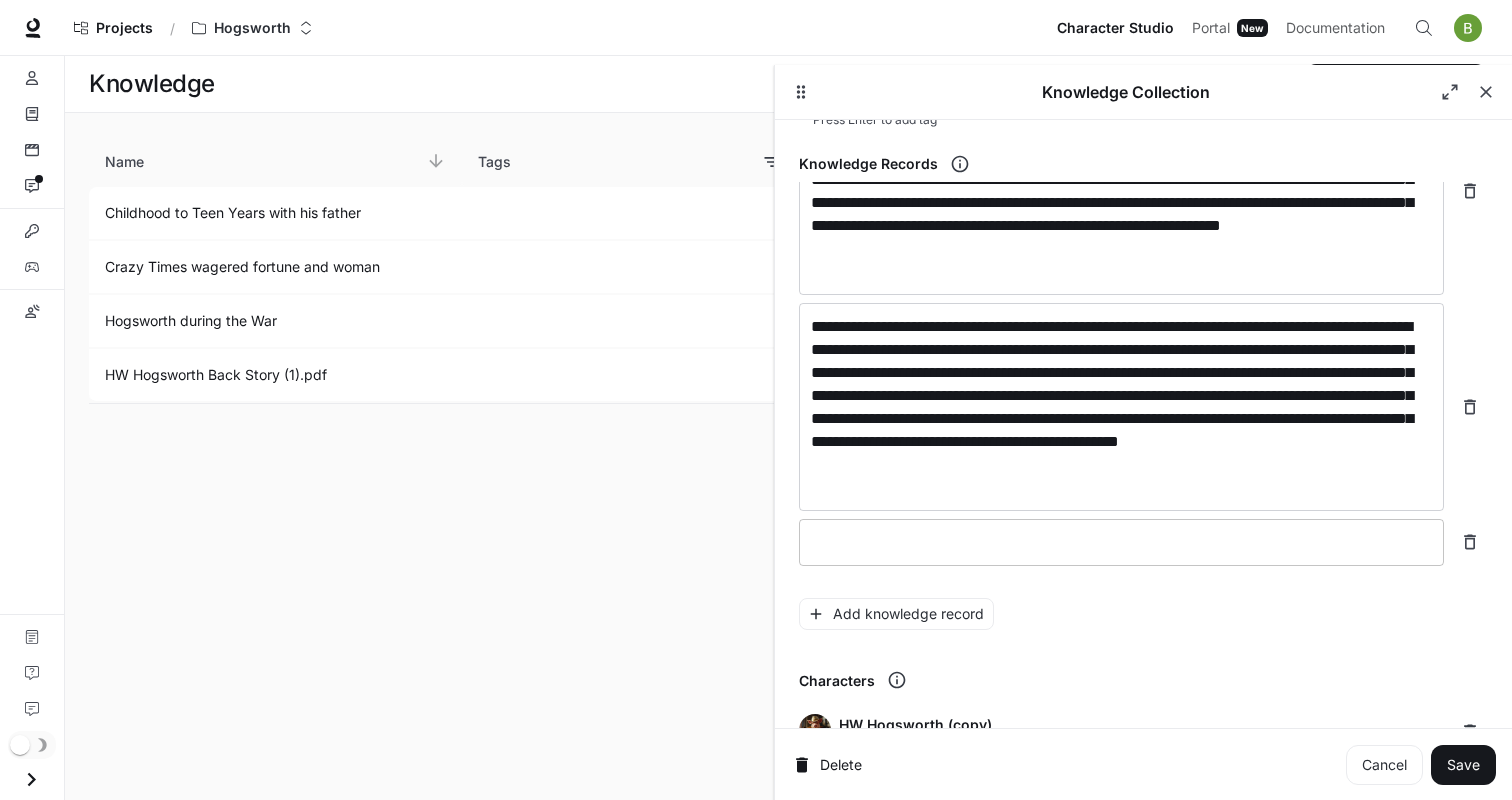 click at bounding box center (1121, 542) 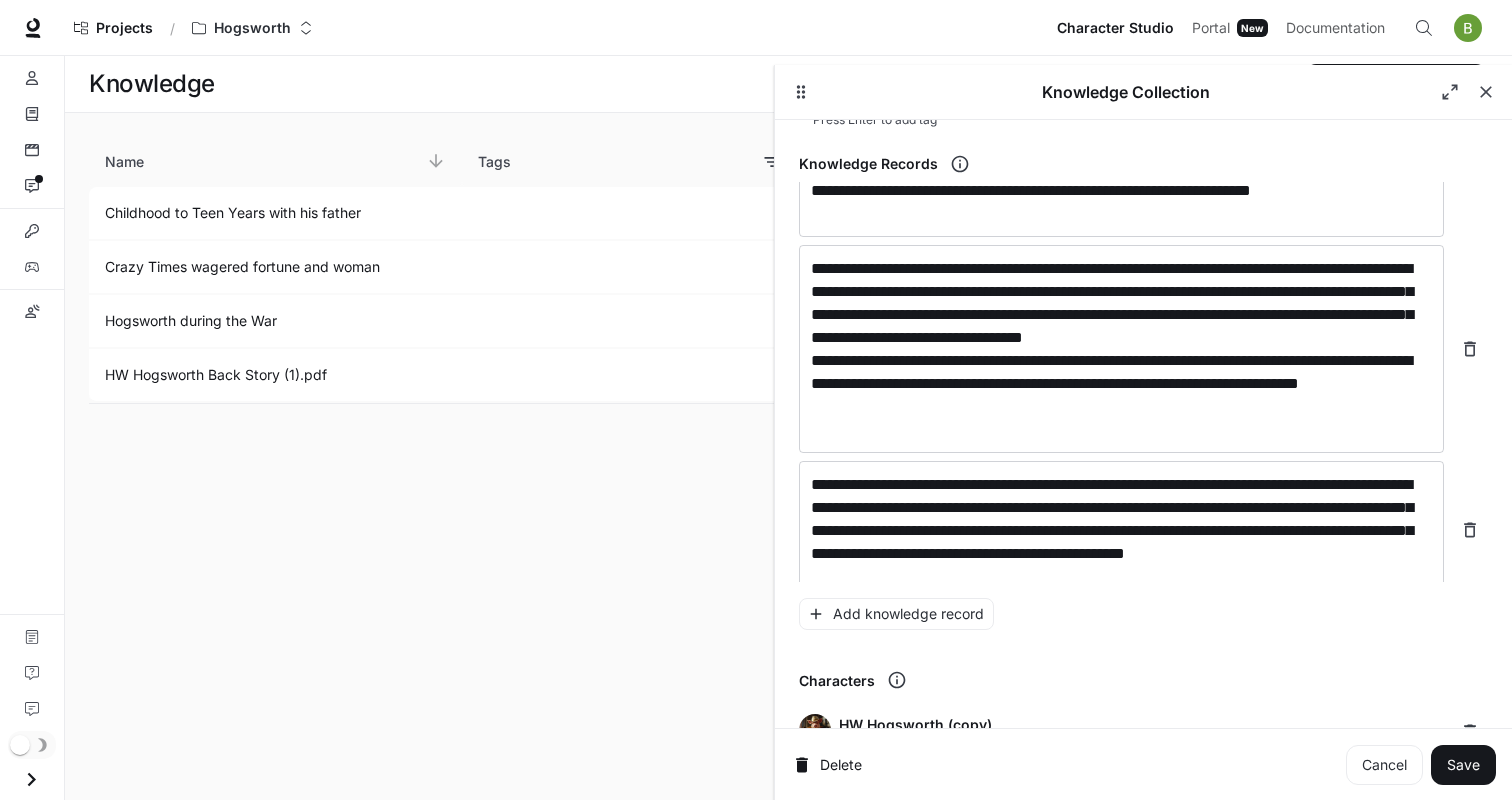 scroll, scrollTop: 0, scrollLeft: 0, axis: both 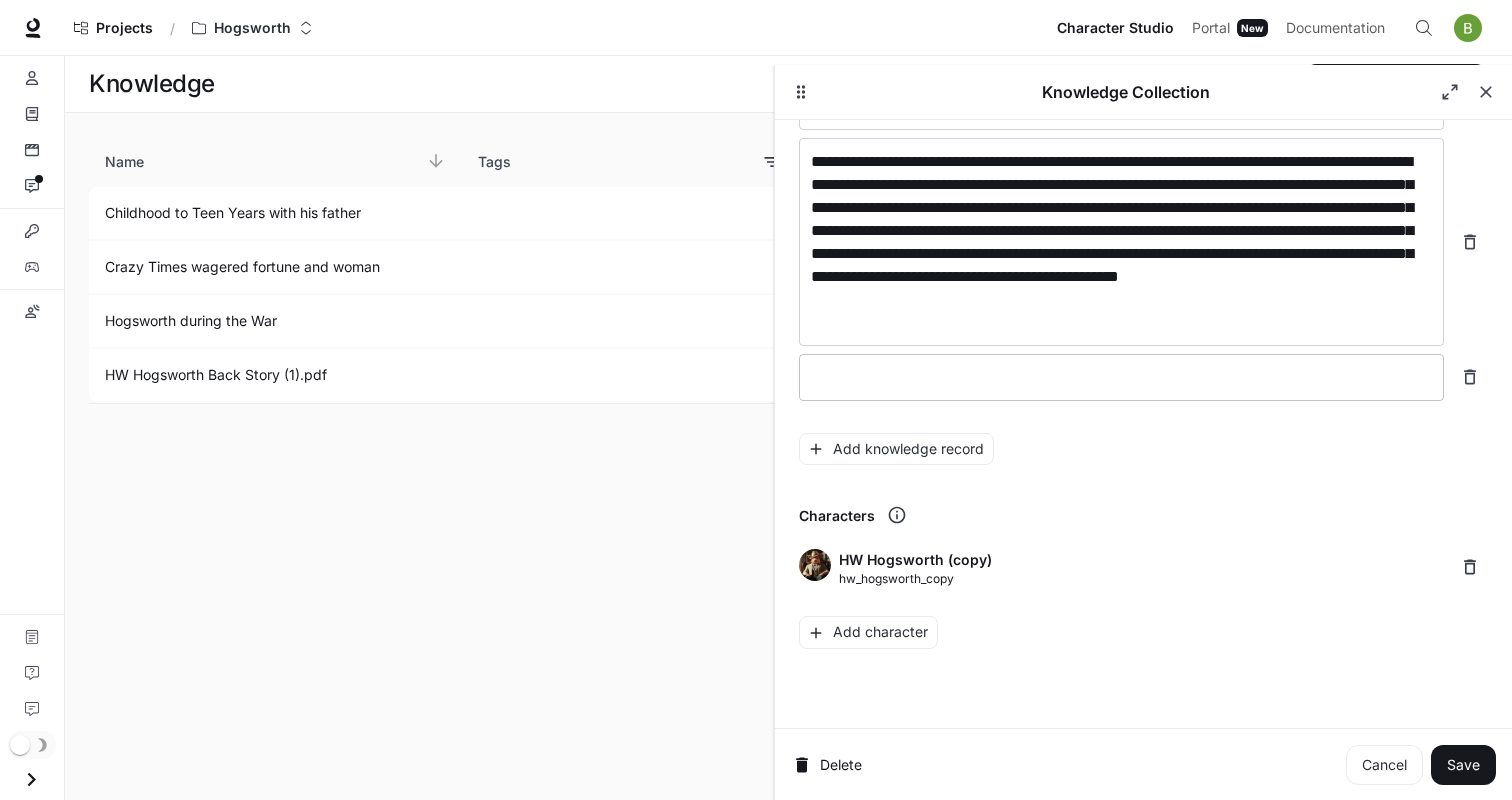 click at bounding box center (1121, 377) 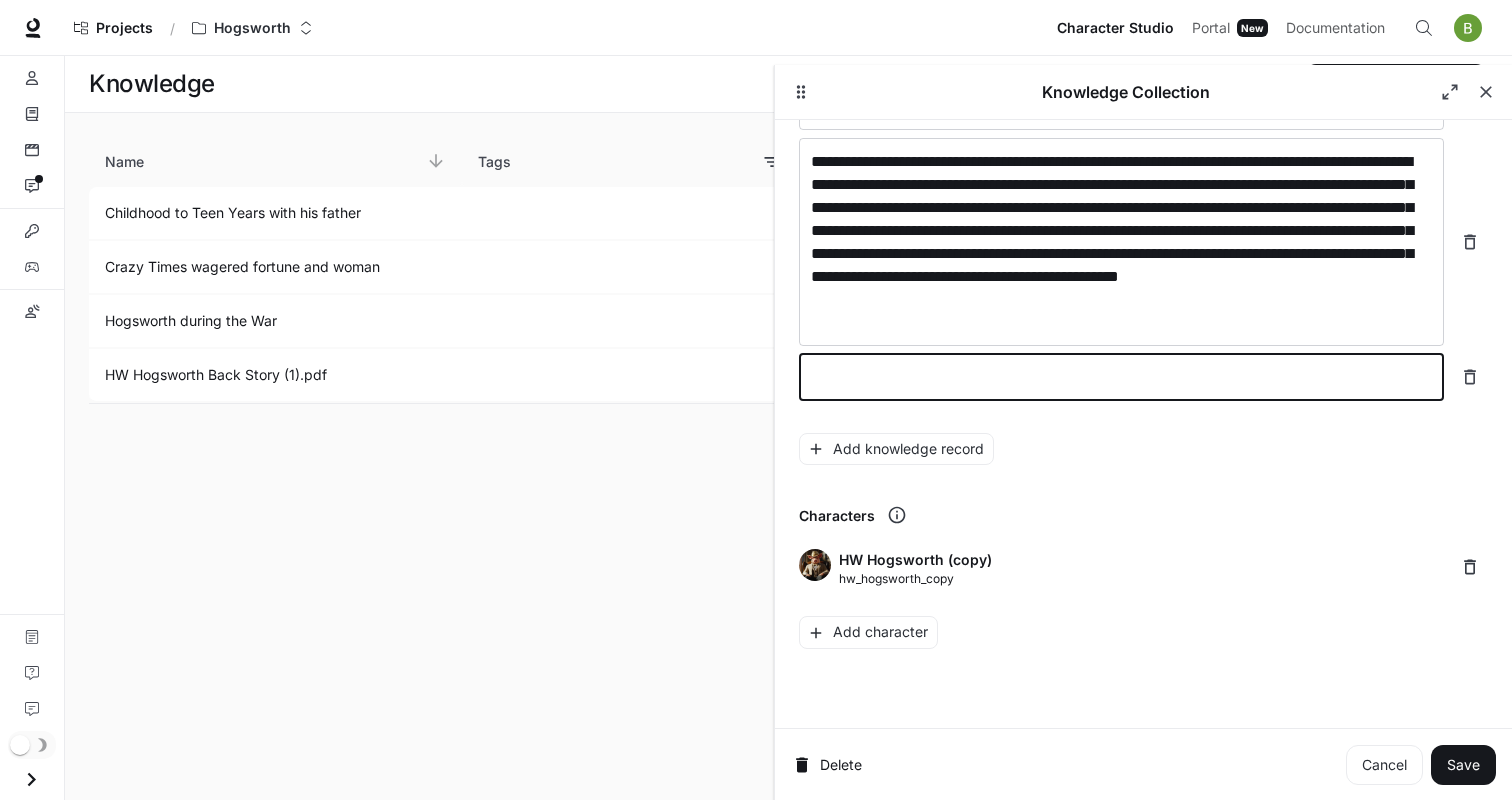 click at bounding box center (1121, 377) 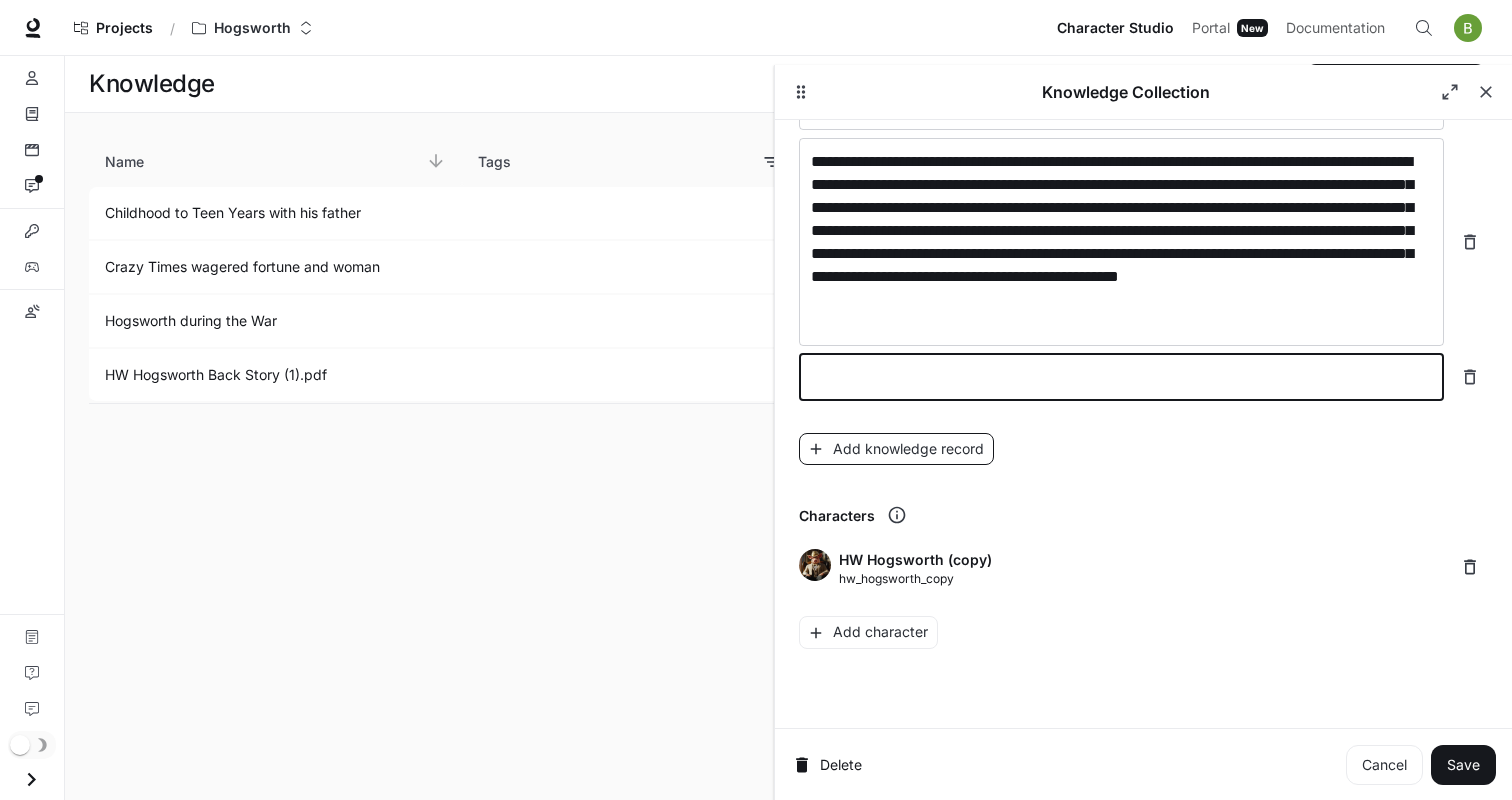 paste on "**********" 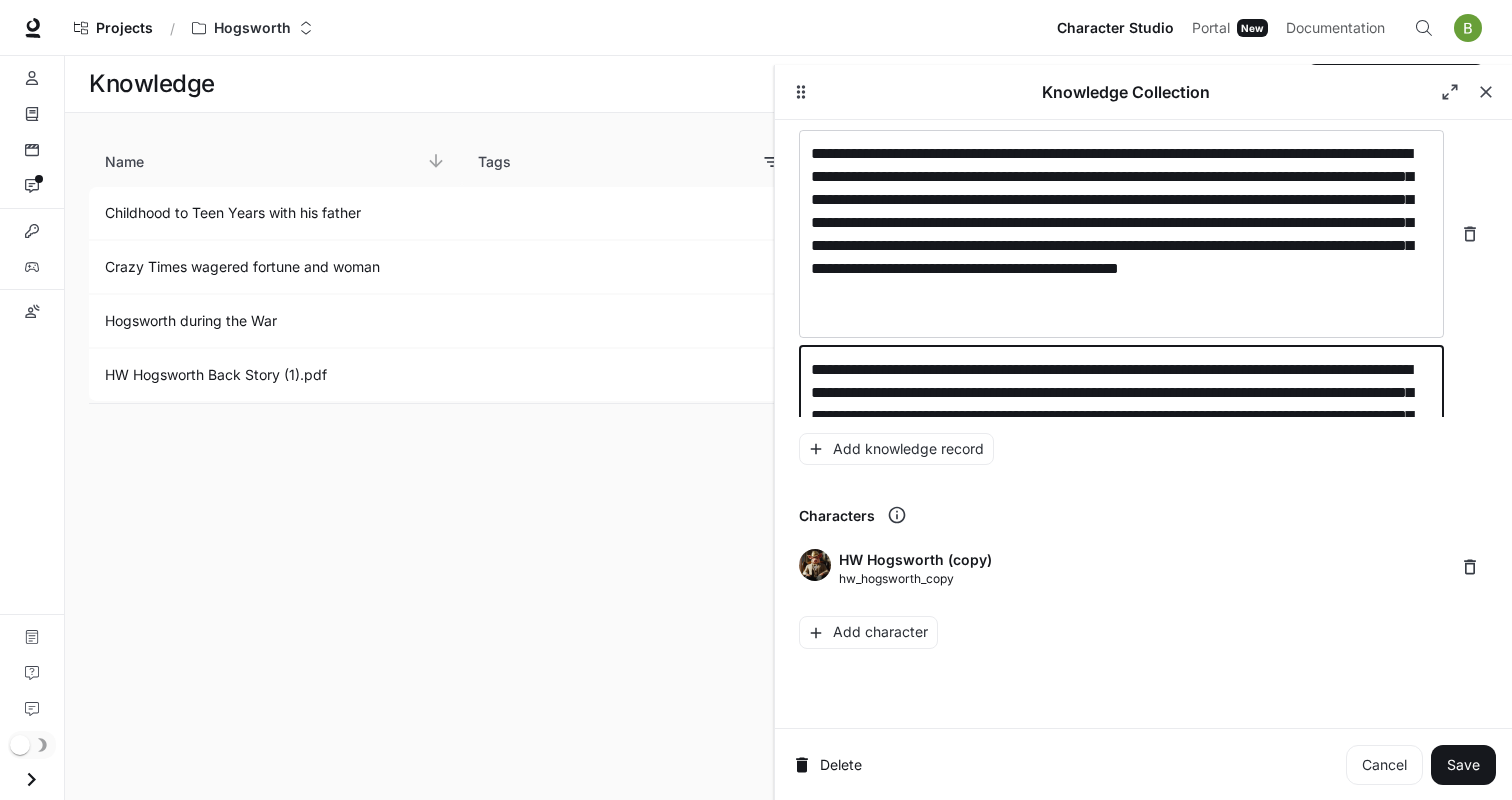 scroll, scrollTop: 1344, scrollLeft: 0, axis: vertical 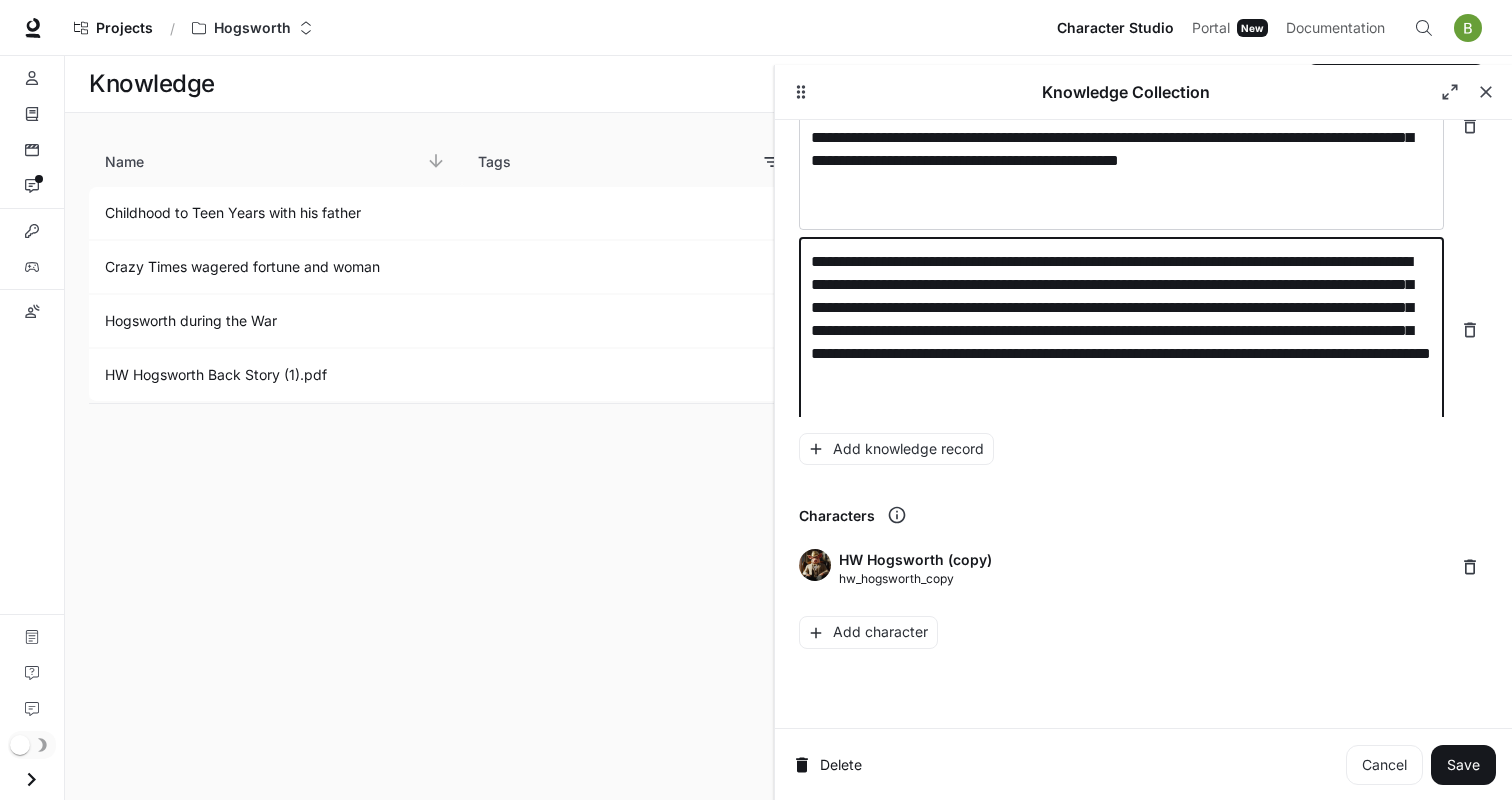 type on "**********" 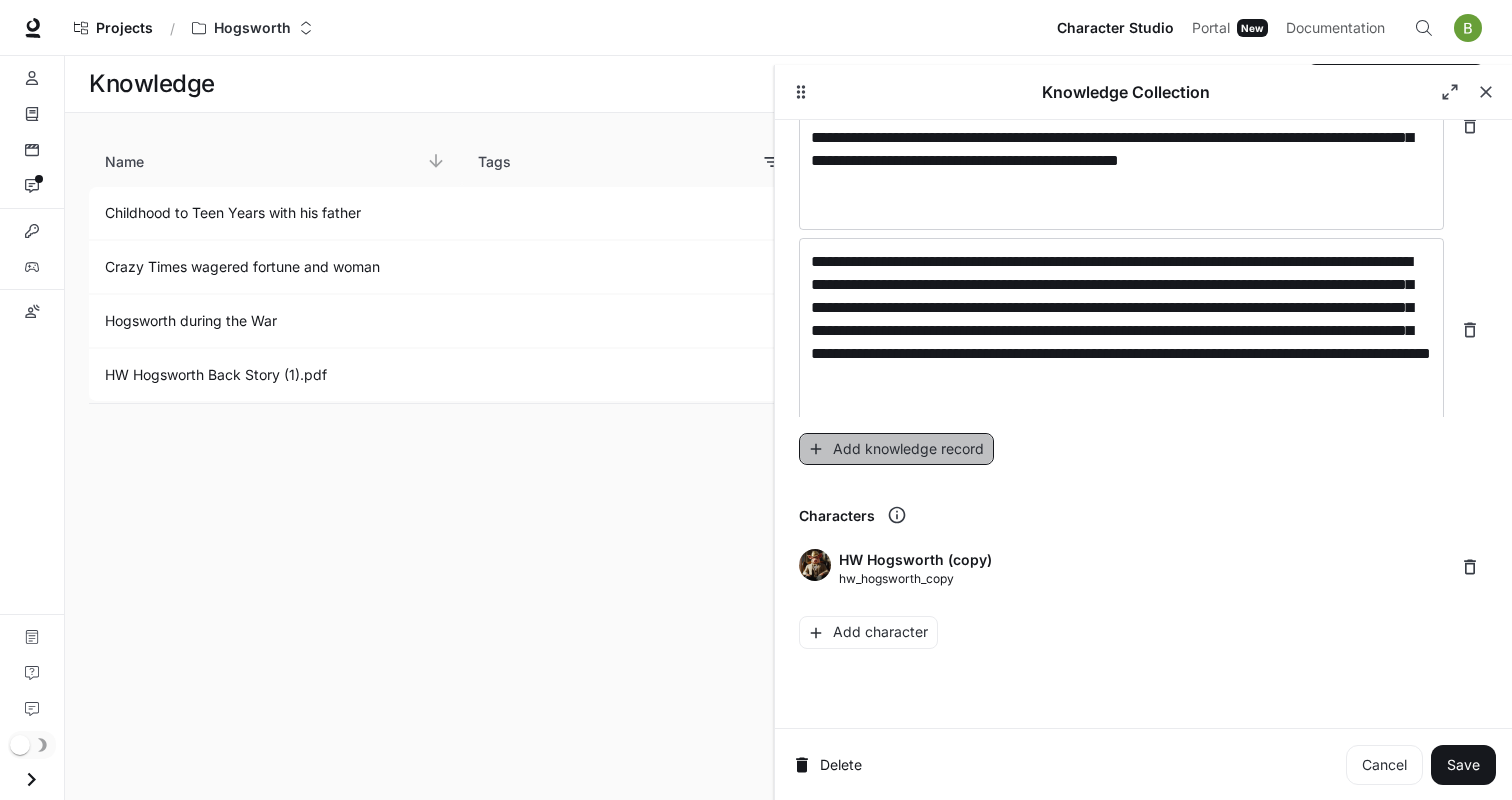 click on "Add knowledge record" at bounding box center [896, 449] 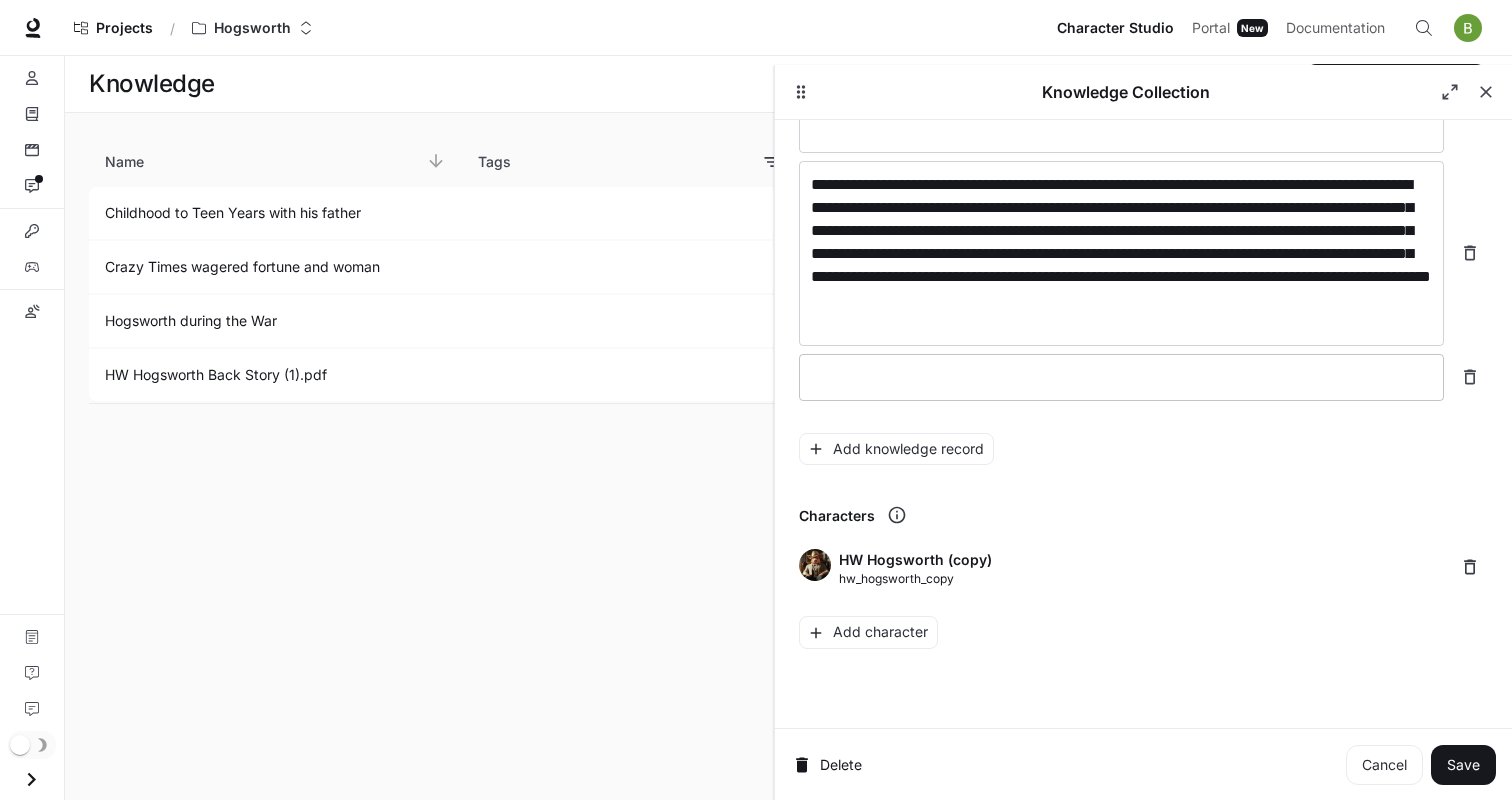 click on "* ​" at bounding box center (1121, 377) 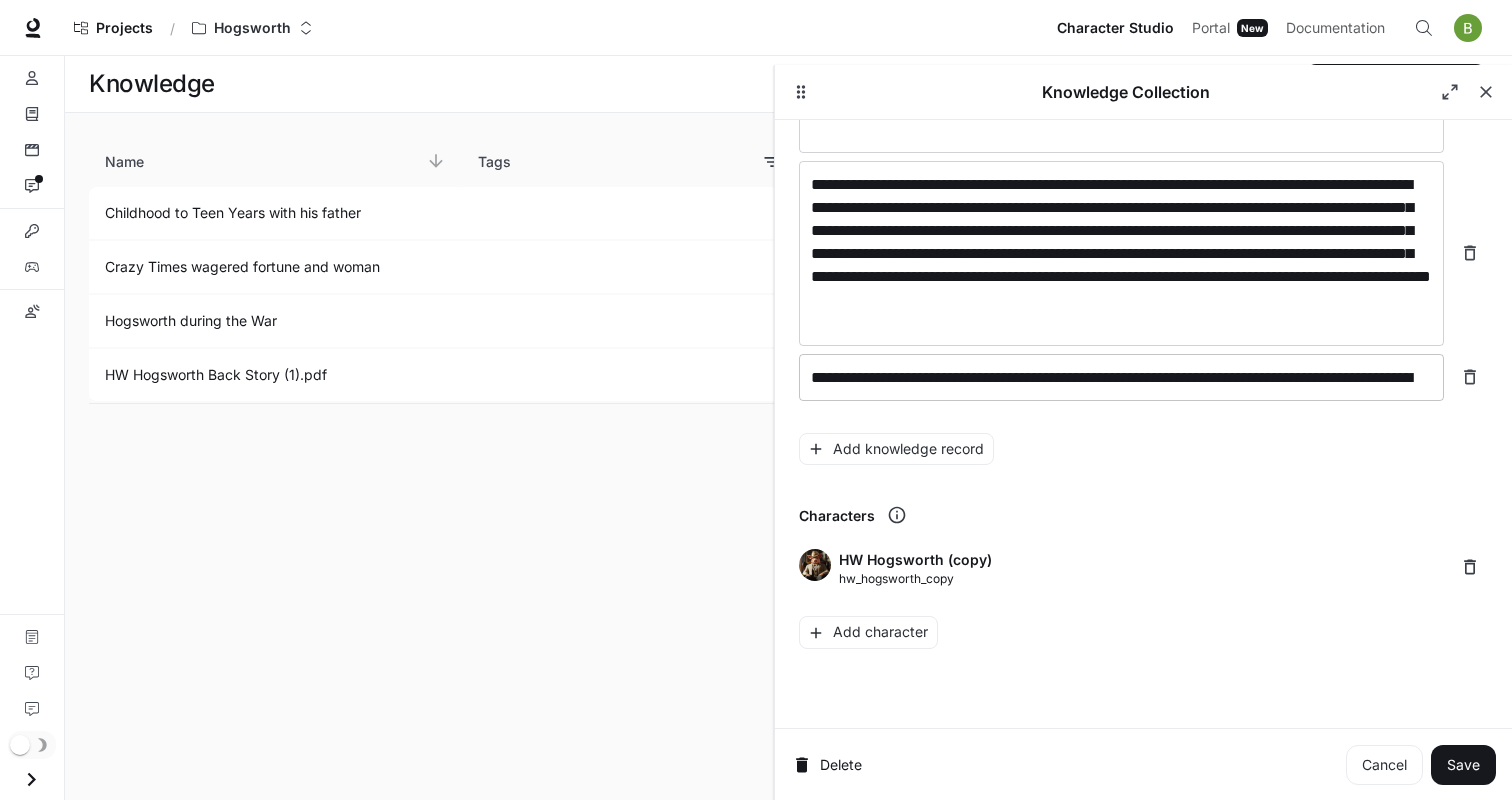 scroll, scrollTop: 1529, scrollLeft: 0, axis: vertical 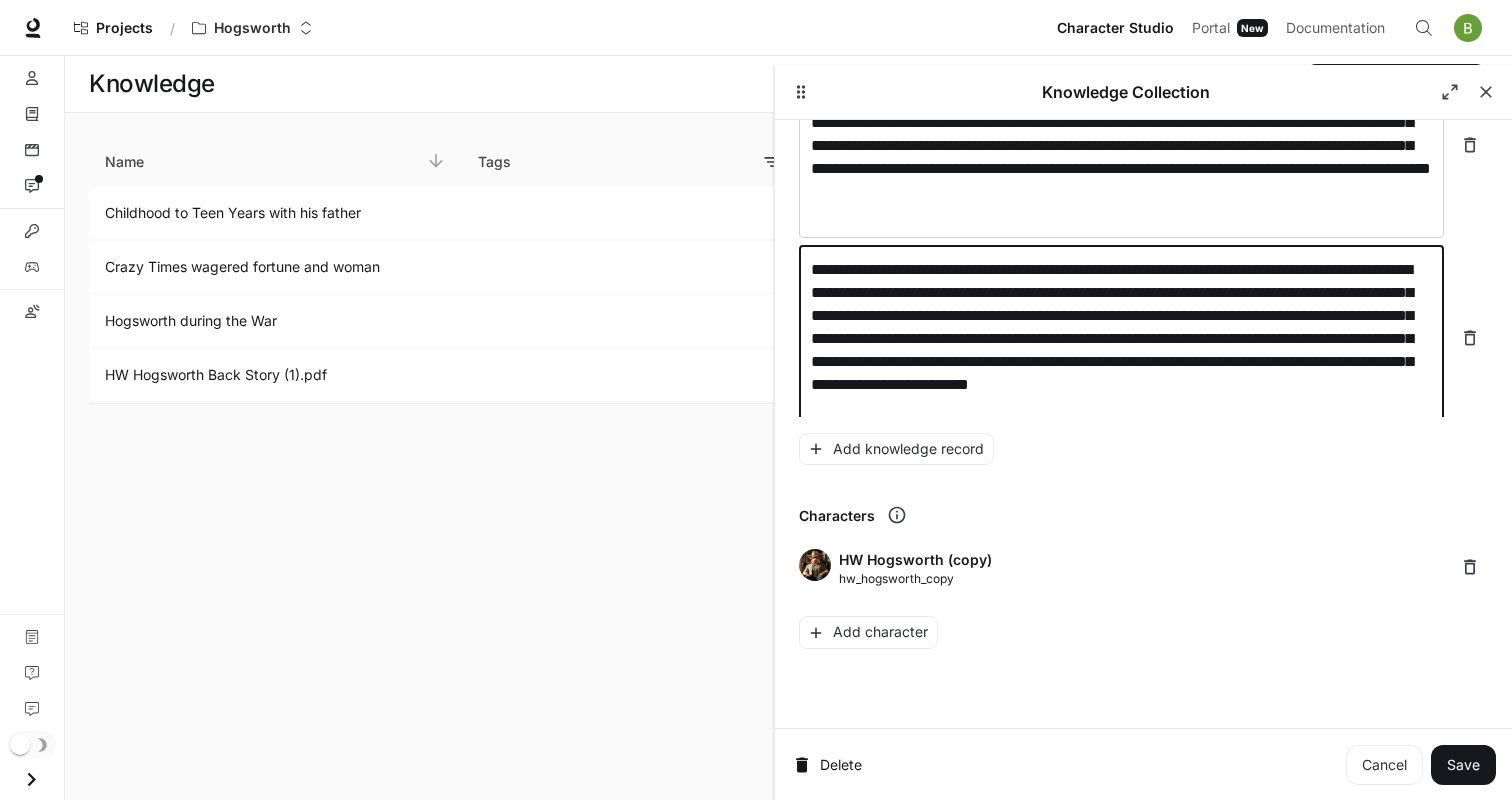 type on "**********" 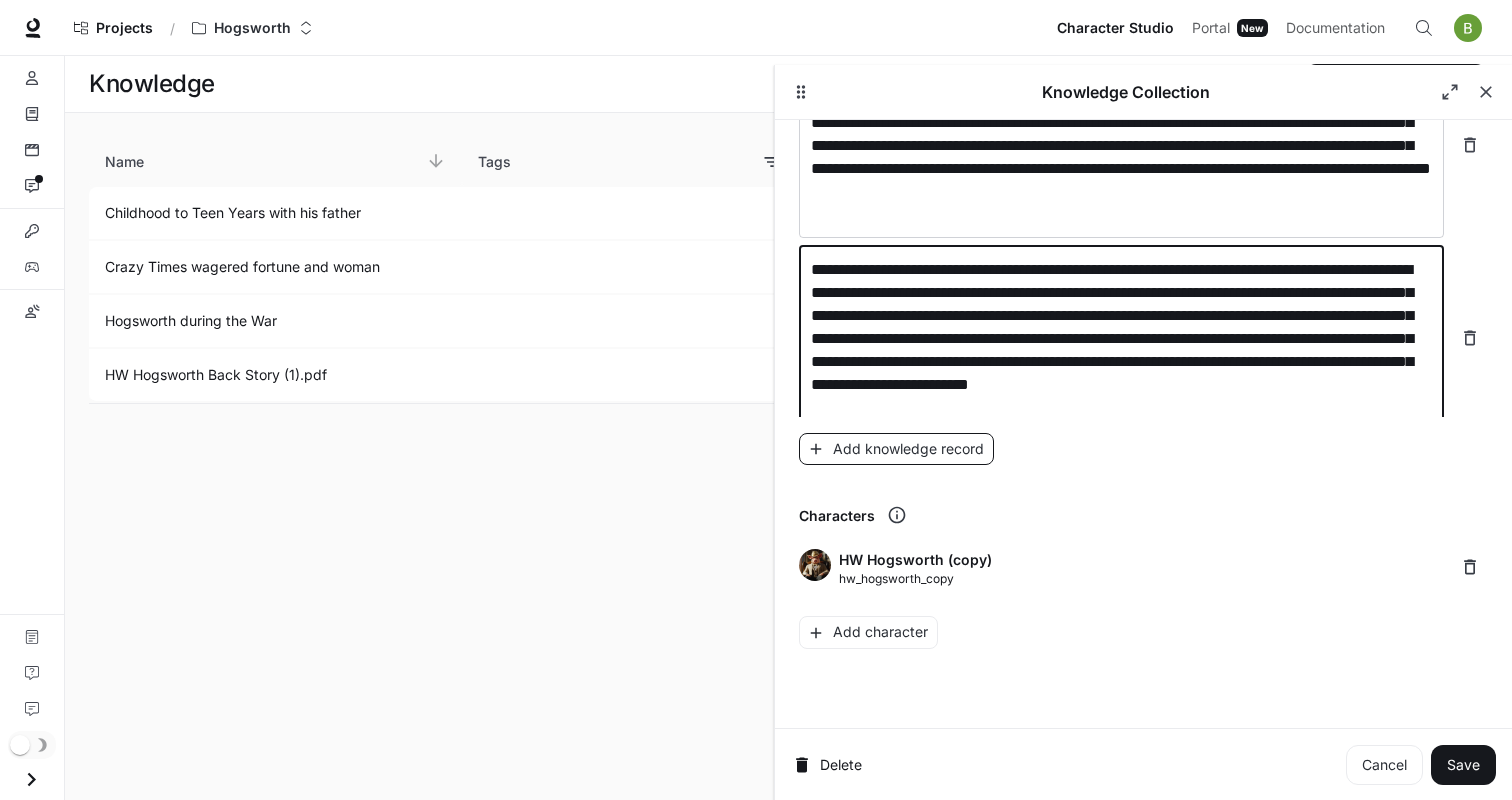 click on "Add knowledge record" at bounding box center (896, 449) 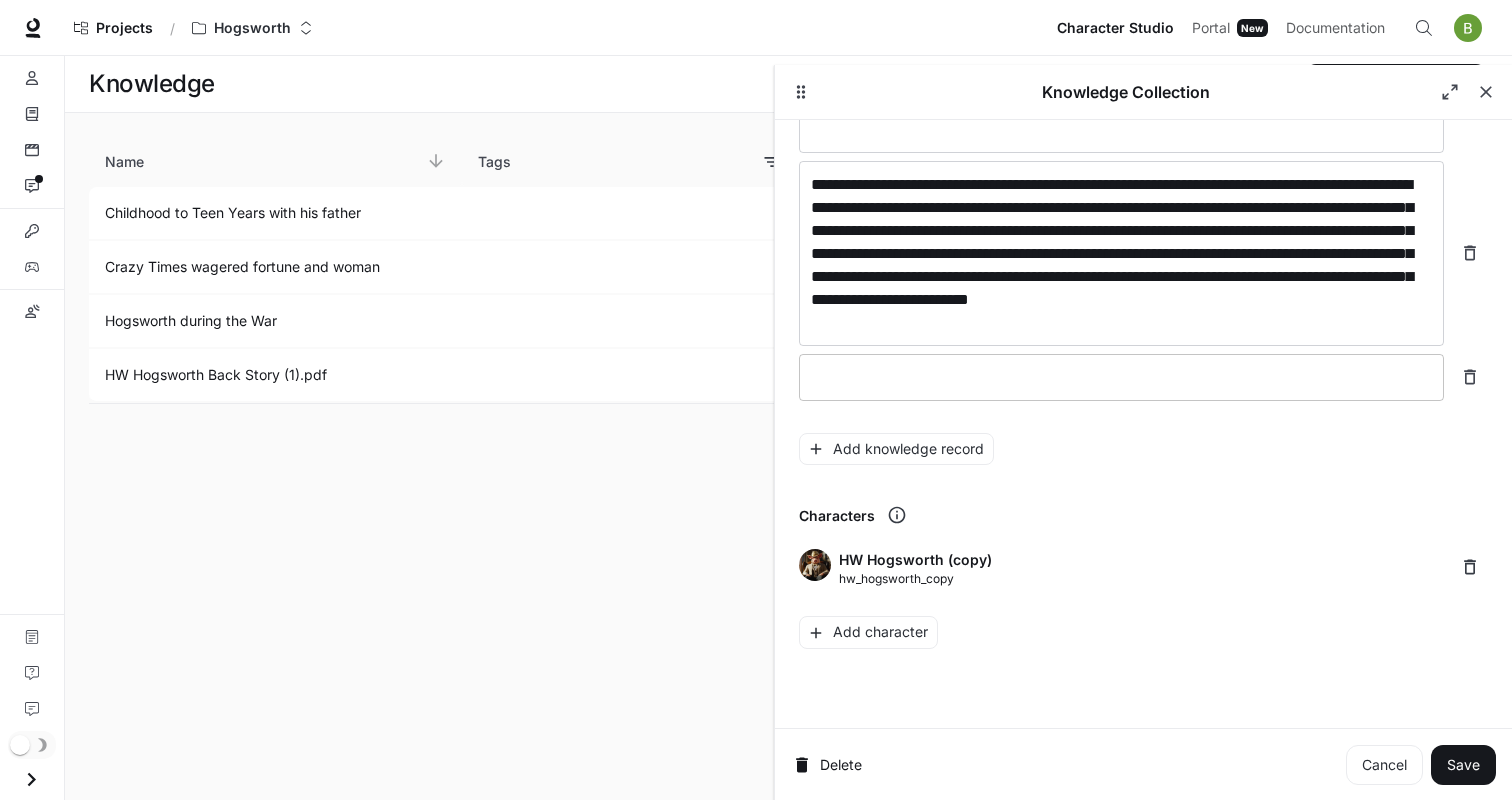 click on "* ​" at bounding box center (1121, 377) 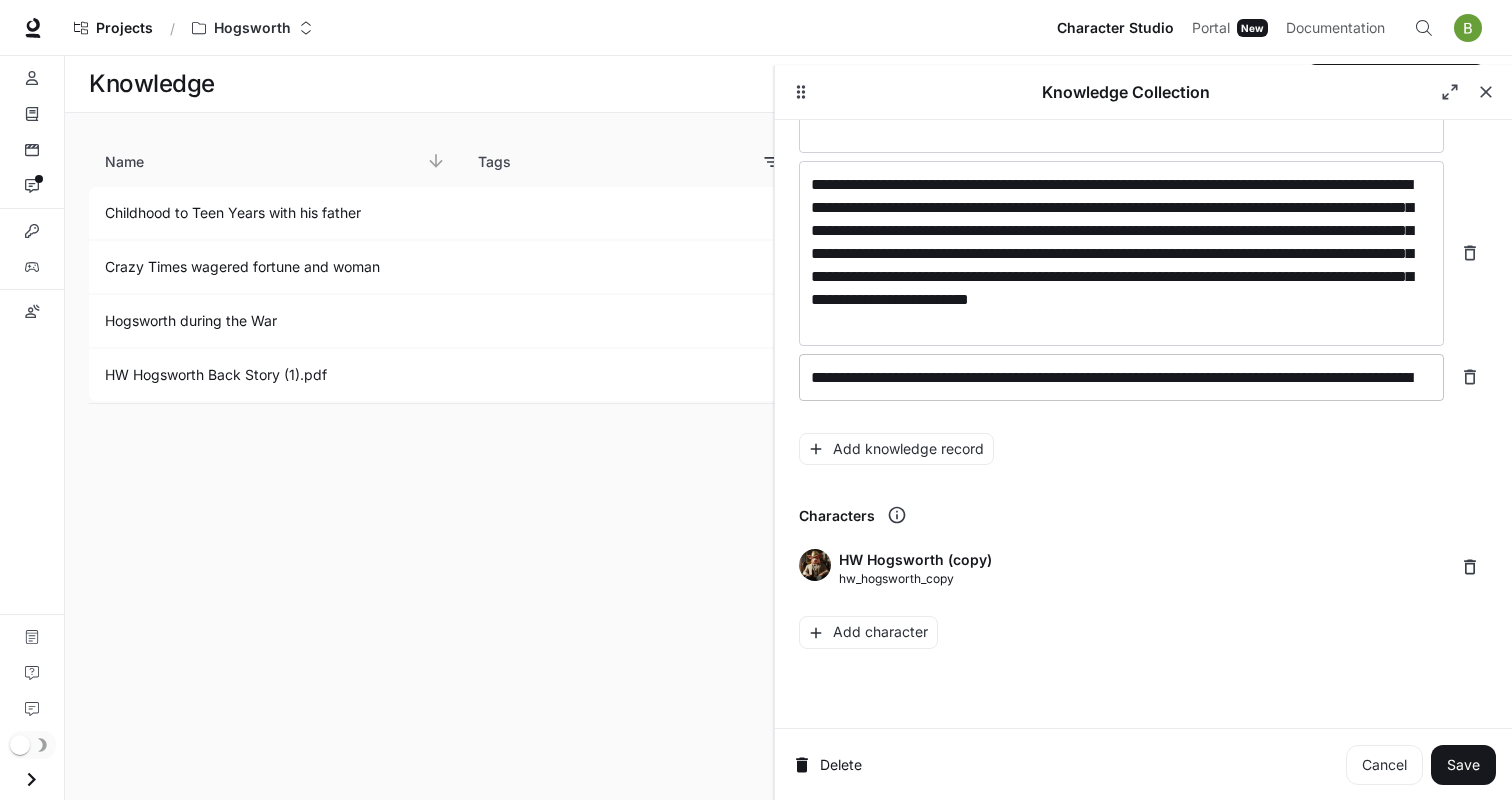 scroll, scrollTop: 1737, scrollLeft: 0, axis: vertical 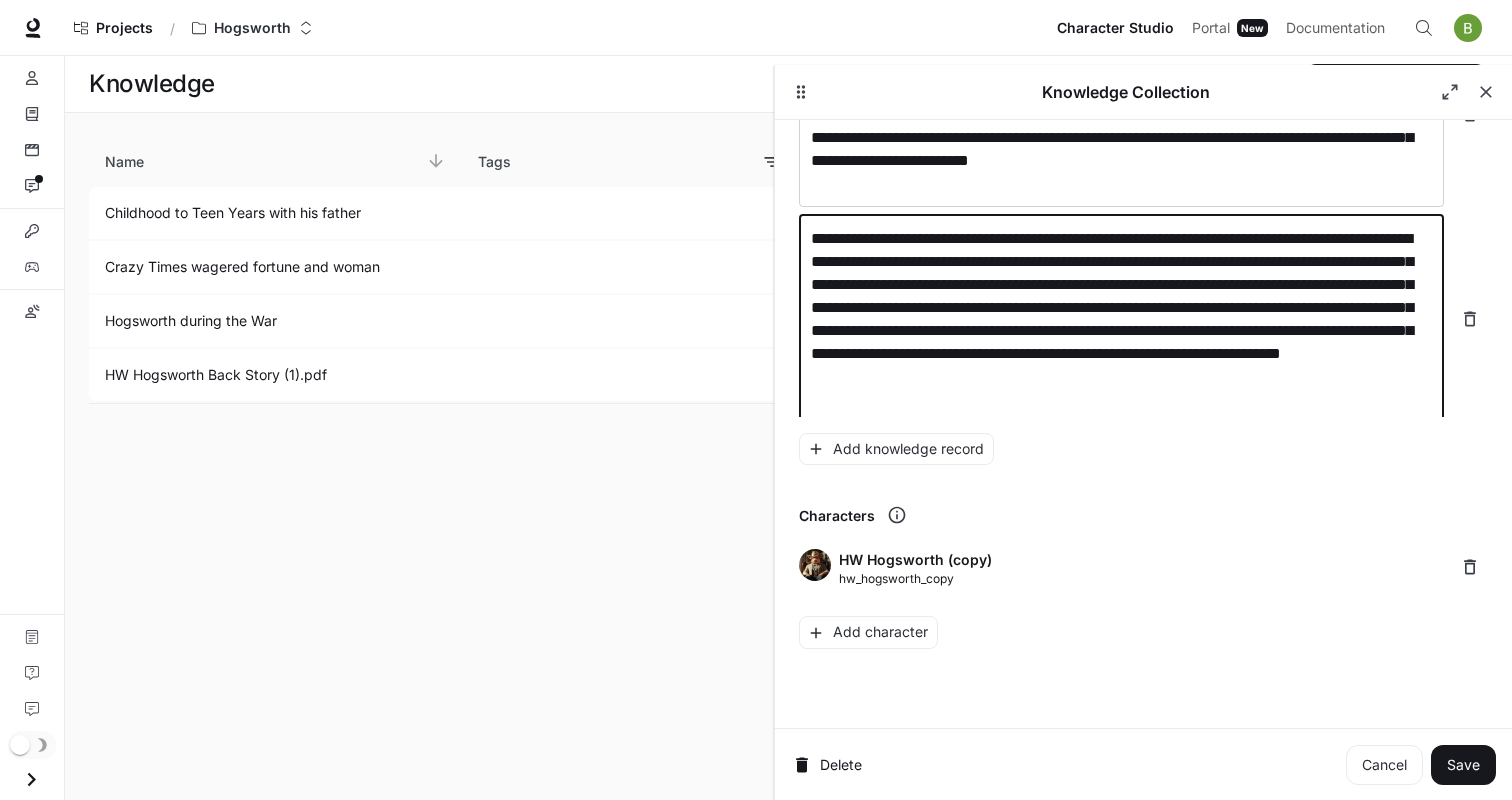type on "**********" 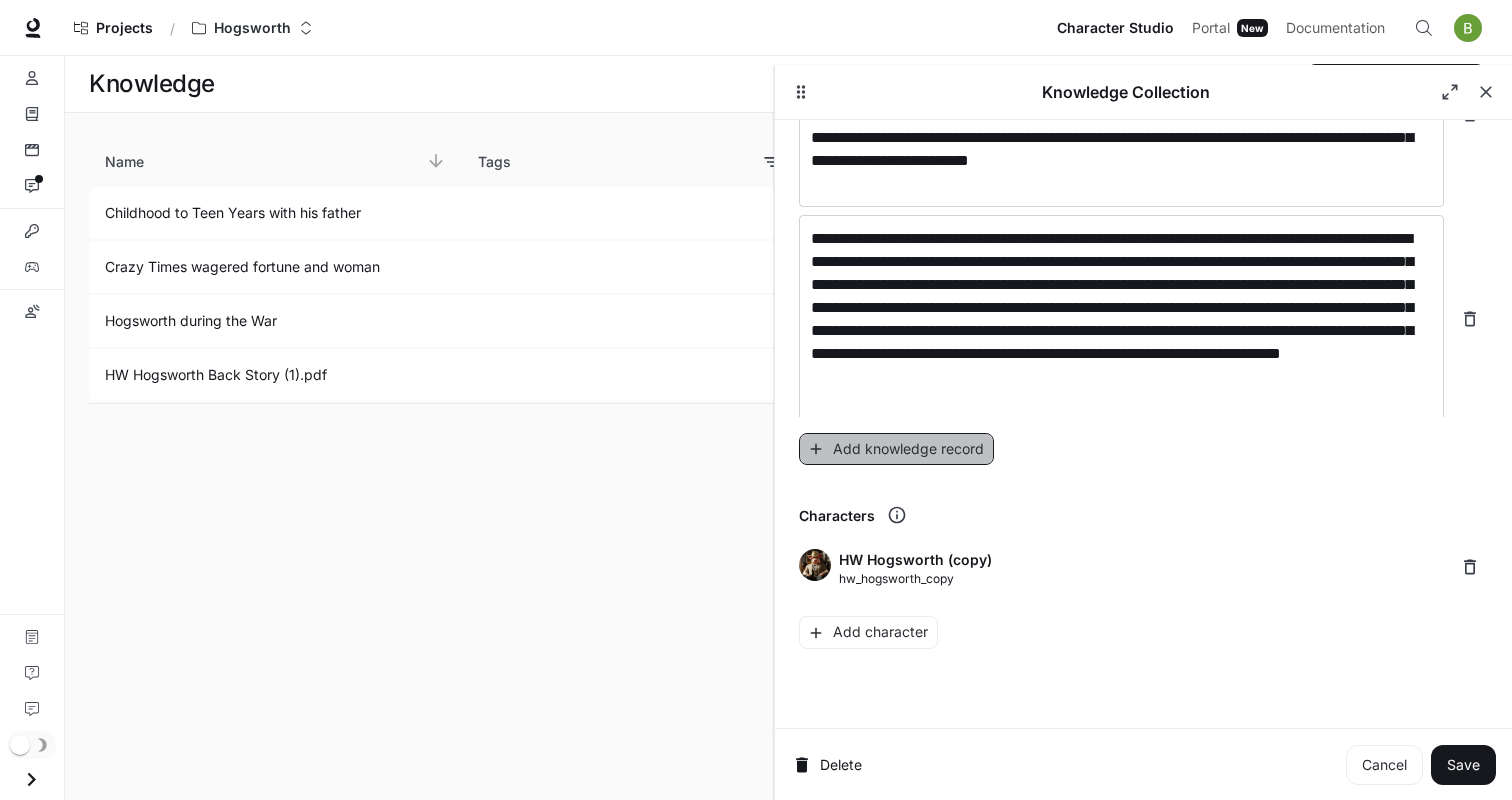 click on "Add knowledge record" at bounding box center (896, 449) 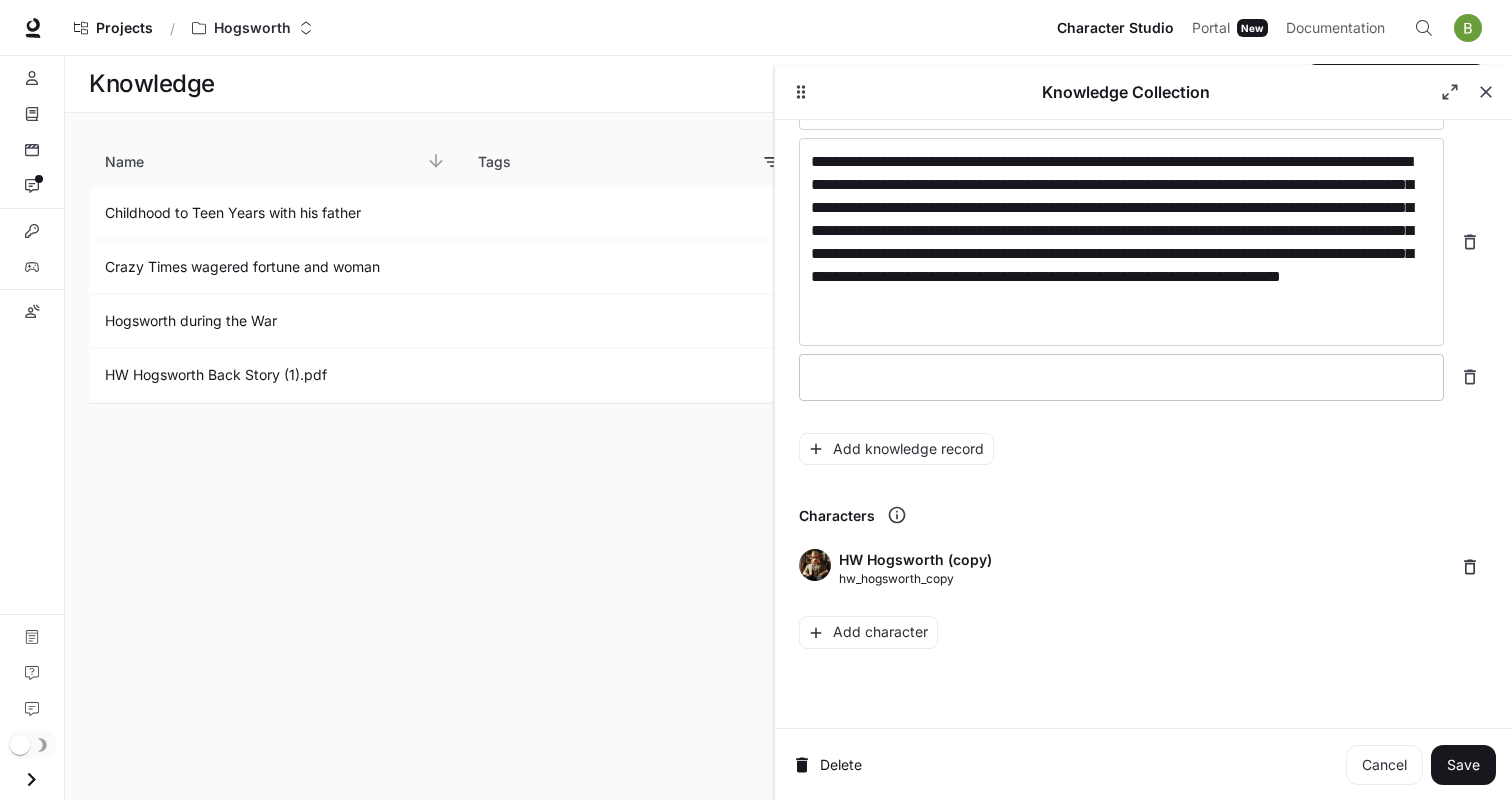 click at bounding box center (1121, 377) 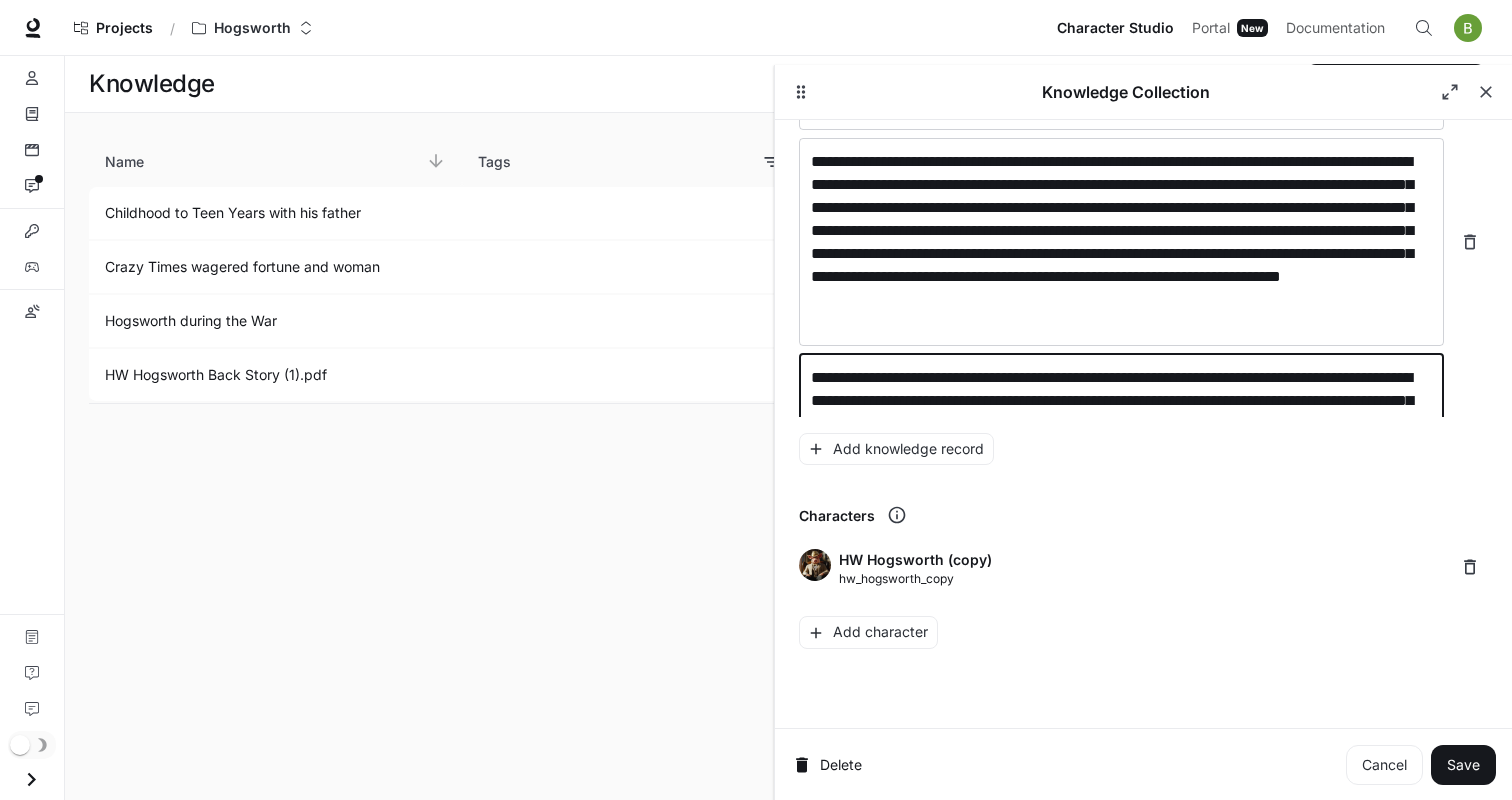 scroll, scrollTop: 1899, scrollLeft: 0, axis: vertical 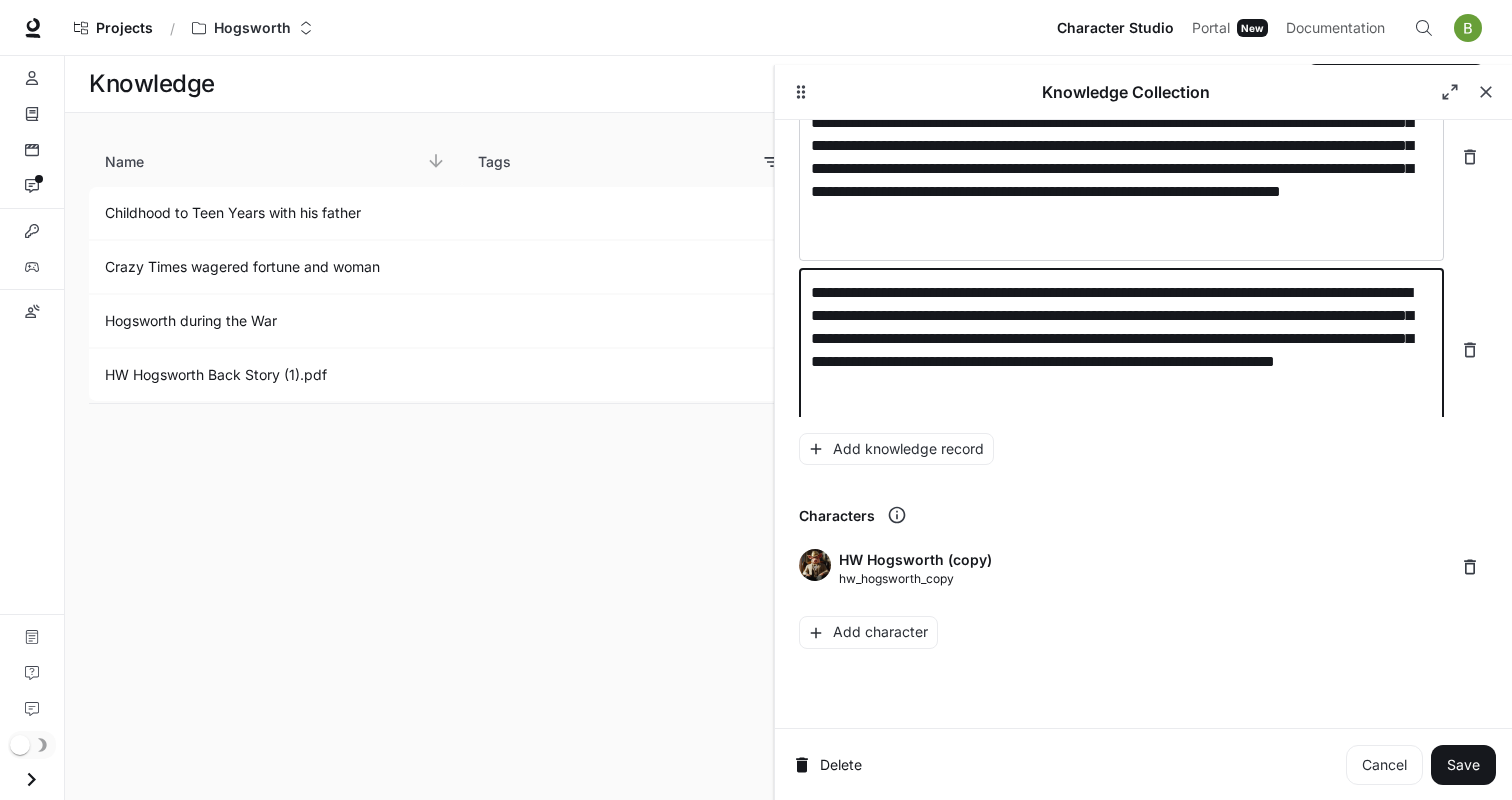 type on "**********" 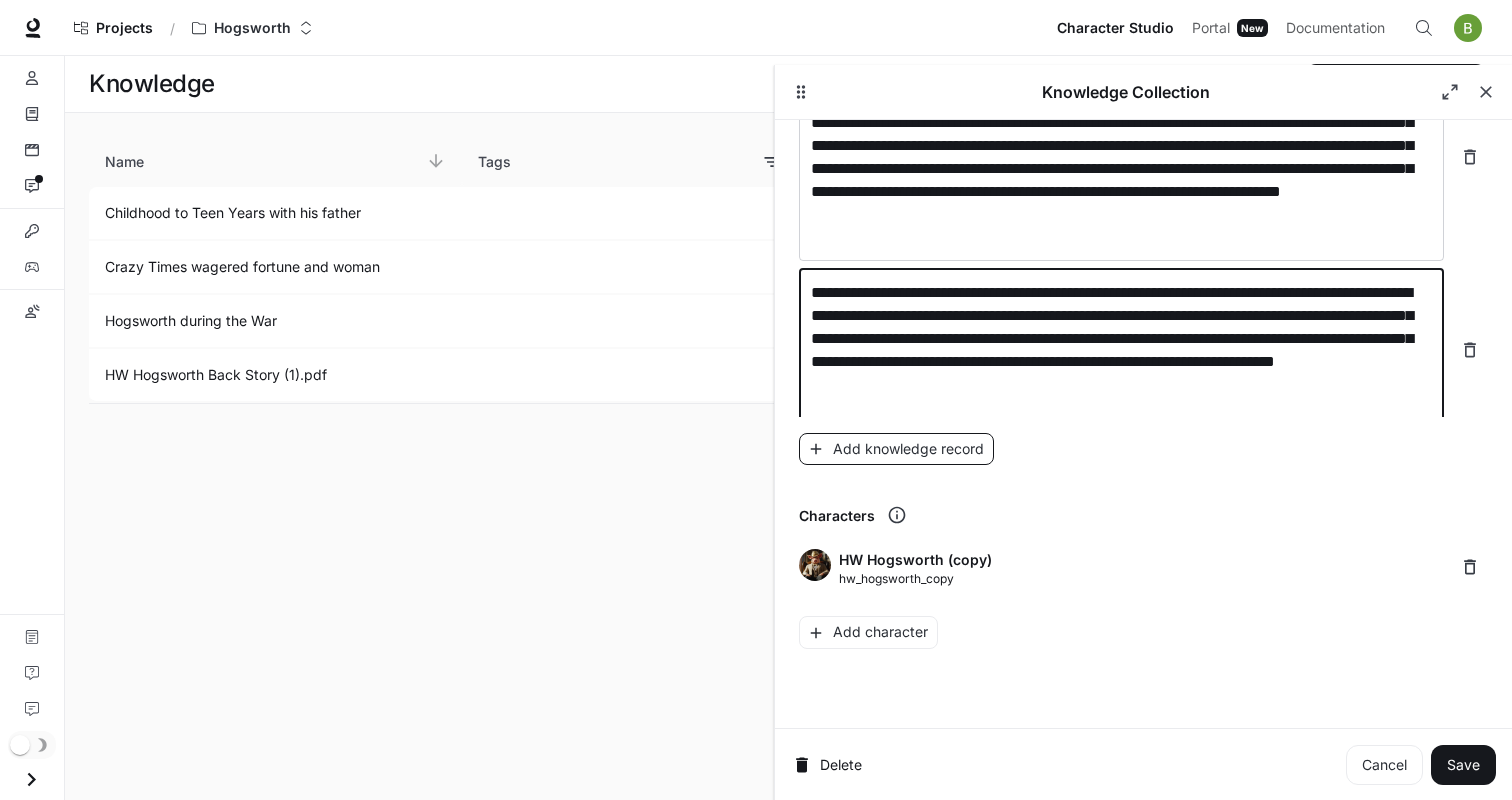 click on "Add knowledge record" at bounding box center (896, 449) 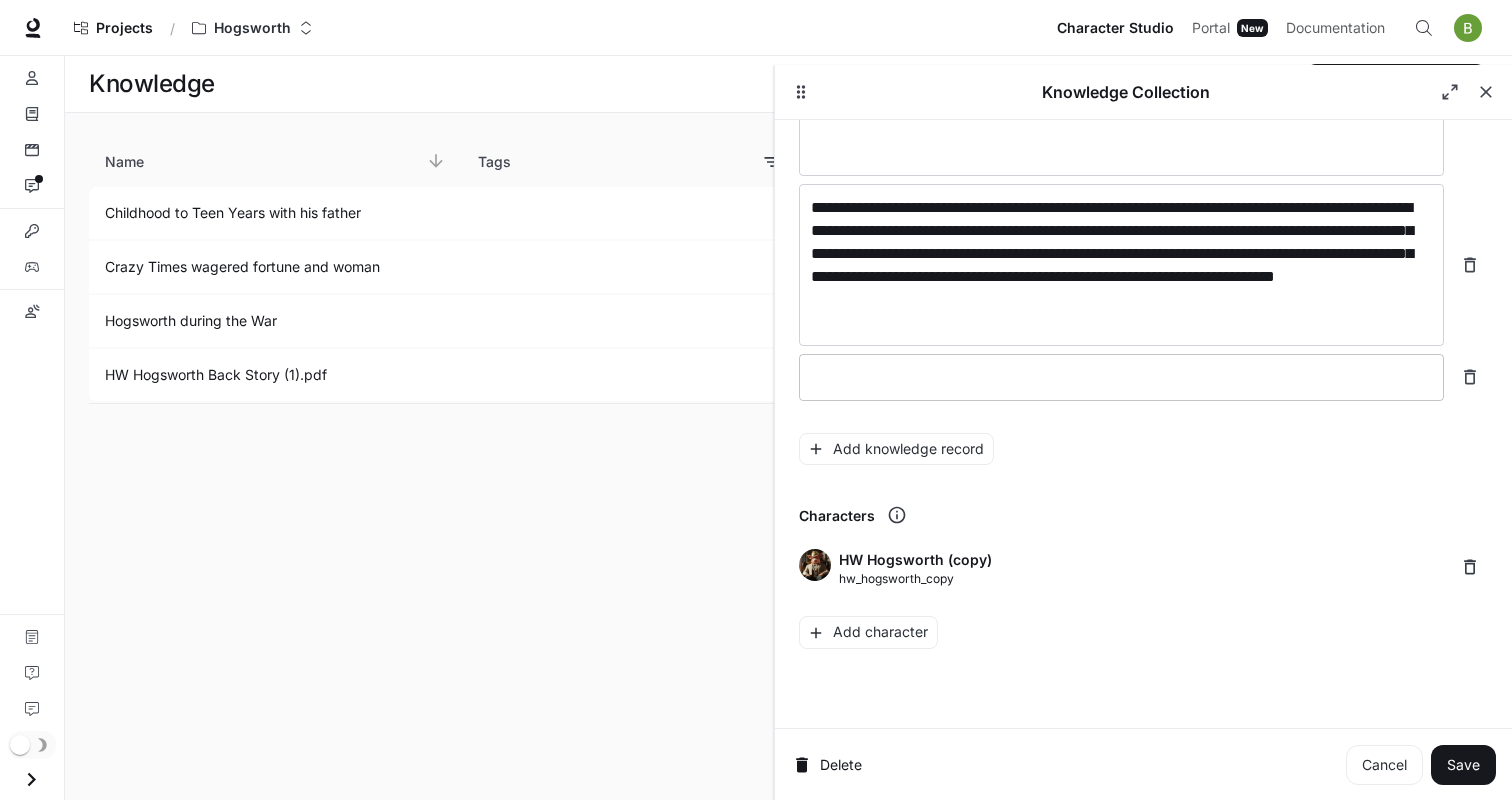 click at bounding box center [1121, 377] 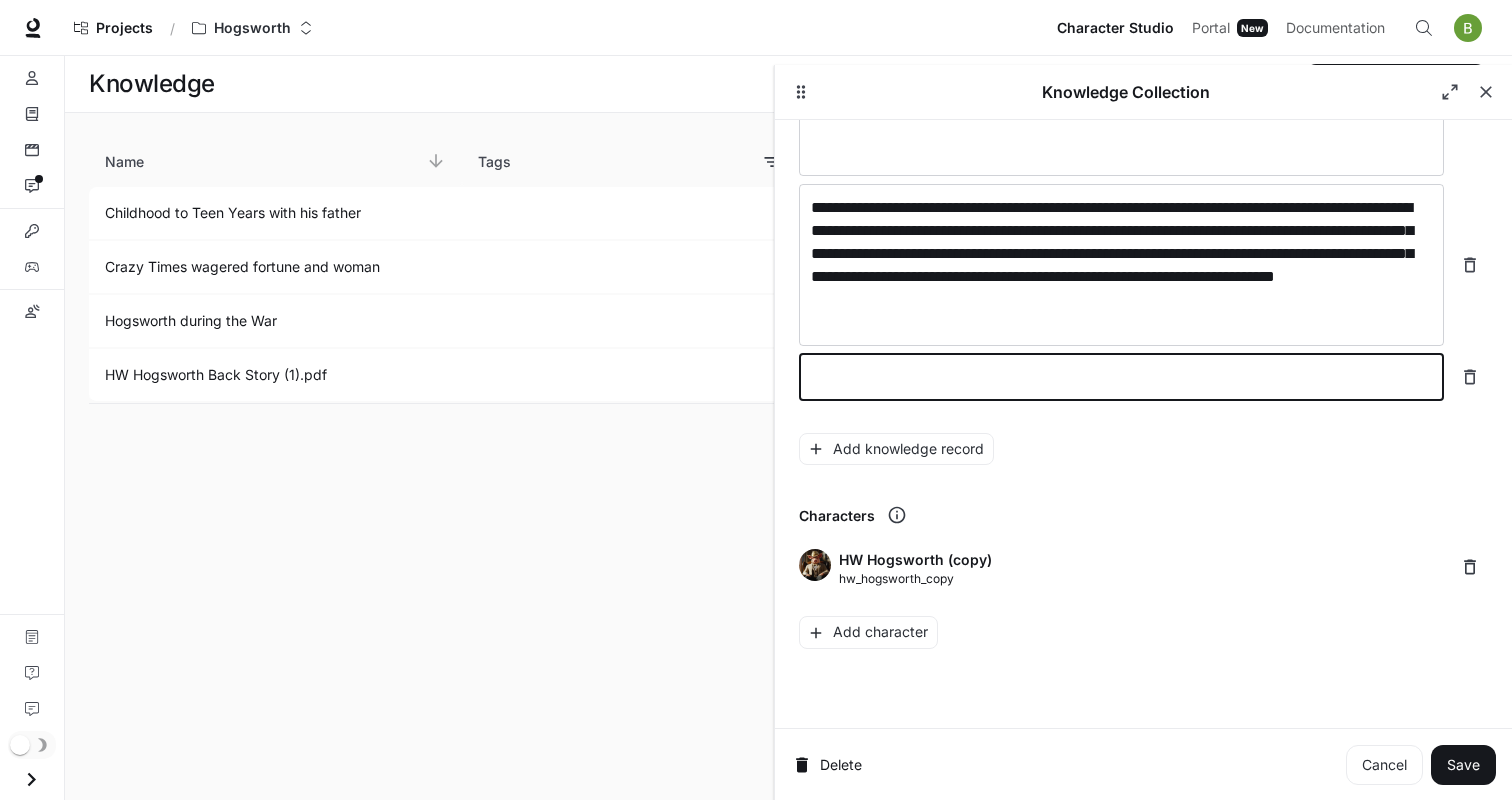 paste on "**********" 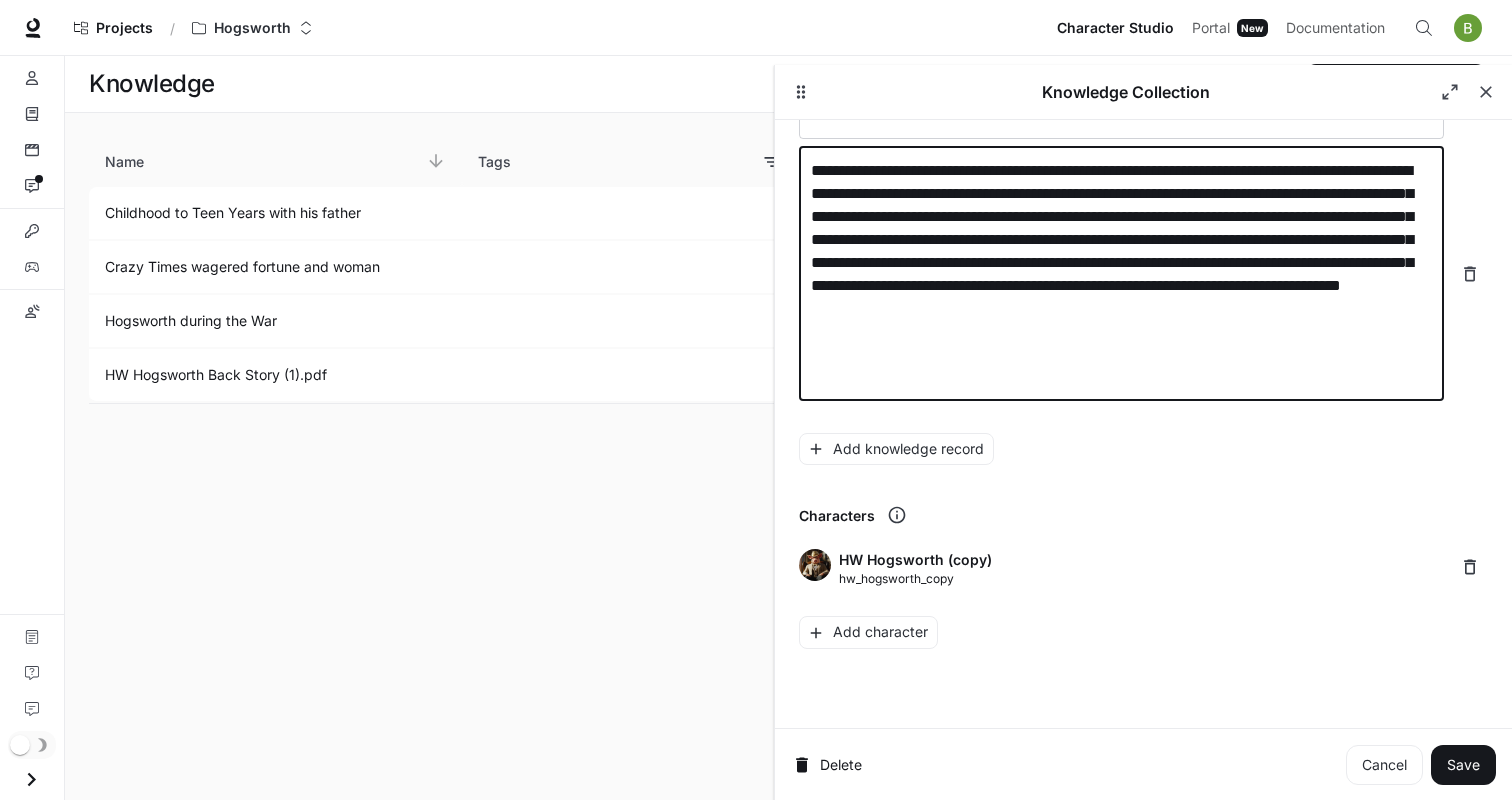 scroll, scrollTop: 2153, scrollLeft: 0, axis: vertical 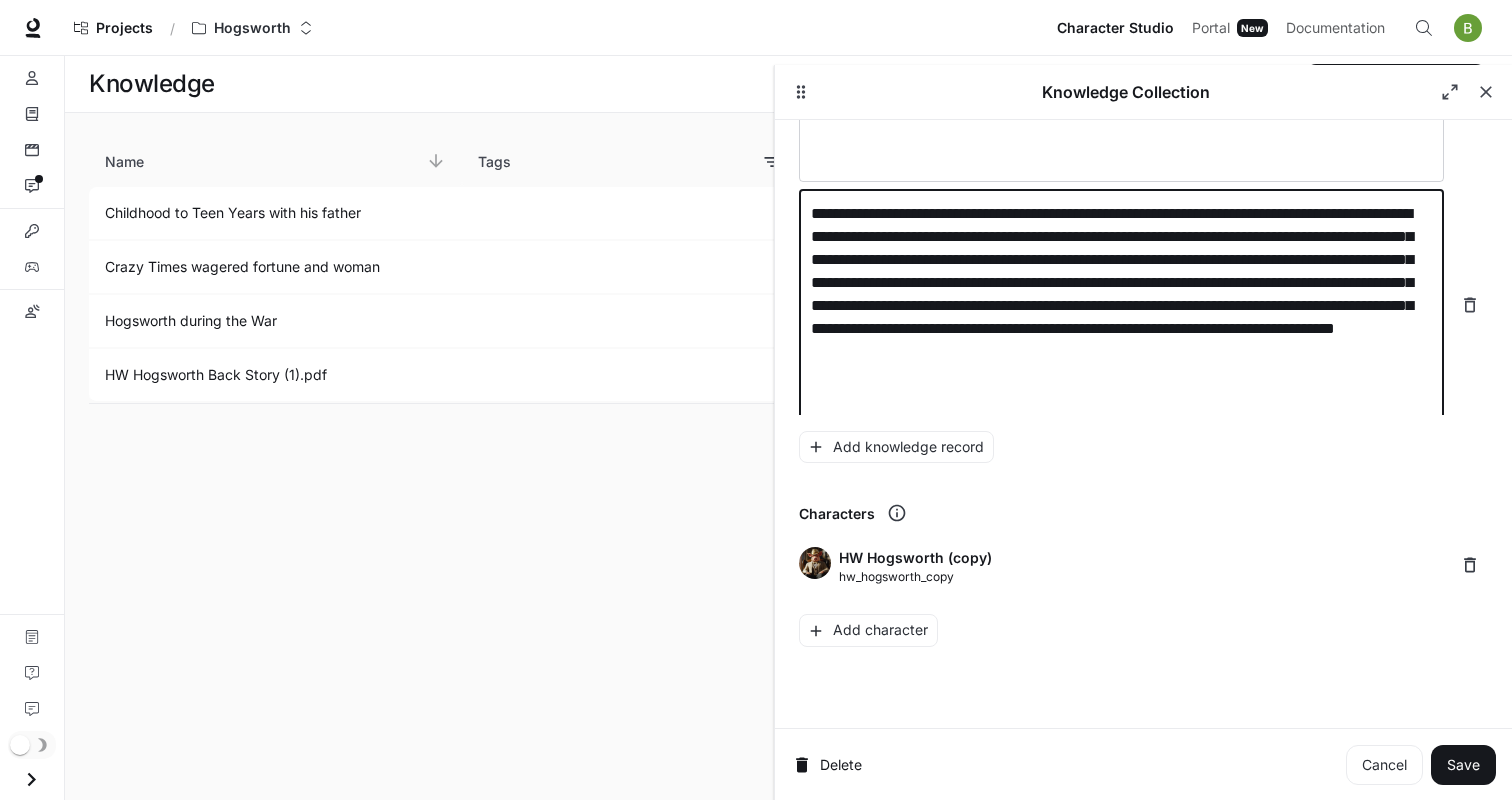 type on "**********" 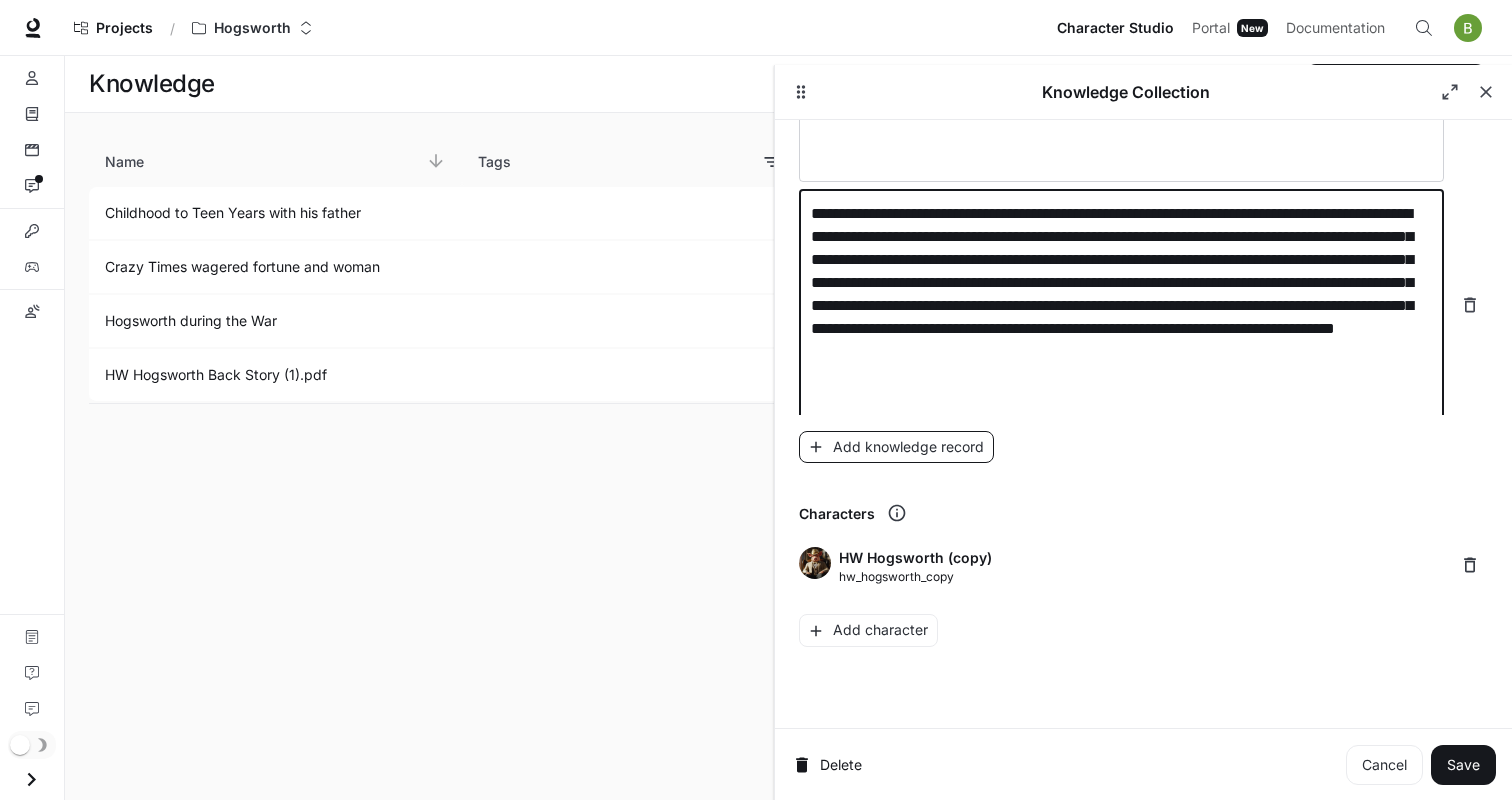 click on "Add knowledge record" at bounding box center [896, 447] 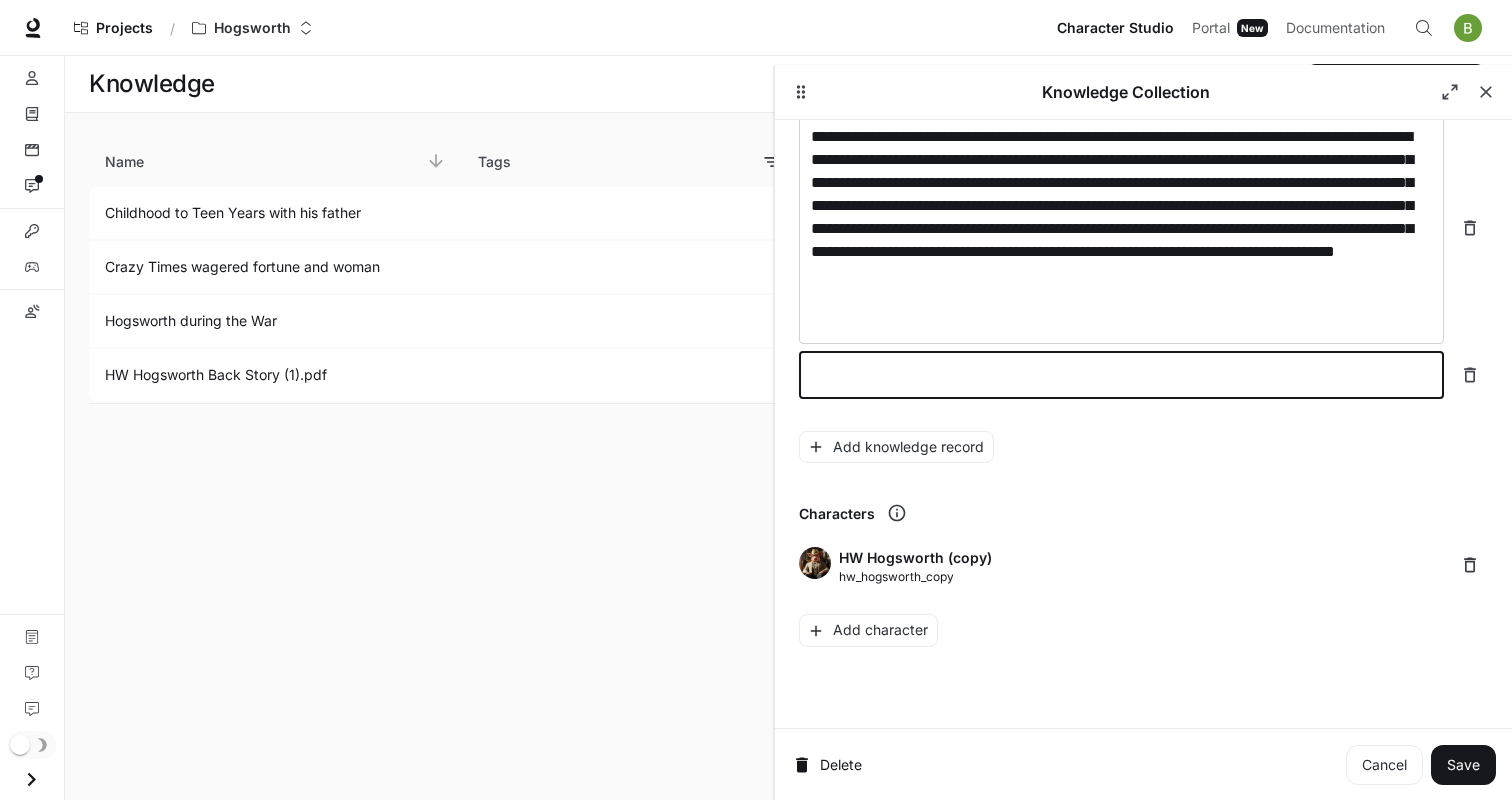 click at bounding box center [1121, 375] 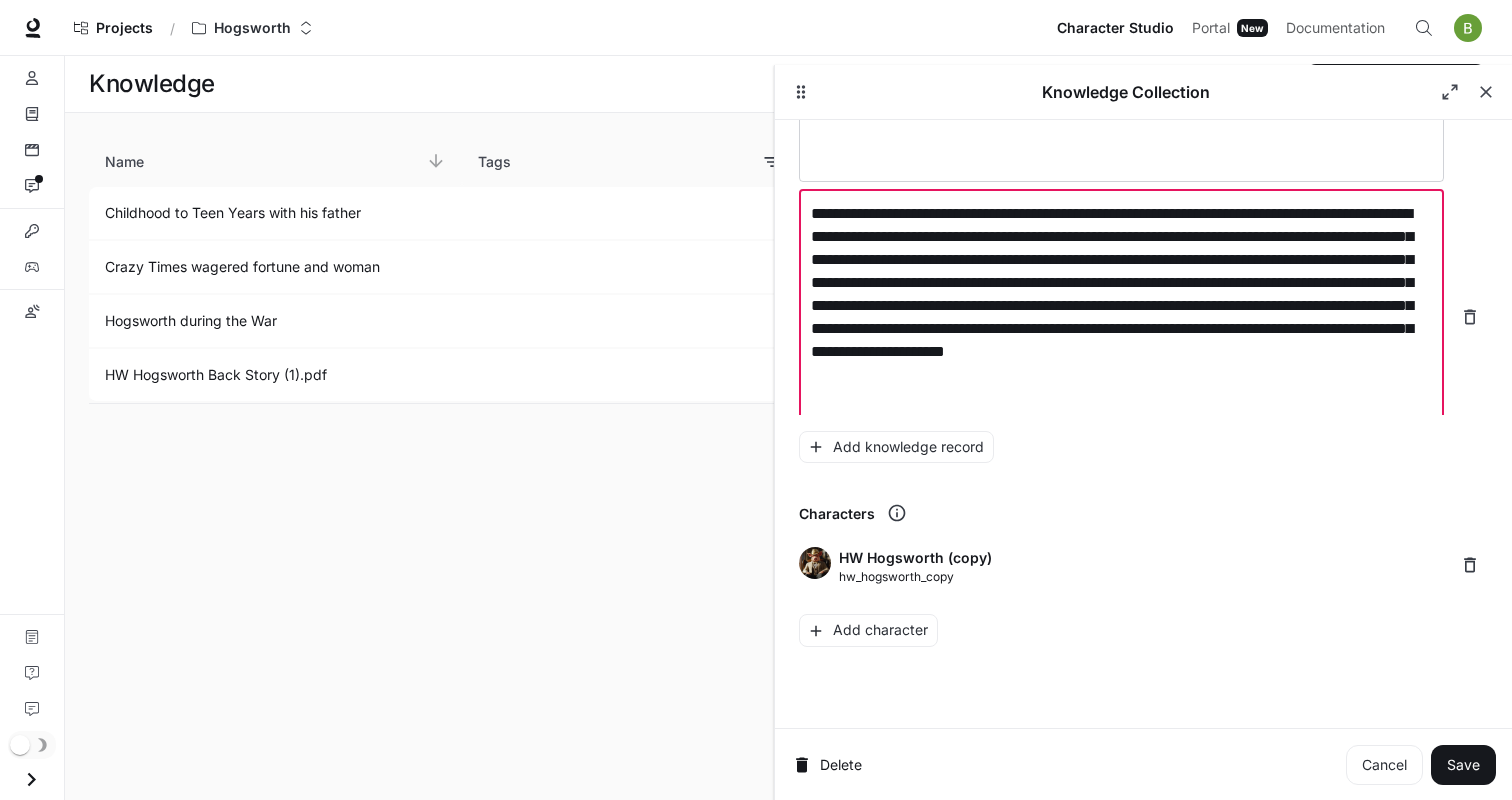 scroll, scrollTop: 2406, scrollLeft: 0, axis: vertical 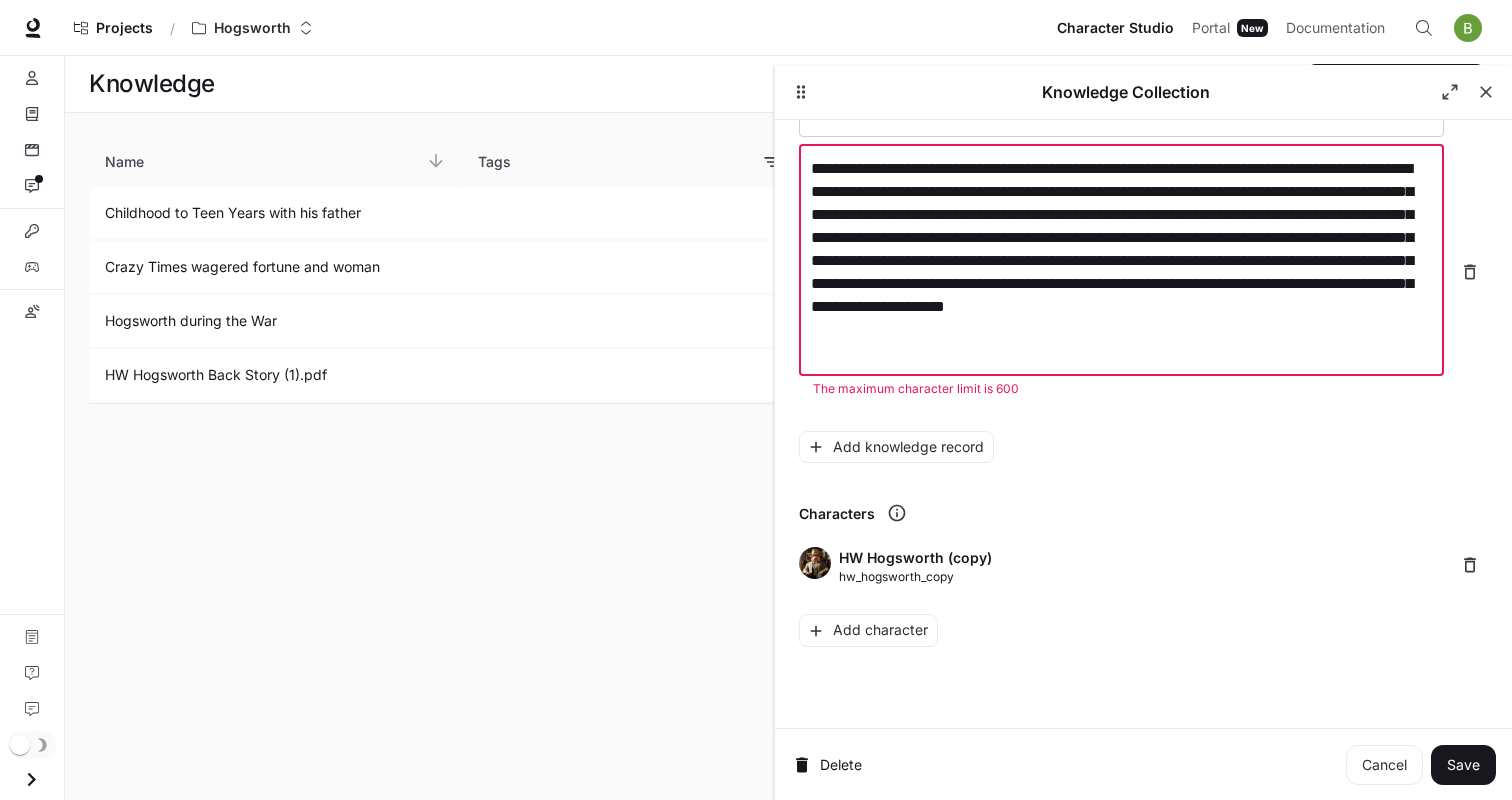type on "**********" 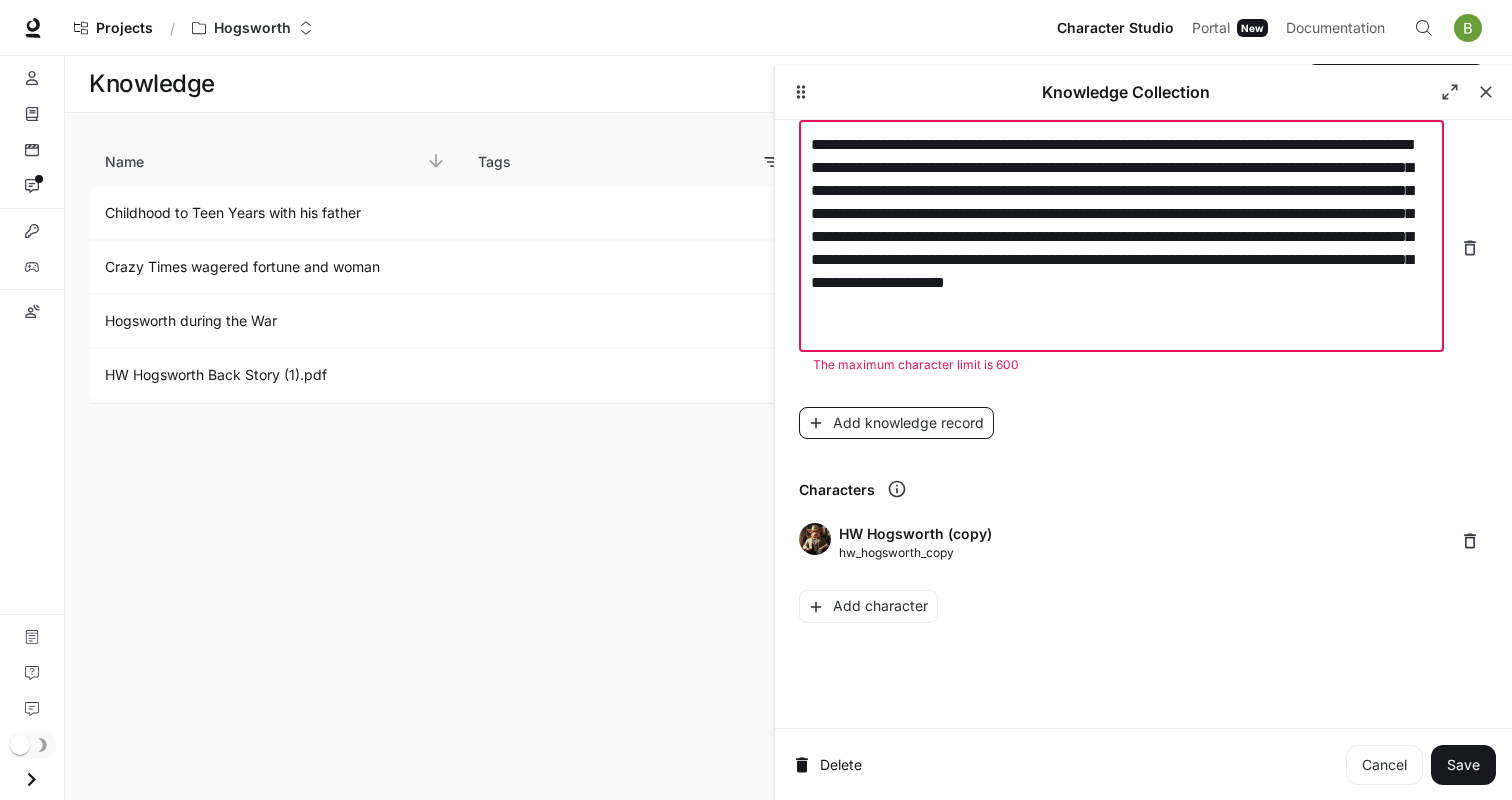 click on "Add knowledge record" at bounding box center (896, 423) 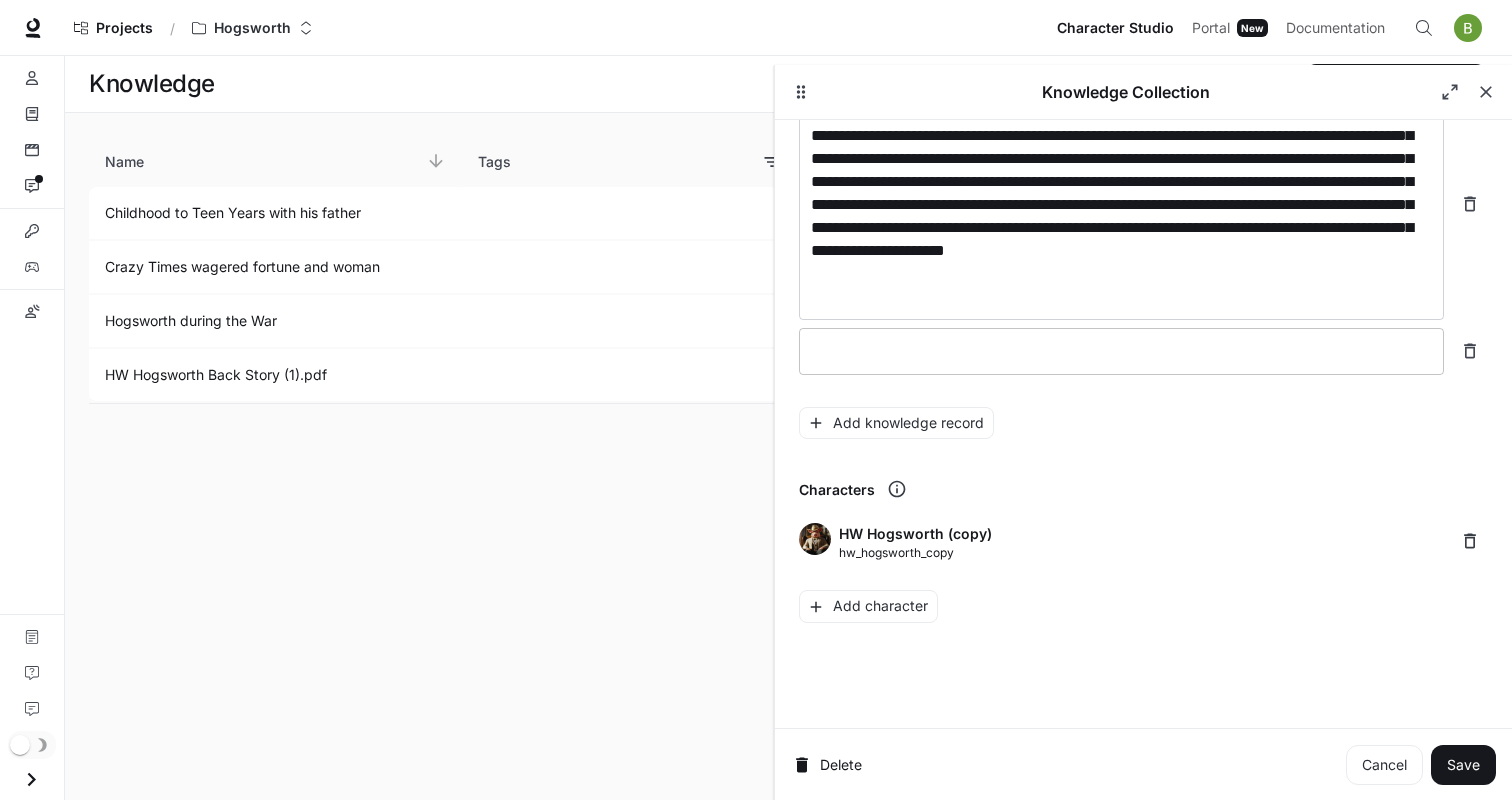 click on "* ​" at bounding box center (1121, 351) 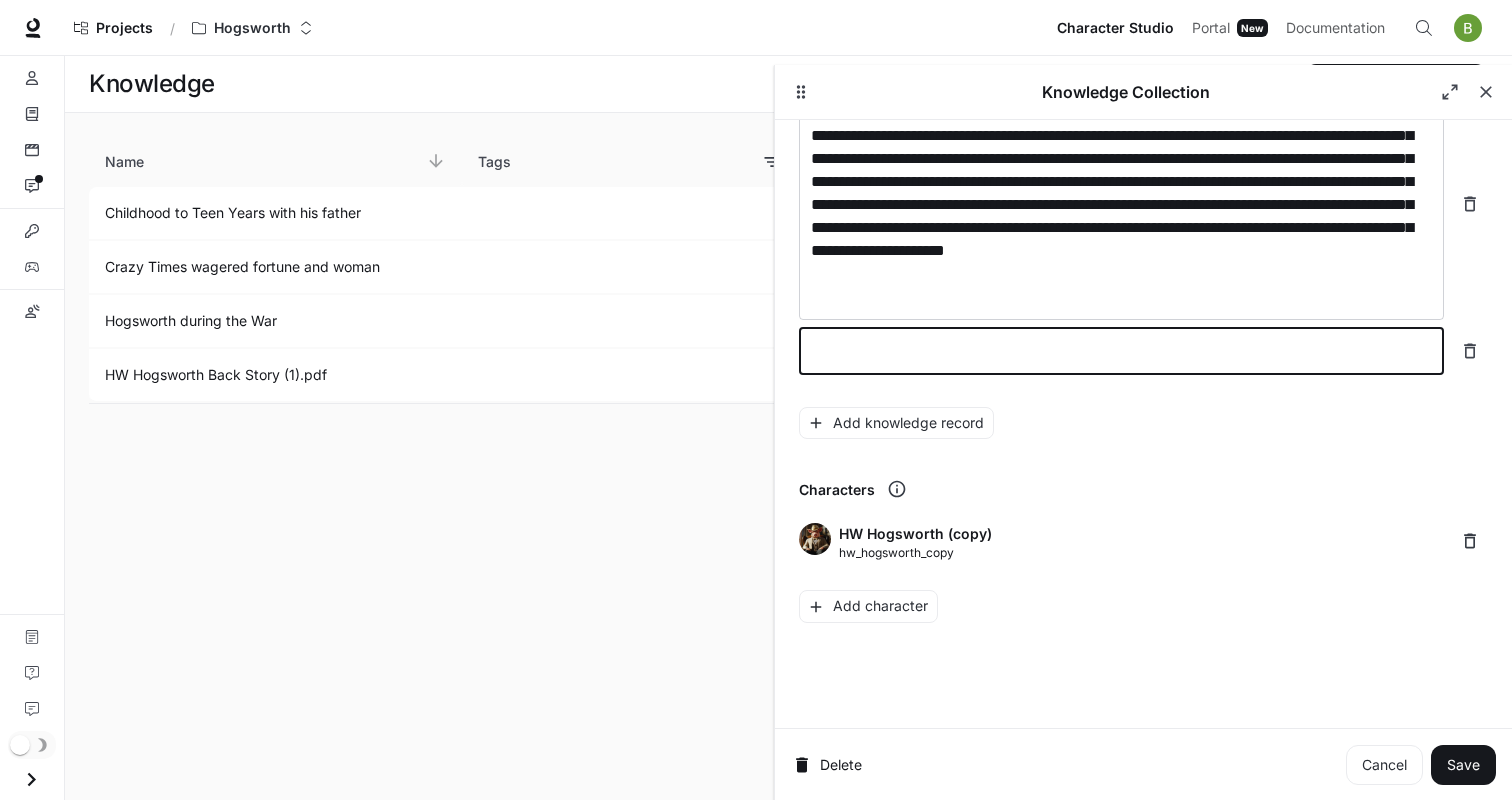 paste on "**********" 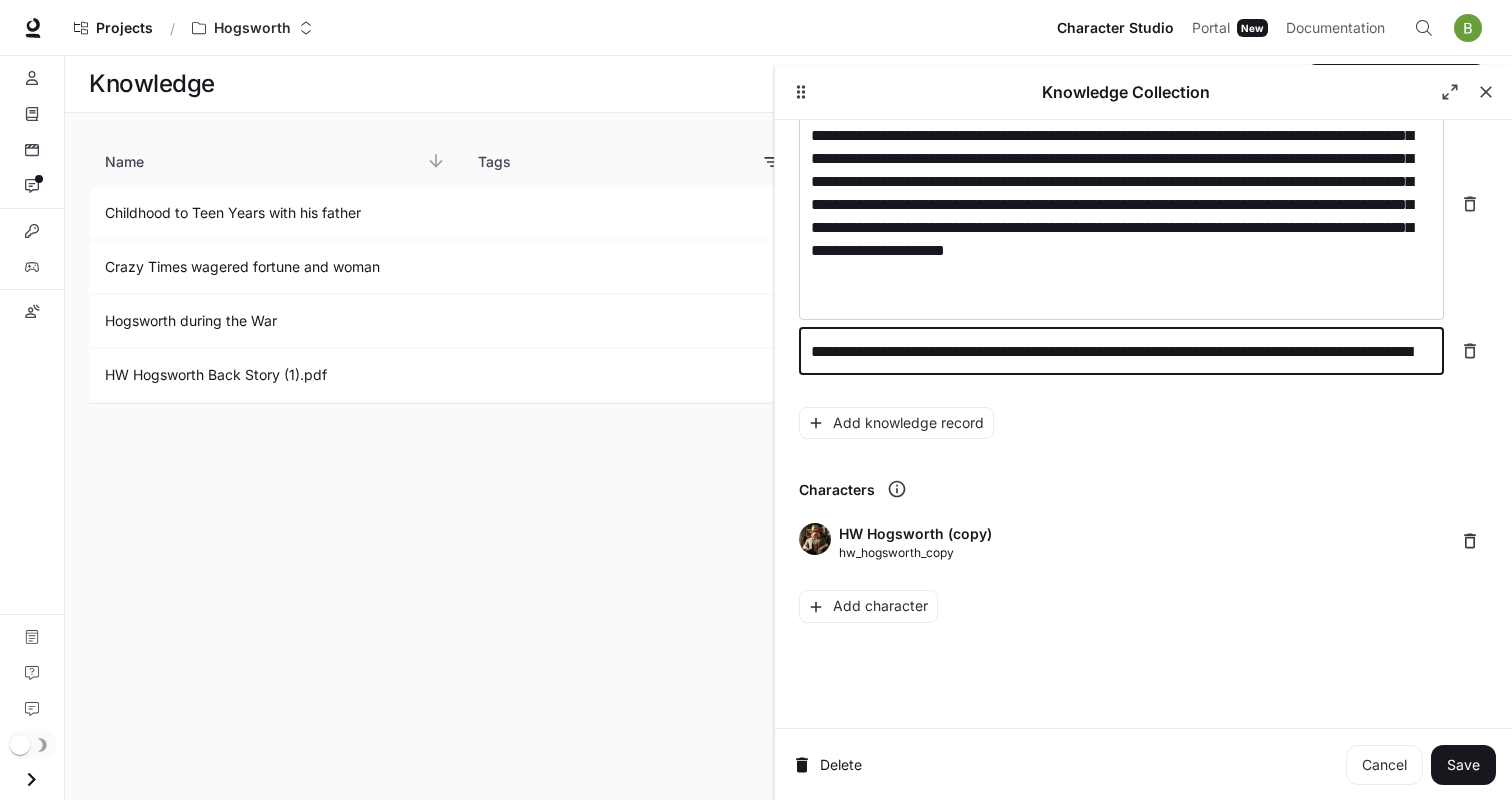 scroll, scrollTop: 2546, scrollLeft: 0, axis: vertical 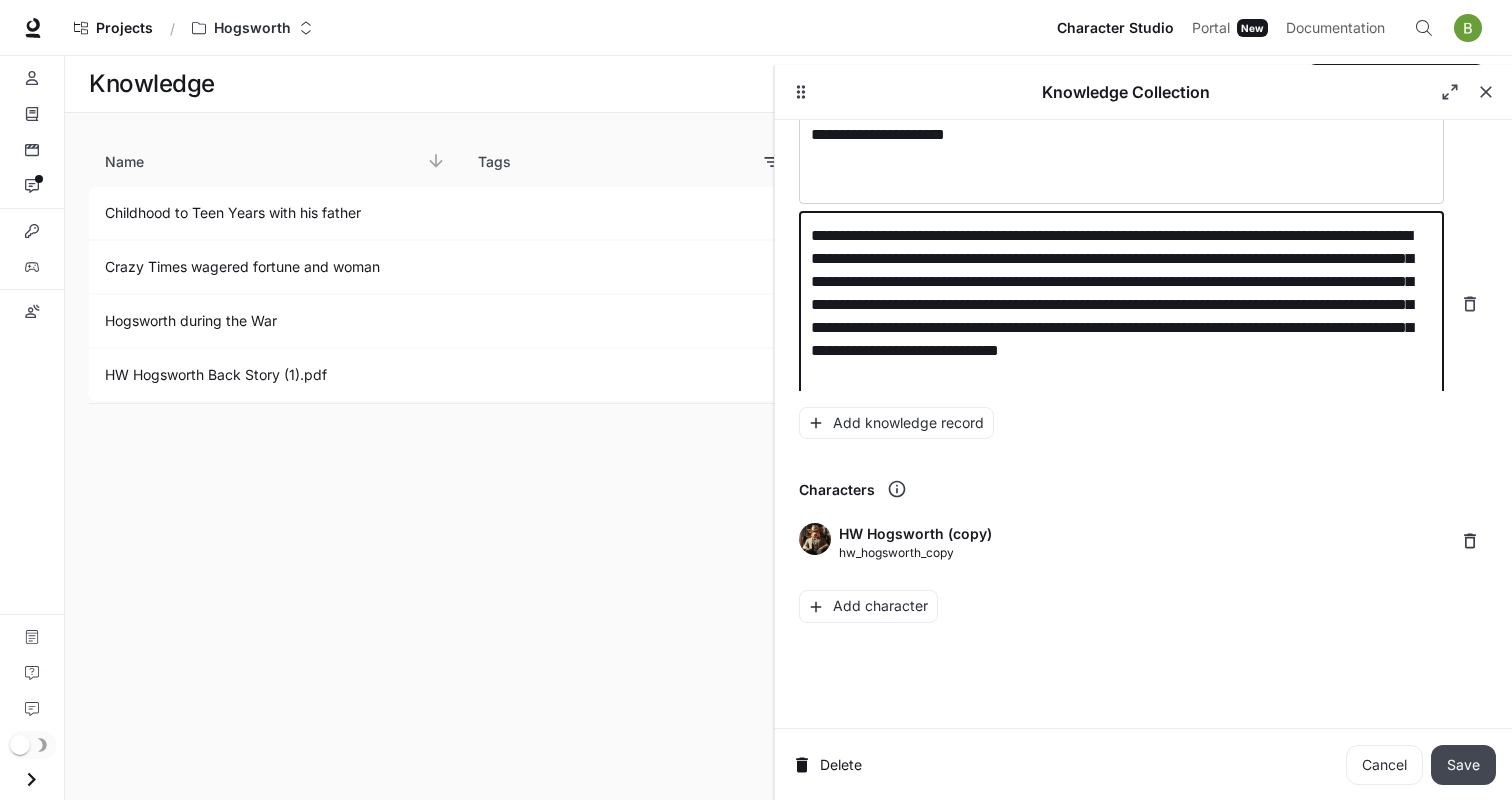 type on "**********" 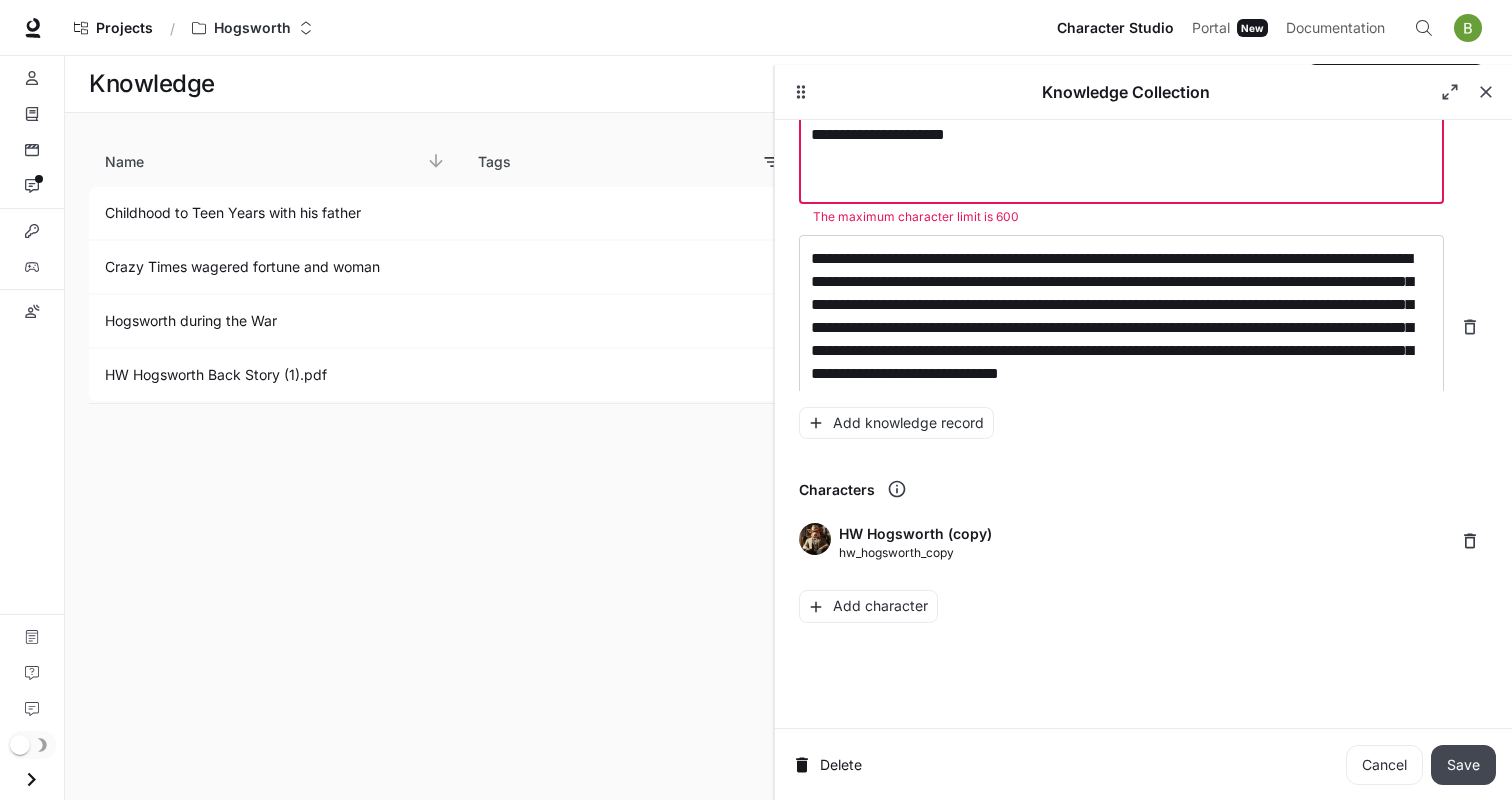 scroll, scrollTop: 481, scrollLeft: 0, axis: vertical 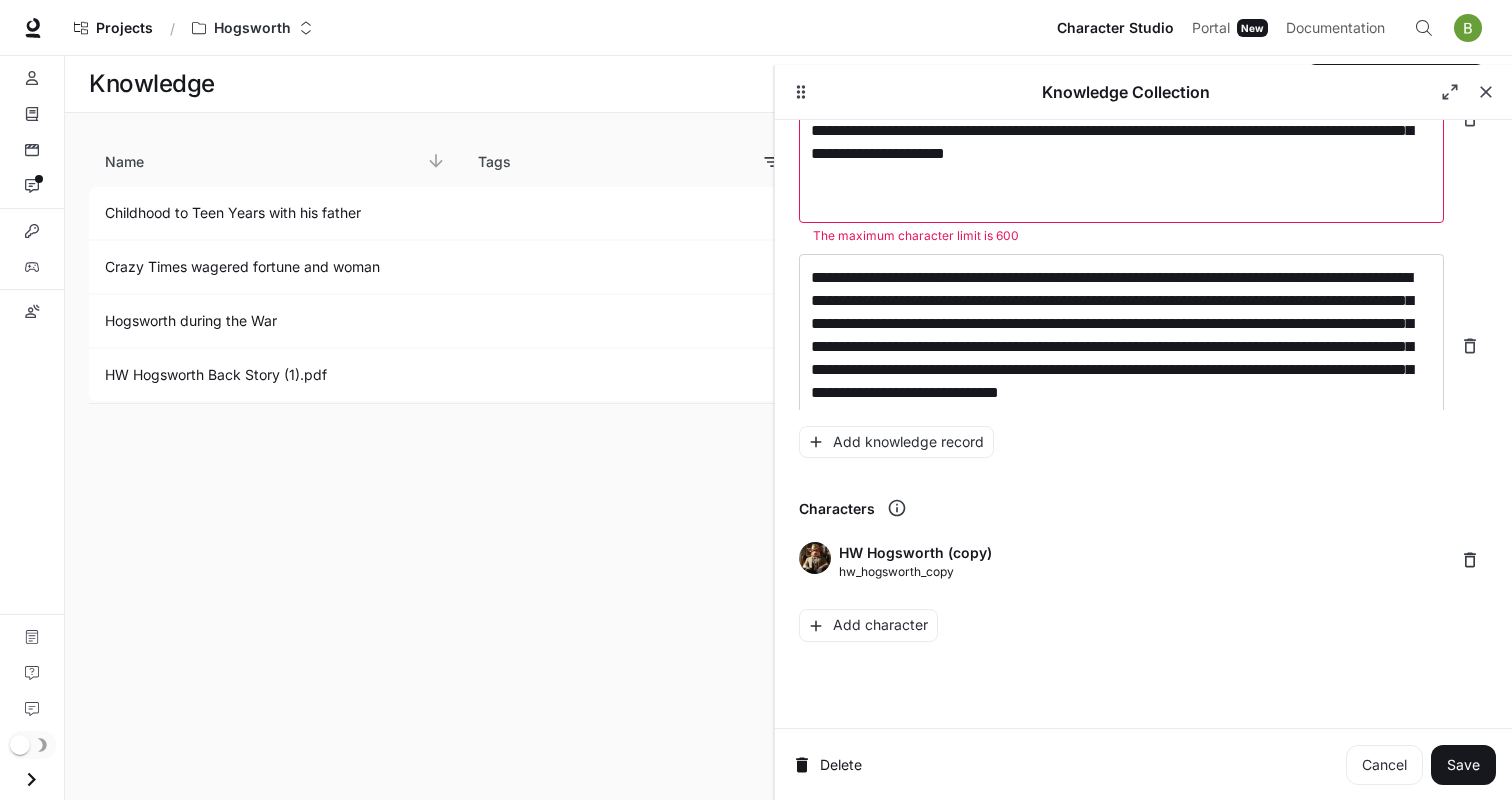 click on "**********" at bounding box center [1121, 107] 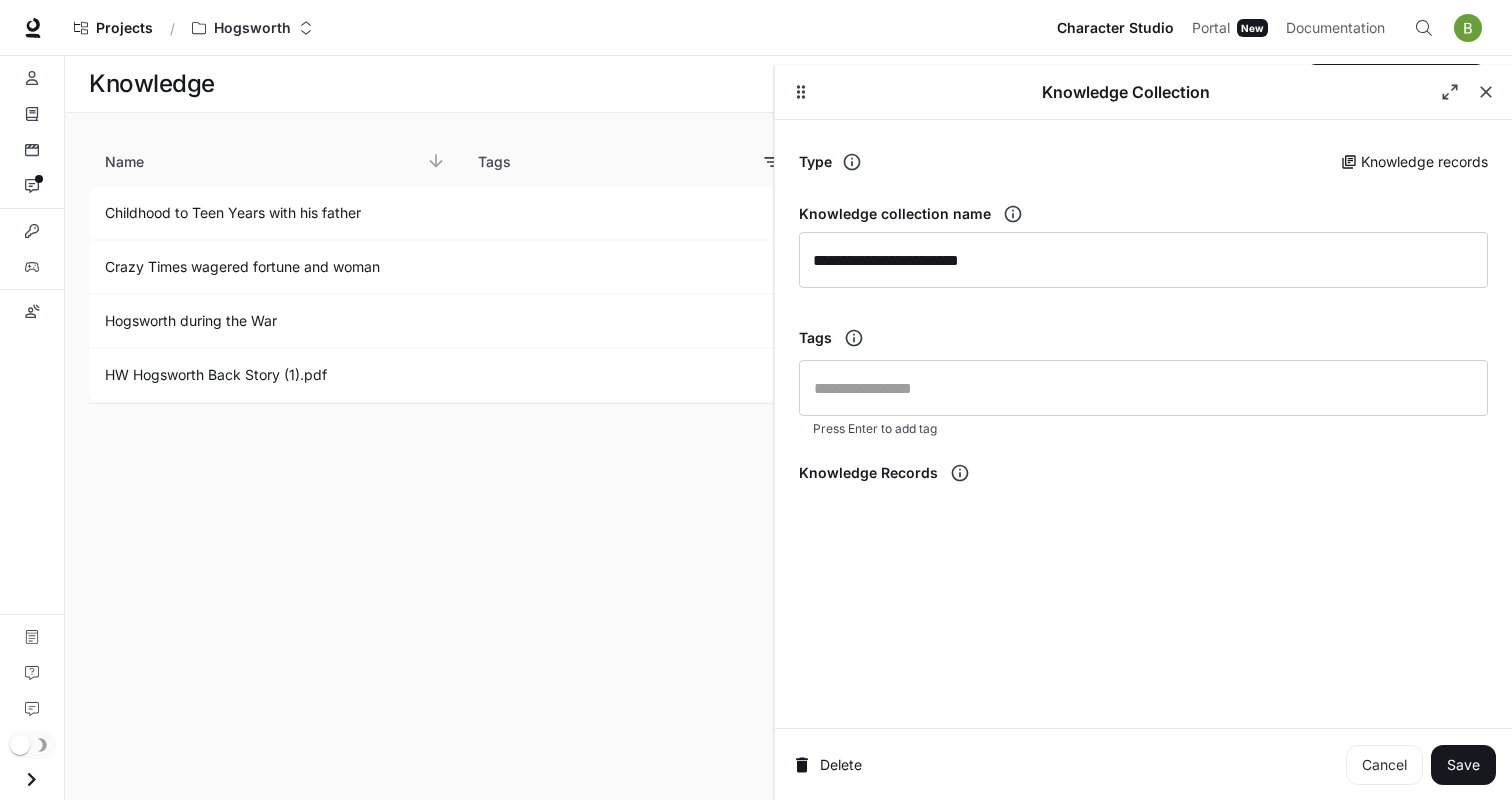 scroll, scrollTop: 0, scrollLeft: 0, axis: both 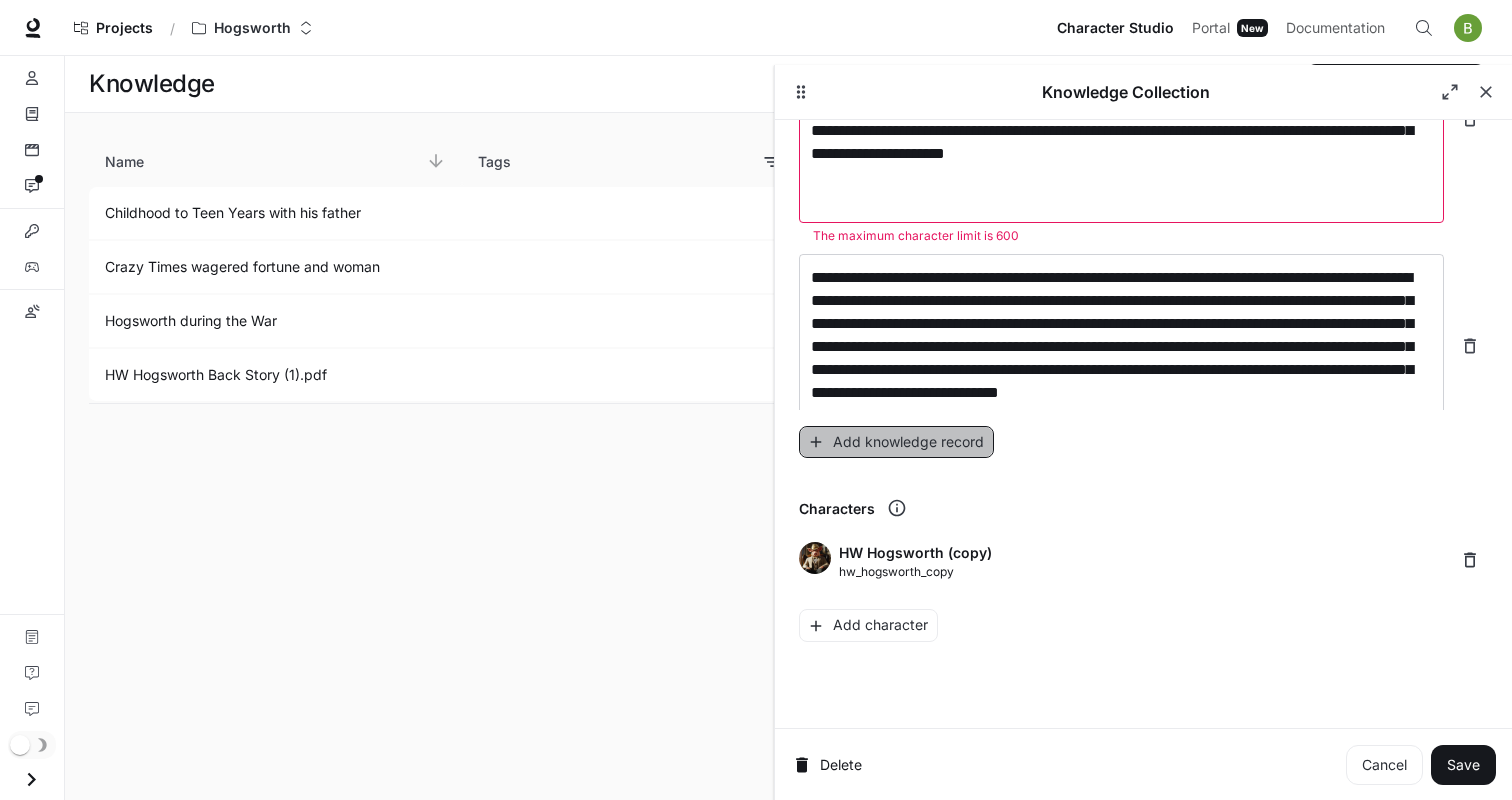 click on "Add knowledge record" at bounding box center [896, 442] 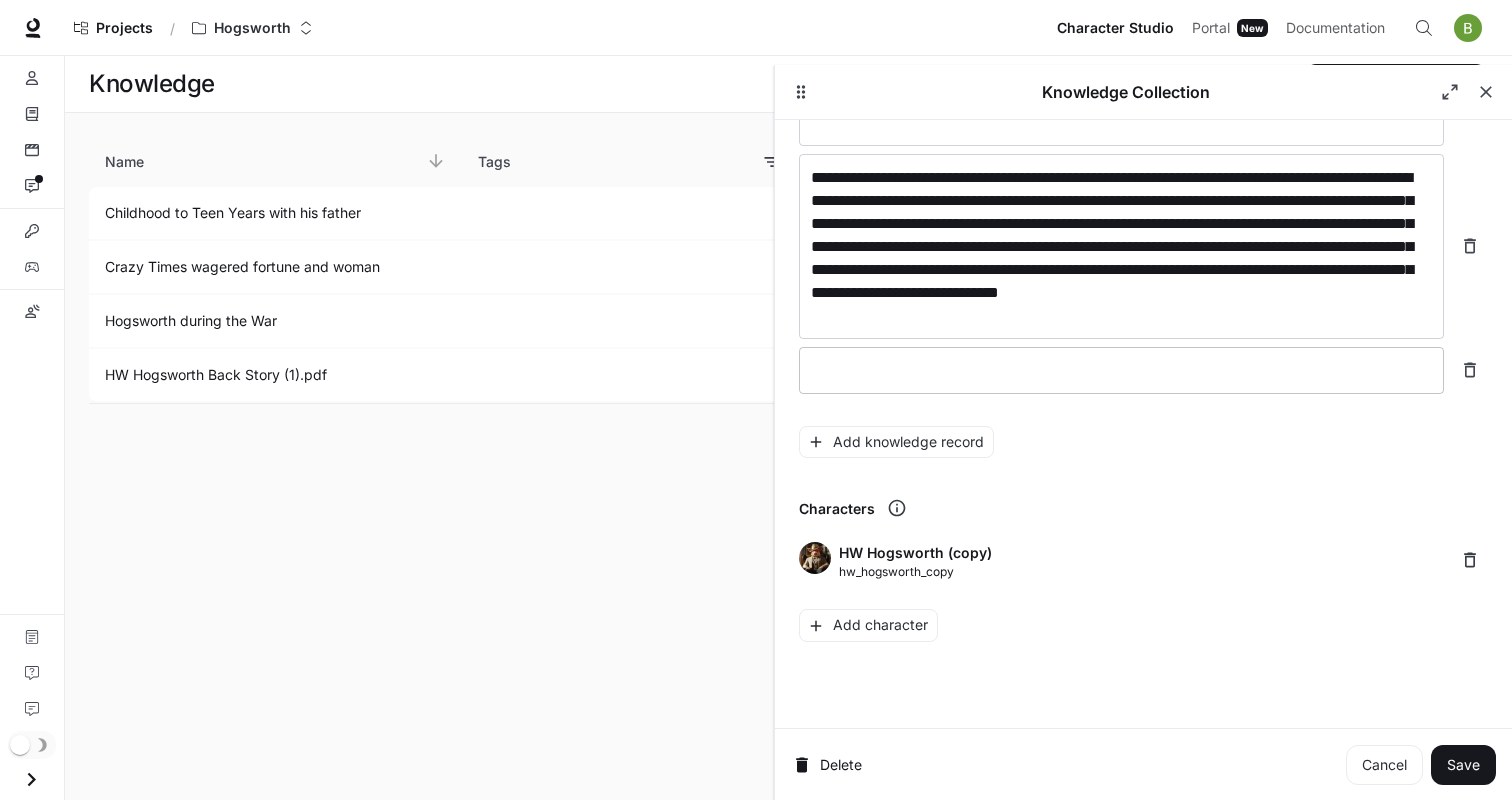 click on "* ​" at bounding box center [1121, 370] 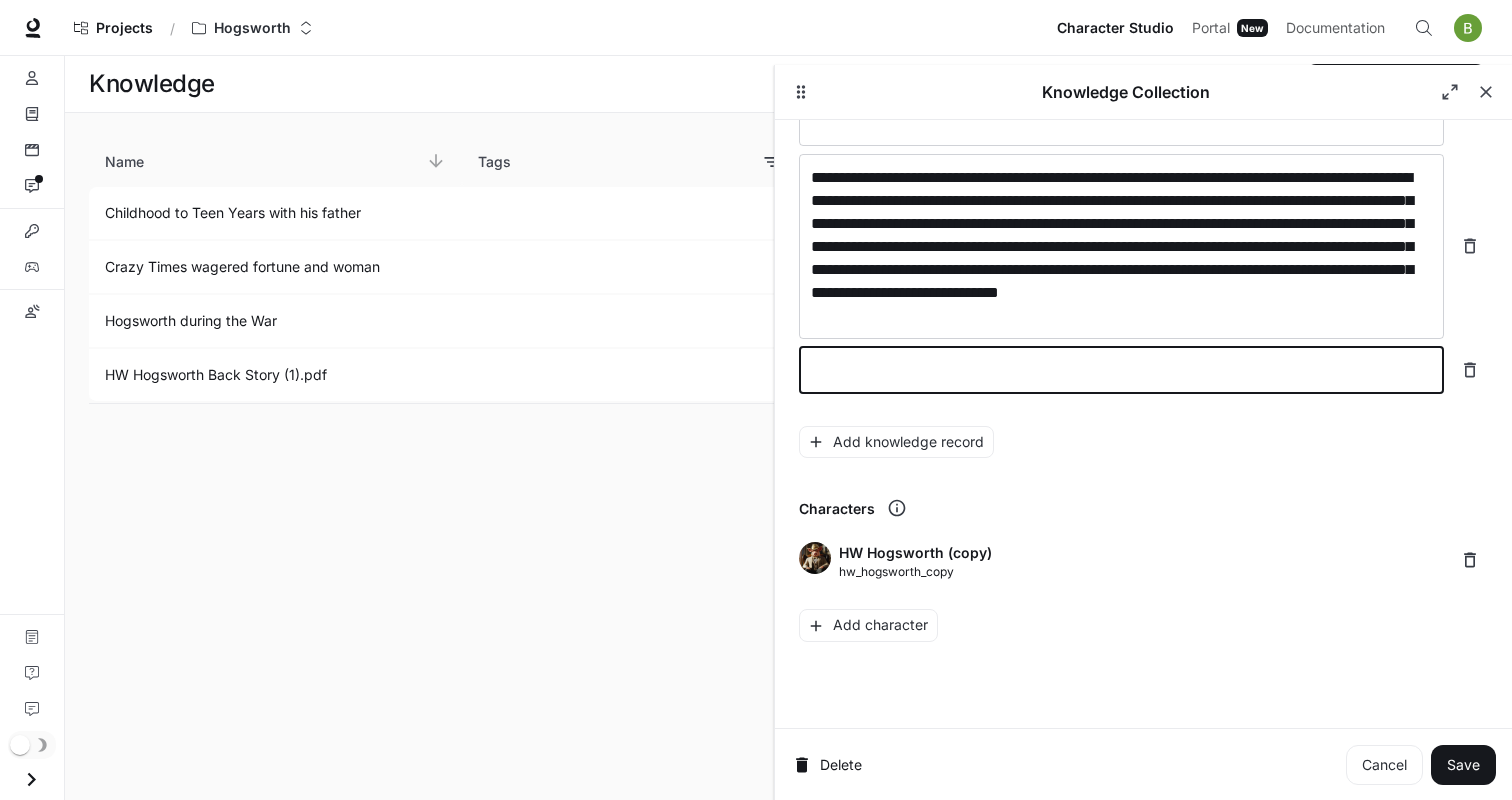 paste on "**********" 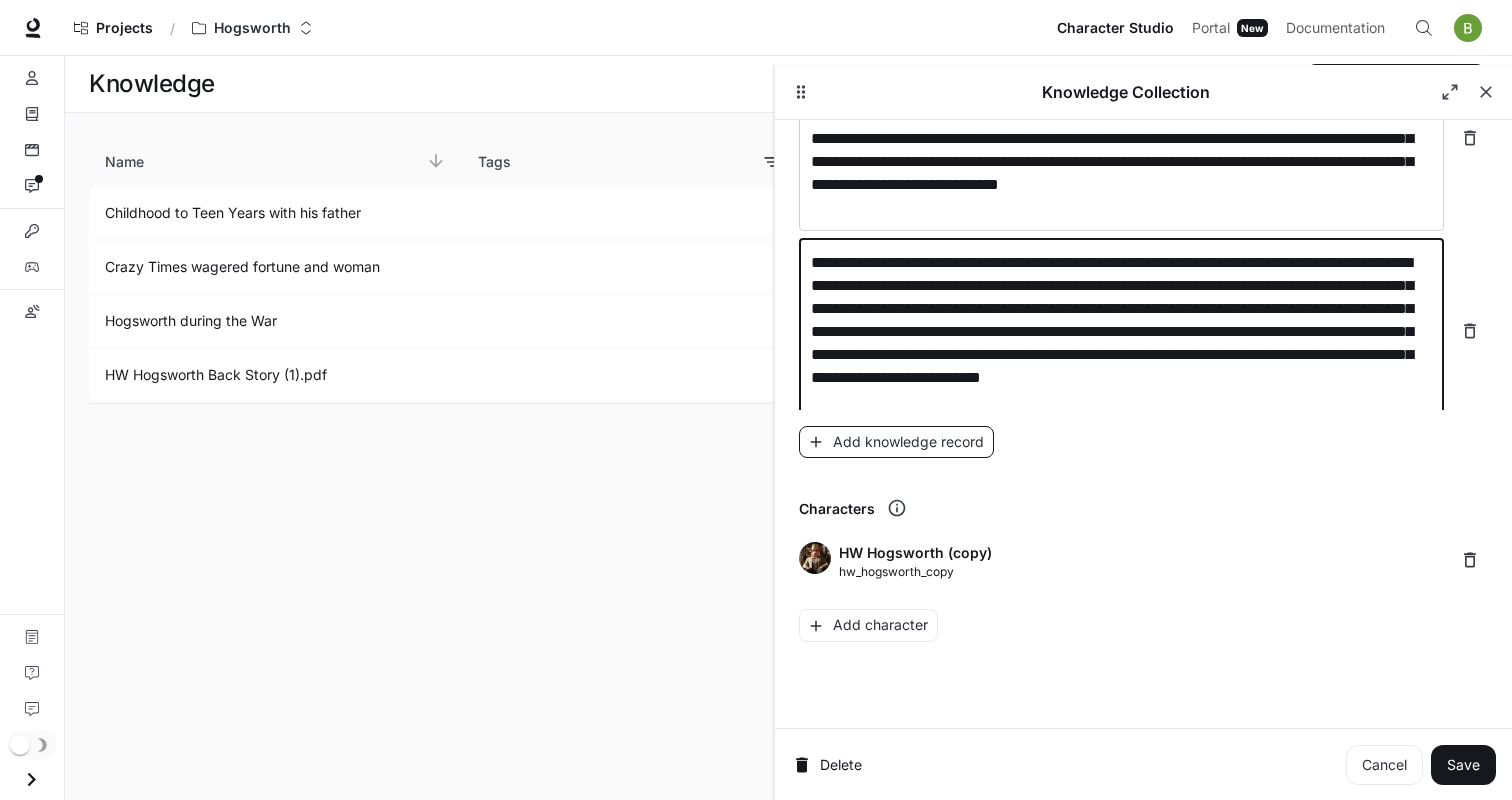 type on "**********" 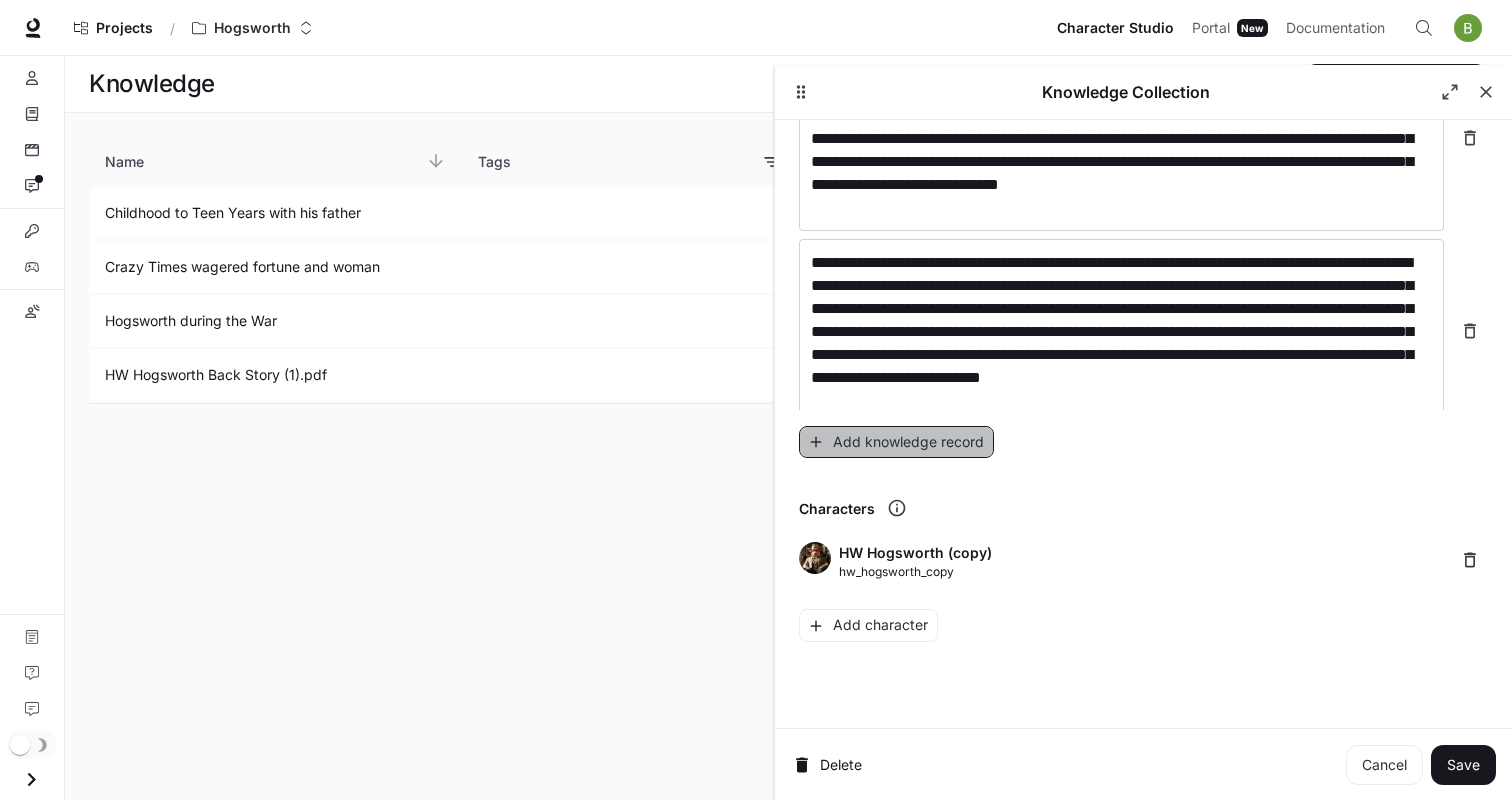 click on "Add knowledge record" at bounding box center (896, 442) 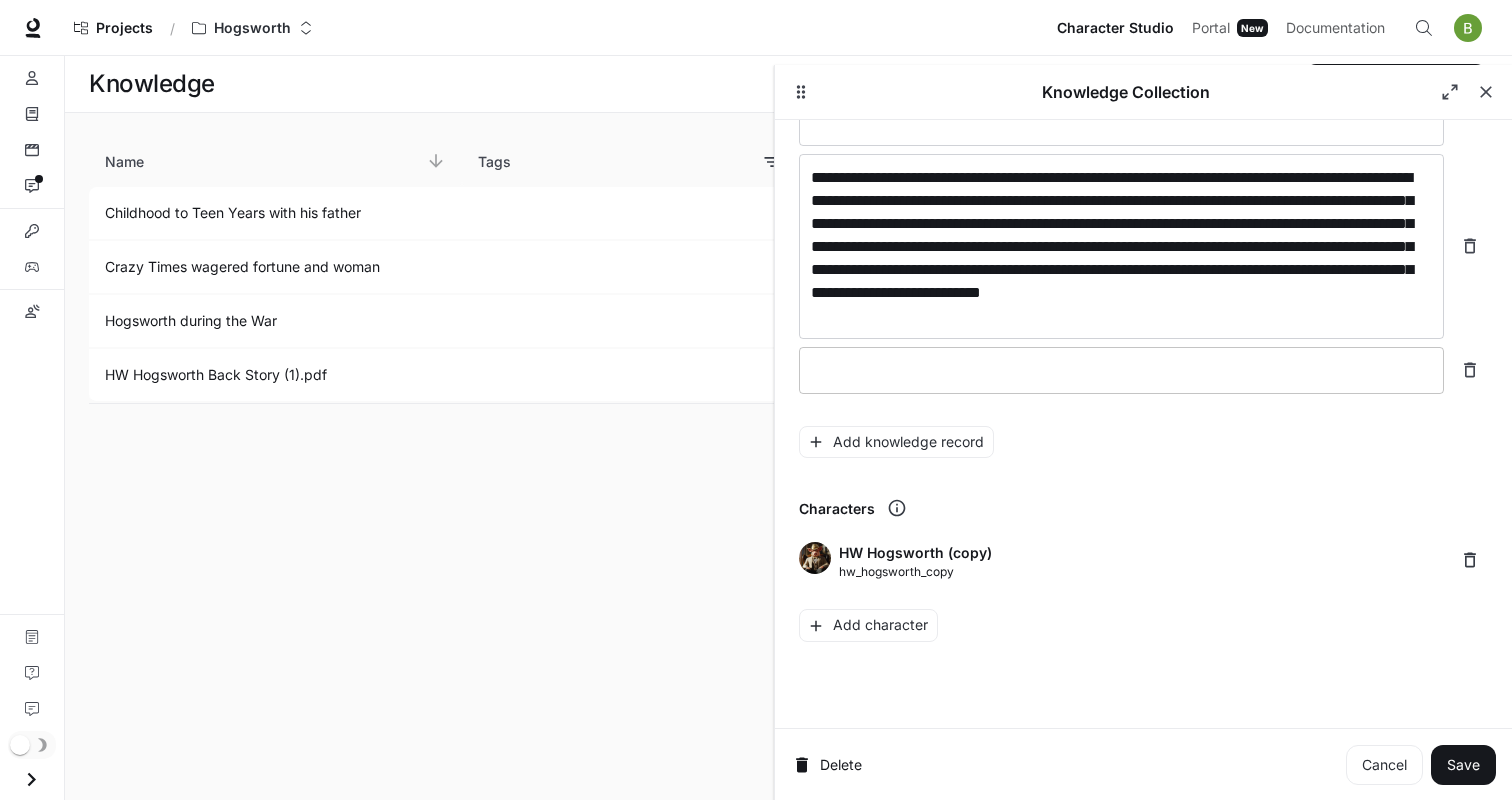 click at bounding box center [1121, 370] 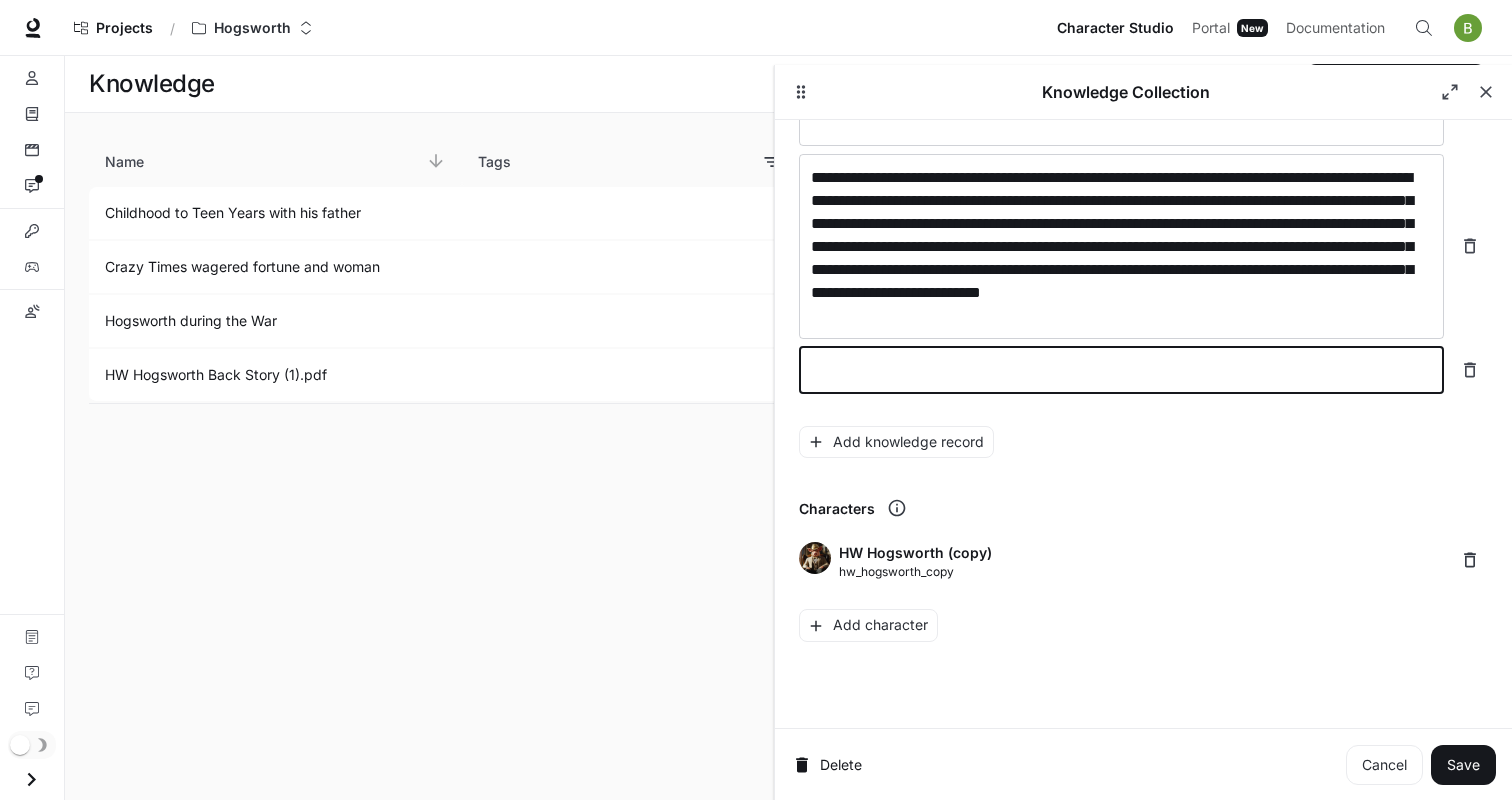 paste on "**********" 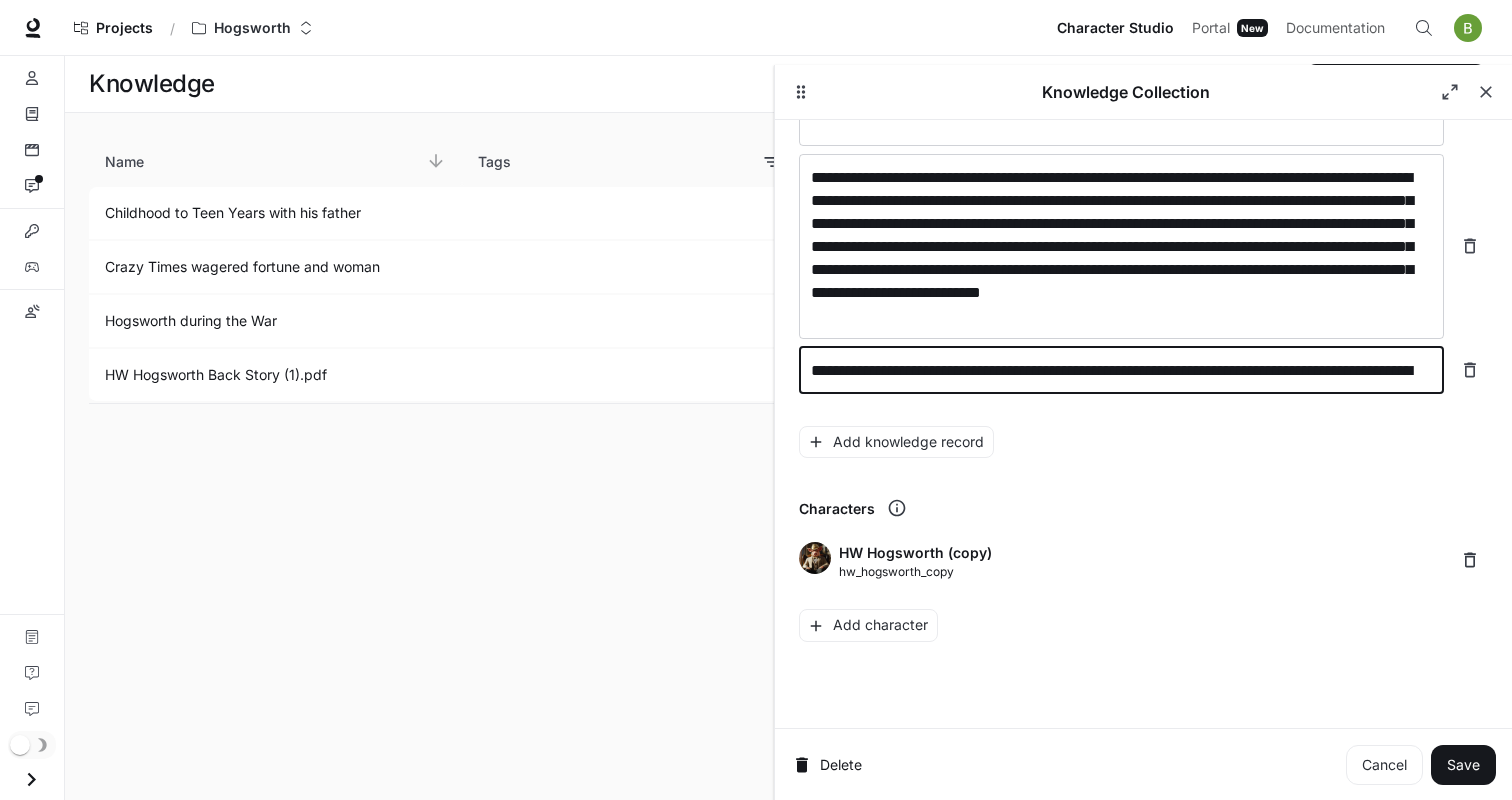 scroll, scrollTop: 2985, scrollLeft: 0, axis: vertical 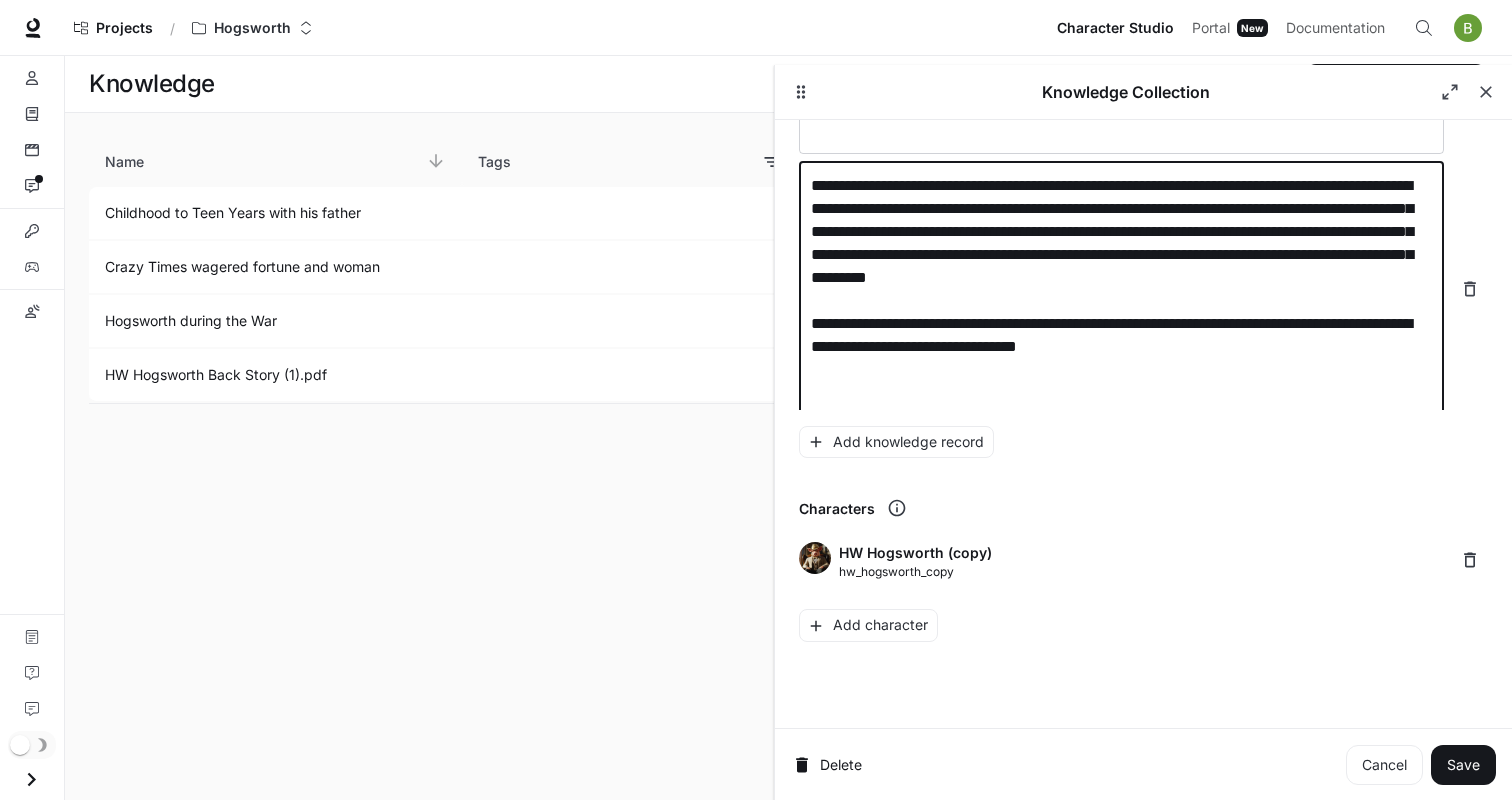 click on "**********" at bounding box center [1121, 289] 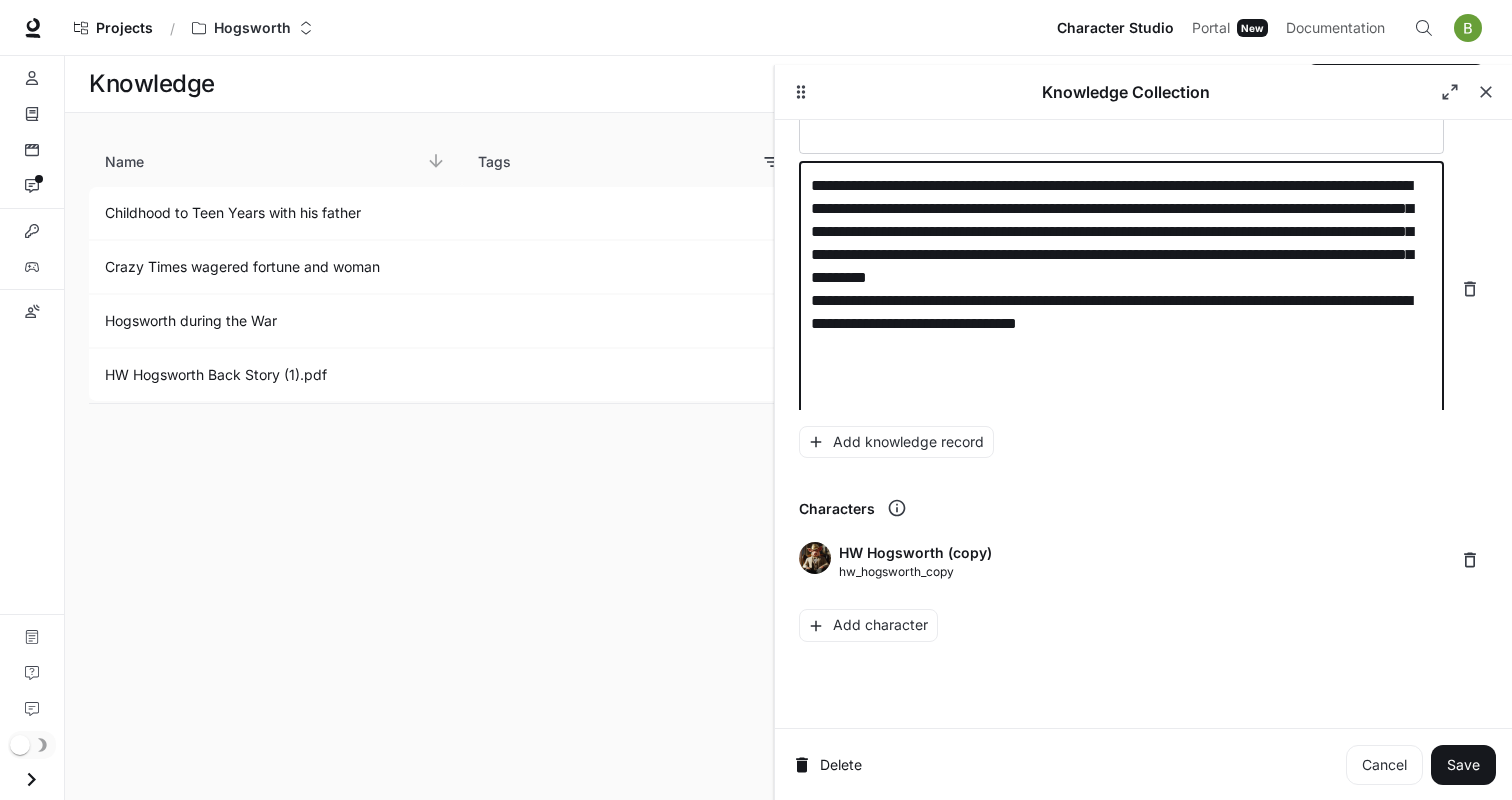 scroll, scrollTop: 2962, scrollLeft: 0, axis: vertical 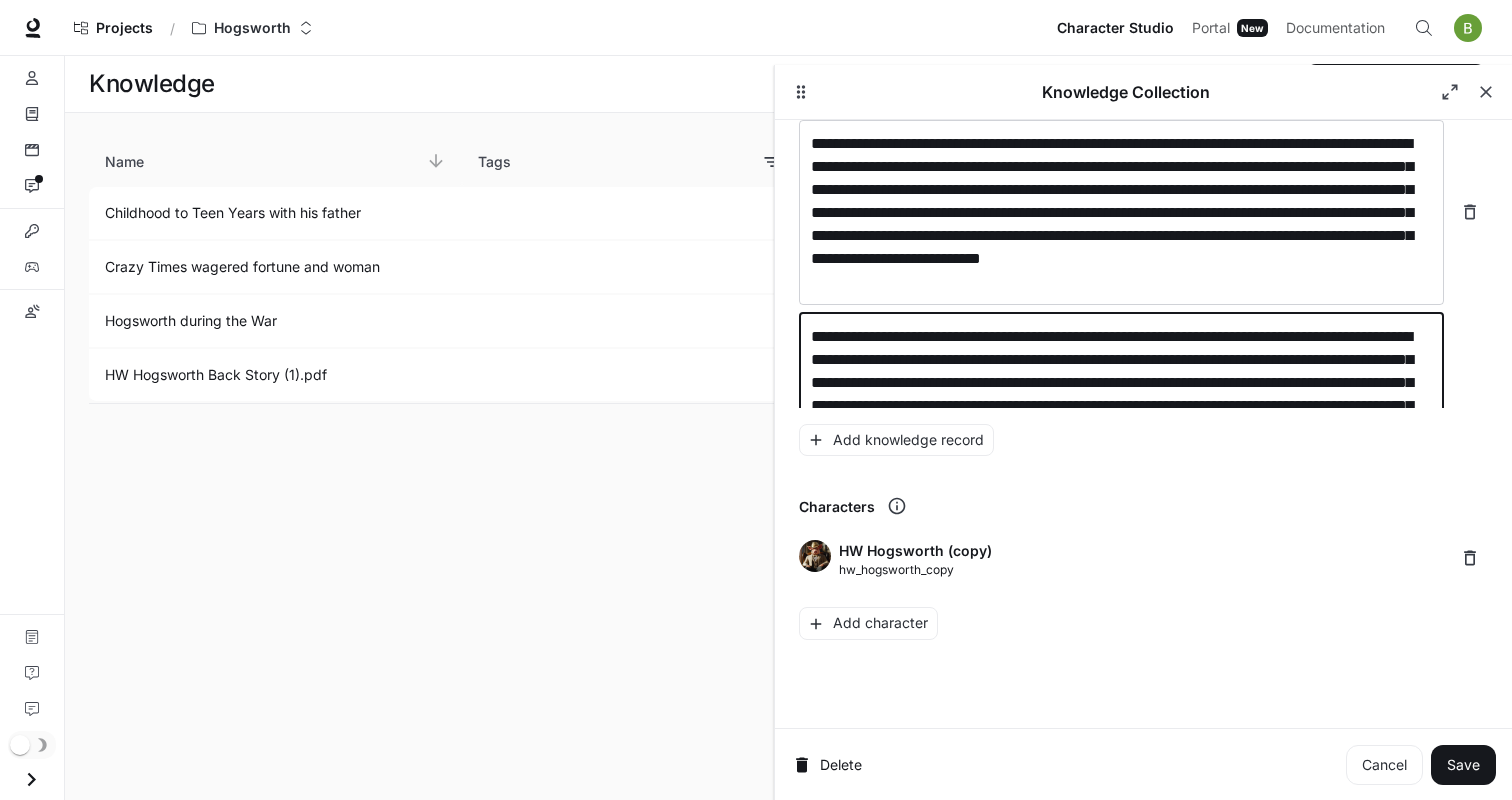 type on "**********" 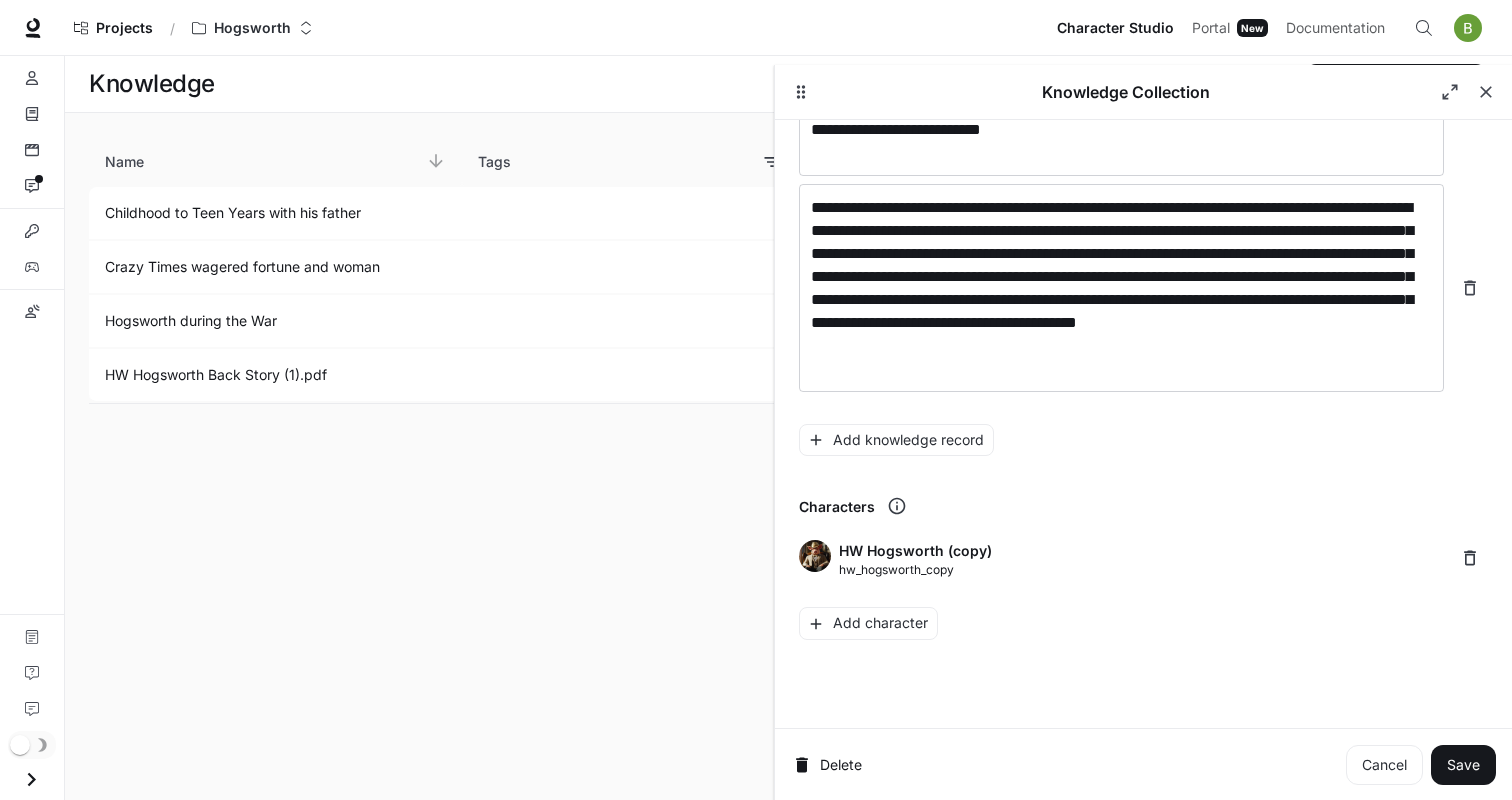 scroll, scrollTop: 2949, scrollLeft: 0, axis: vertical 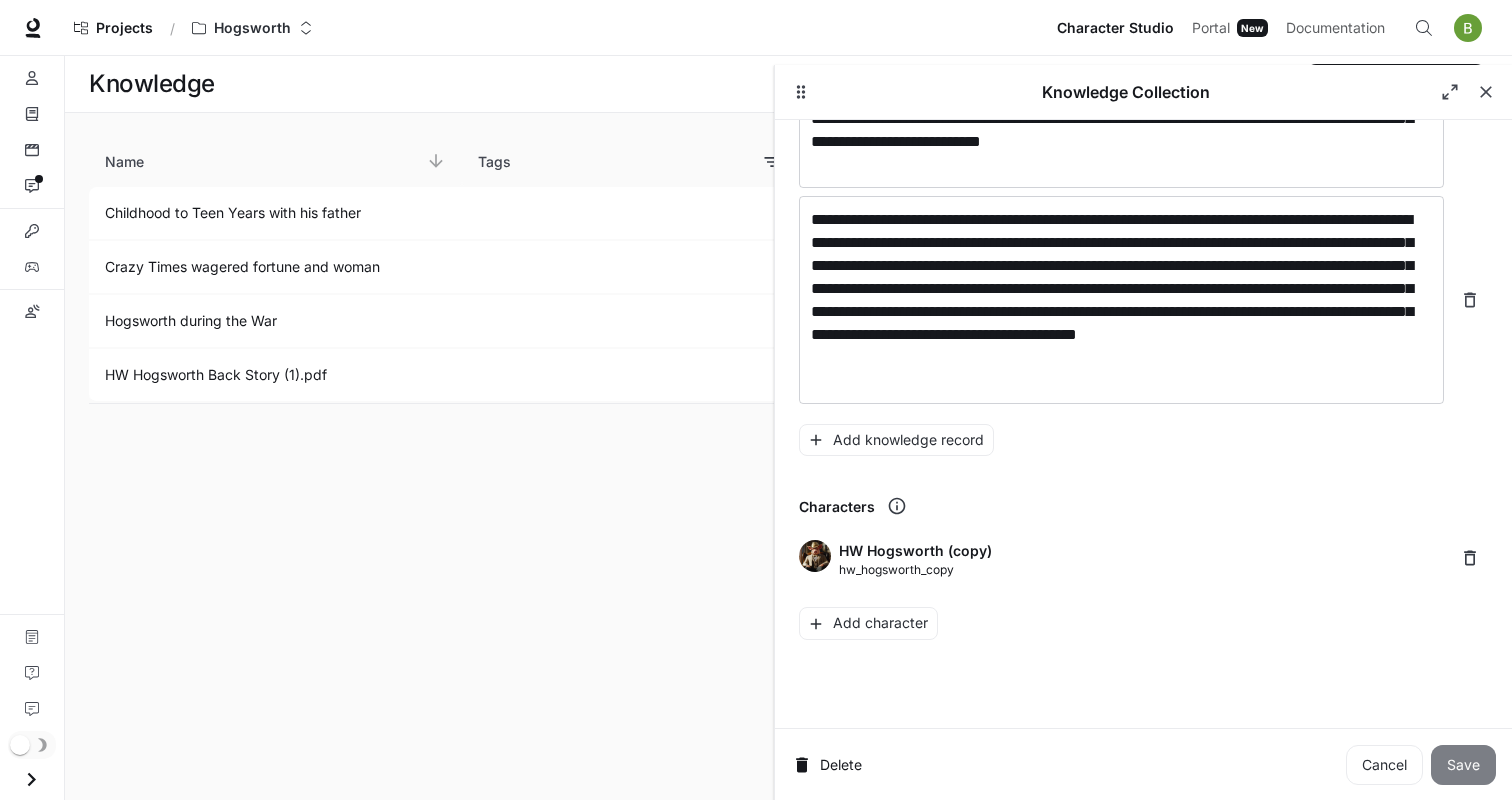 click on "Save" at bounding box center [1463, 765] 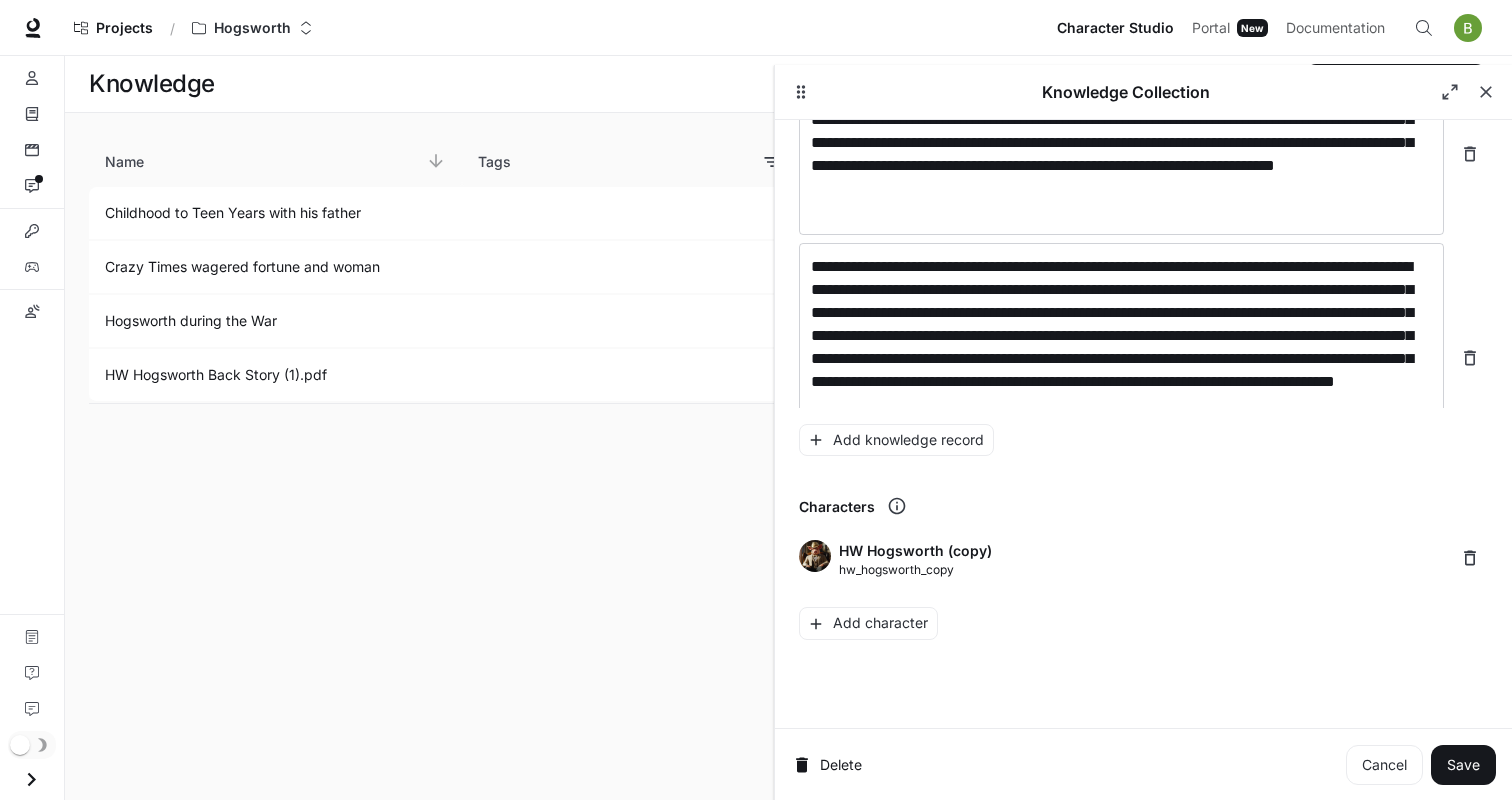 scroll, scrollTop: 2312, scrollLeft: 0, axis: vertical 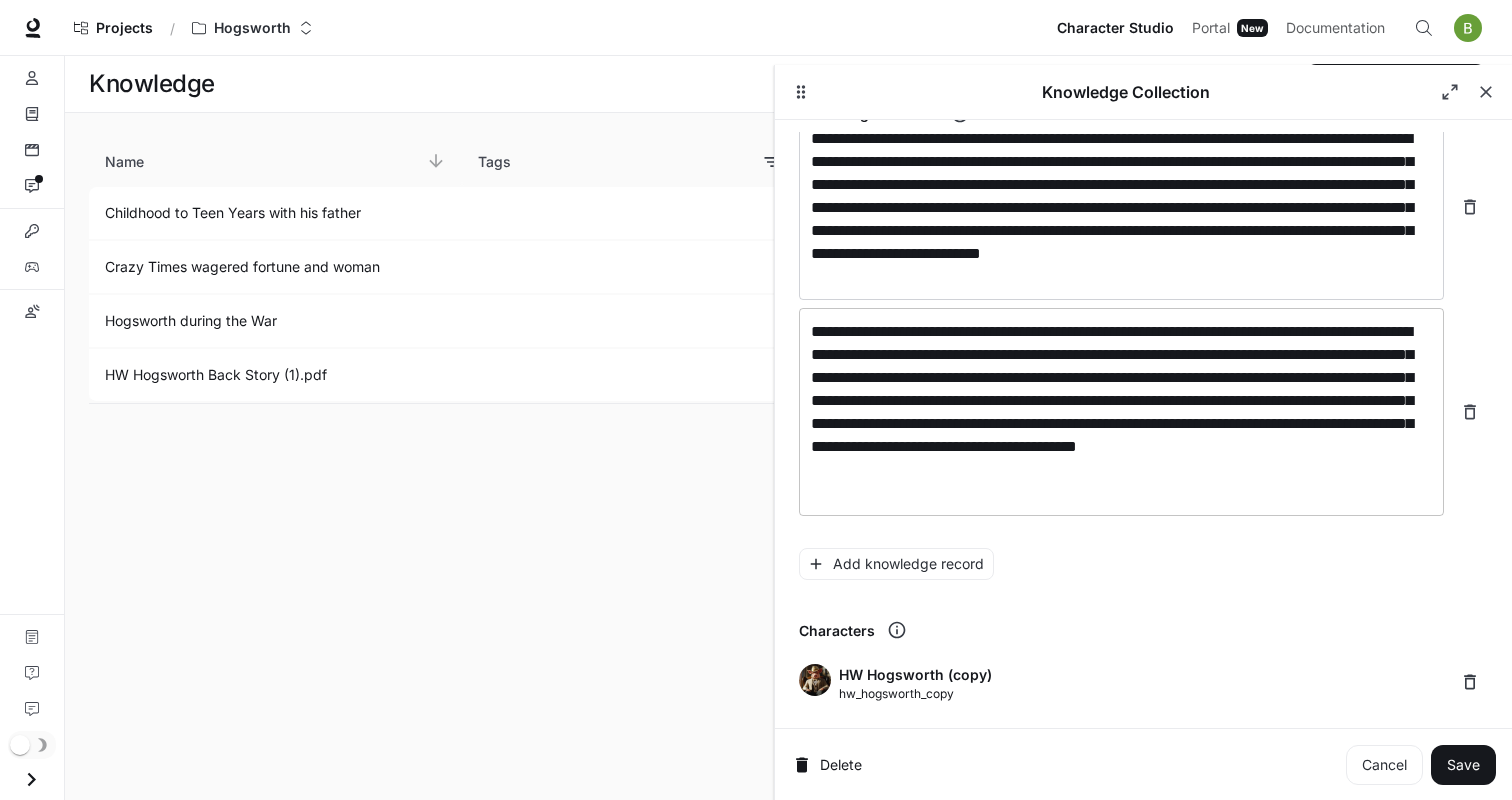 click on "**********" at bounding box center [1121, 412] 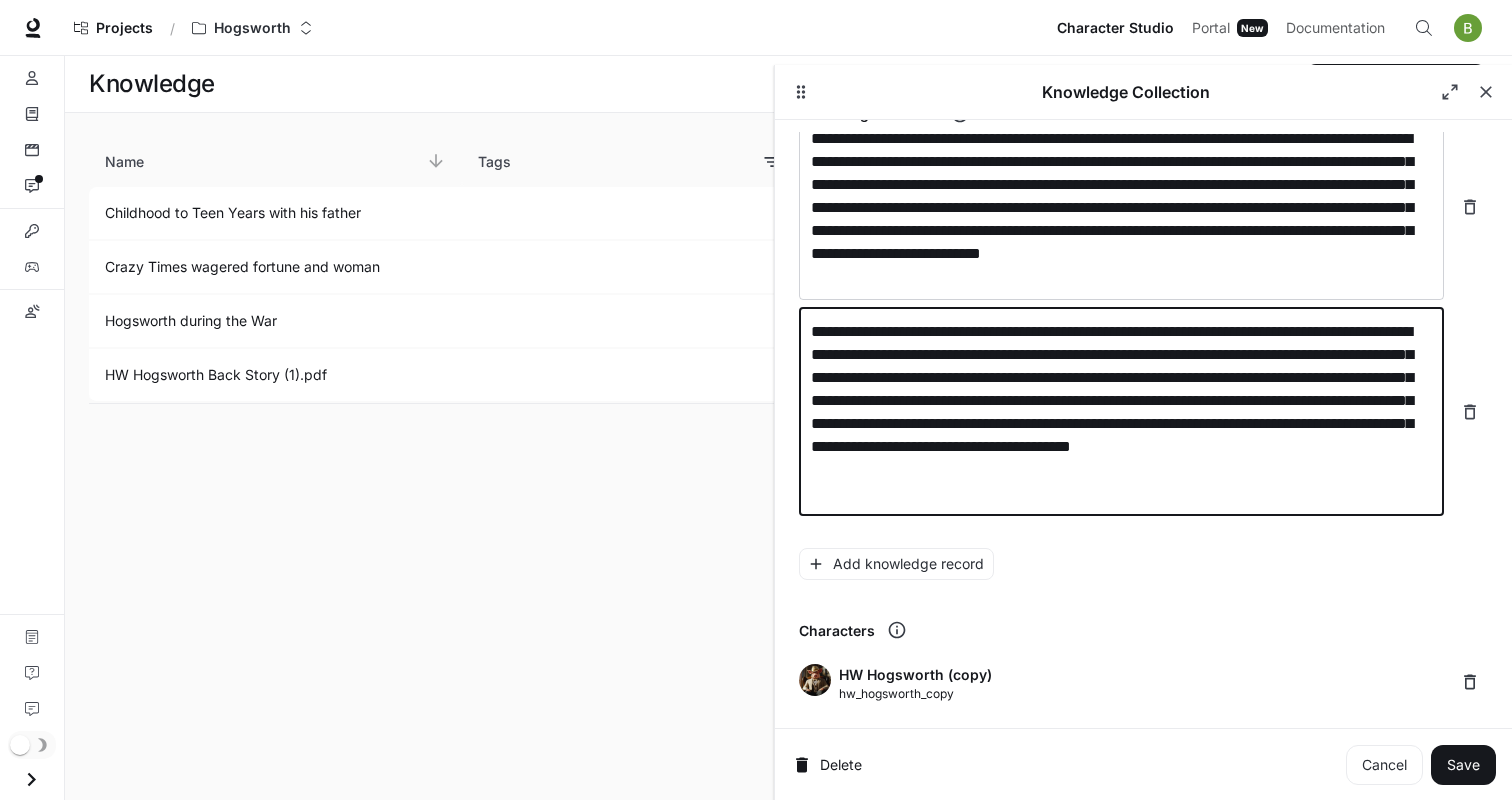 scroll, scrollTop: 2938, scrollLeft: 0, axis: vertical 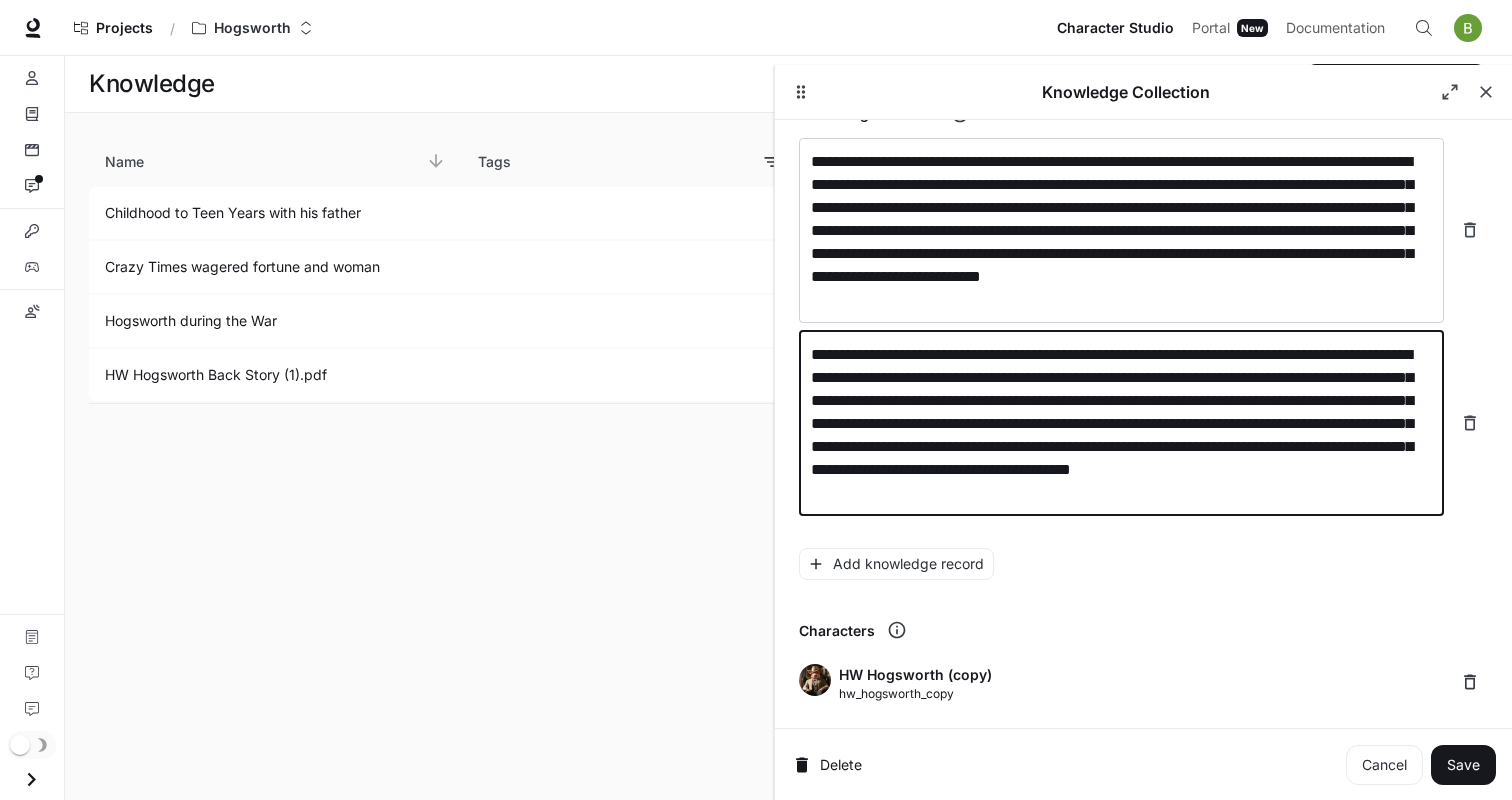 type on "**********" 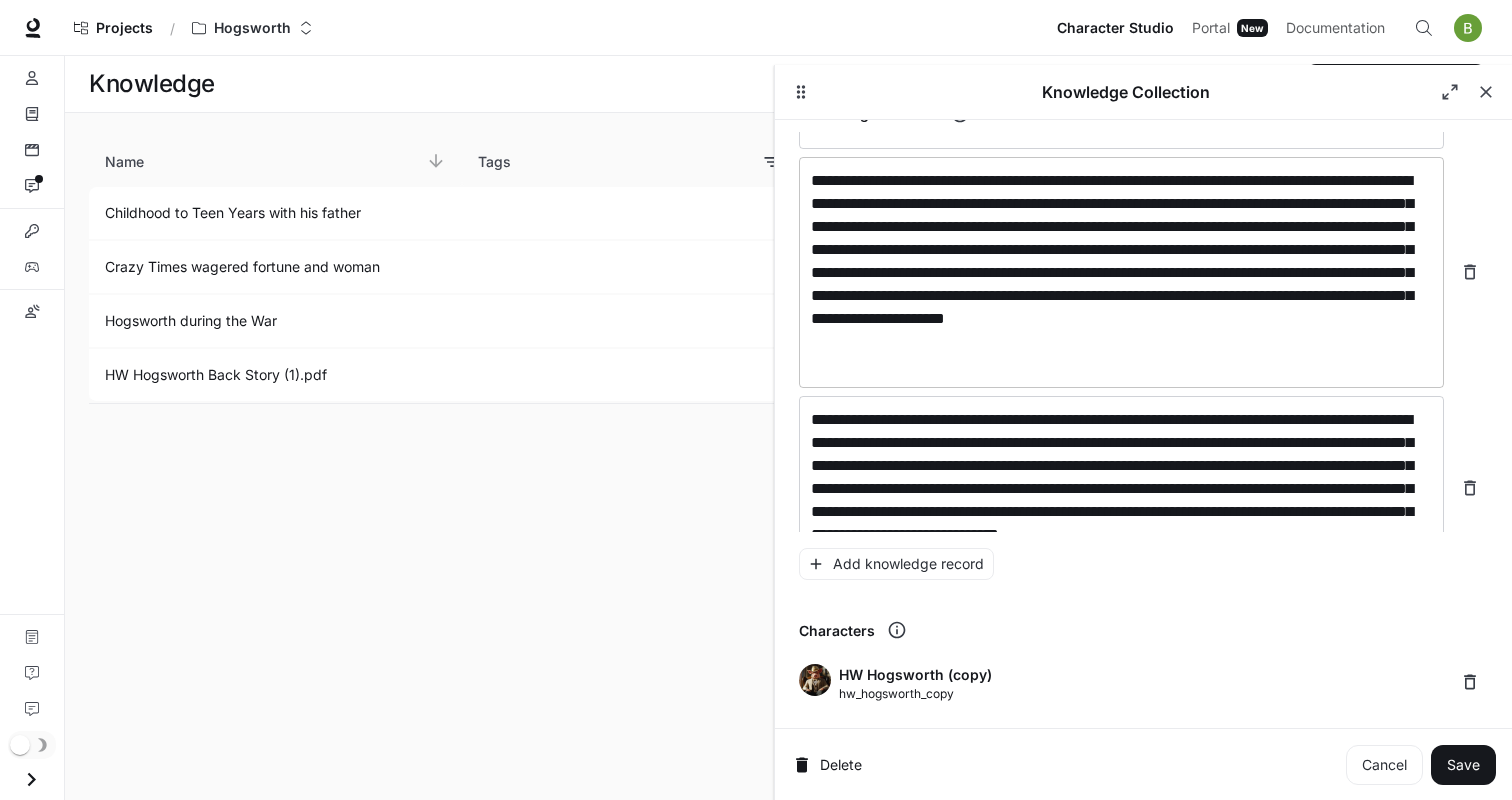 scroll, scrollTop: 2430, scrollLeft: 0, axis: vertical 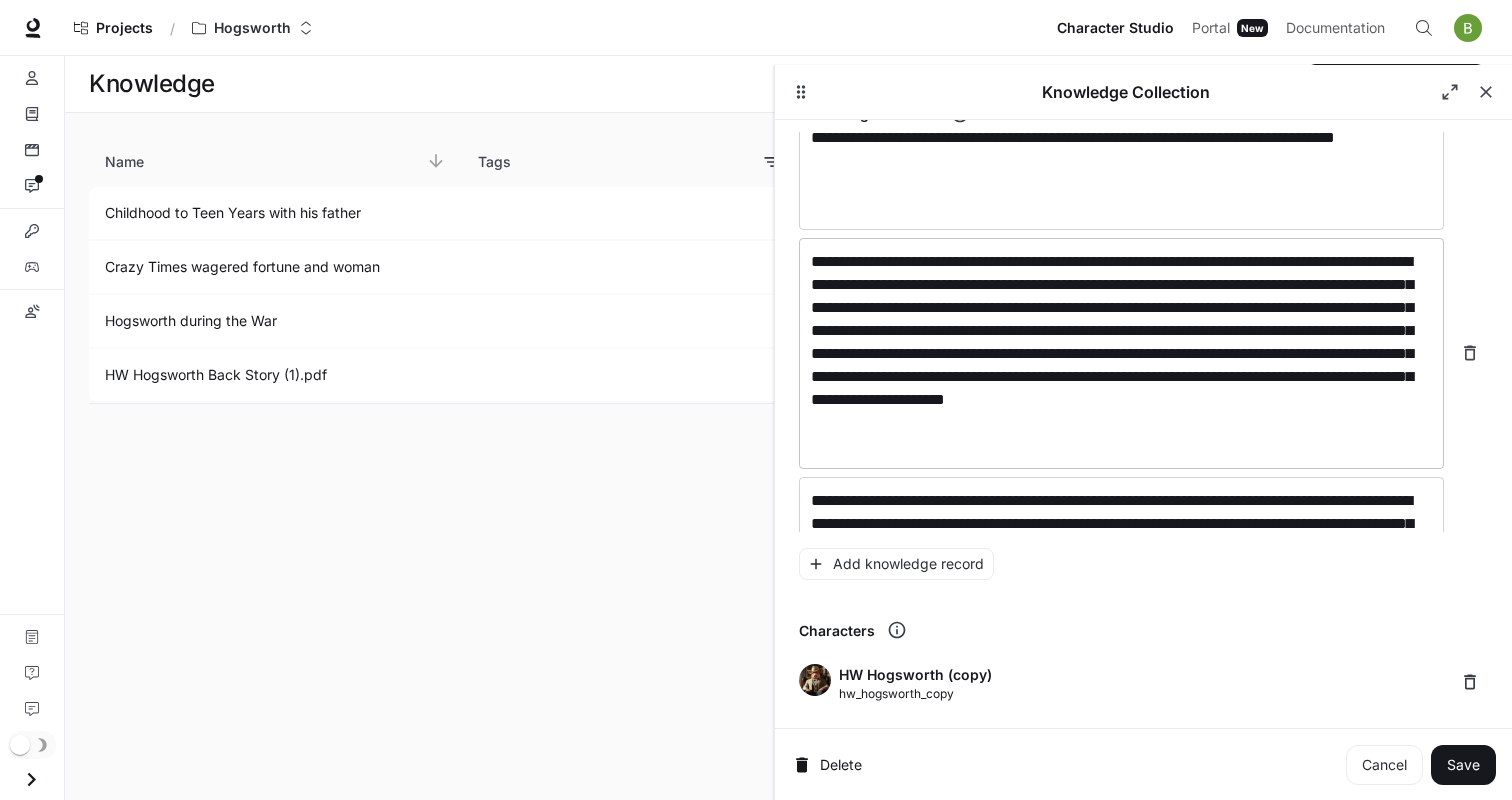 click on "**********" at bounding box center [1121, 353] 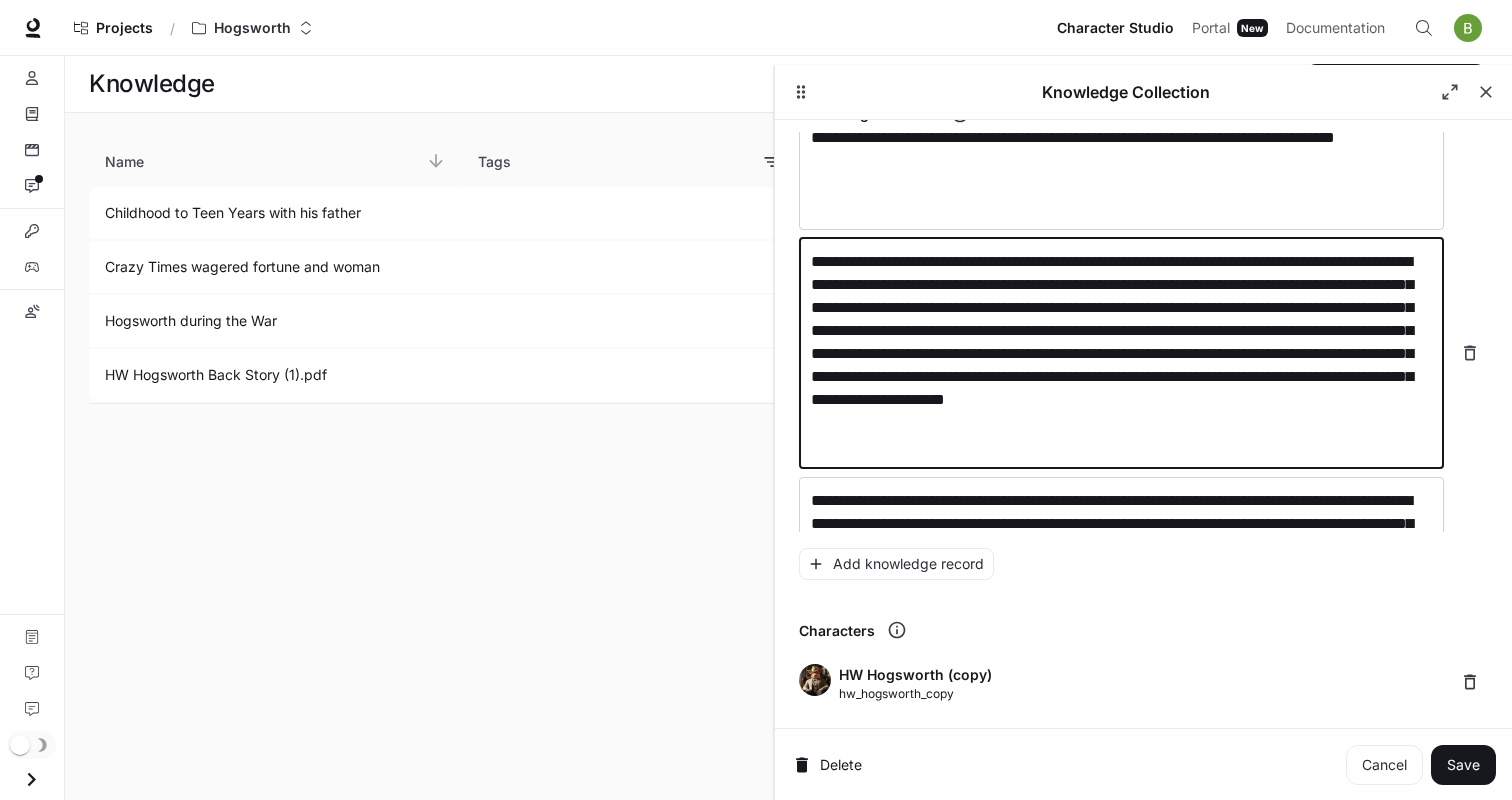 paste 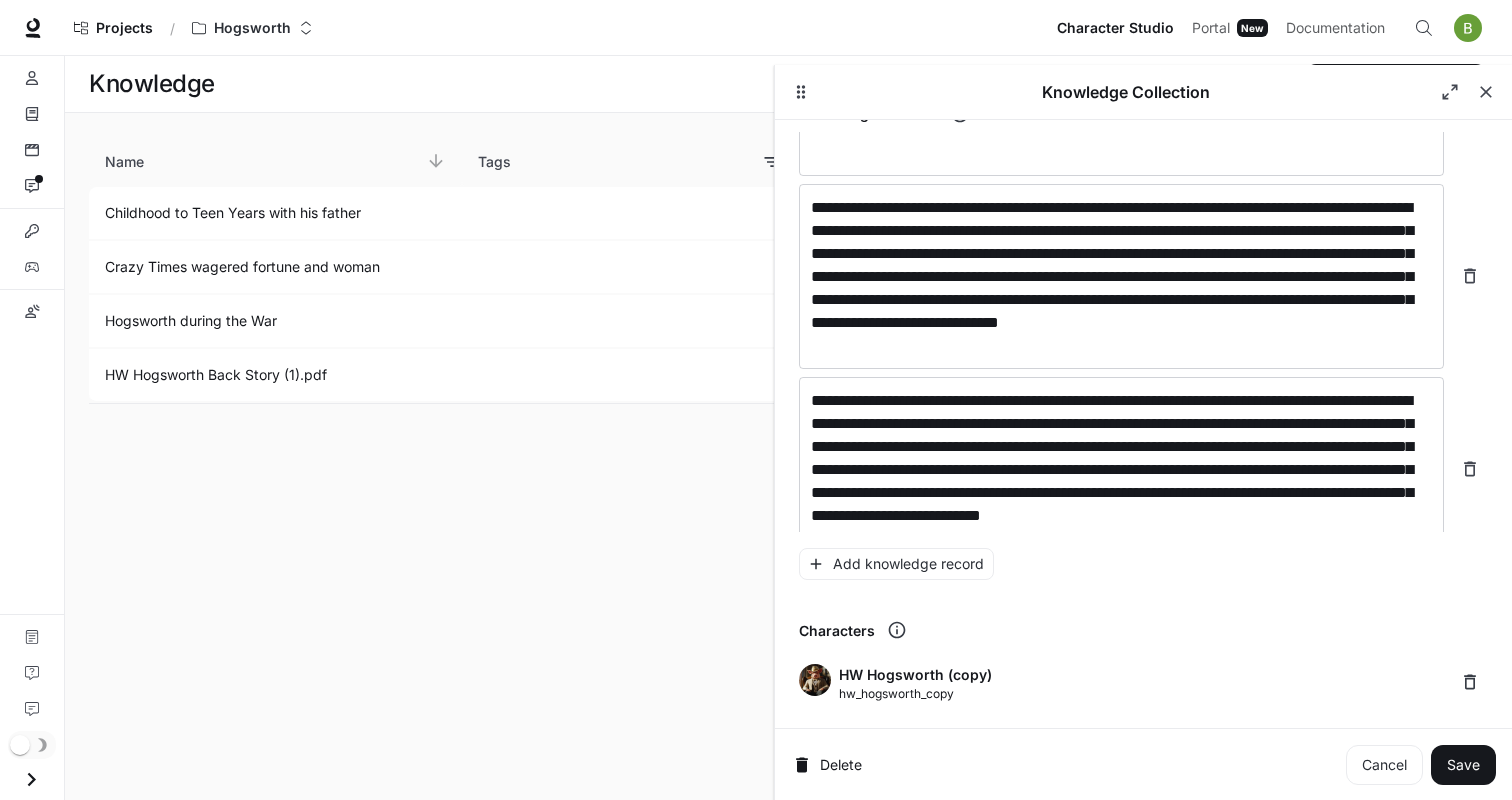 scroll, scrollTop: 2692, scrollLeft: 0, axis: vertical 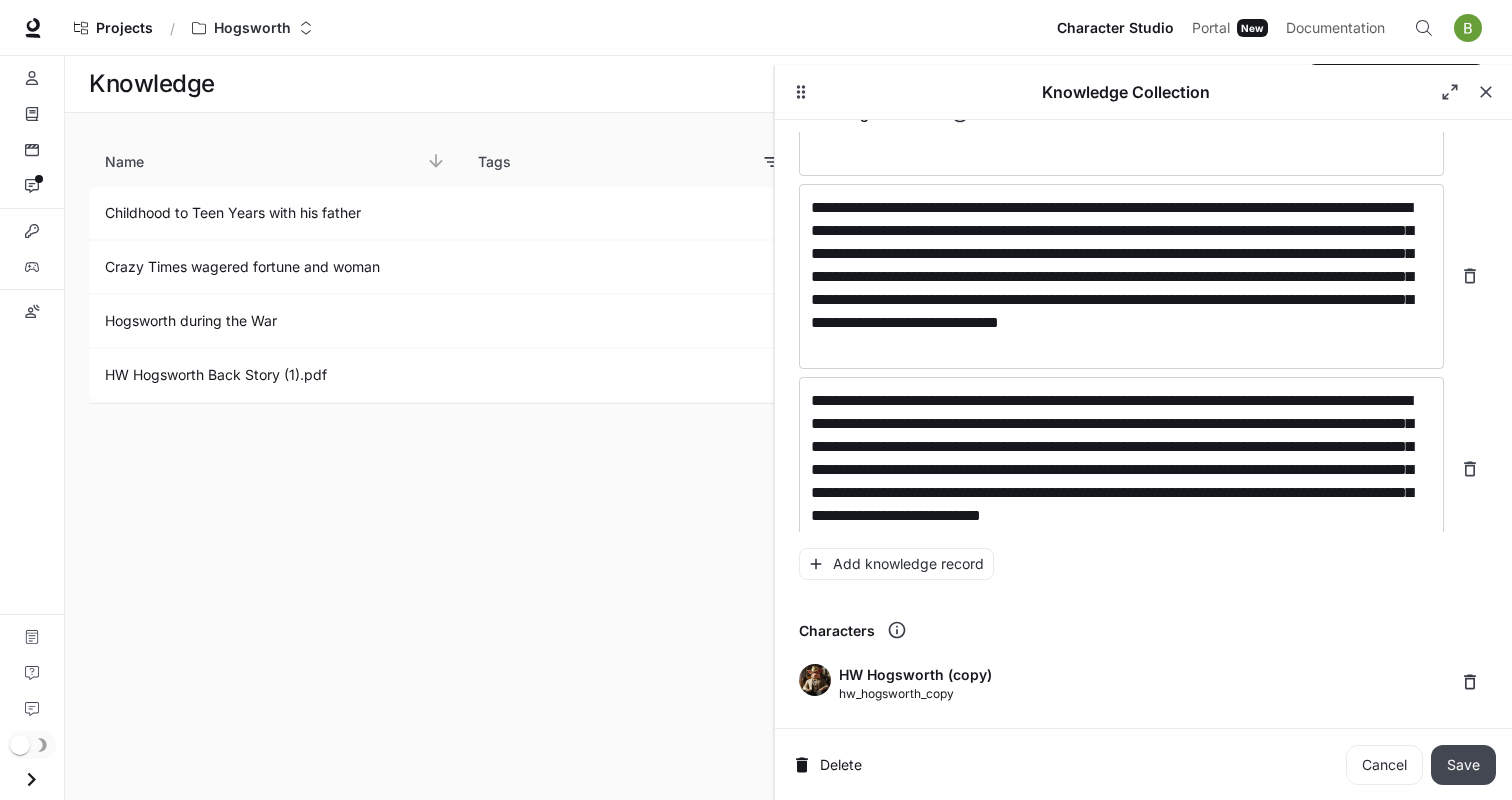 click on "Save" at bounding box center (1463, 765) 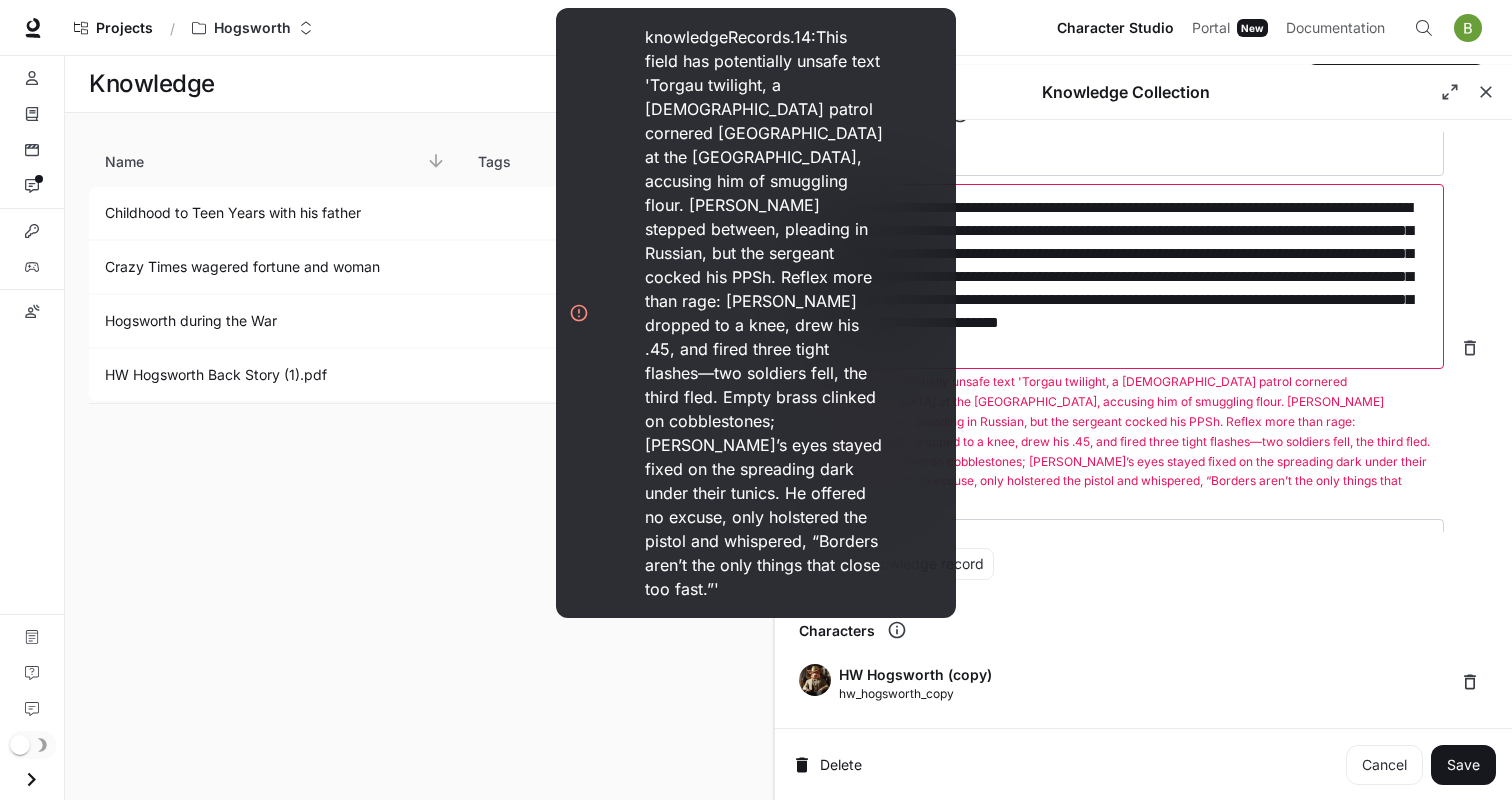 click on "**********" at bounding box center (1121, 276) 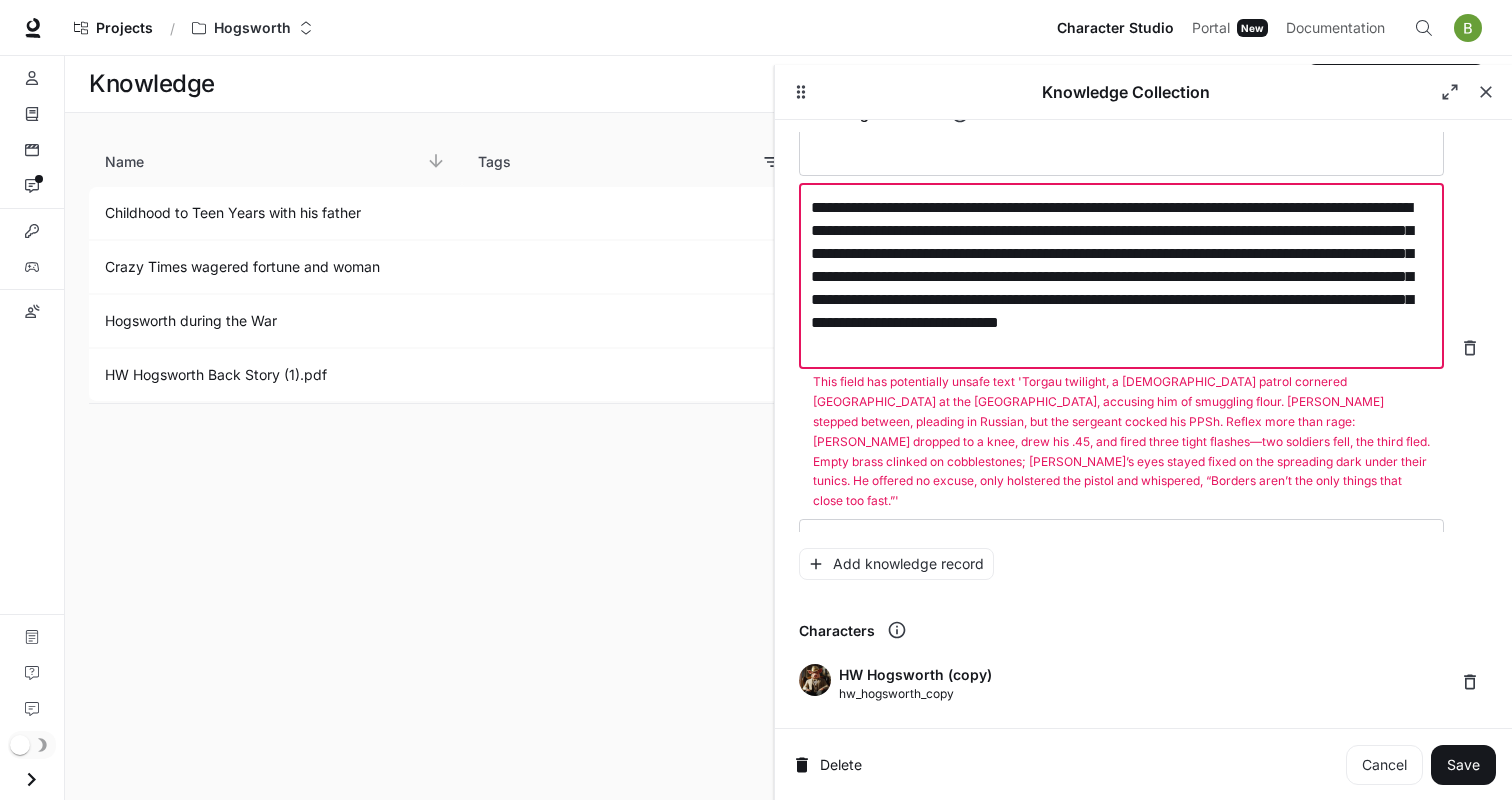 paste 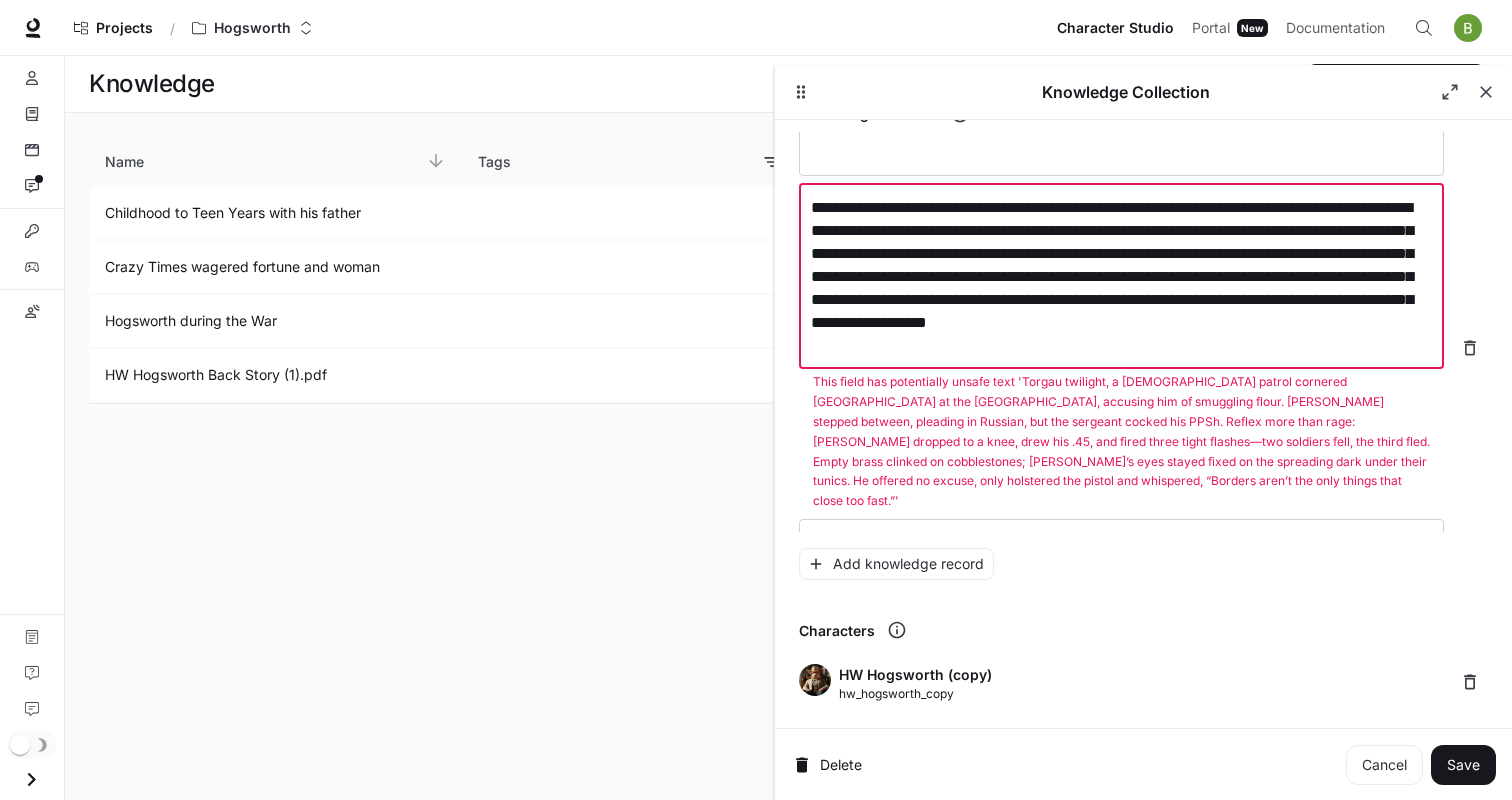 scroll, scrollTop: 3037, scrollLeft: 0, axis: vertical 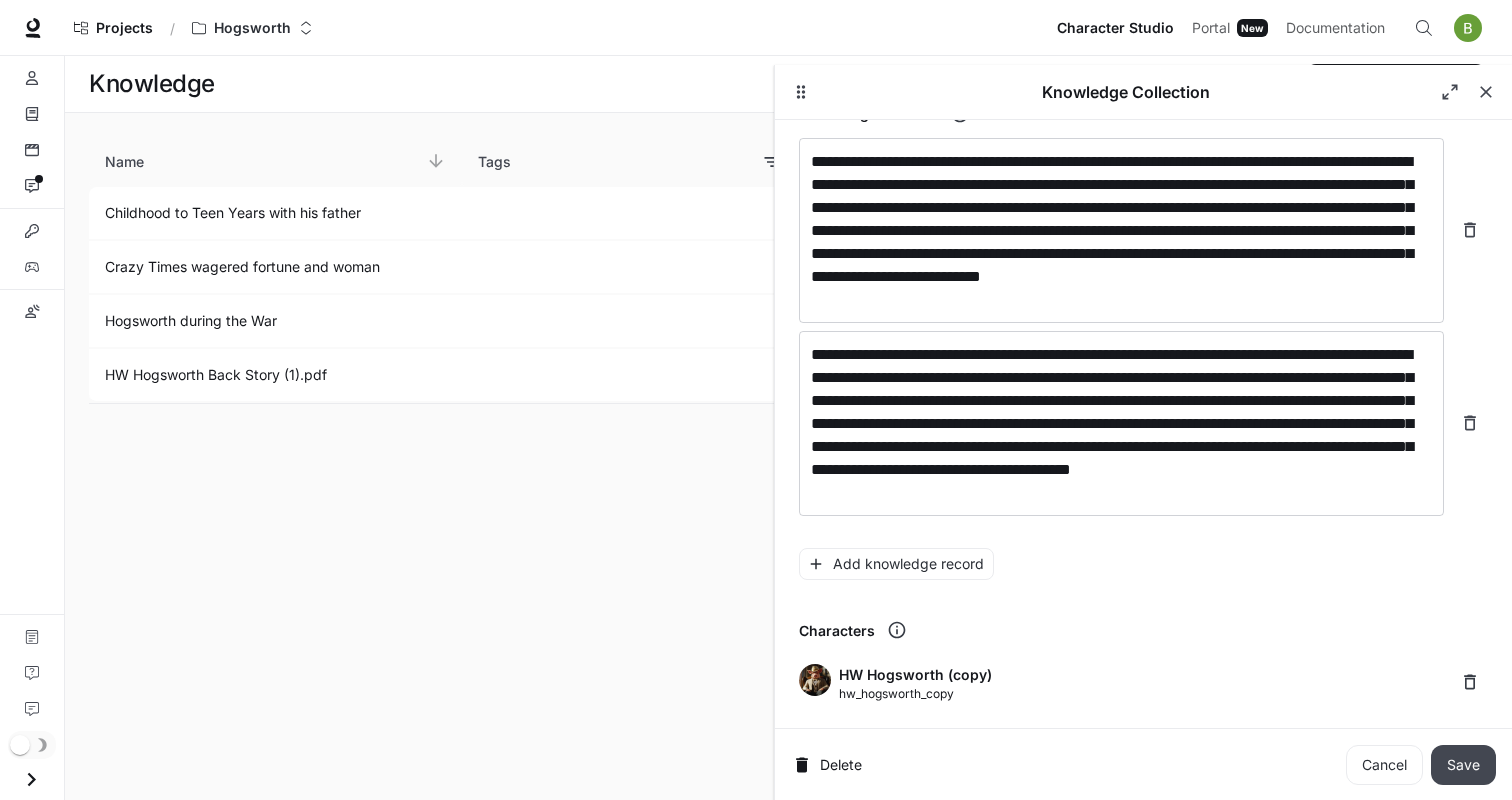 click on "Save" at bounding box center [1463, 765] 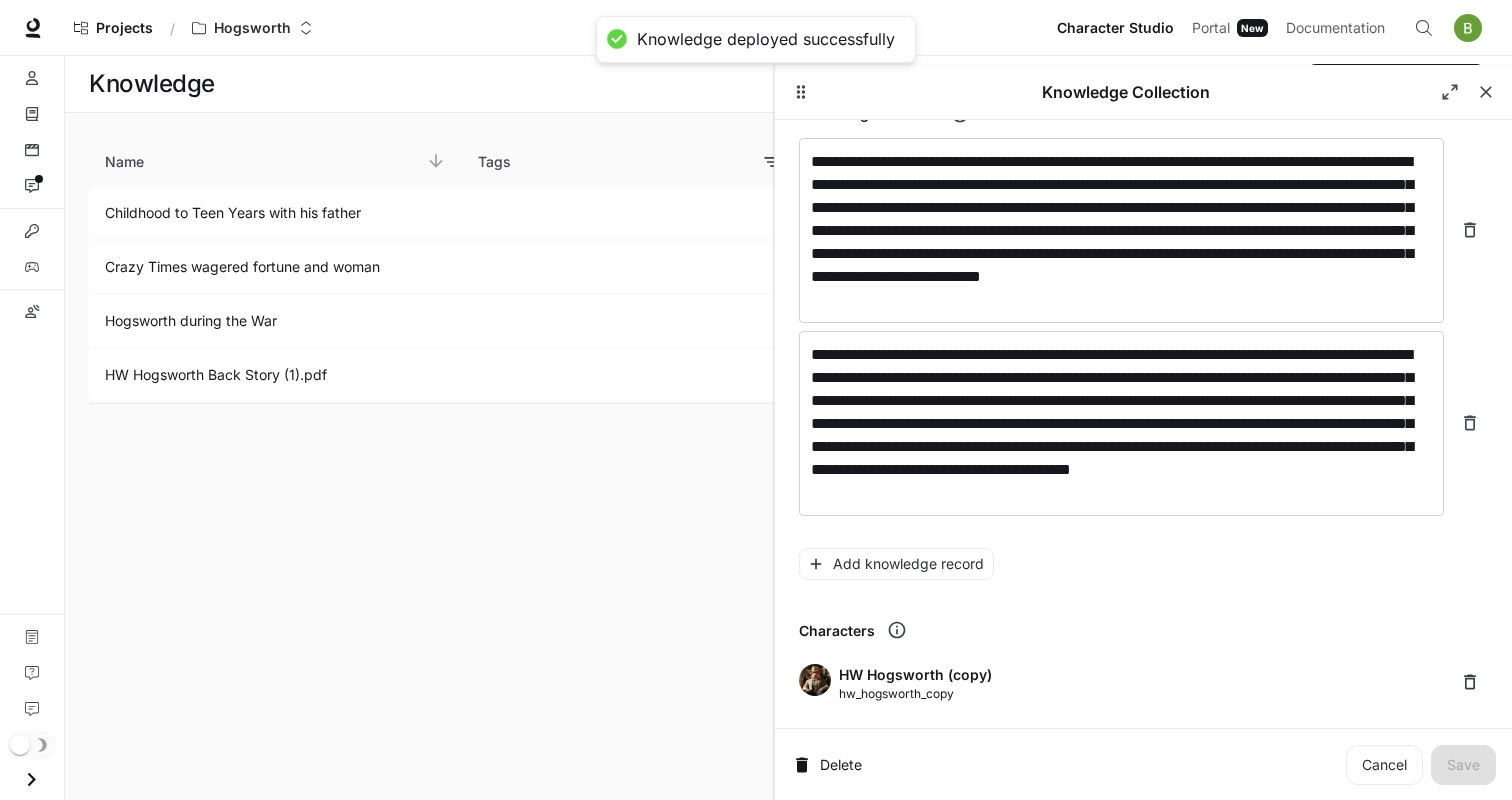 click on "Crazy Times wagered fortune and woman" at bounding box center (275, 267) 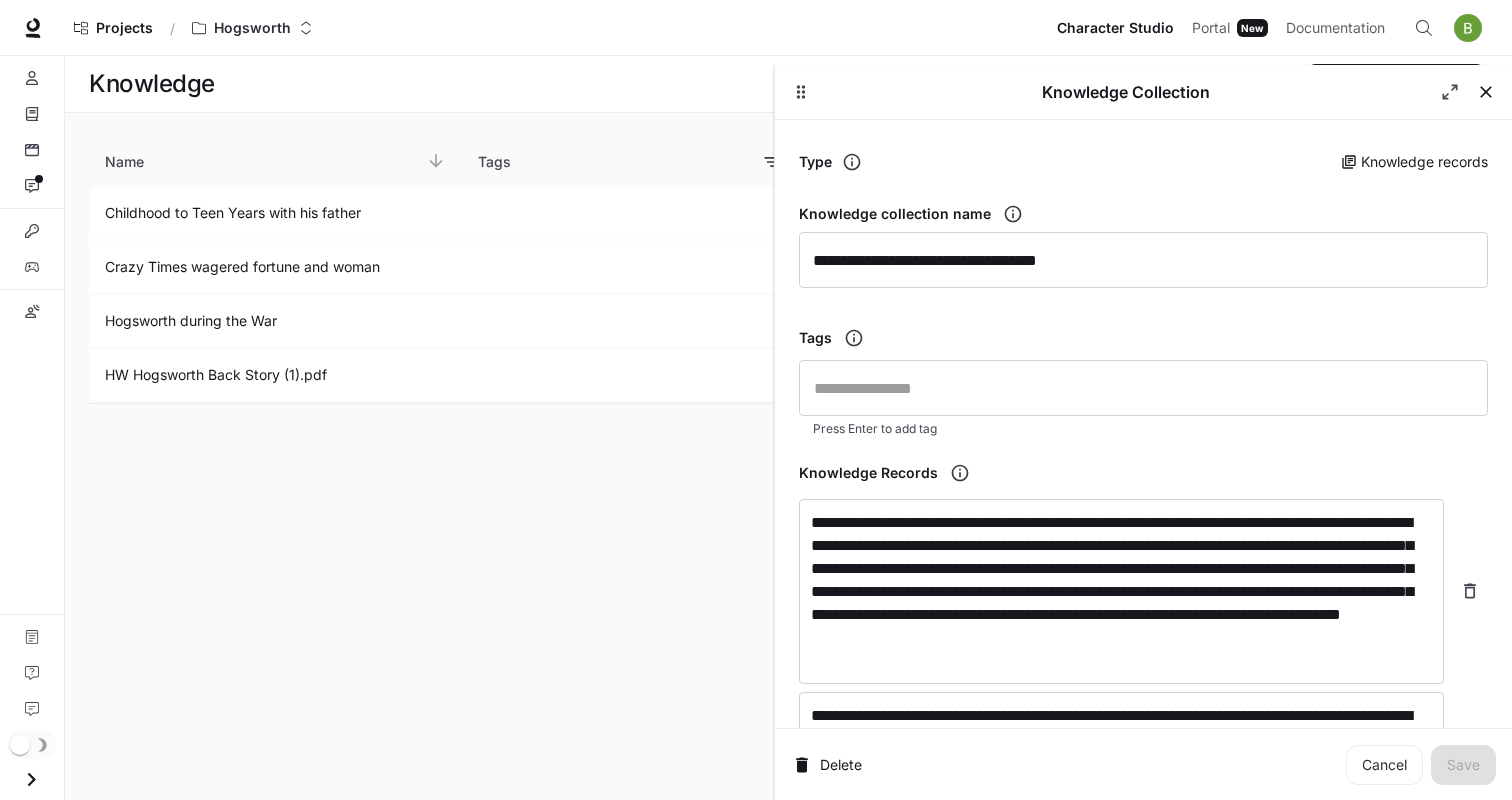 click at bounding box center [1486, 92] 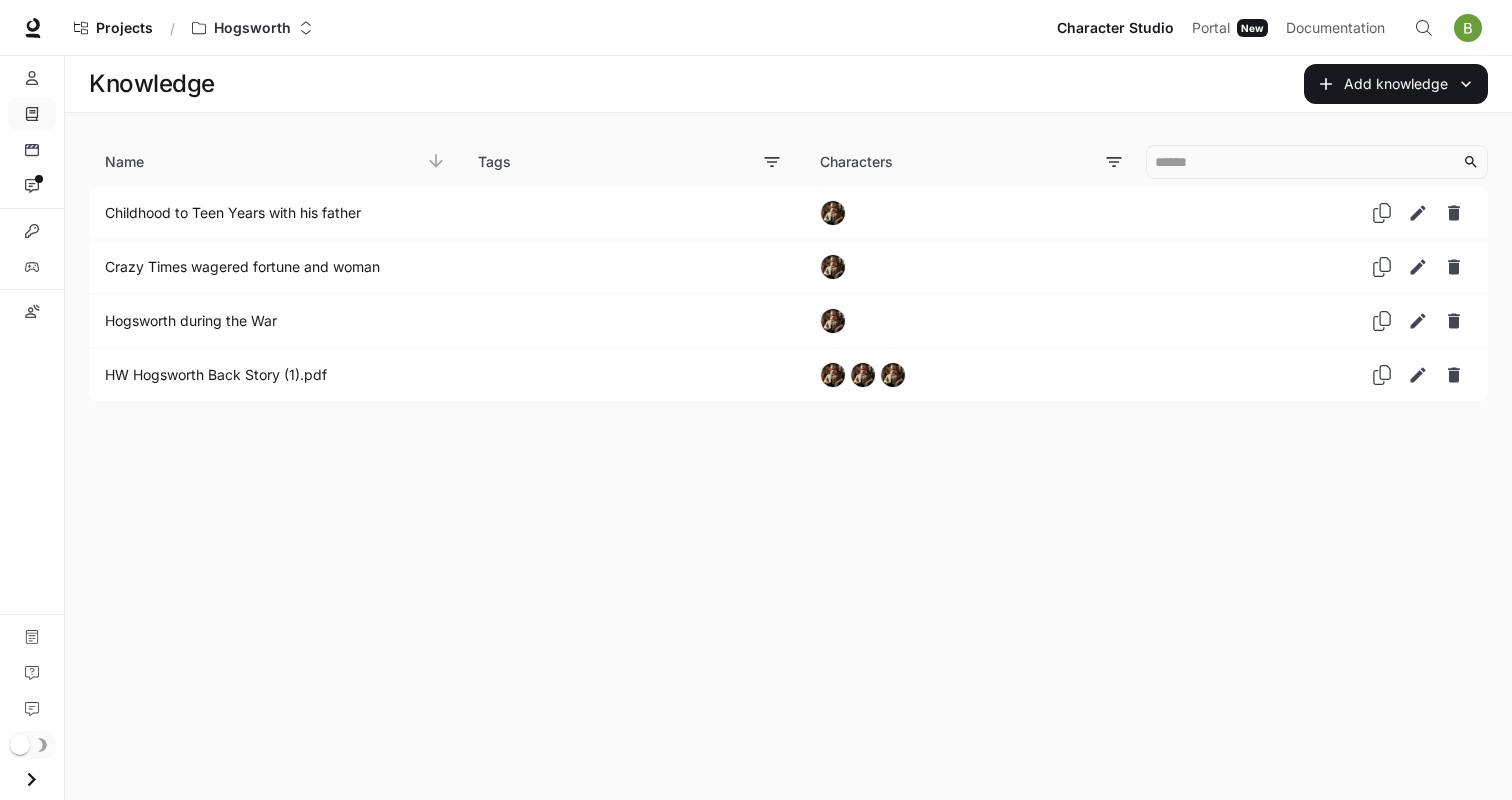 click on "Crazy Times wagered fortune and woman" at bounding box center (267, 267) 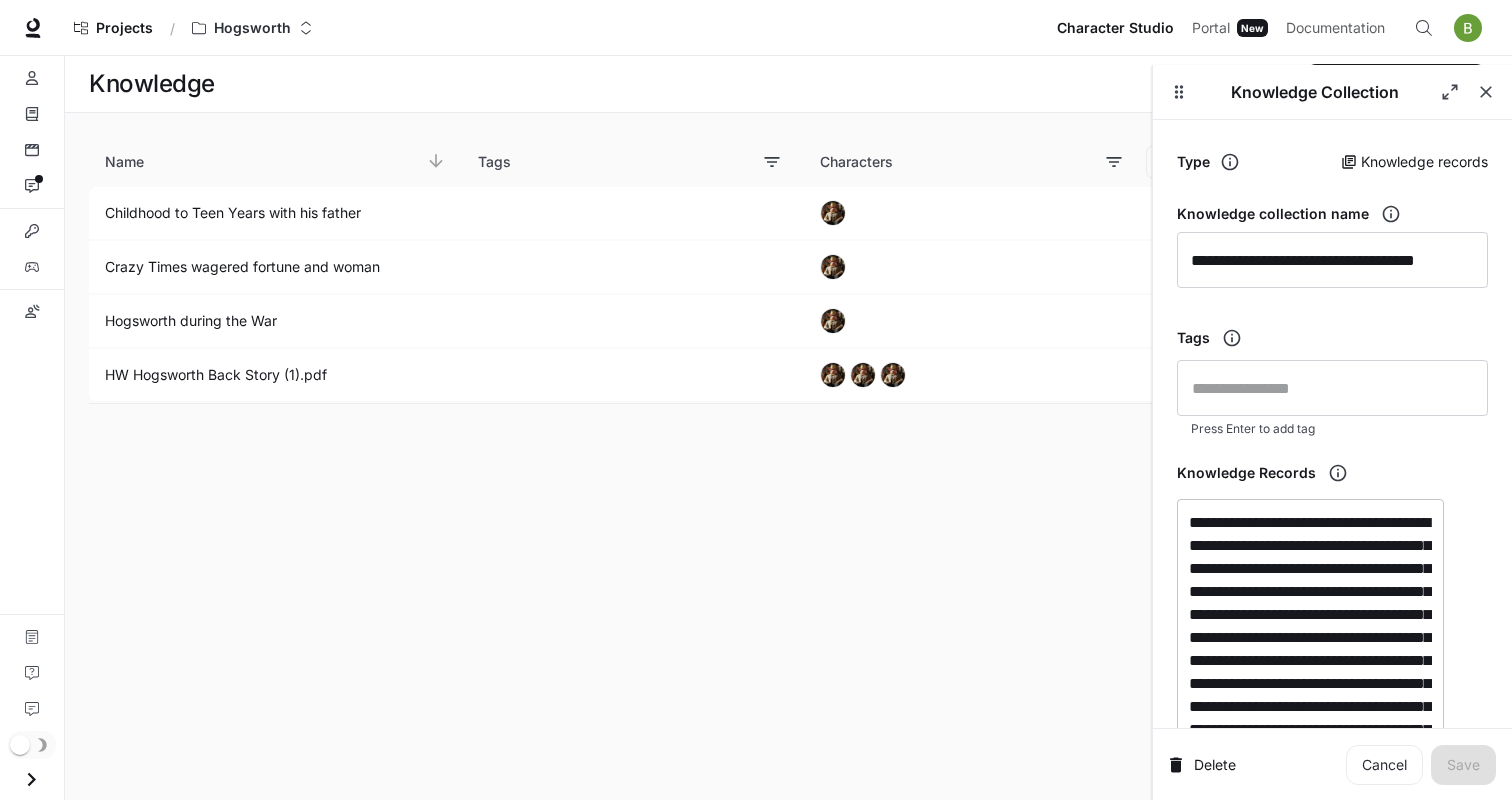click on "**********" at bounding box center (1310, 741) 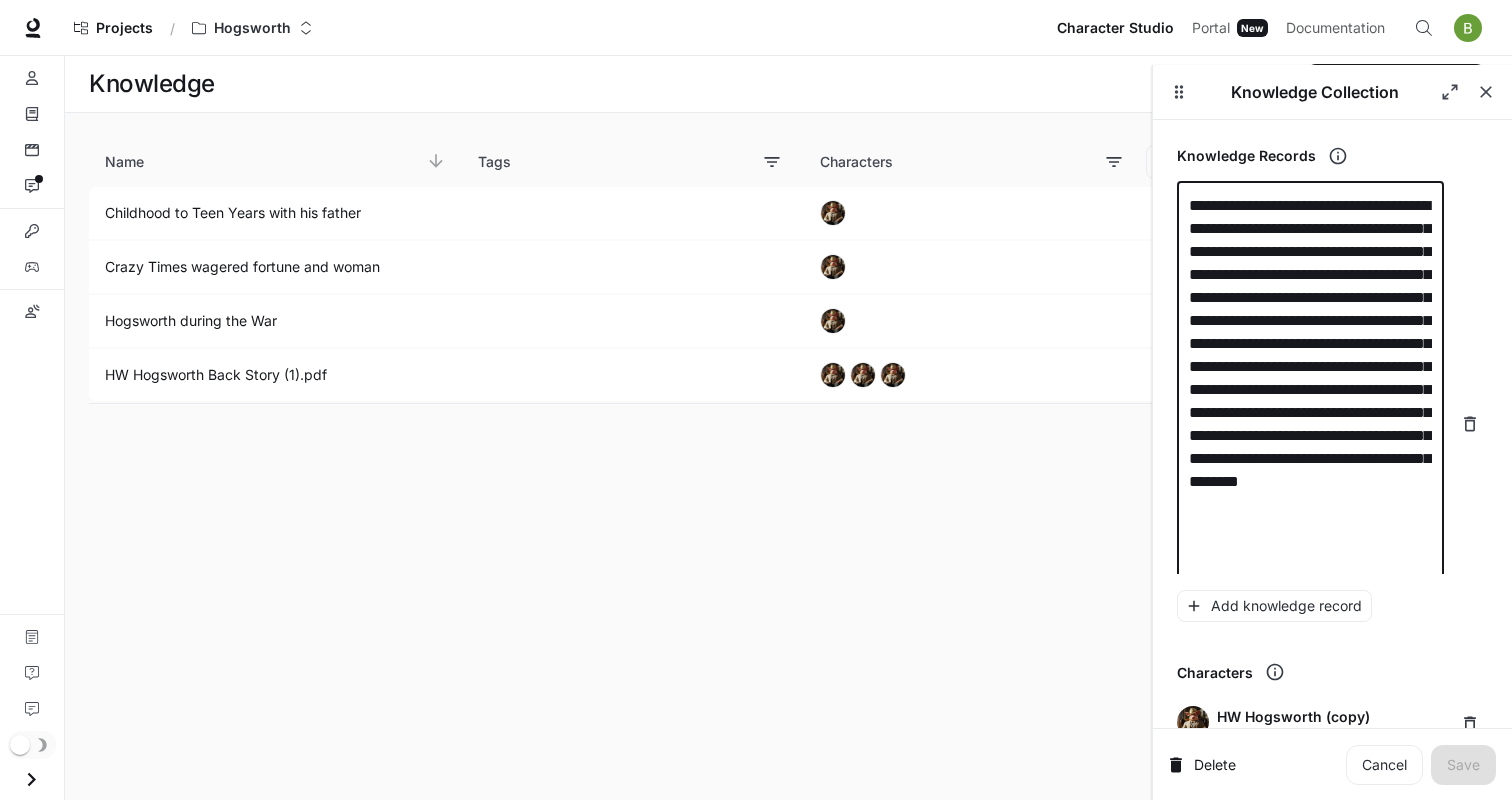 scroll, scrollTop: 298, scrollLeft: 0, axis: vertical 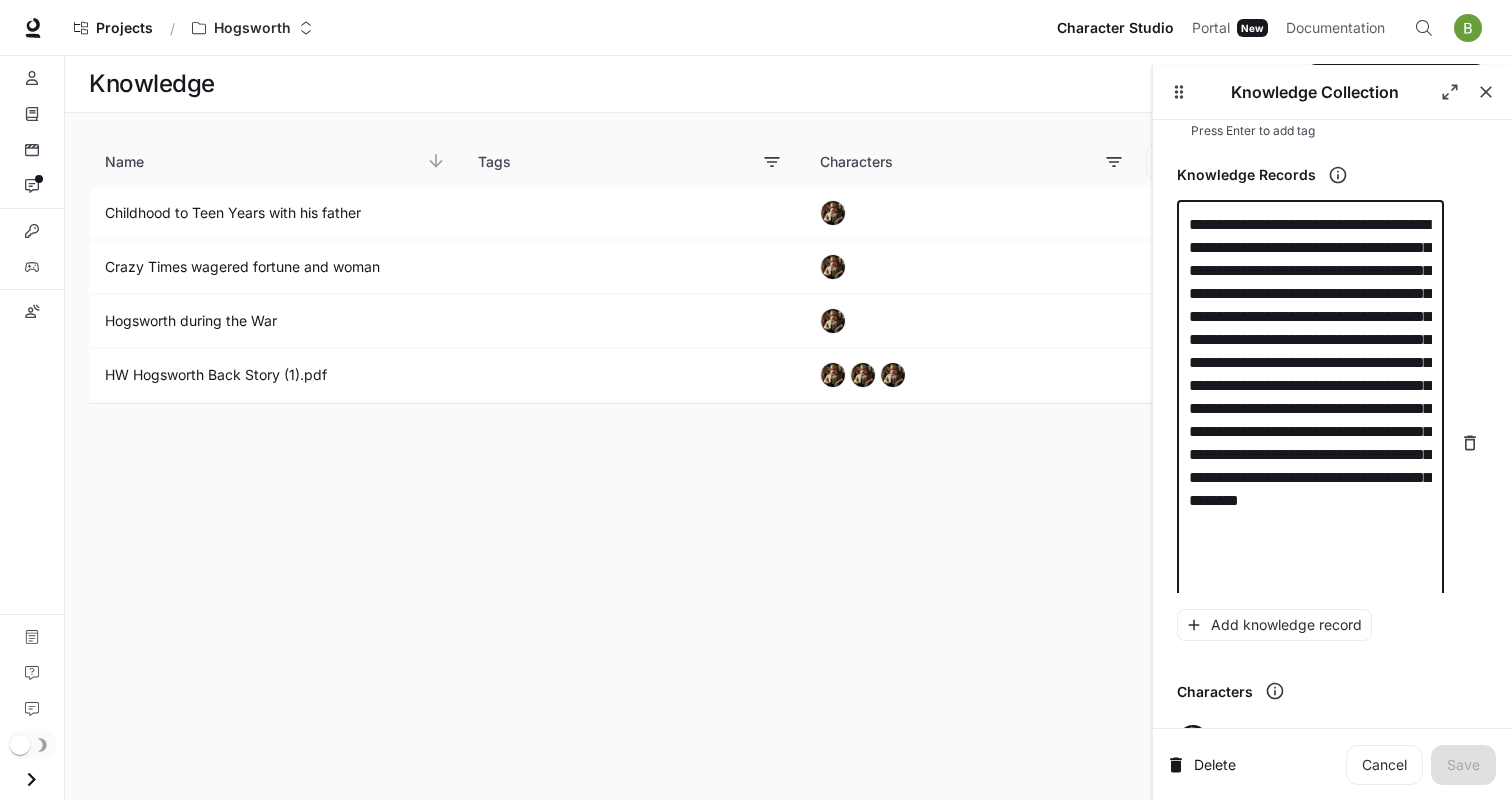 click on "**********" at bounding box center [1310, 443] 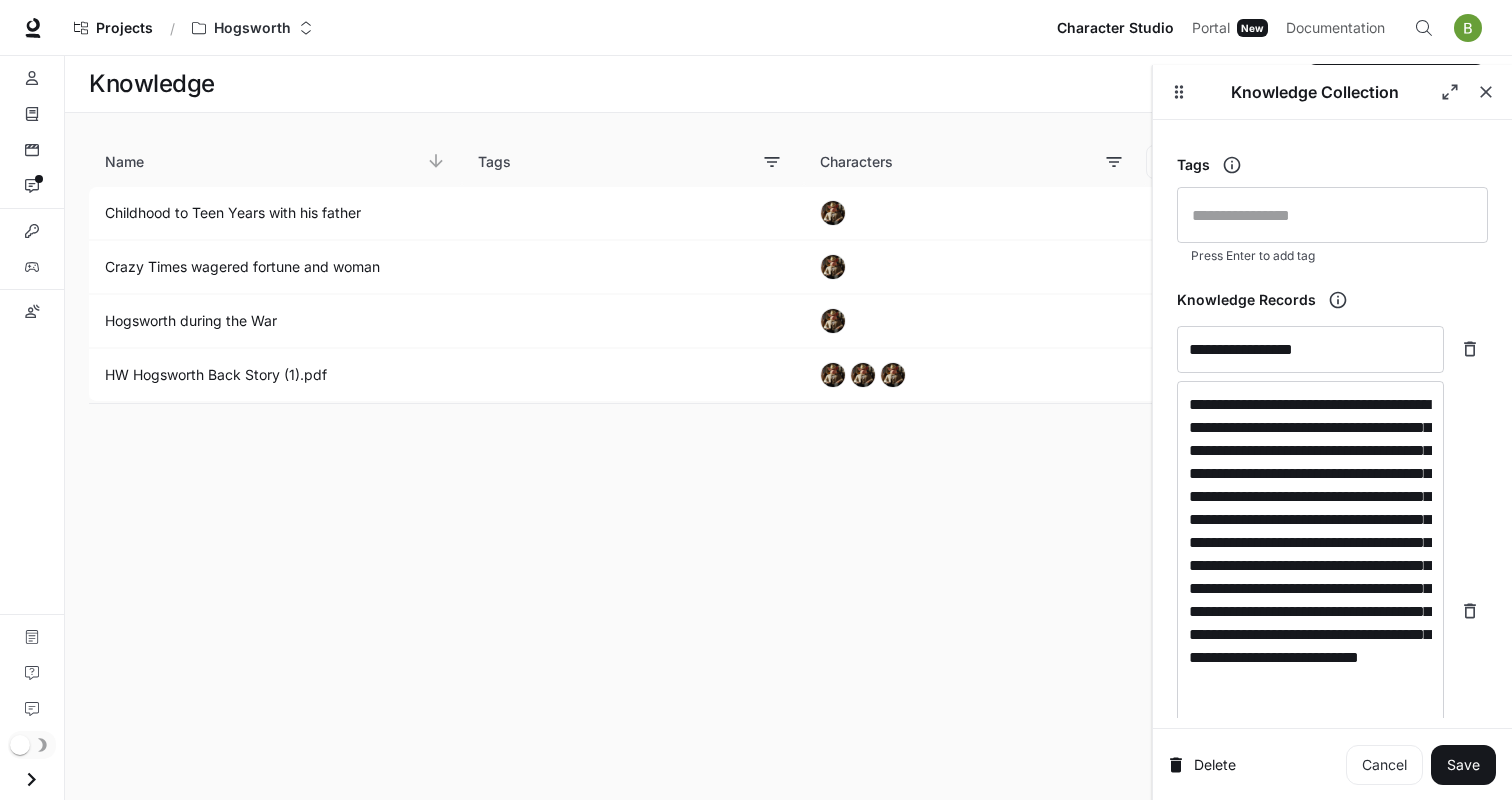 scroll, scrollTop: 145, scrollLeft: 0, axis: vertical 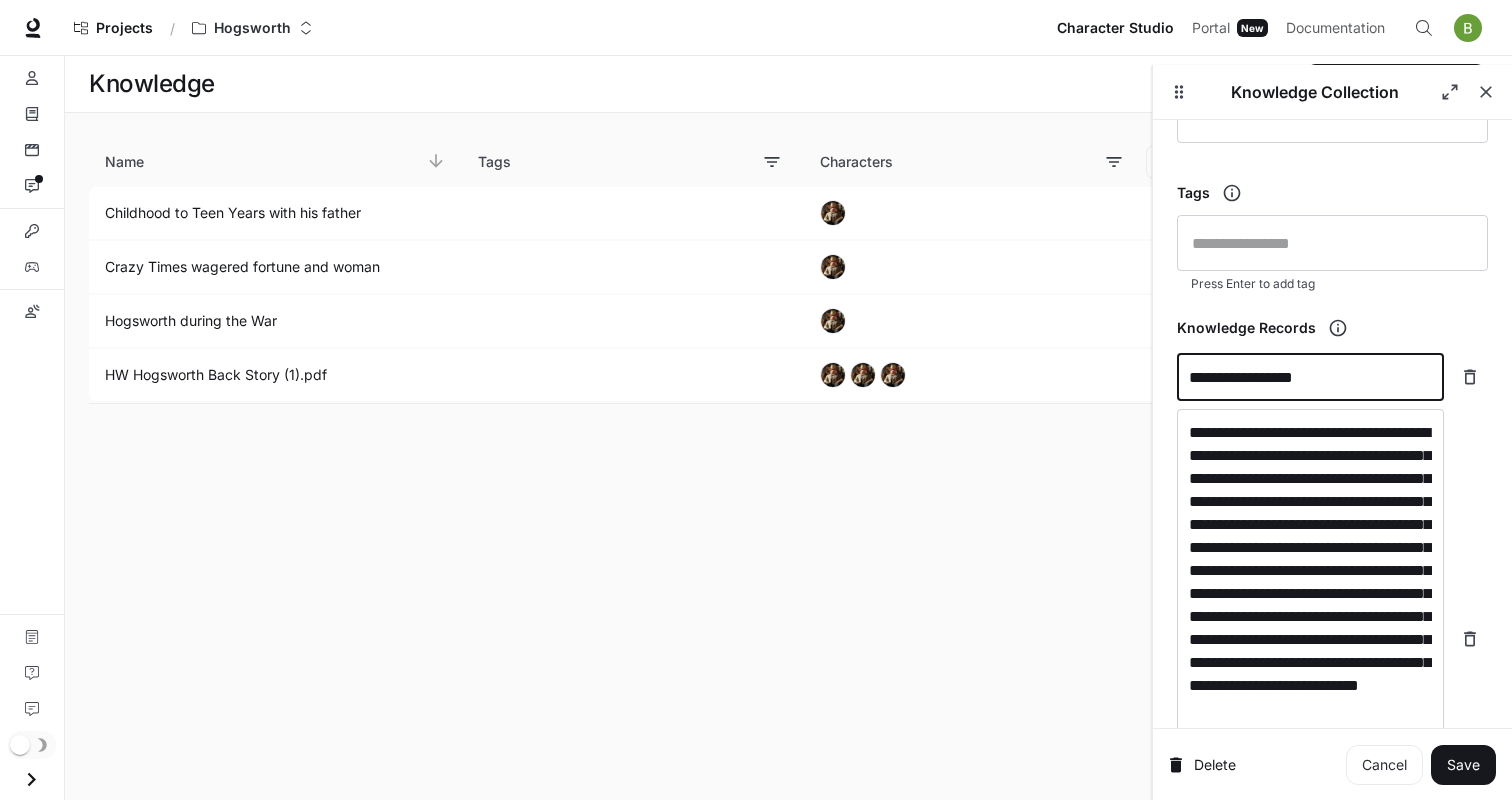 paste on "**********" 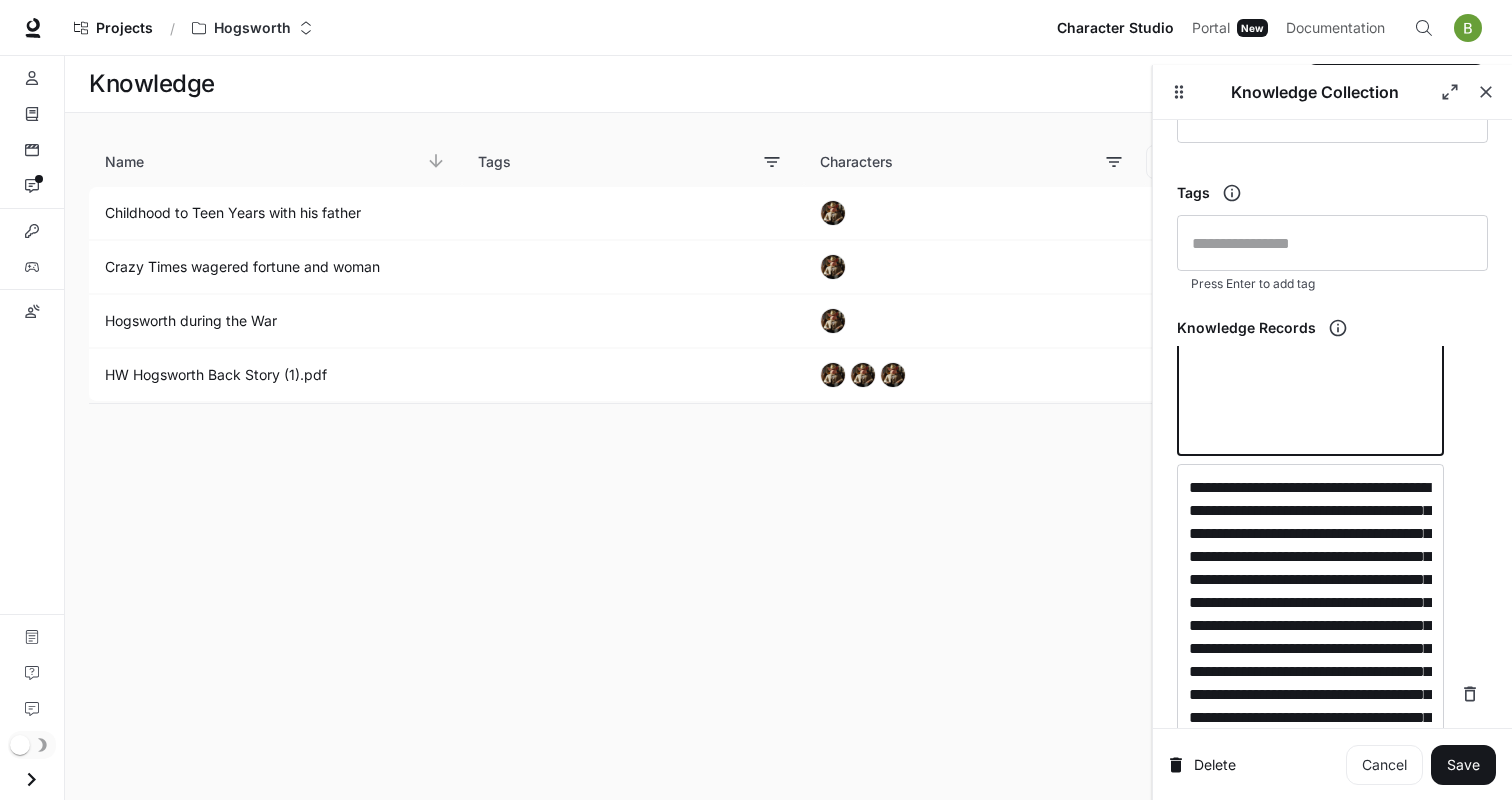 scroll, scrollTop: 408, scrollLeft: 0, axis: vertical 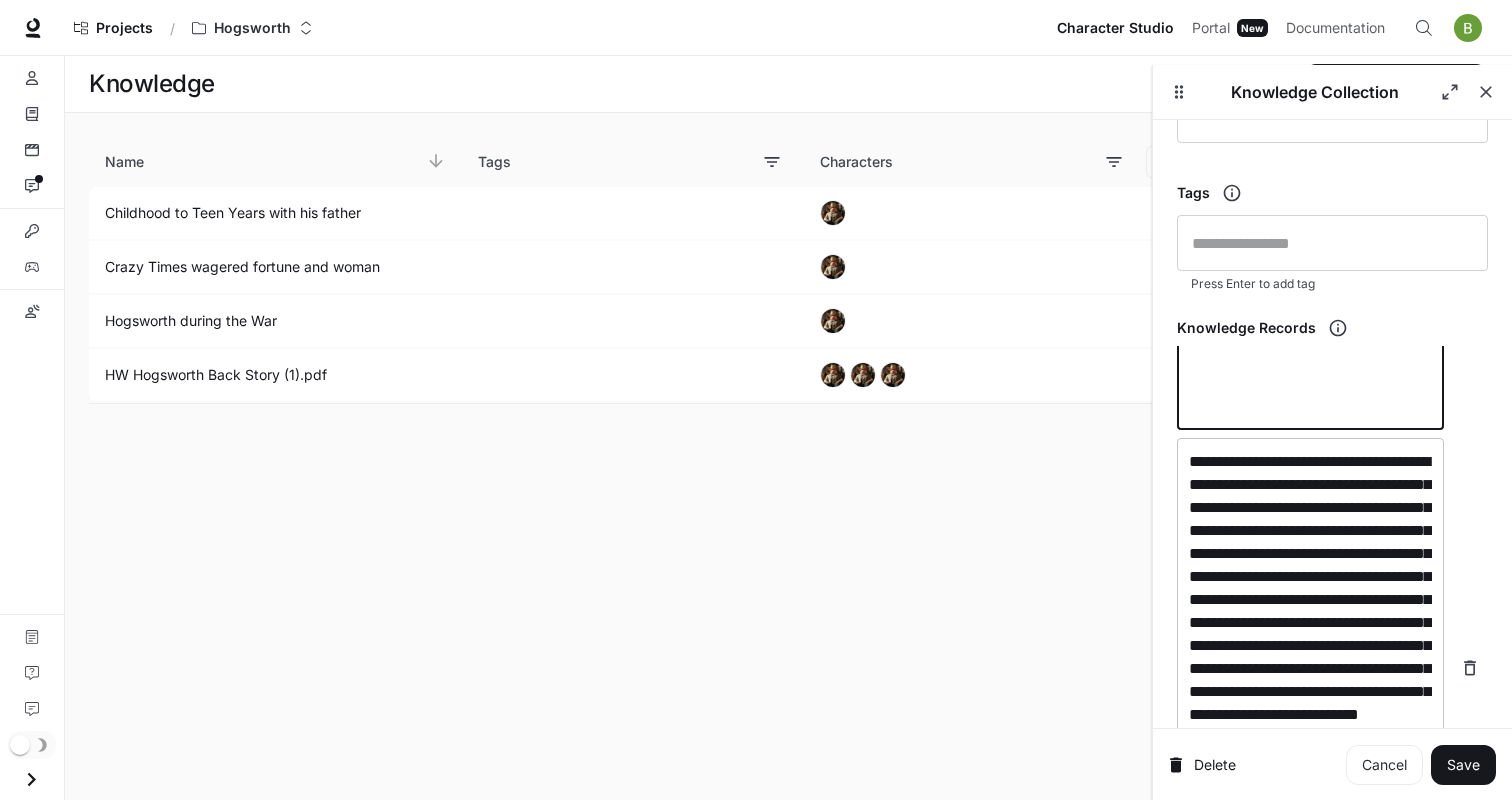 type on "**********" 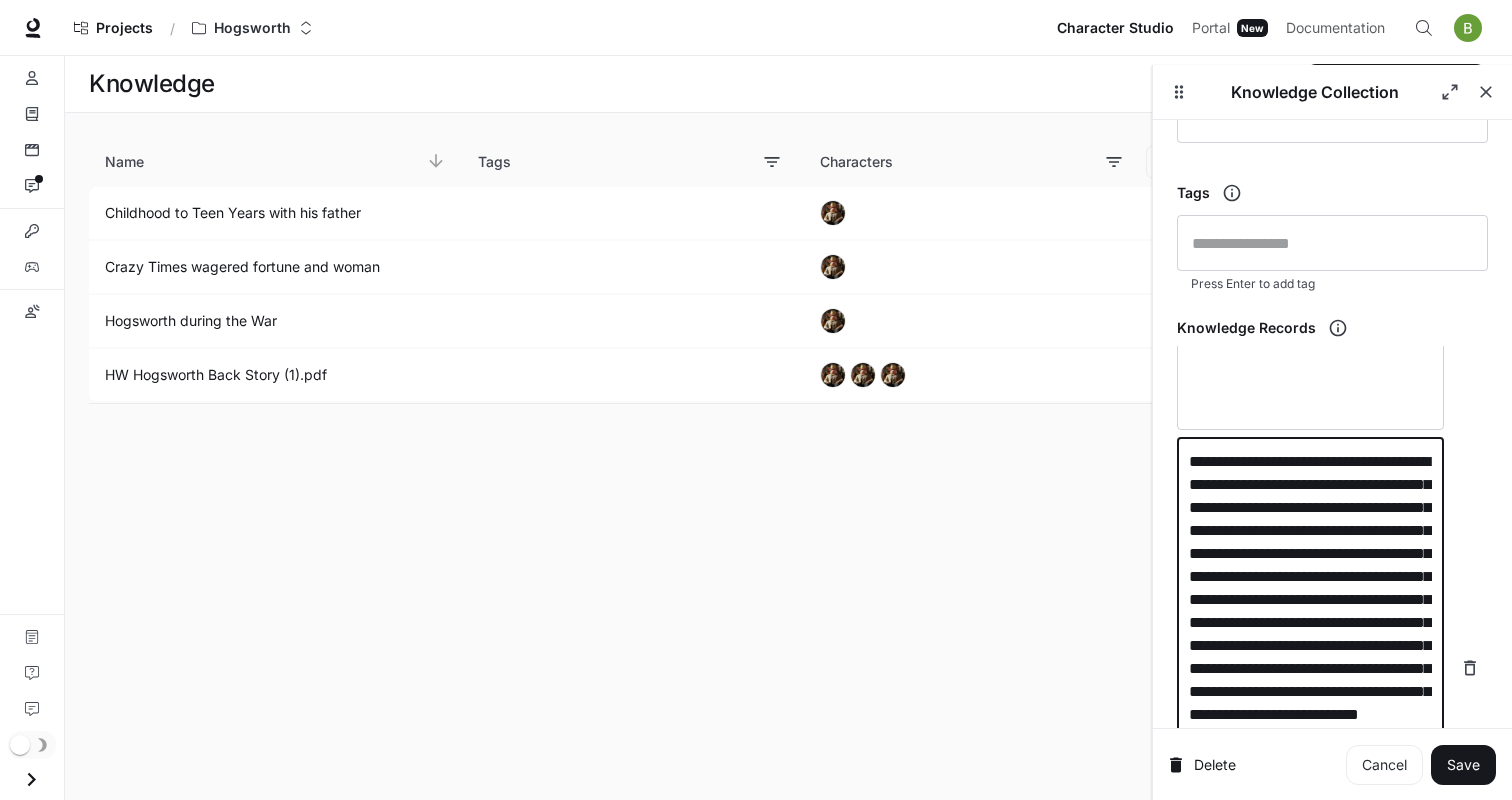 click on "**********" at bounding box center (1310, 668) 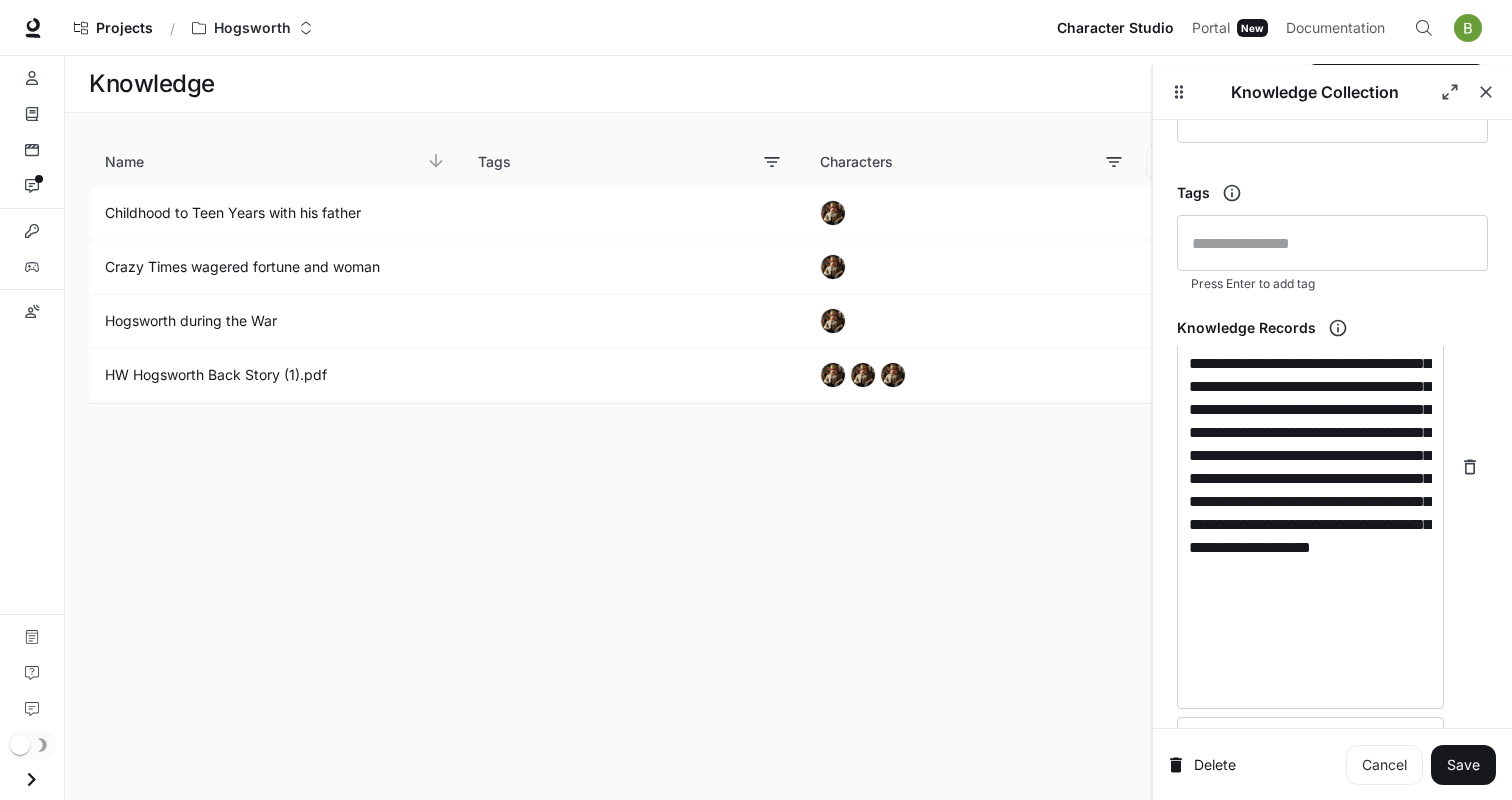 scroll, scrollTop: 288, scrollLeft: 0, axis: vertical 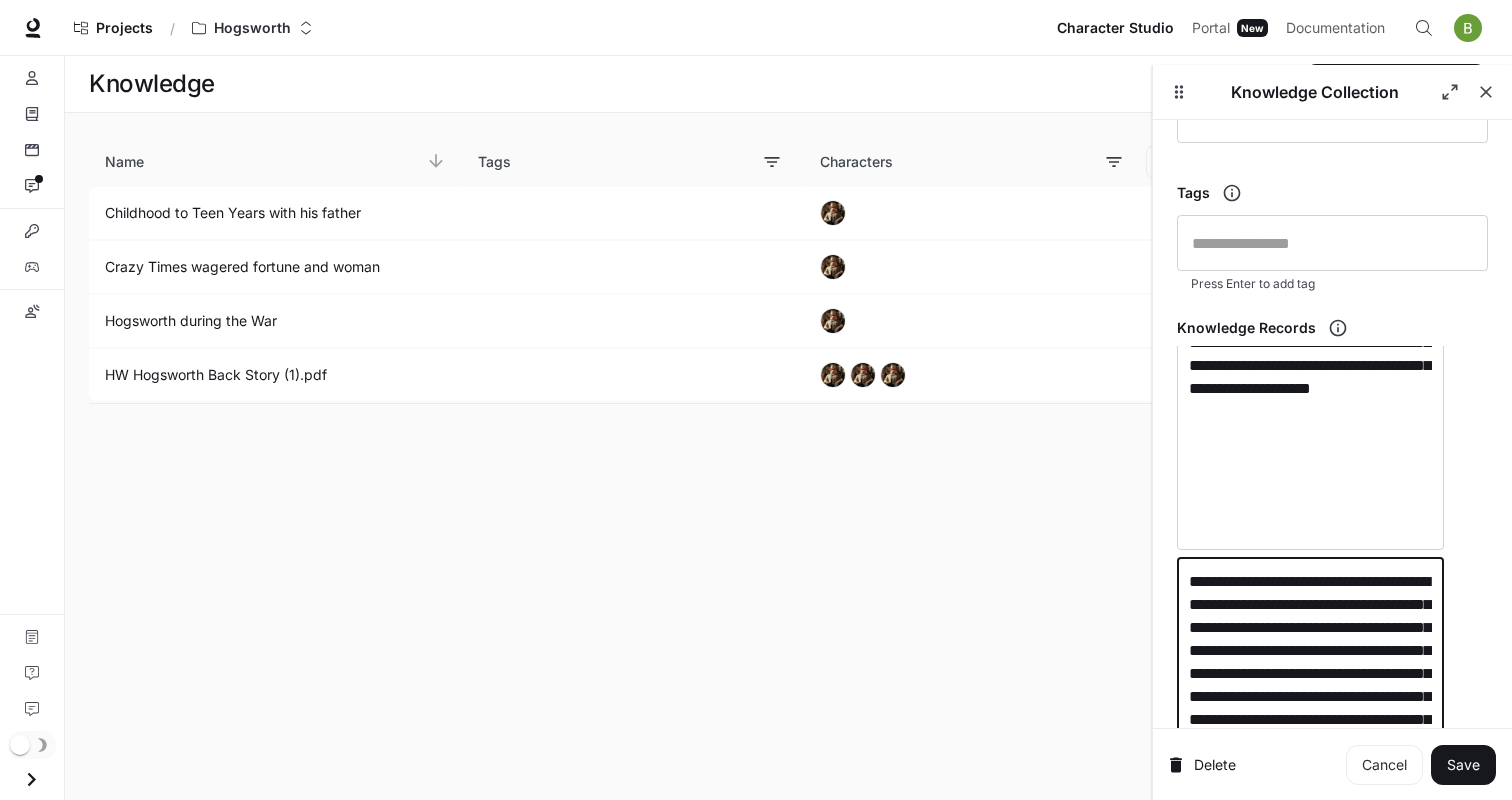 paste on "**********" 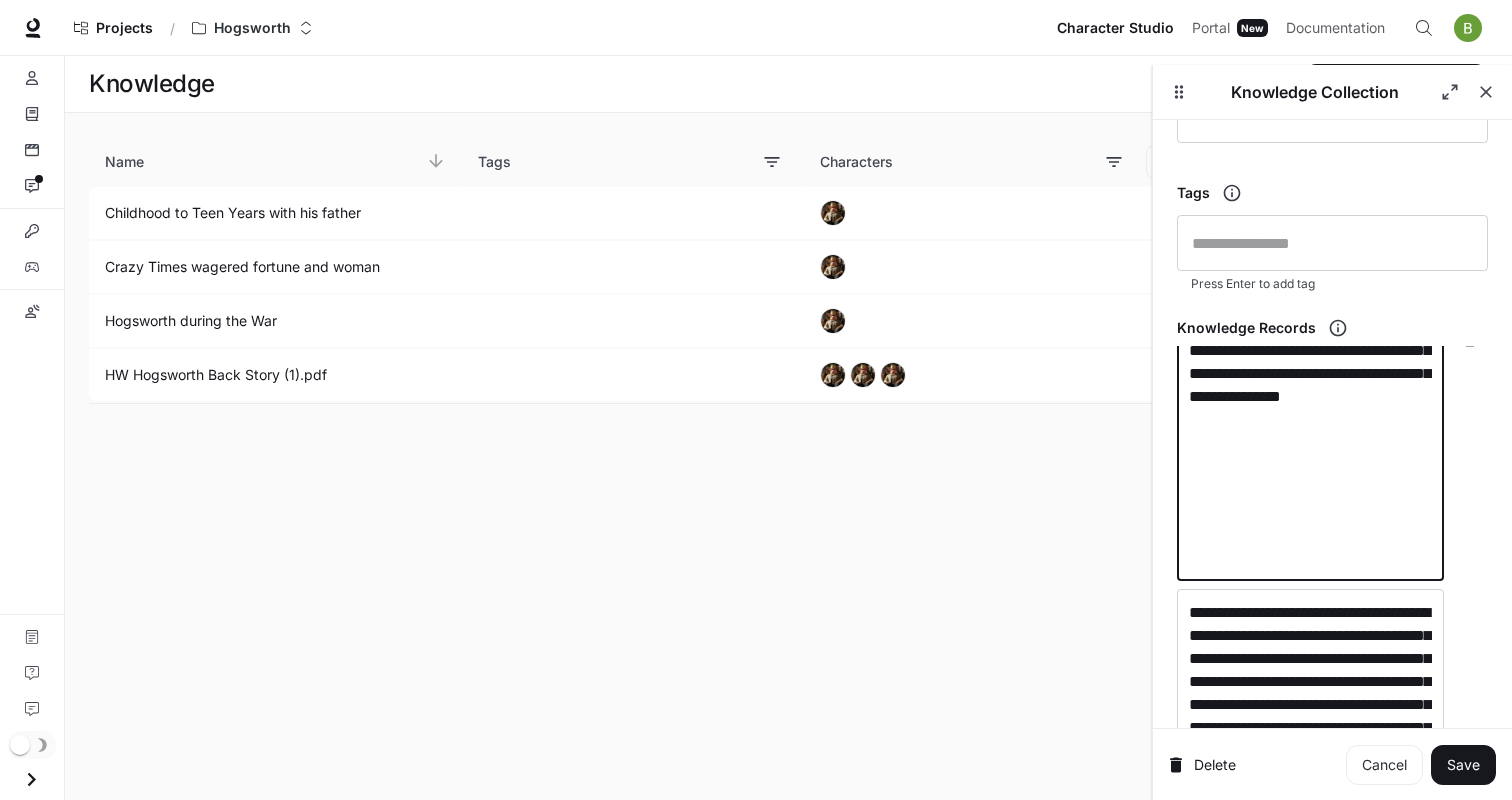 scroll, scrollTop: 894, scrollLeft: 0, axis: vertical 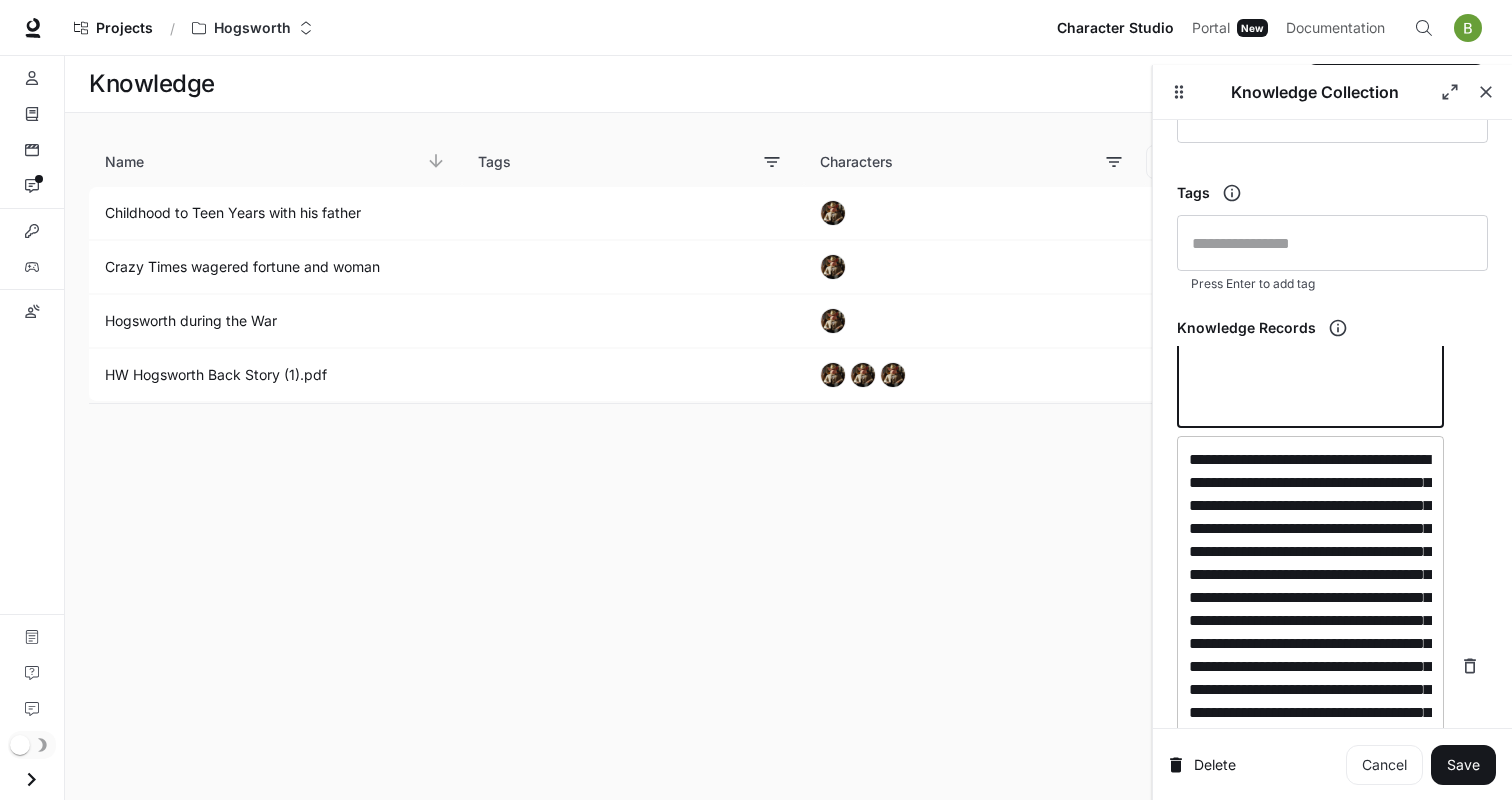 type on "**********" 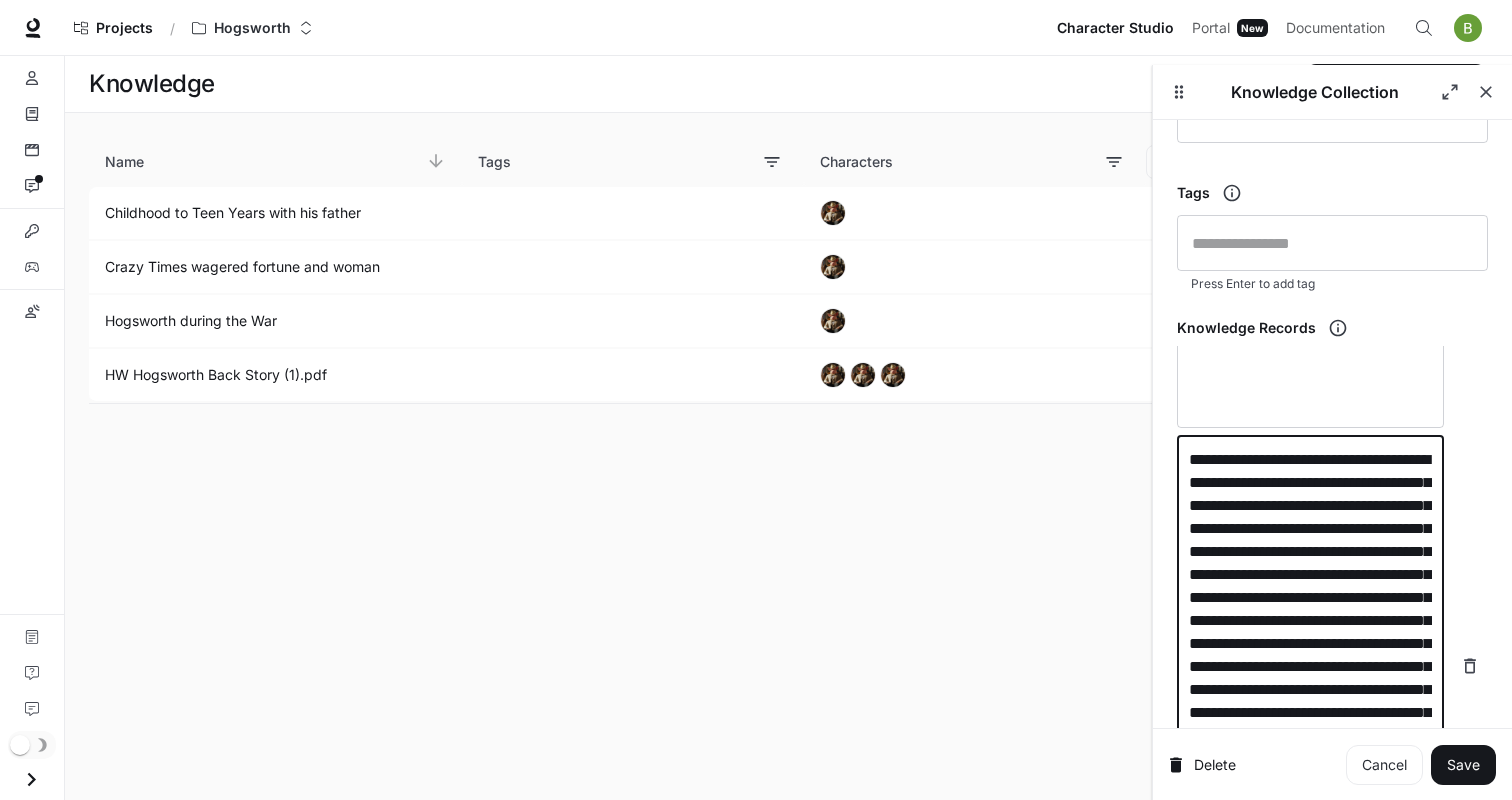 click on "**********" at bounding box center (1310, 666) 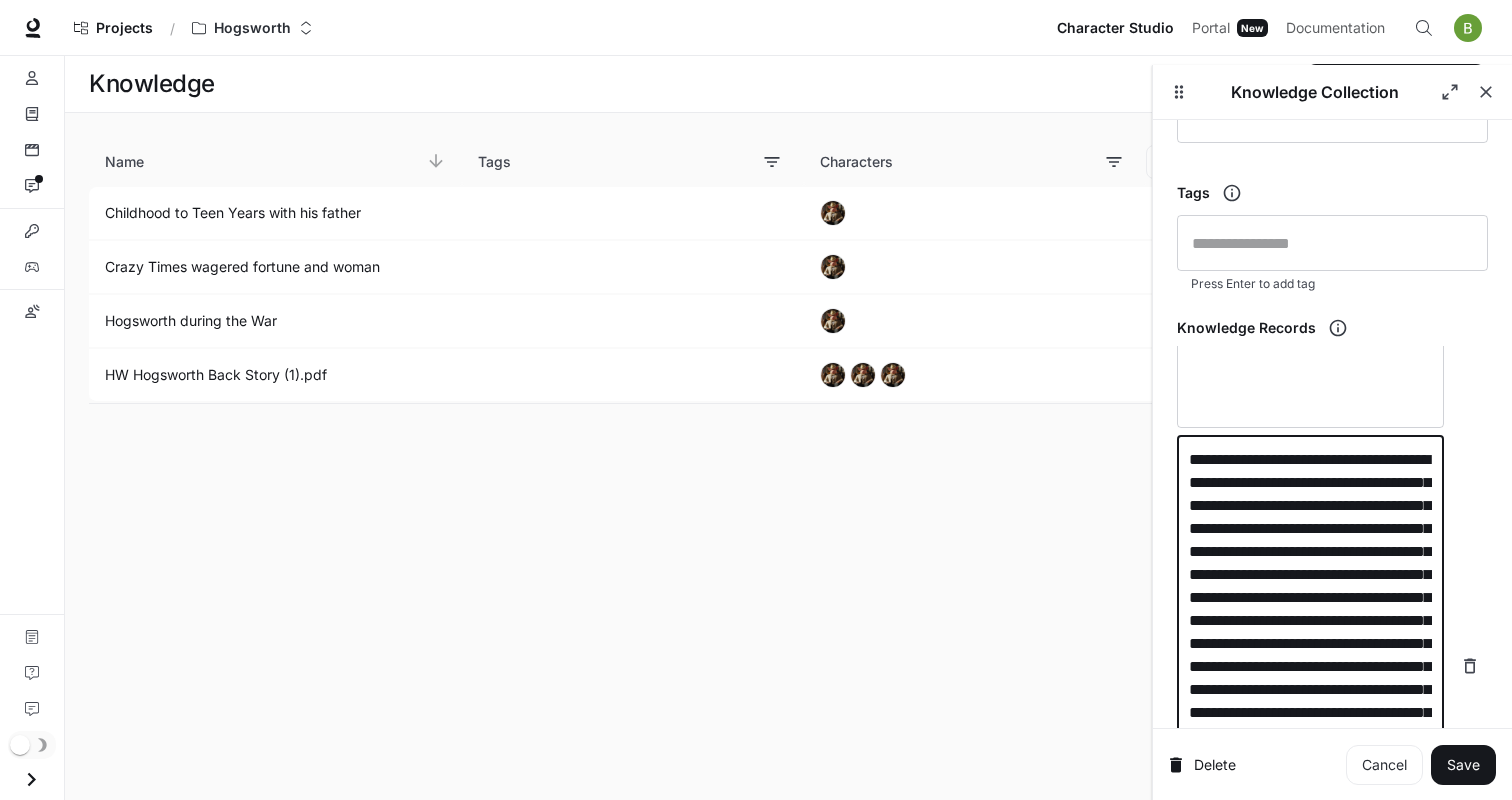 click on "**********" at bounding box center [1310, 666] 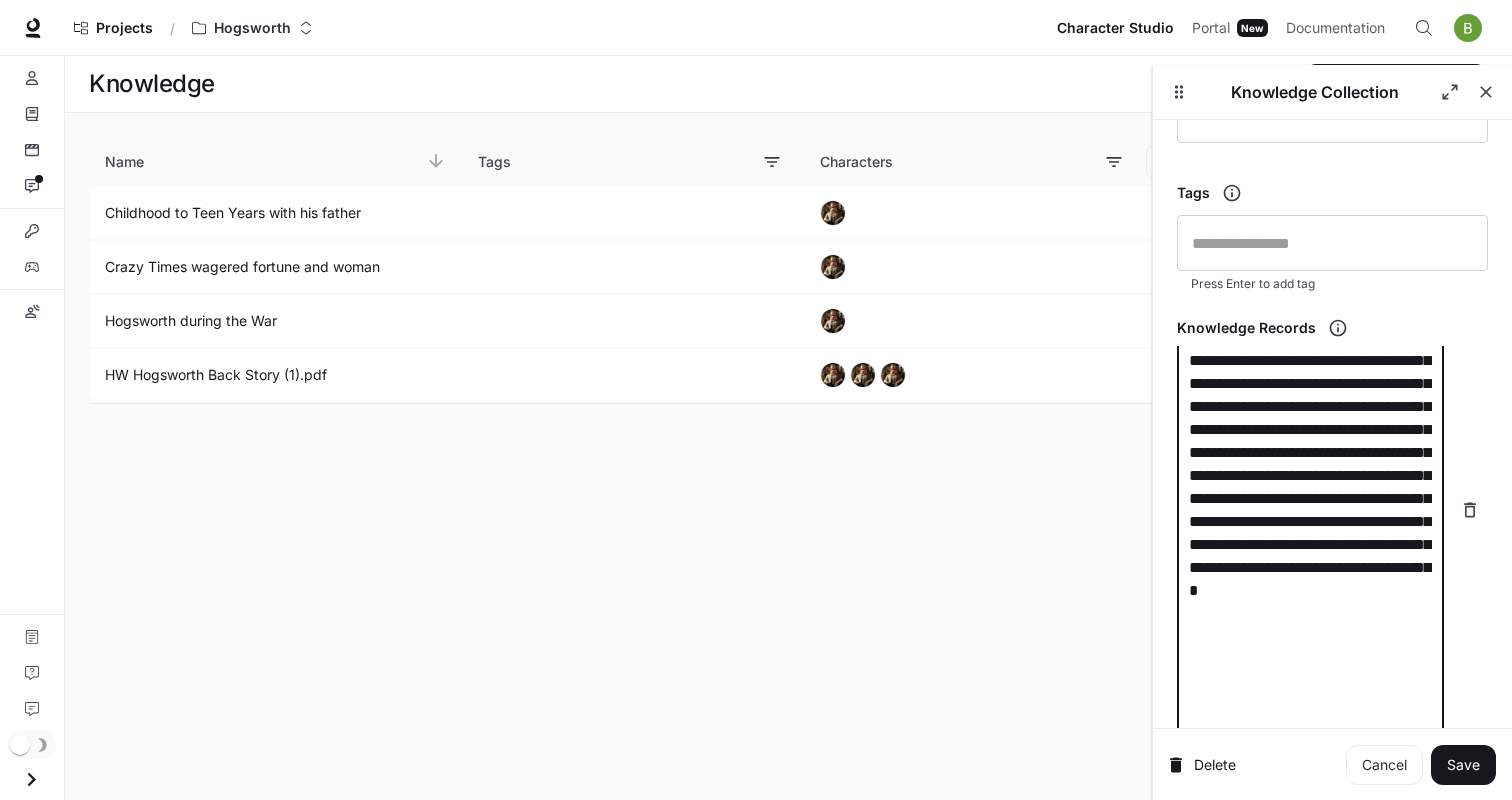 type on "**********" 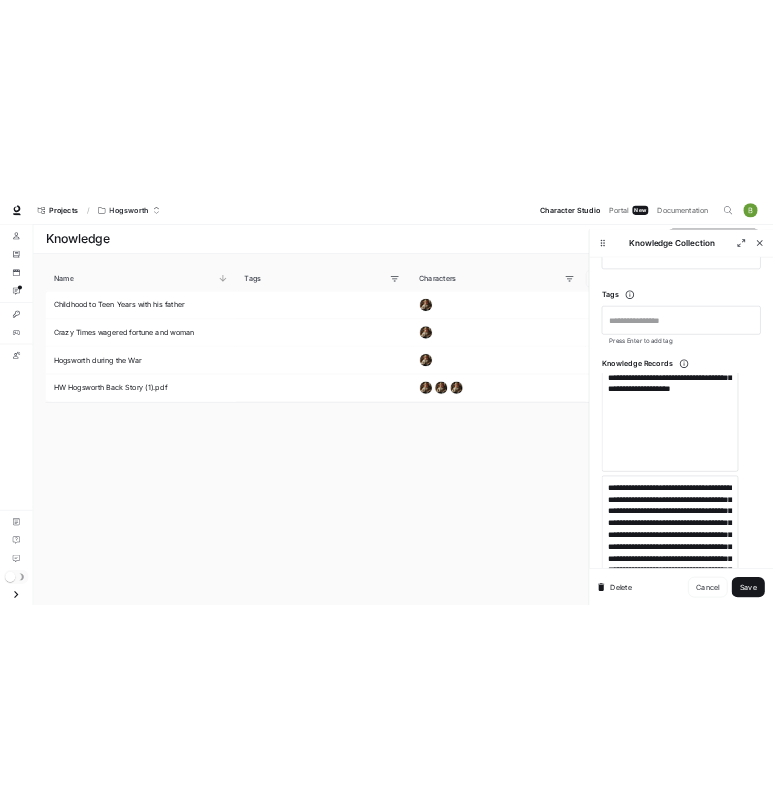 scroll, scrollTop: 328, scrollLeft: 0, axis: vertical 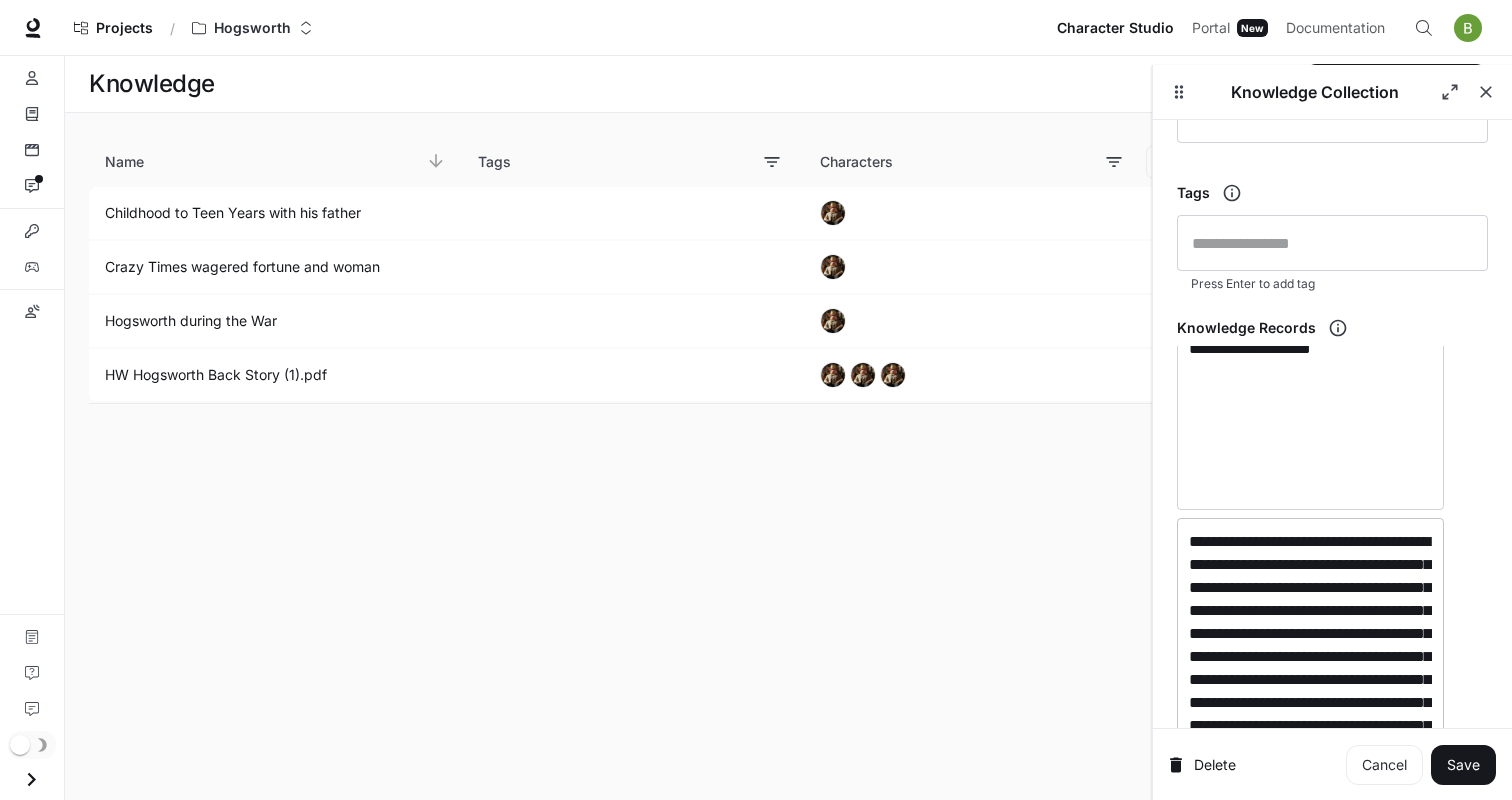 click on "**********" at bounding box center [1310, 760] 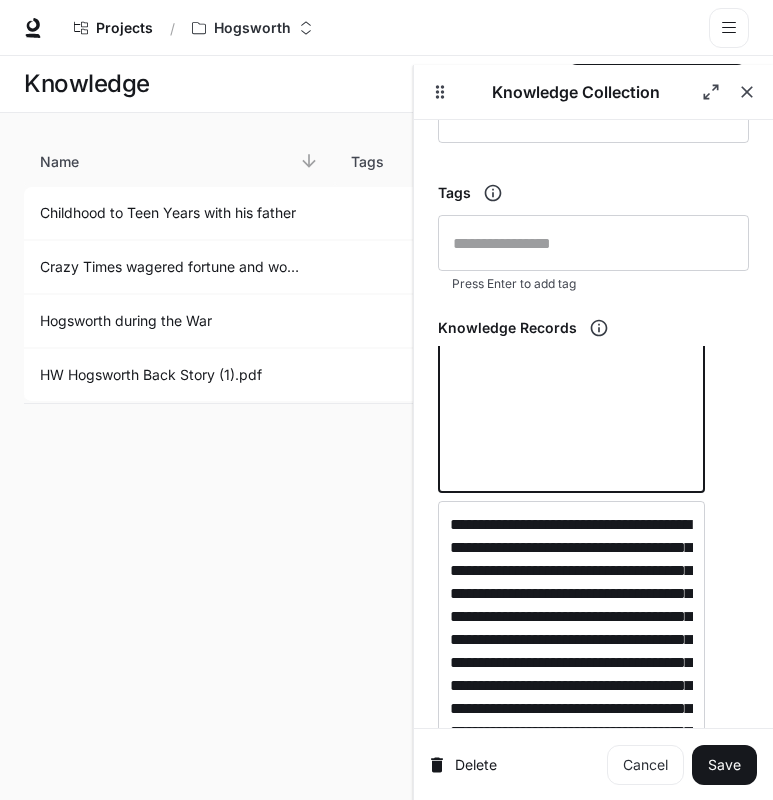 scroll, scrollTop: 910, scrollLeft: 0, axis: vertical 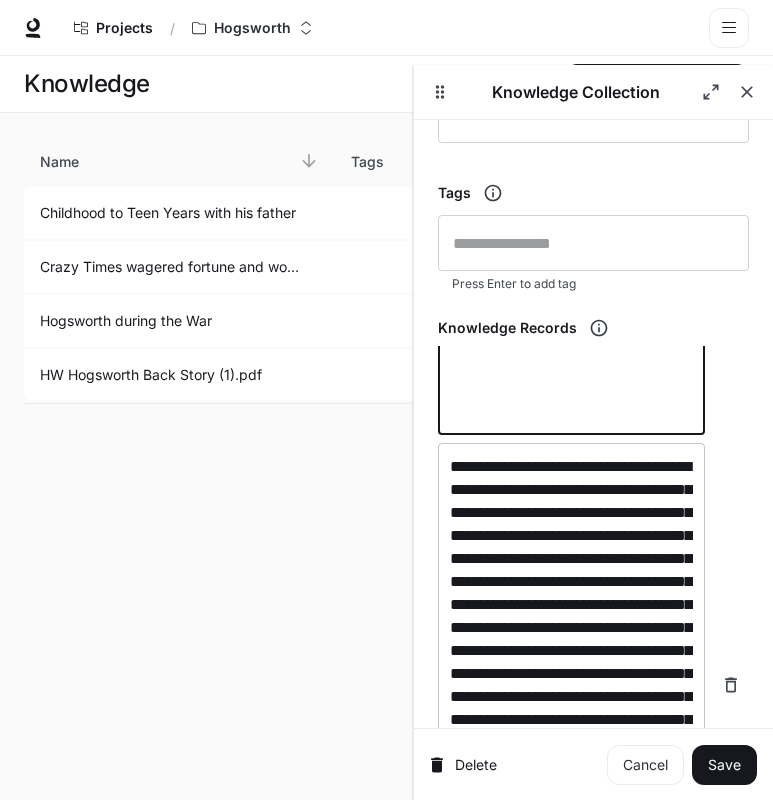 type on "**********" 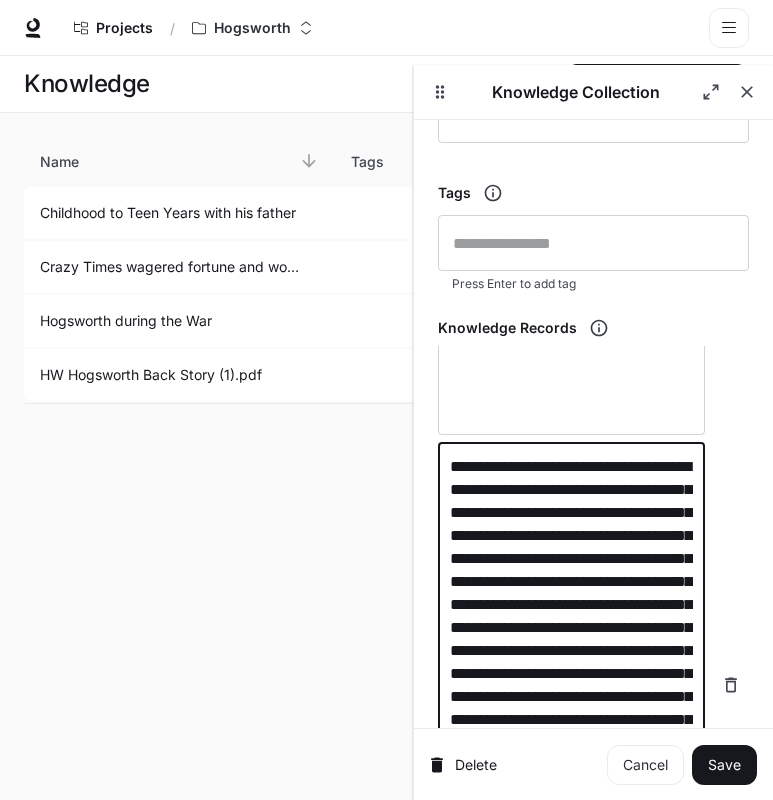 click on "**********" at bounding box center (571, 685) 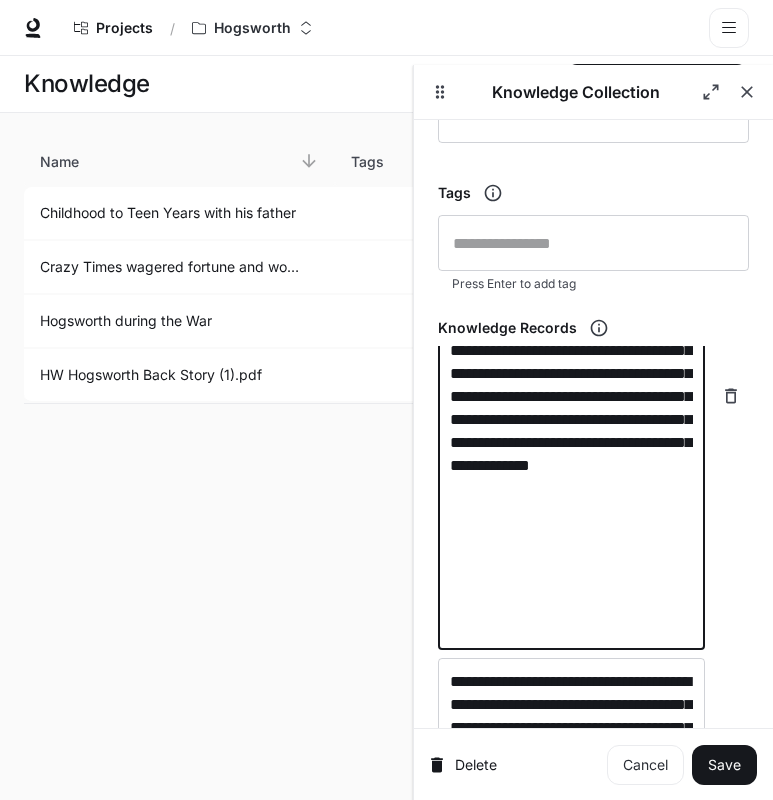 scroll, scrollTop: 1374, scrollLeft: 0, axis: vertical 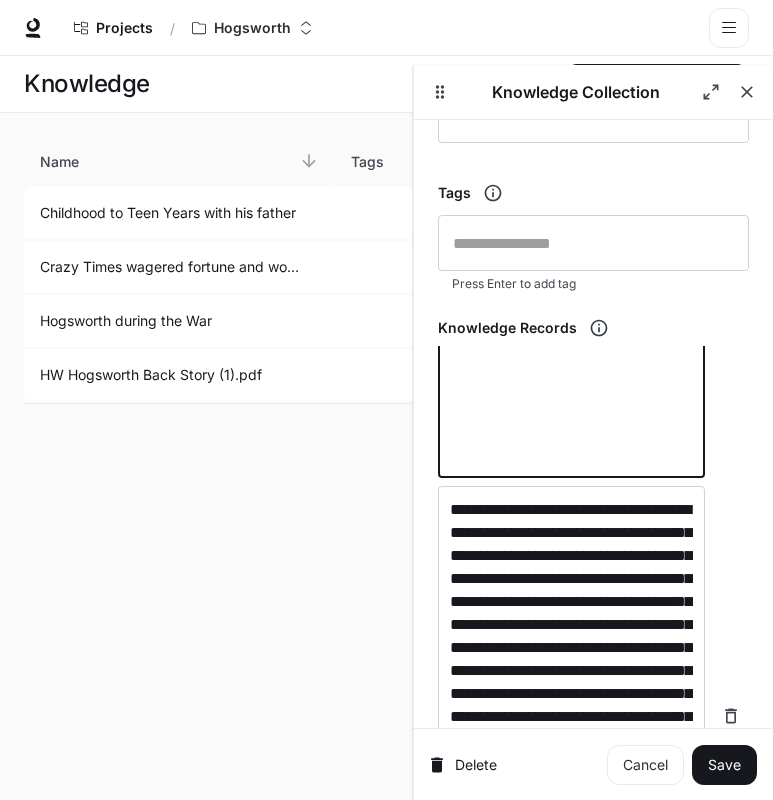 type on "**********" 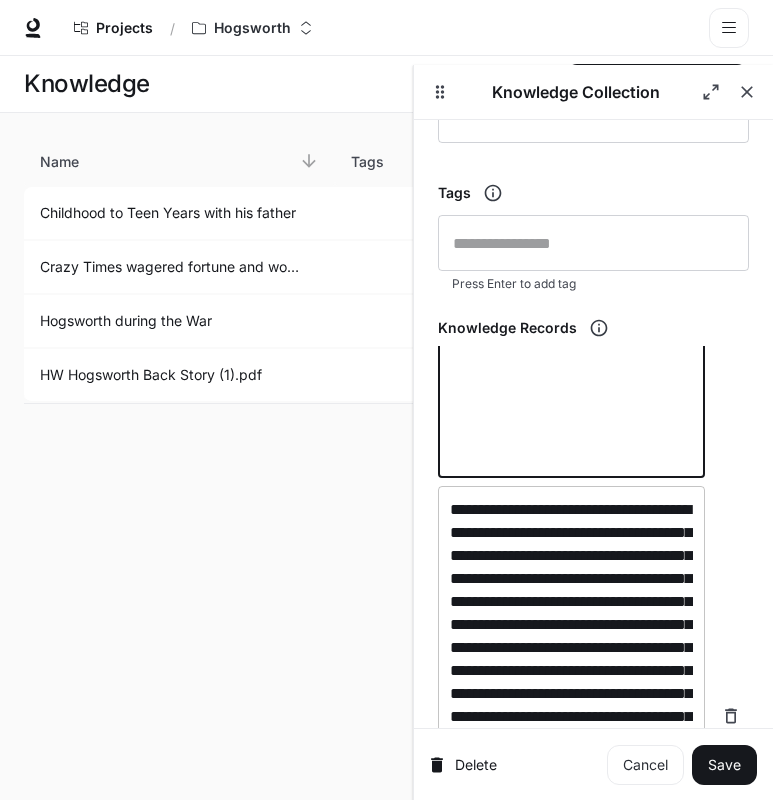 click on "**********" at bounding box center (571, 716) 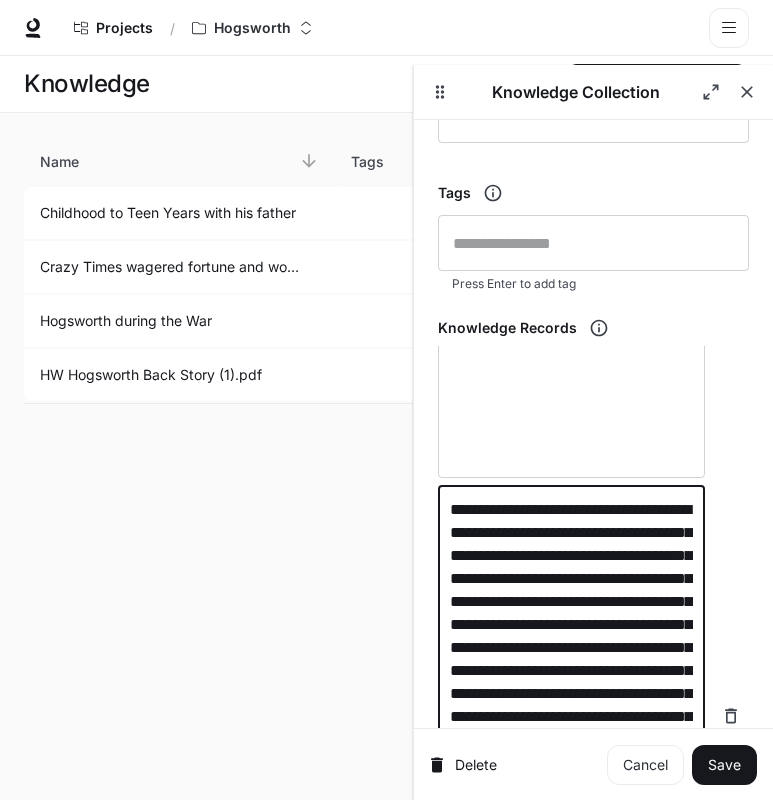 paste on "**********" 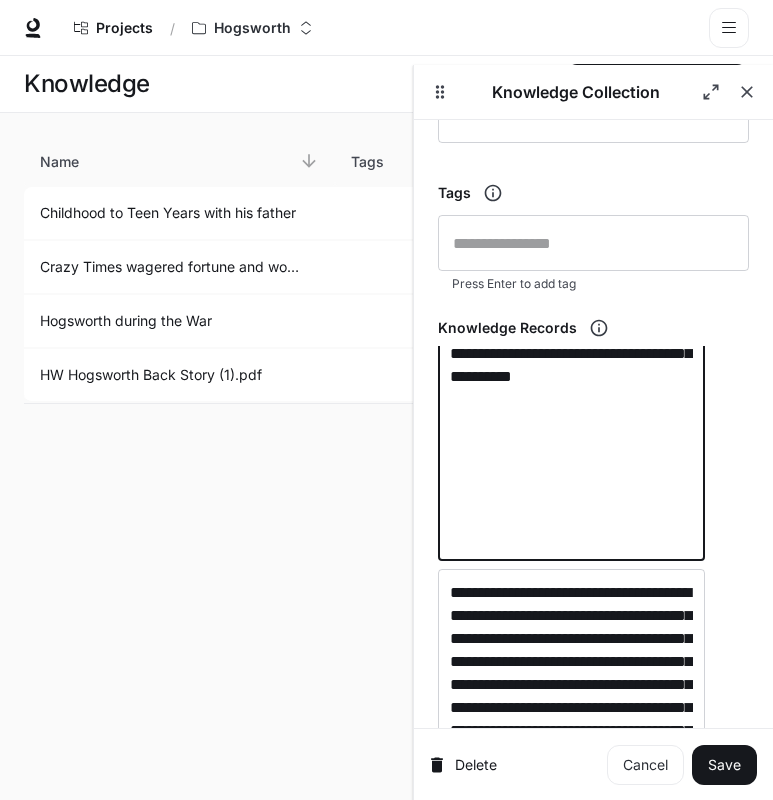 scroll, scrollTop: 1848, scrollLeft: 0, axis: vertical 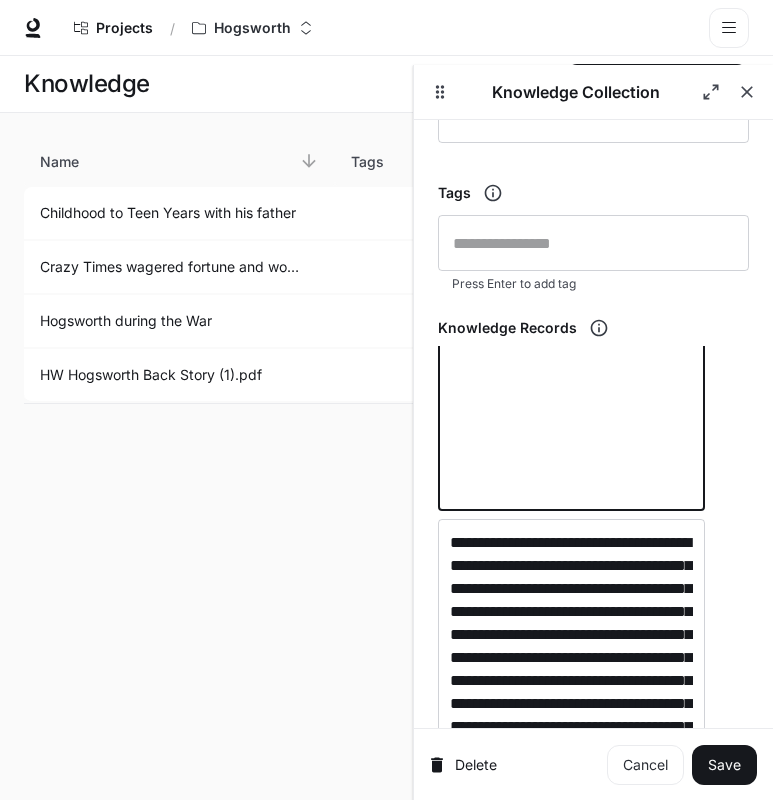 type on "**********" 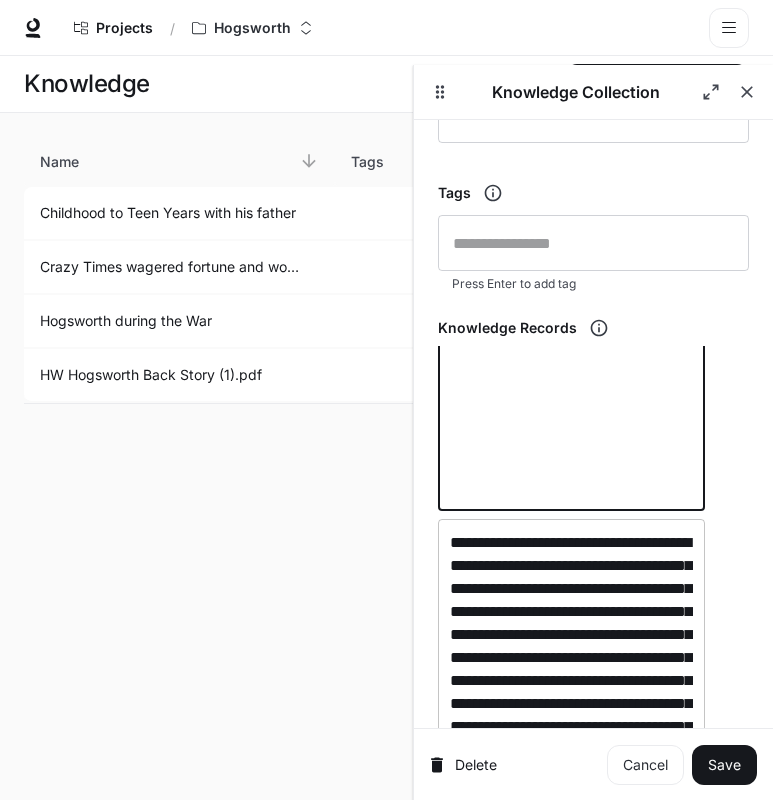 click on "**********" at bounding box center (571, 761) 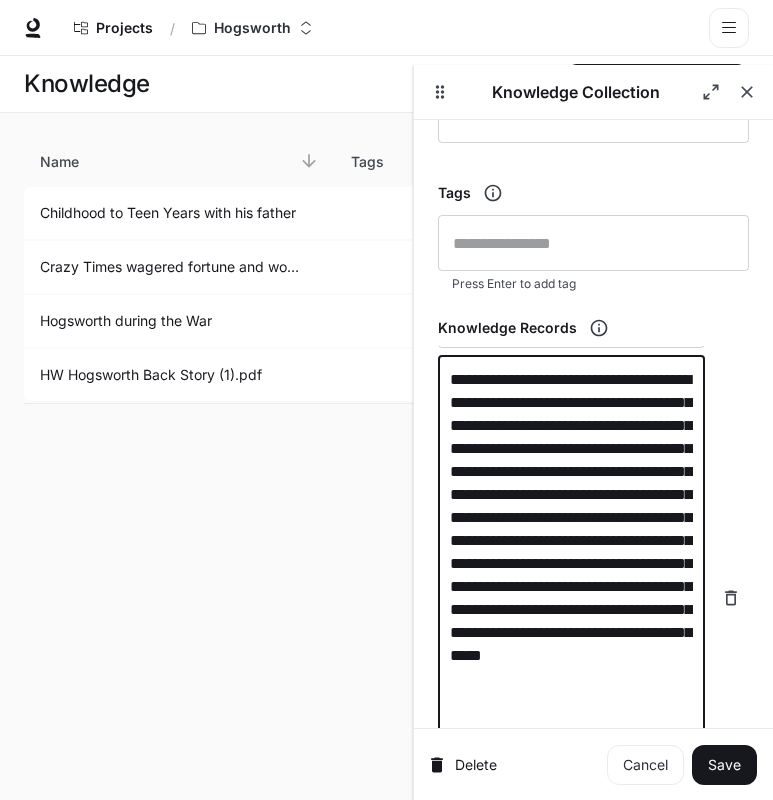 scroll, scrollTop: 2013, scrollLeft: 0, axis: vertical 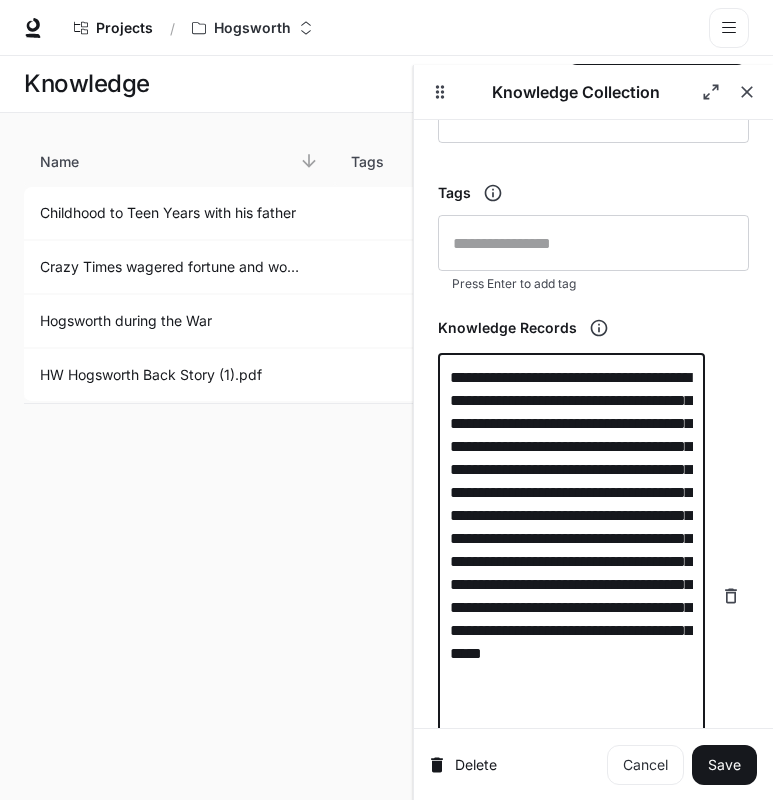 paste on "**********" 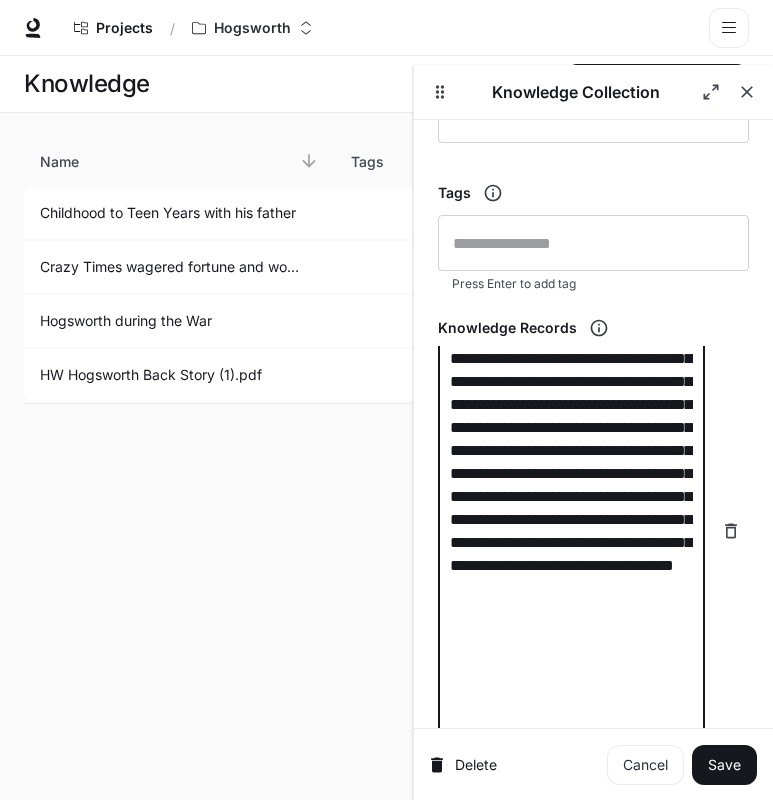 scroll, scrollTop: 2205, scrollLeft: 0, axis: vertical 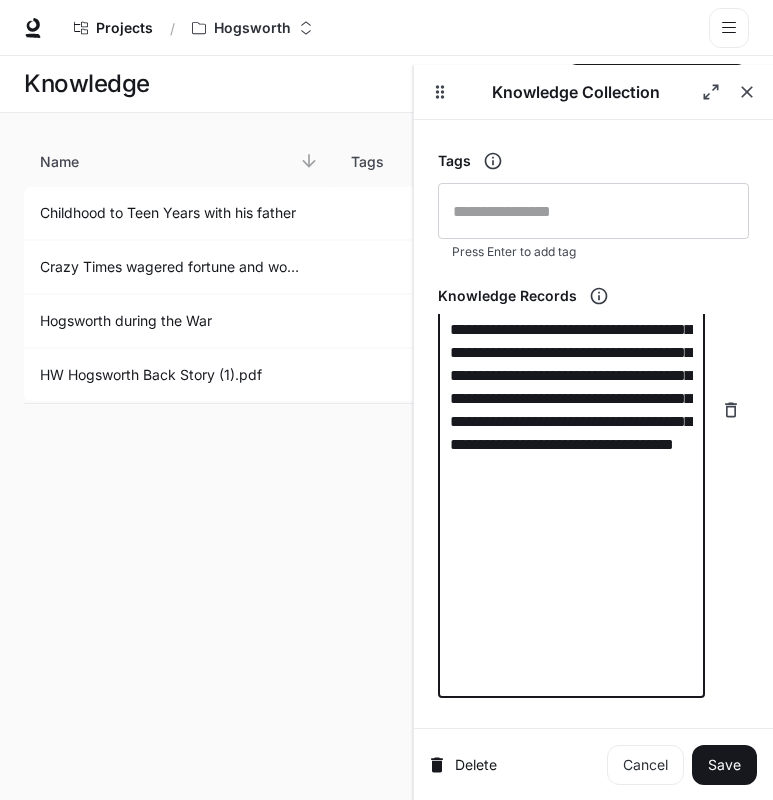 click on "**********" at bounding box center [571, 410] 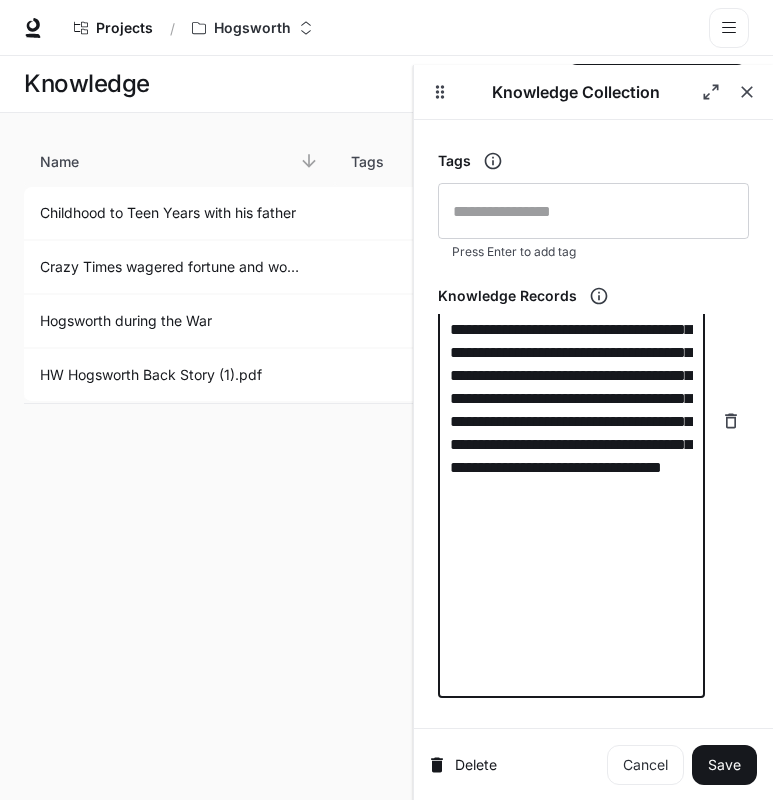 scroll, scrollTop: 2159, scrollLeft: 0, axis: vertical 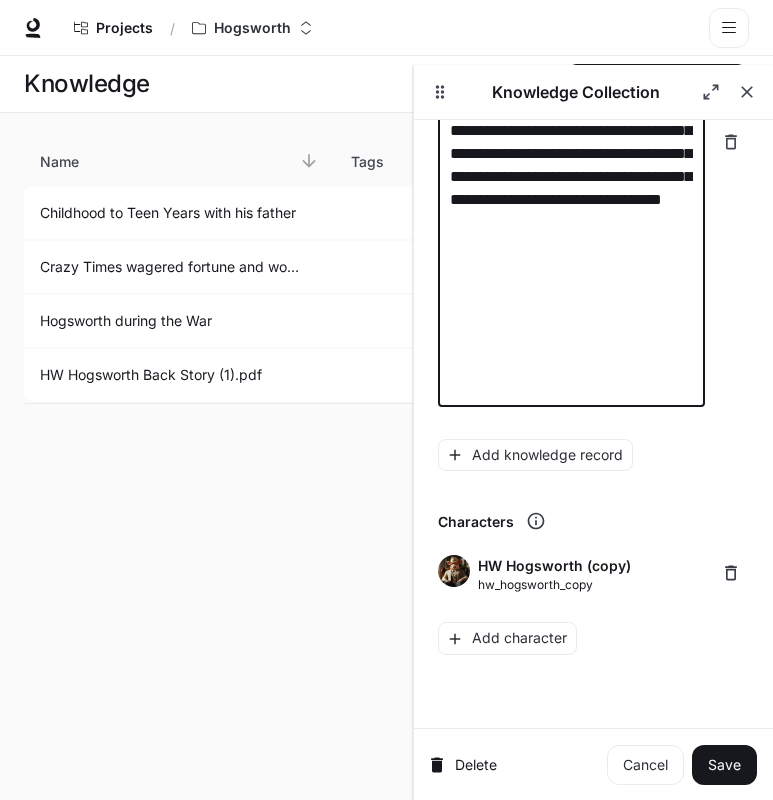 type on "**********" 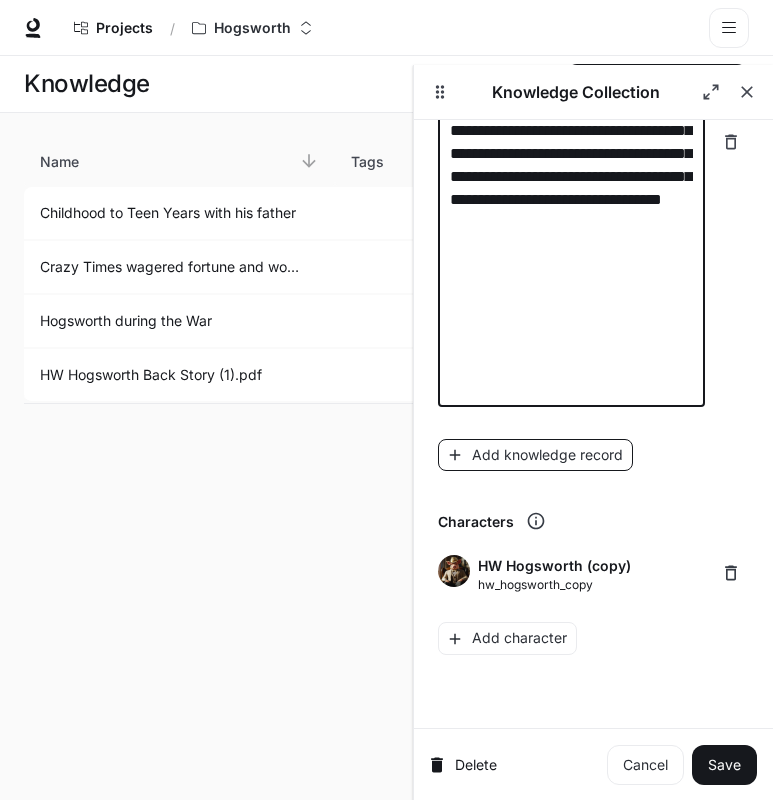 click on "Add knowledge record" at bounding box center [535, 455] 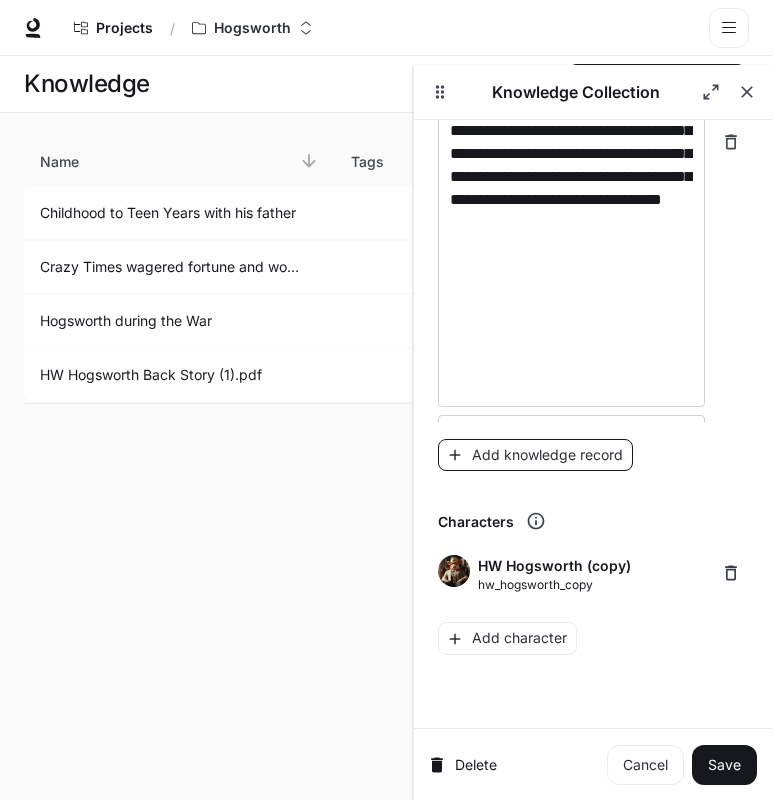 scroll, scrollTop: 2214, scrollLeft: 0, axis: vertical 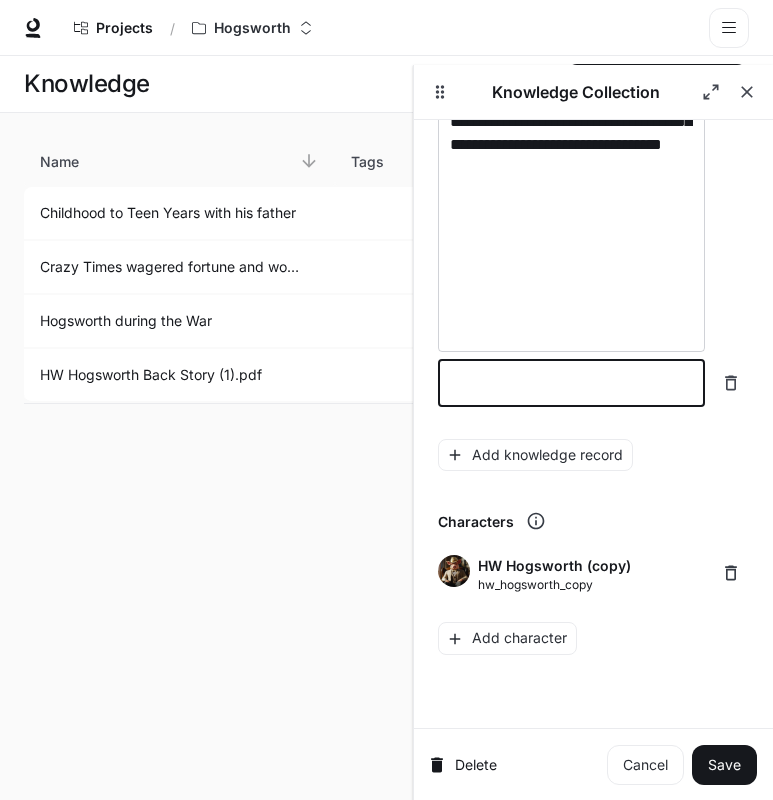 click at bounding box center (571, 383) 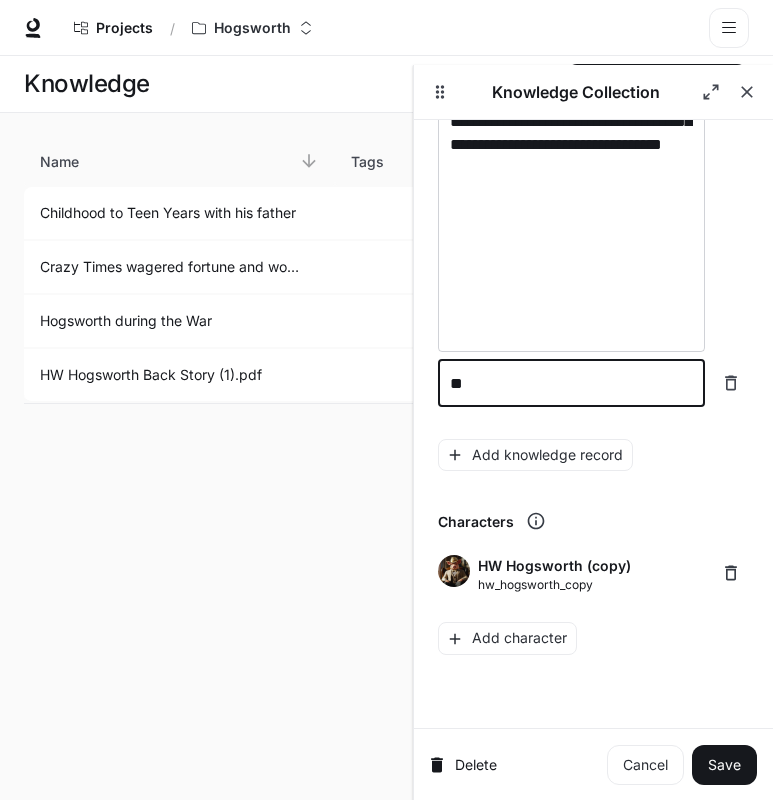 type on "*" 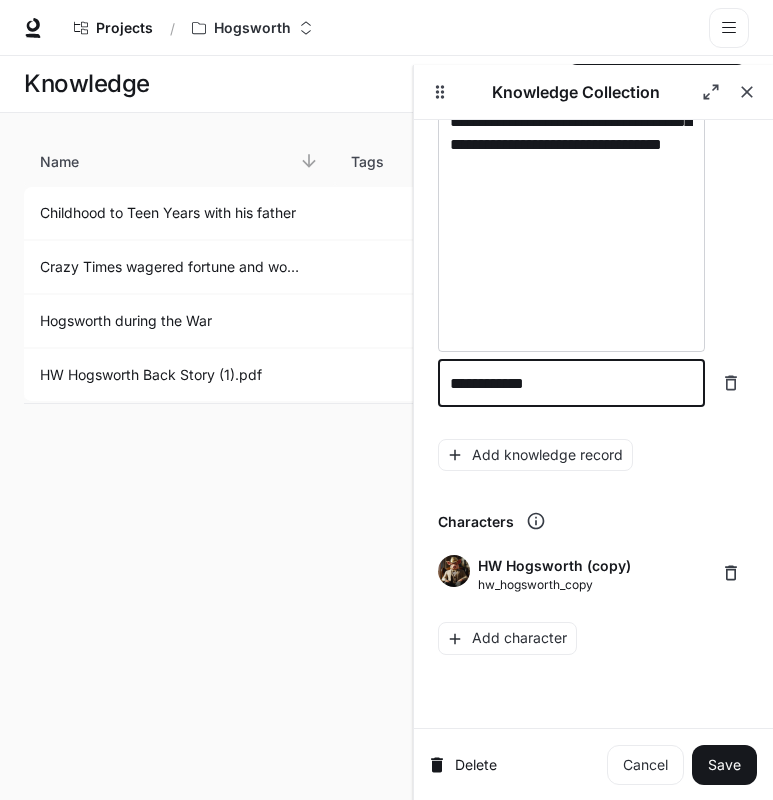 type on "**********" 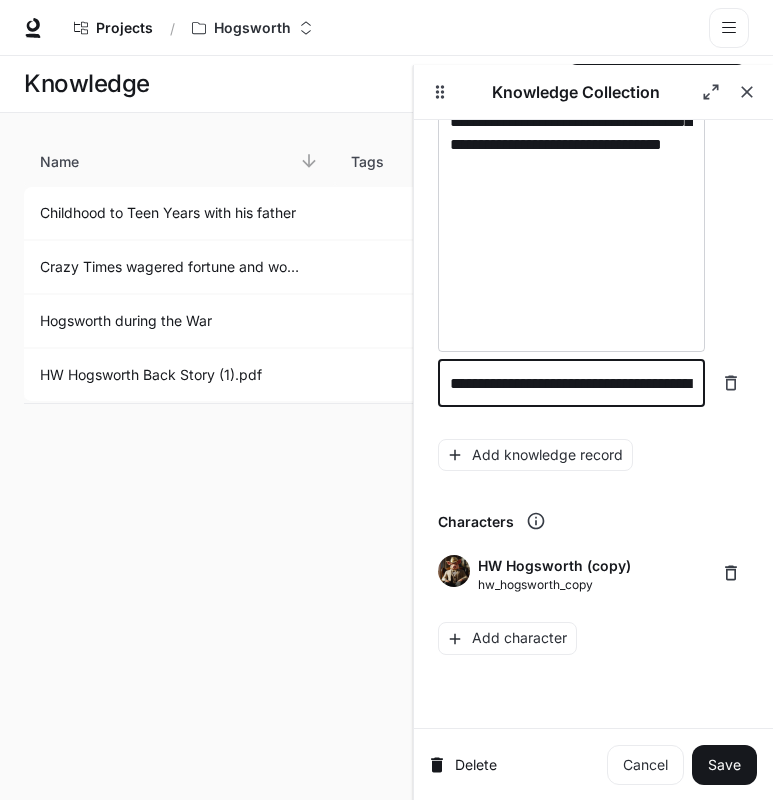 scroll, scrollTop: 1777, scrollLeft: 0, axis: vertical 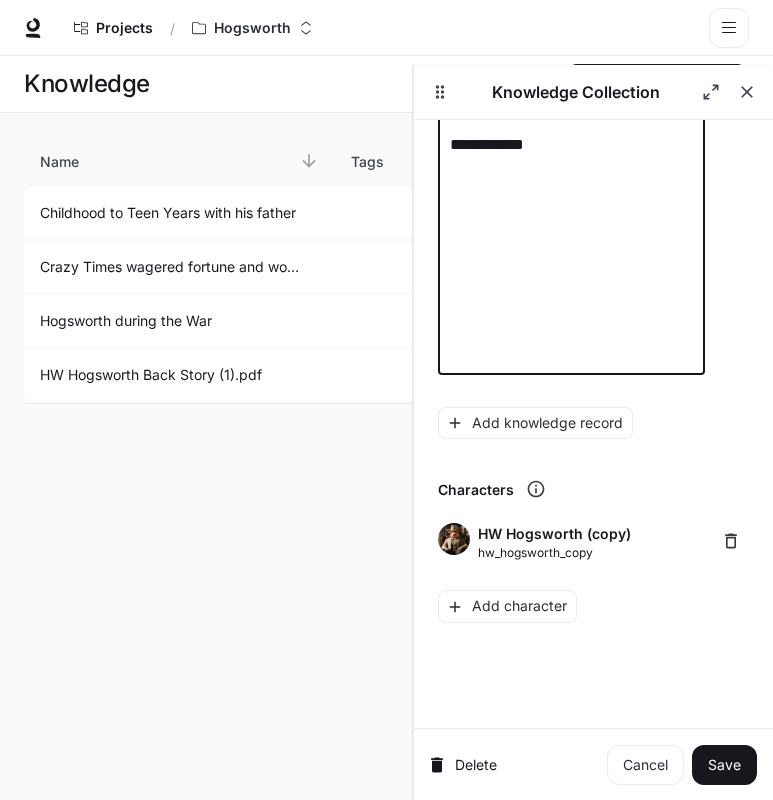 drag, startPoint x: 502, startPoint y: 350, endPoint x: 458, endPoint y: 177, distance: 178.5077 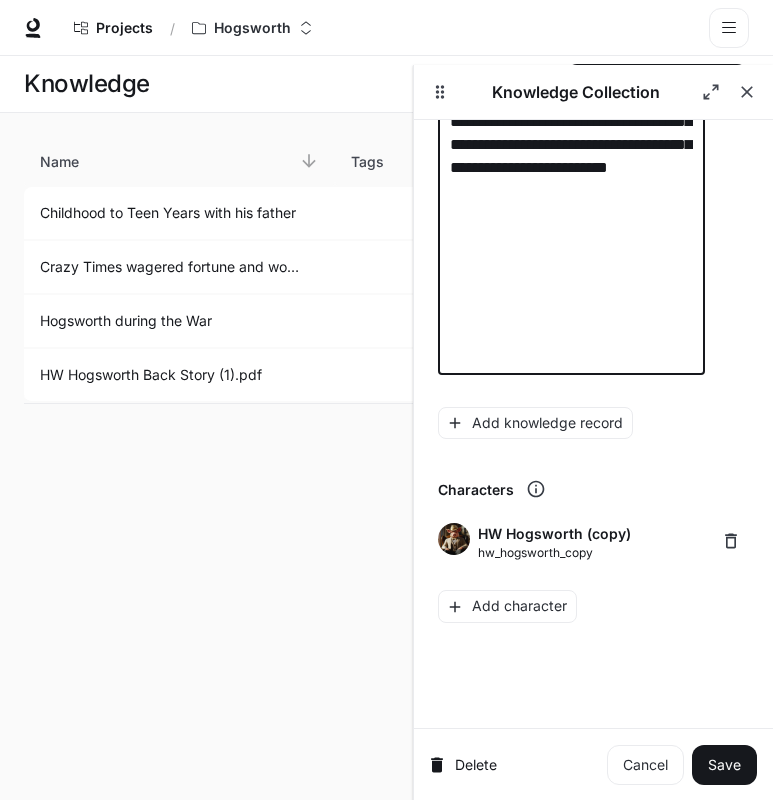 scroll, scrollTop: 2689, scrollLeft: 0, axis: vertical 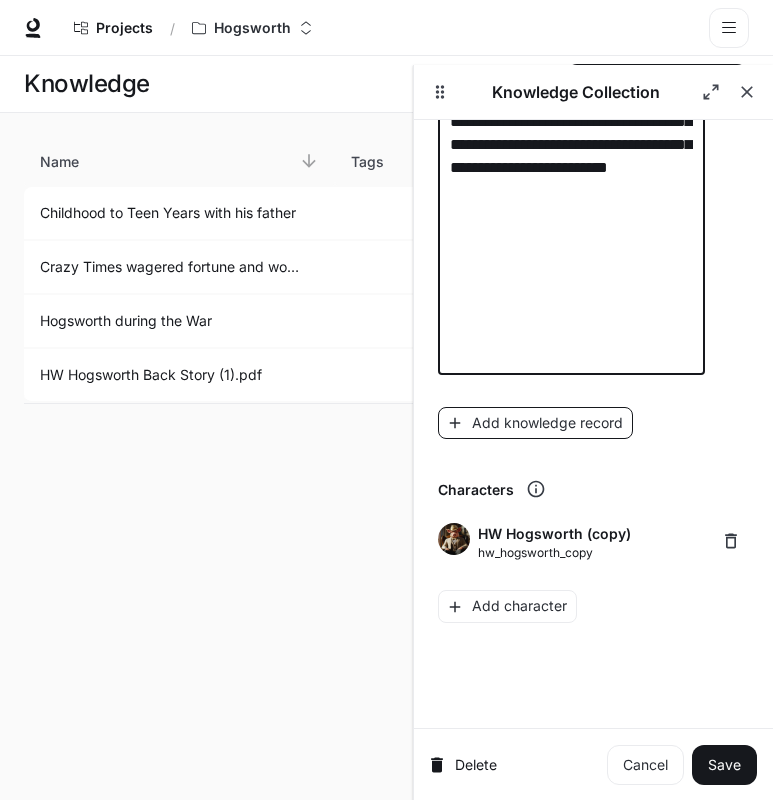 type on "**********" 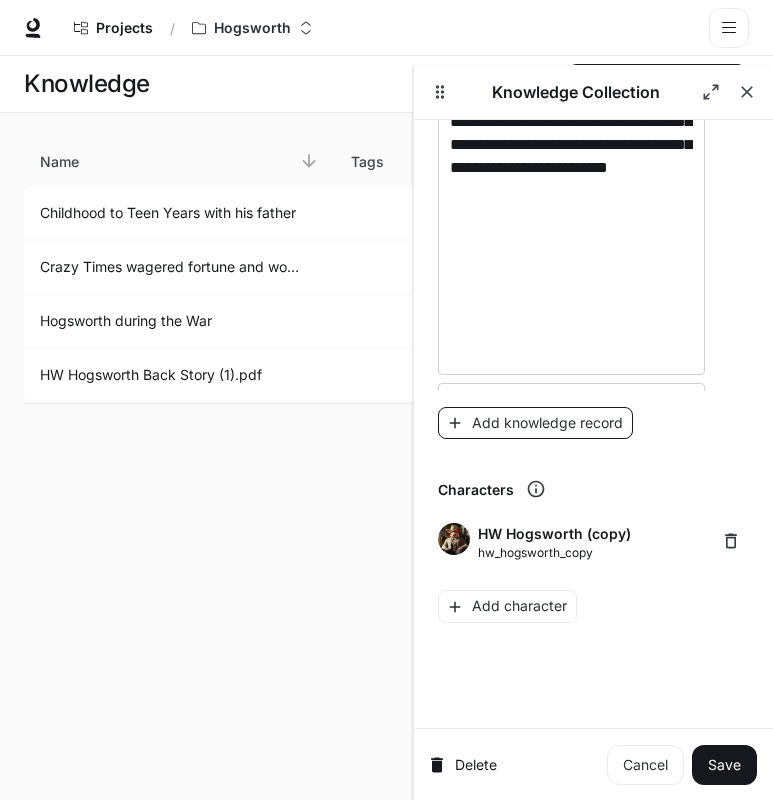 scroll, scrollTop: 2744, scrollLeft: 0, axis: vertical 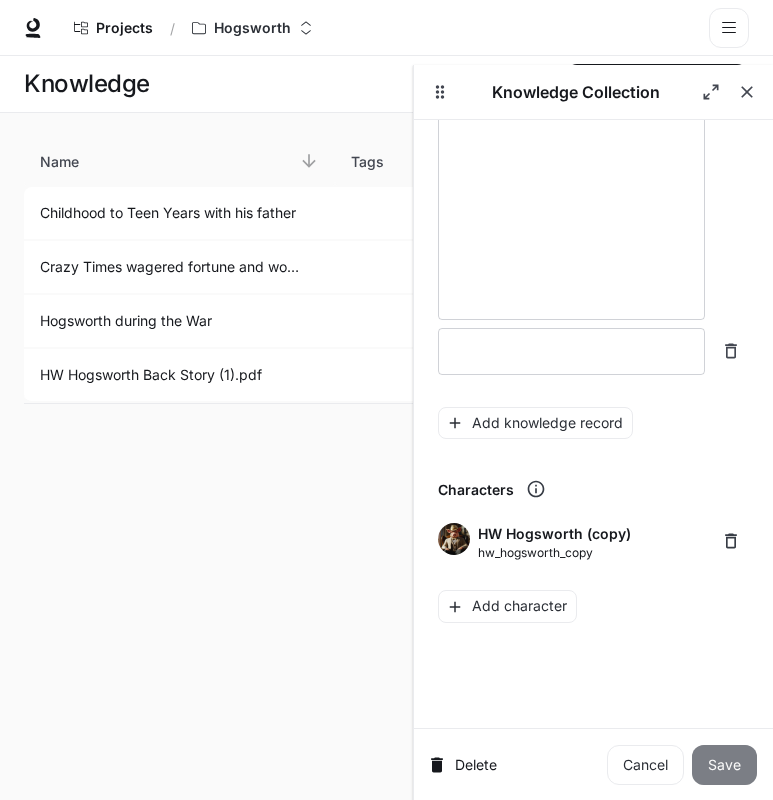 click on "Save" at bounding box center (724, 765) 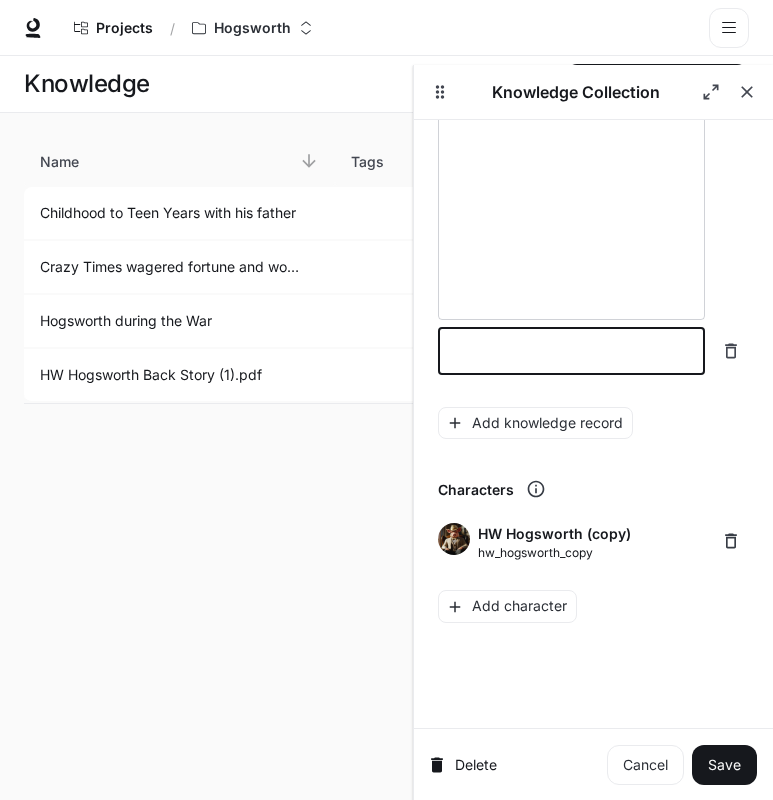 scroll, scrollTop: 480, scrollLeft: 0, axis: vertical 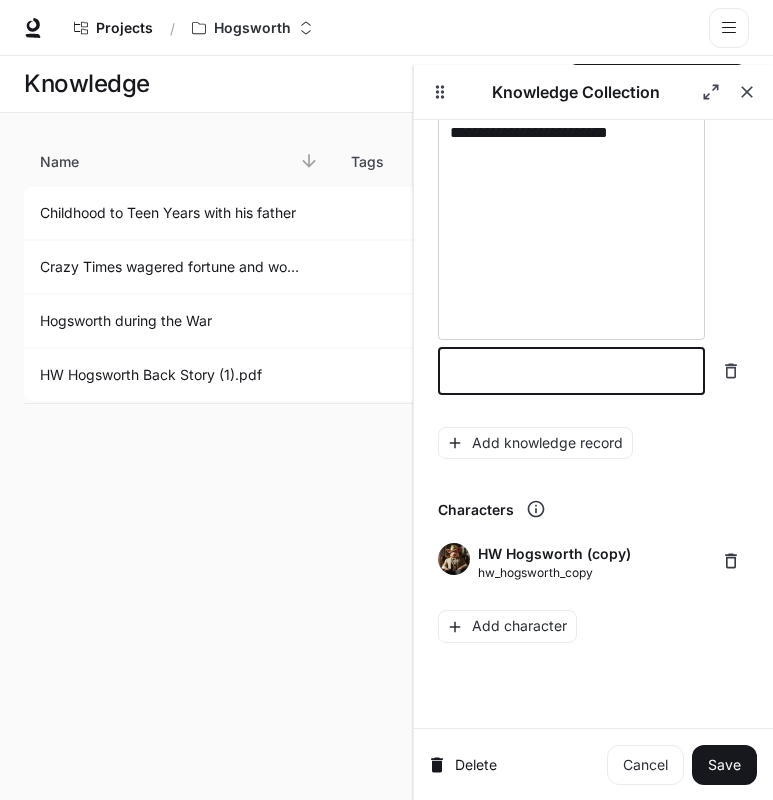 click 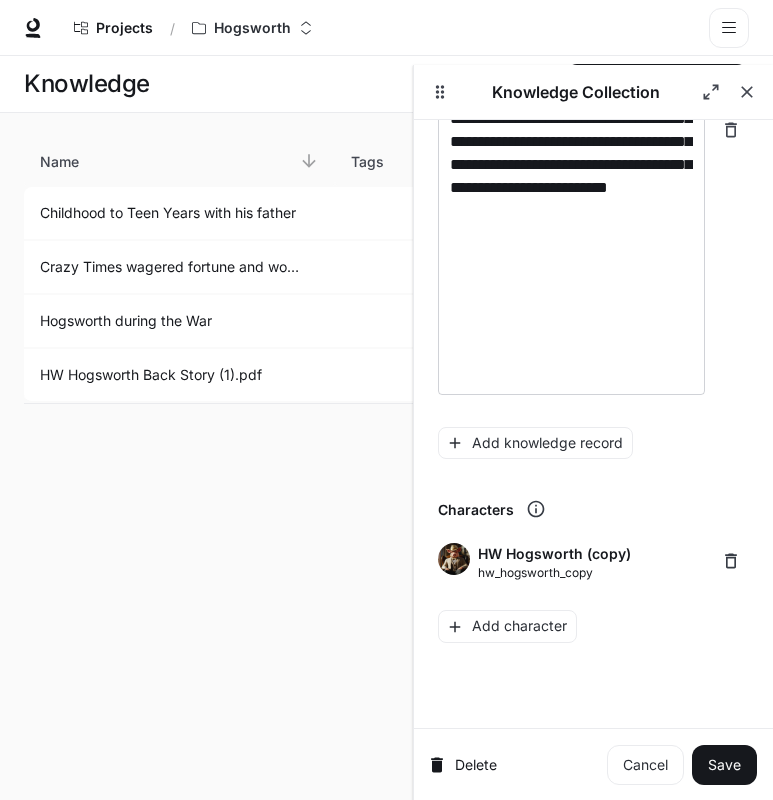 scroll, scrollTop: 2689, scrollLeft: 0, axis: vertical 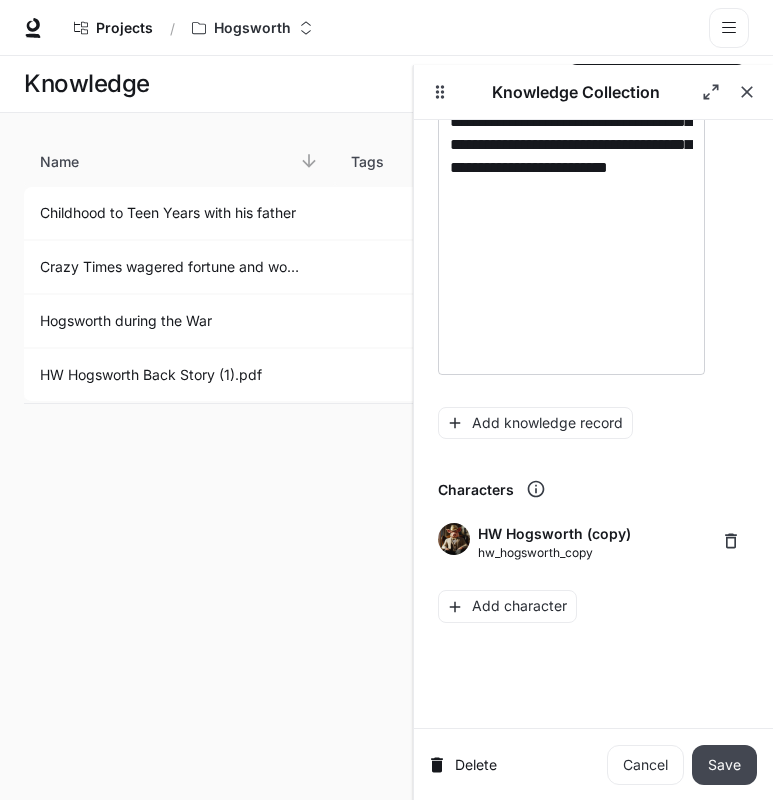 click on "Save" at bounding box center (724, 765) 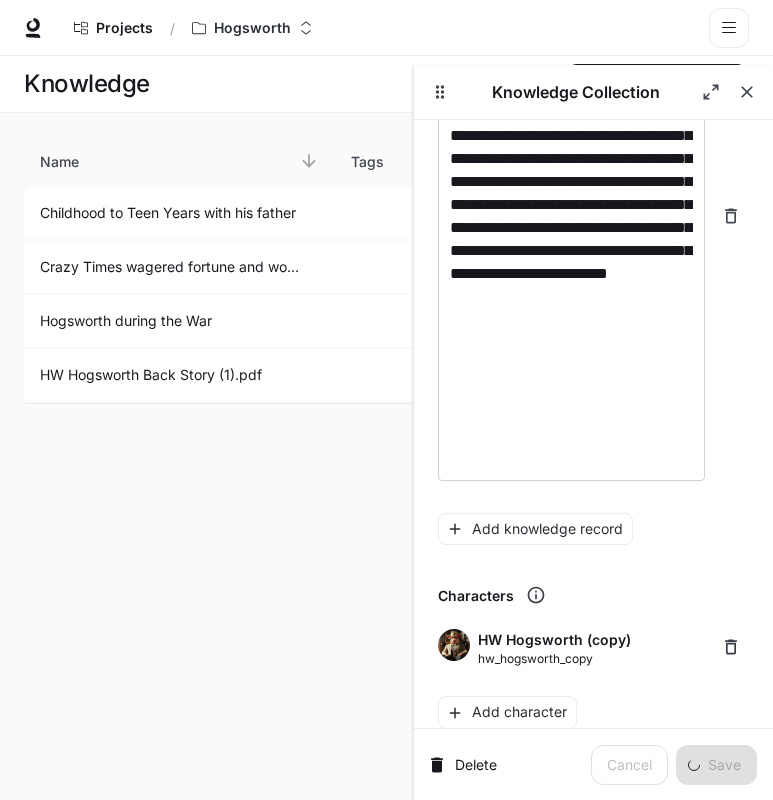 scroll, scrollTop: 359, scrollLeft: 0, axis: vertical 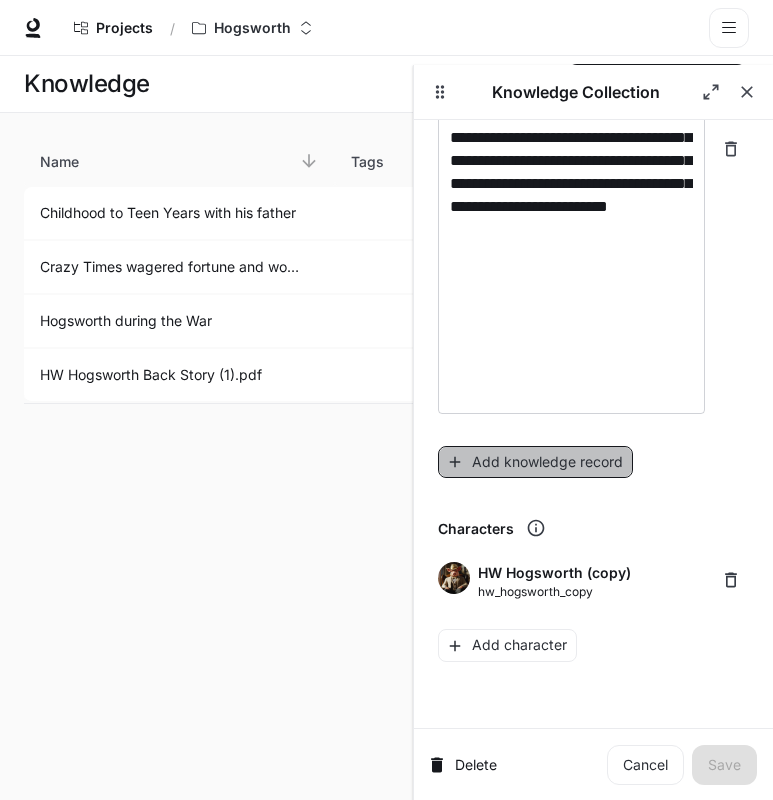 click on "Add knowledge record" at bounding box center [535, 462] 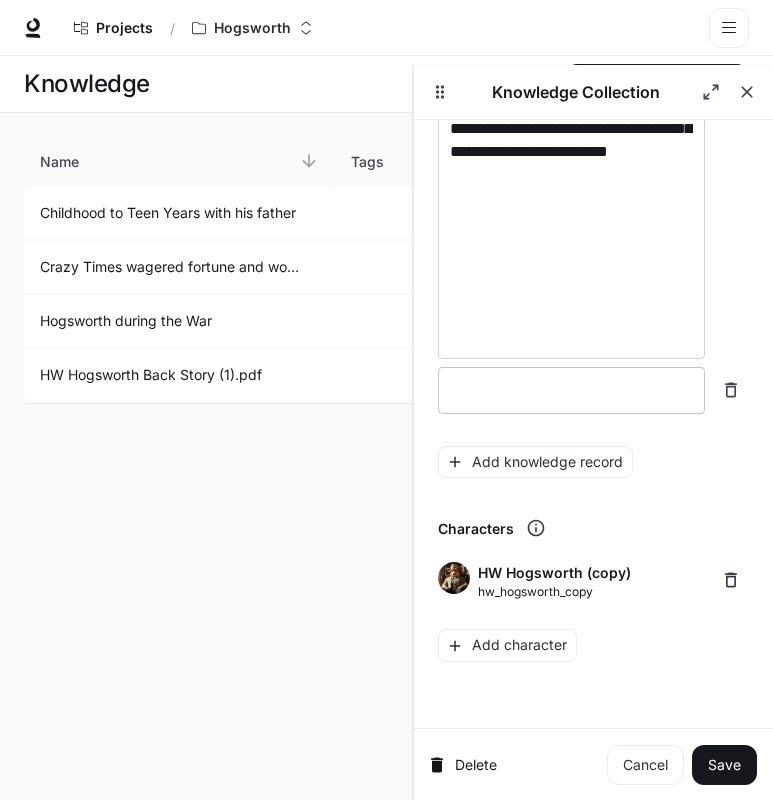 click at bounding box center (571, 390) 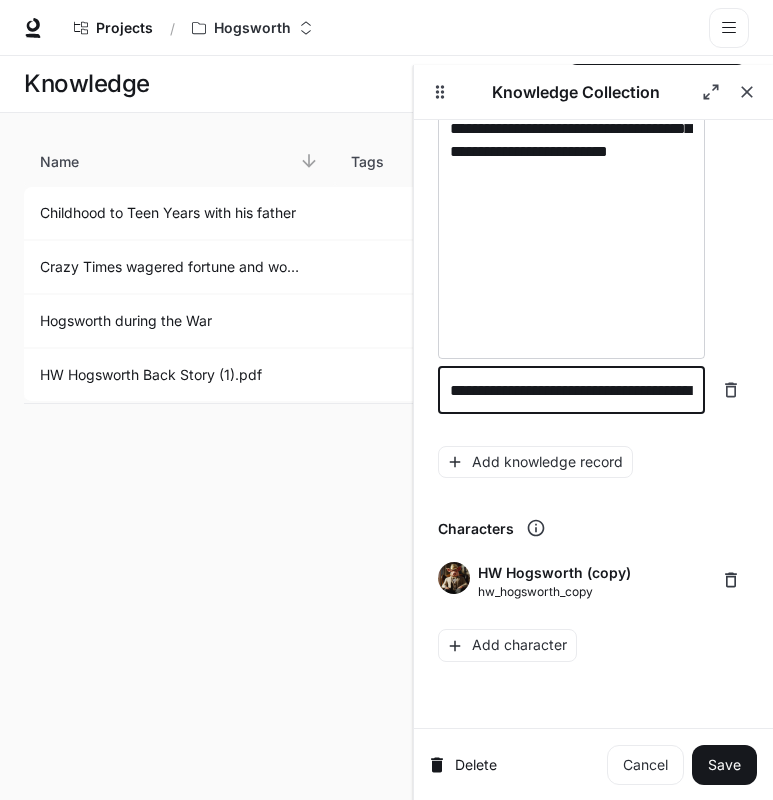 scroll, scrollTop: 2284, scrollLeft: 0, axis: vertical 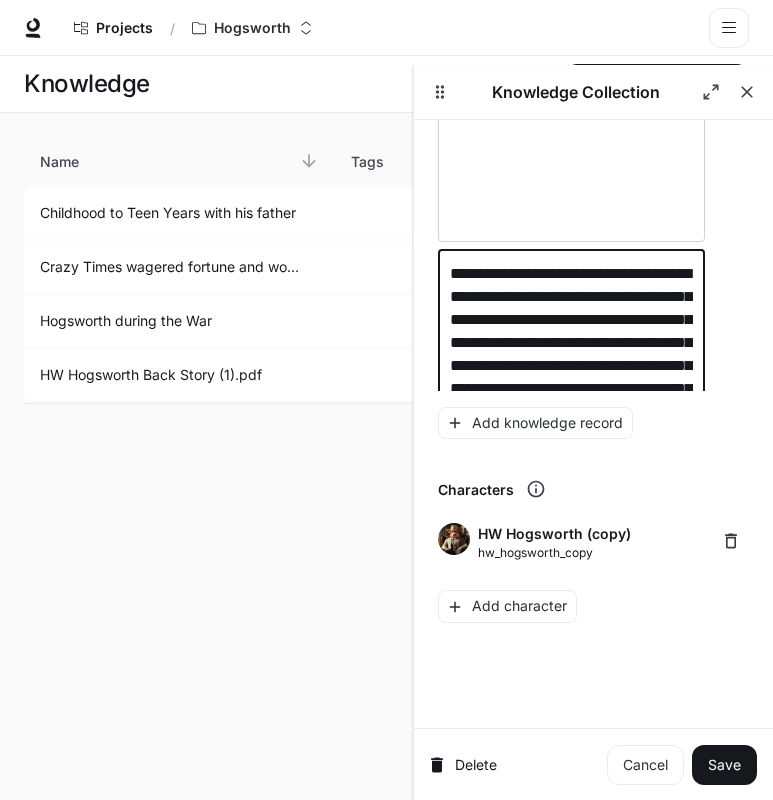 drag, startPoint x: 538, startPoint y: 274, endPoint x: 523, endPoint y: 273, distance: 15.033297 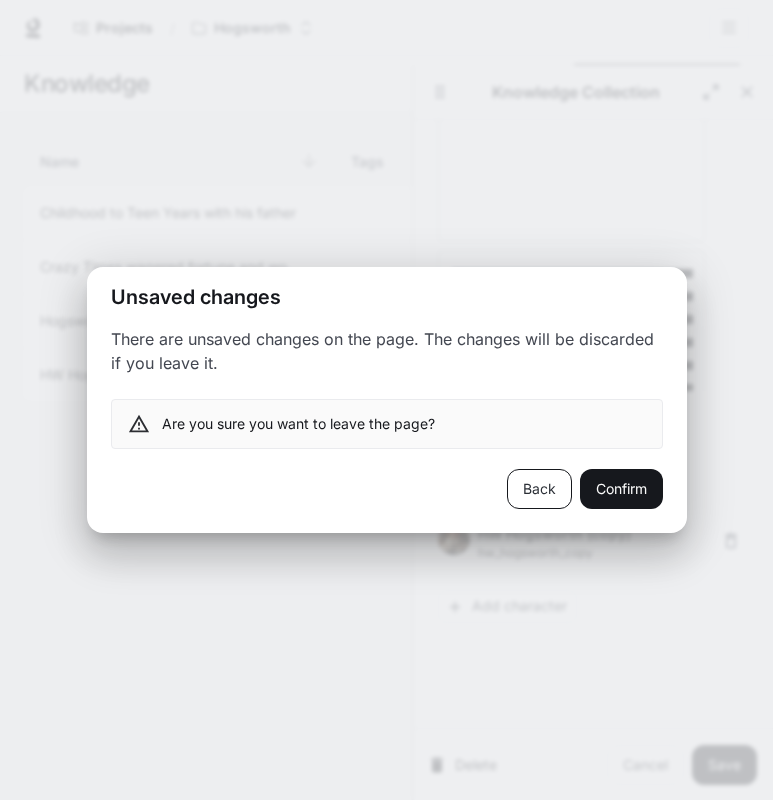 click on "Back" at bounding box center (539, 489) 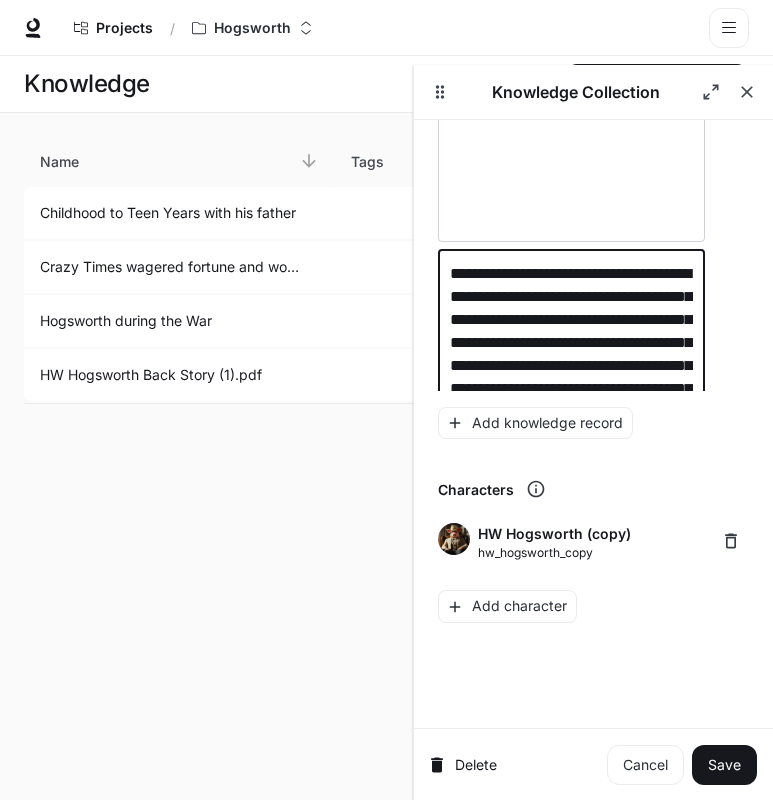 type on "**********" 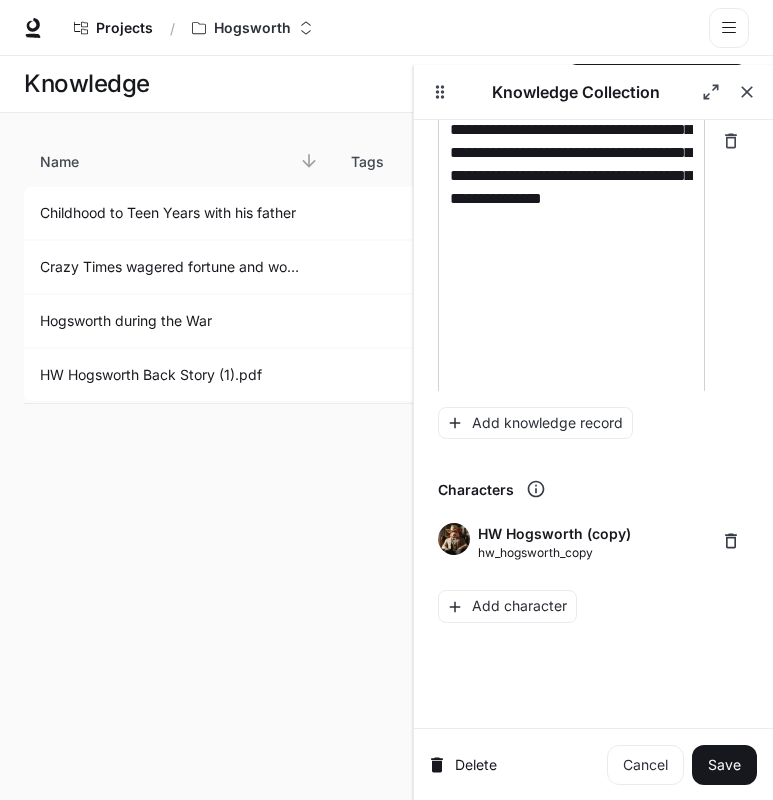 scroll, scrollTop: 3265, scrollLeft: 0, axis: vertical 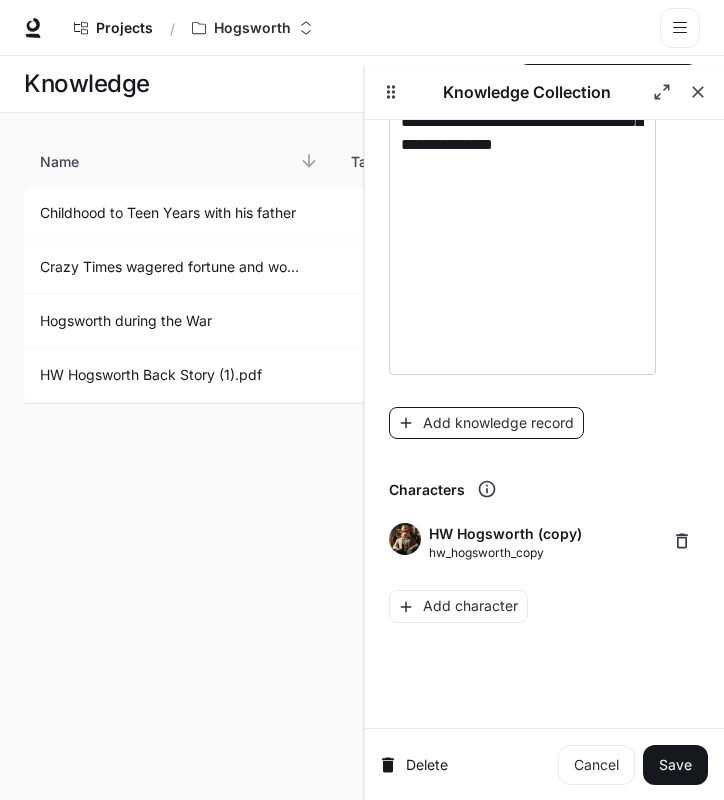 click on "Add knowledge record" at bounding box center [486, 423] 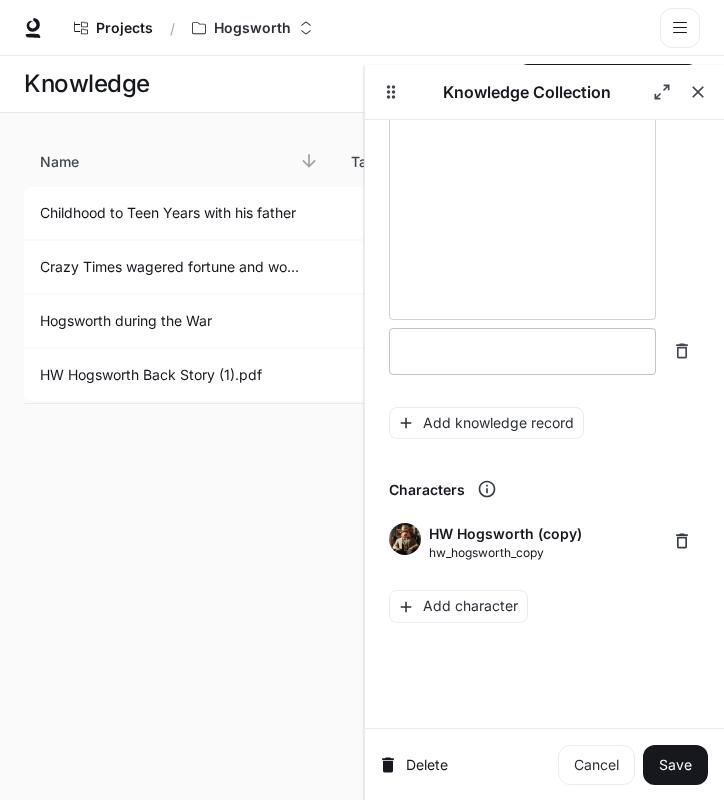 click at bounding box center [522, 351] 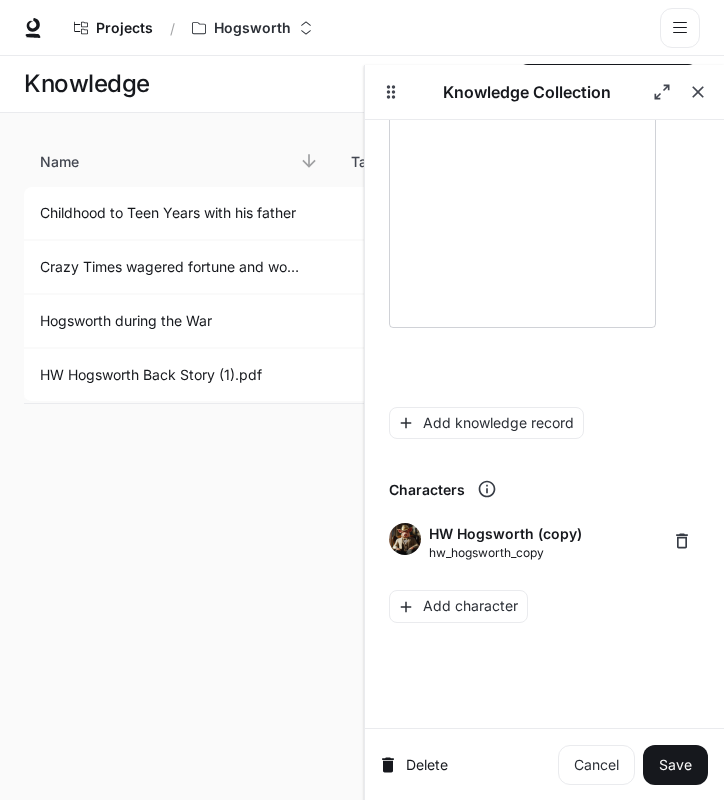 scroll, scrollTop: 2806, scrollLeft: 0, axis: vertical 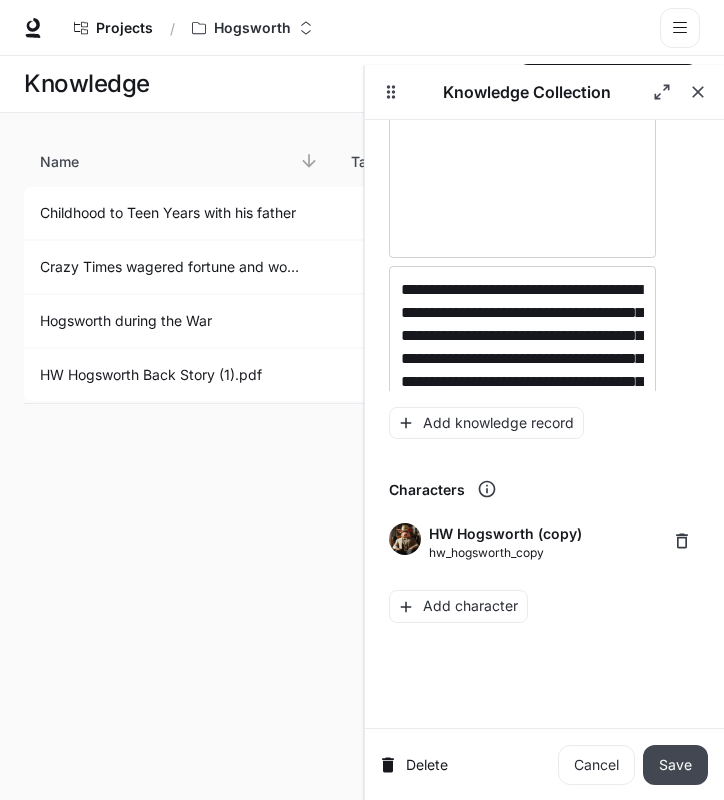 click on "Save" at bounding box center (675, 765) 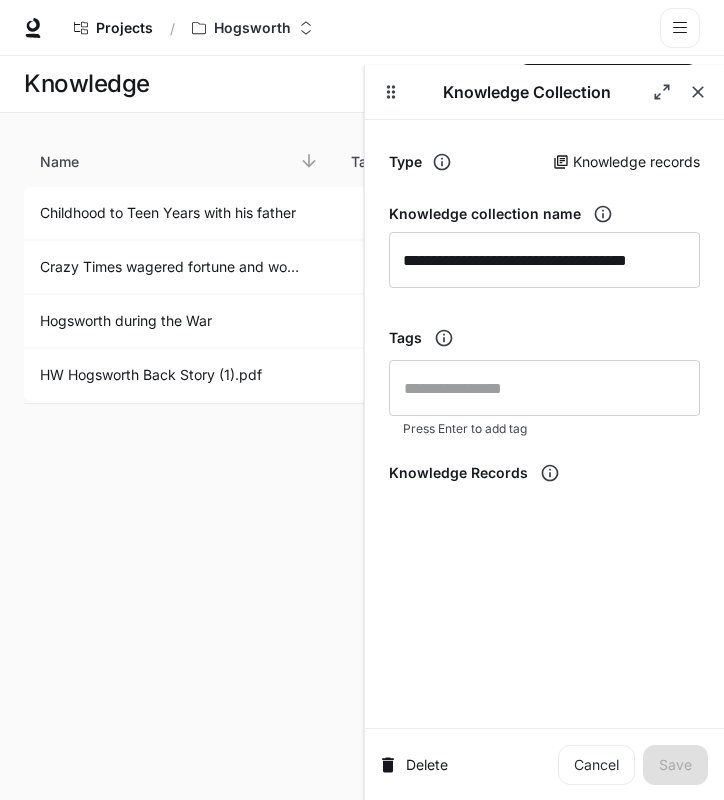 scroll, scrollTop: 0, scrollLeft: 0, axis: both 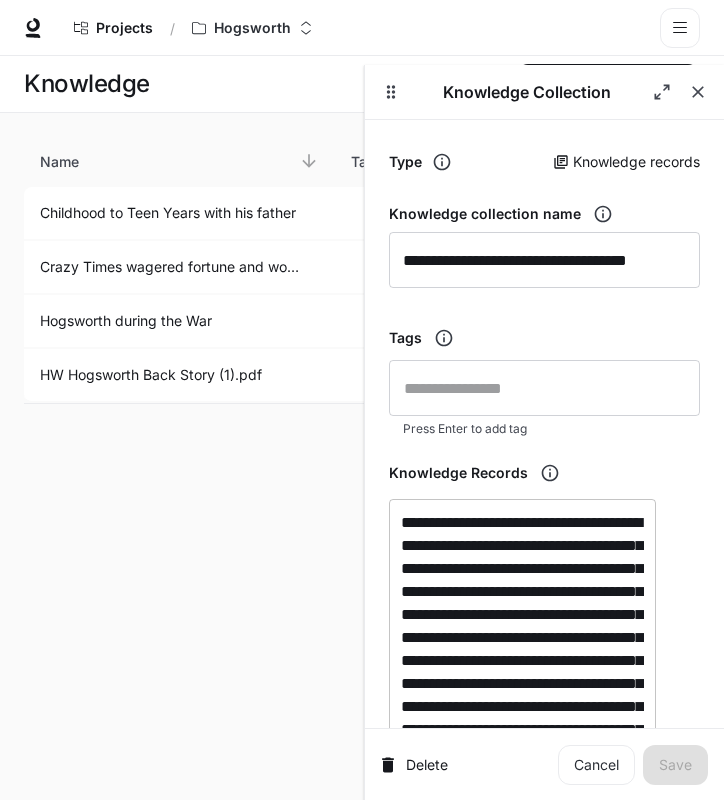 click on "**********" at bounding box center [522, 741] 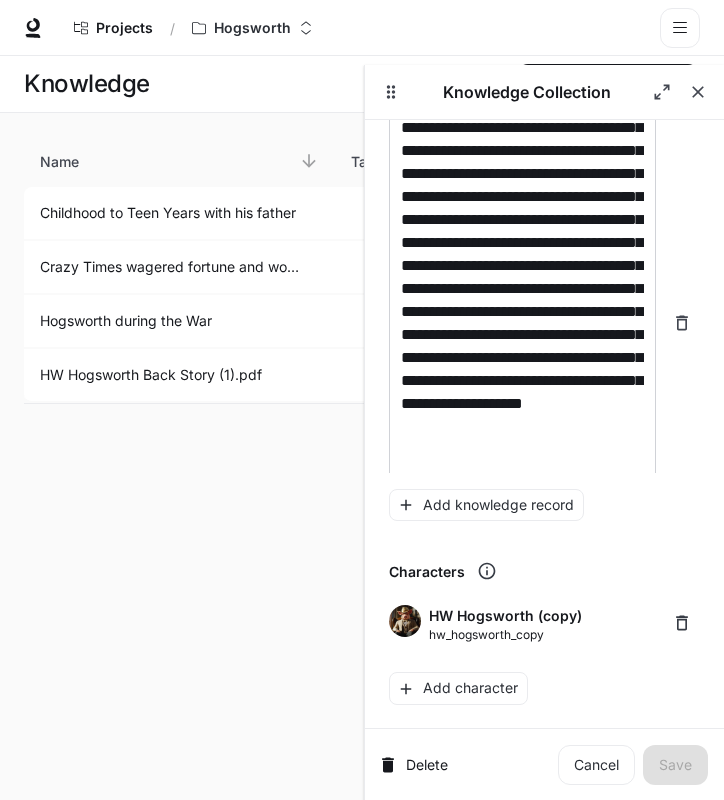 scroll, scrollTop: 434, scrollLeft: 0, axis: vertical 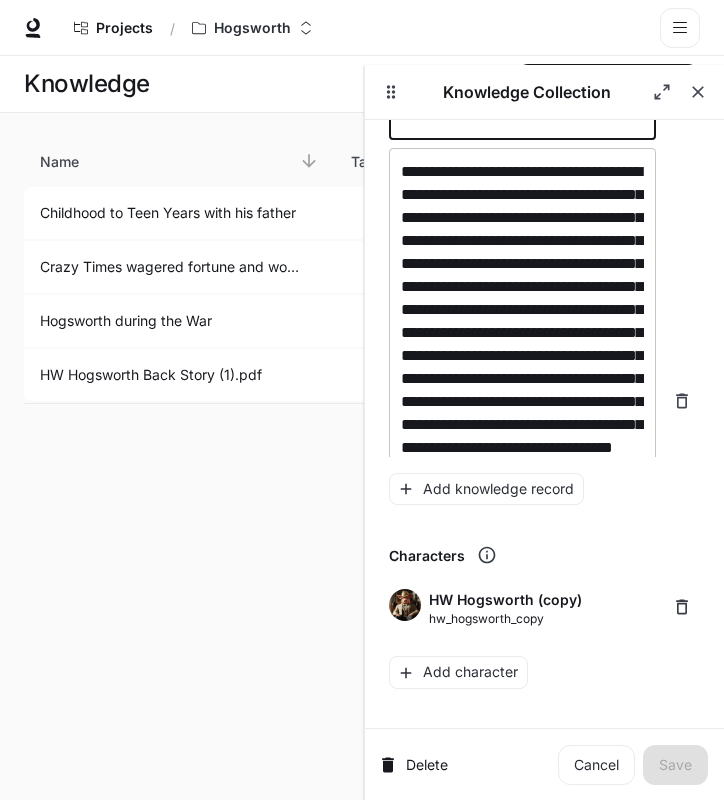 click on "**********" at bounding box center (522, 401) 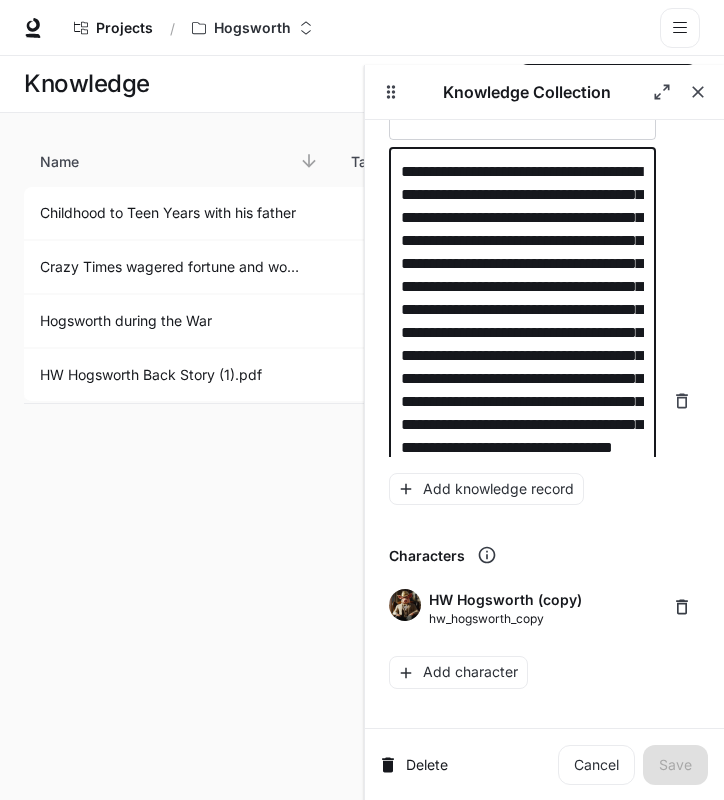 click on "**********" at bounding box center [522, 401] 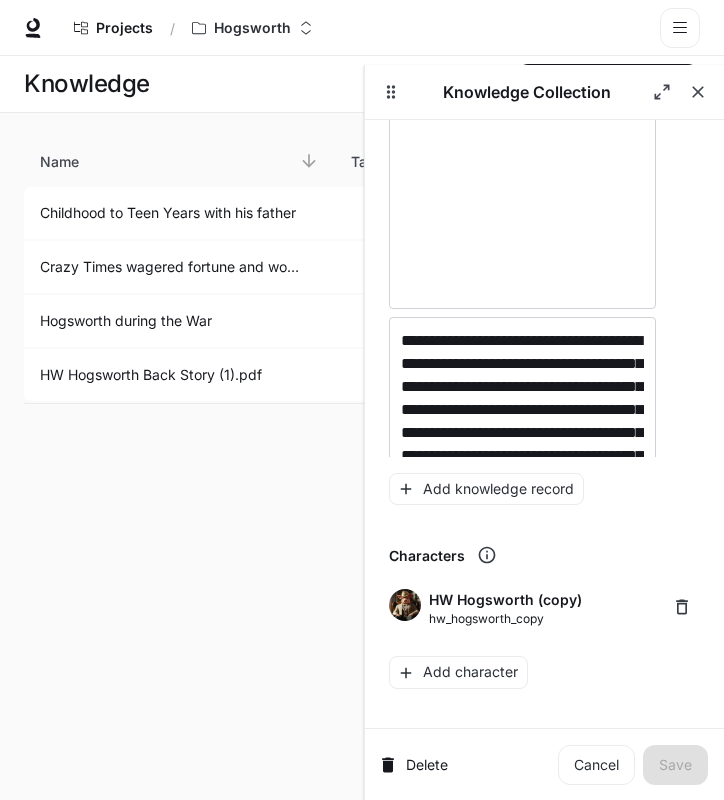 scroll, scrollTop: 924, scrollLeft: 0, axis: vertical 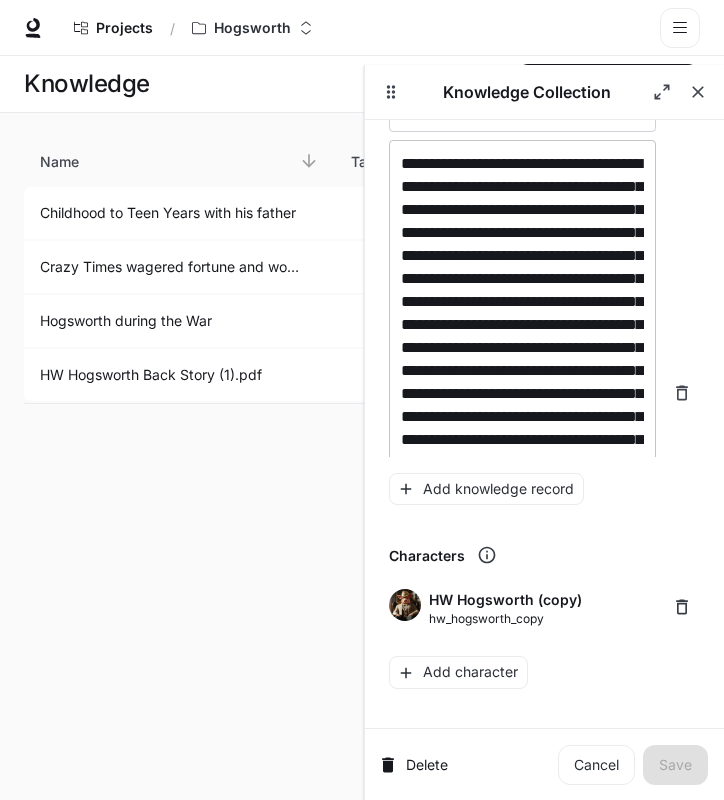 click on "**********" at bounding box center [522, 393] 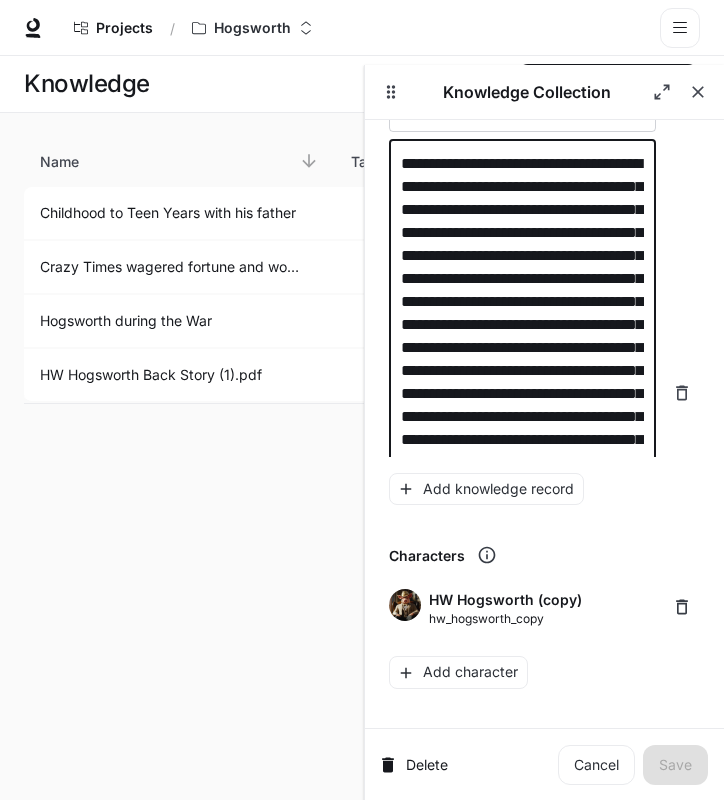 click on "**********" at bounding box center (522, 393) 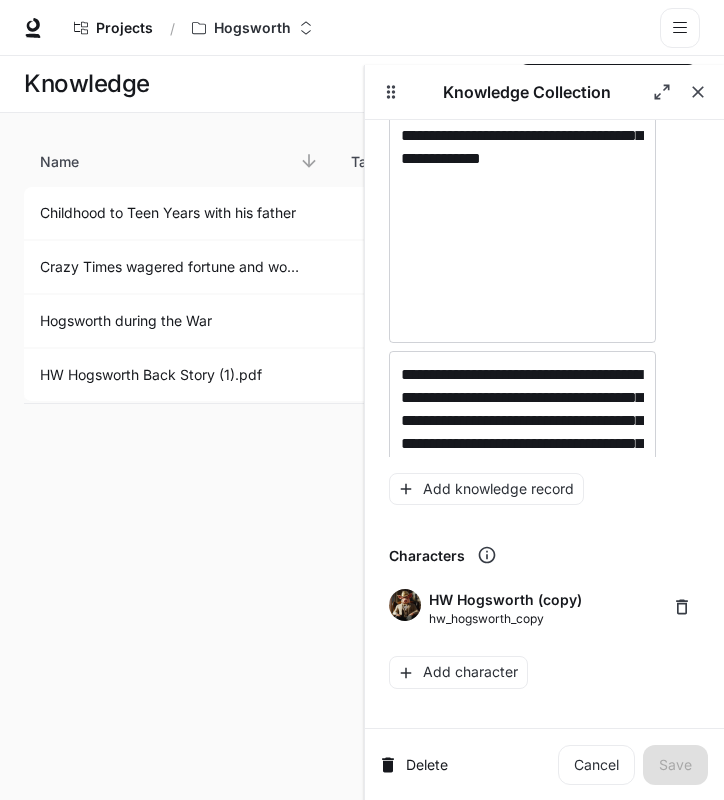 scroll, scrollTop: 1242, scrollLeft: 0, axis: vertical 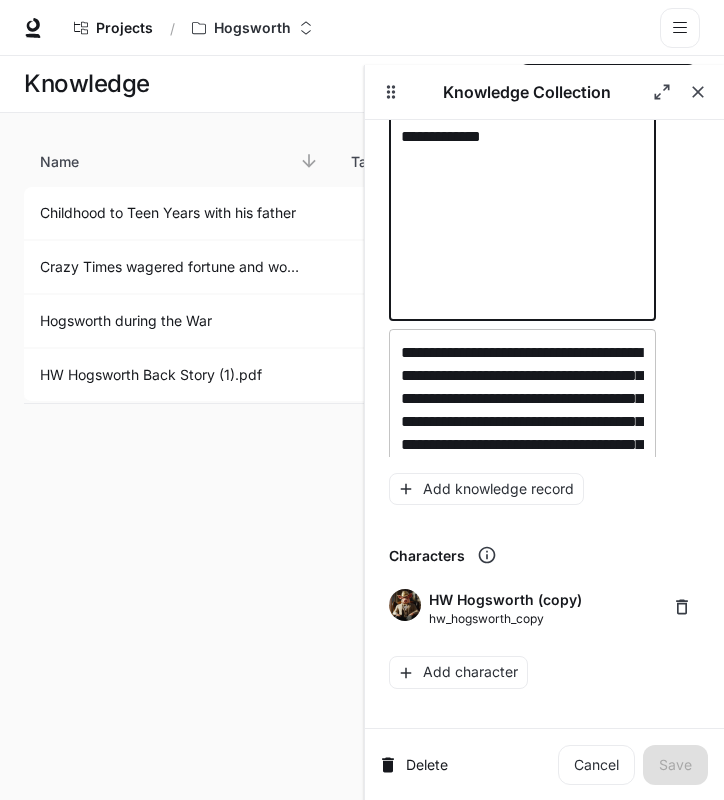 click on "**********" at bounding box center (522, 582) 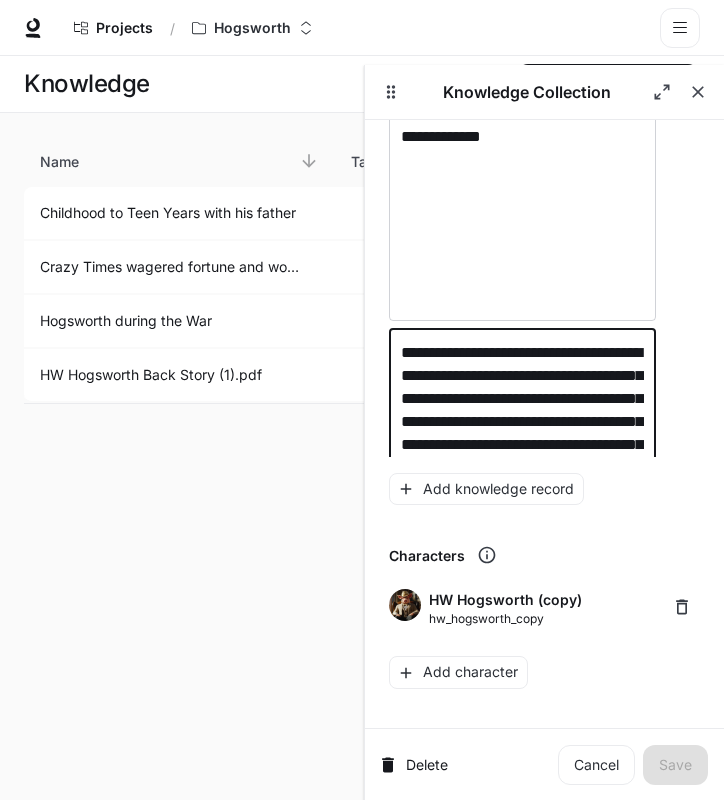 click on "**********" at bounding box center [522, 582] 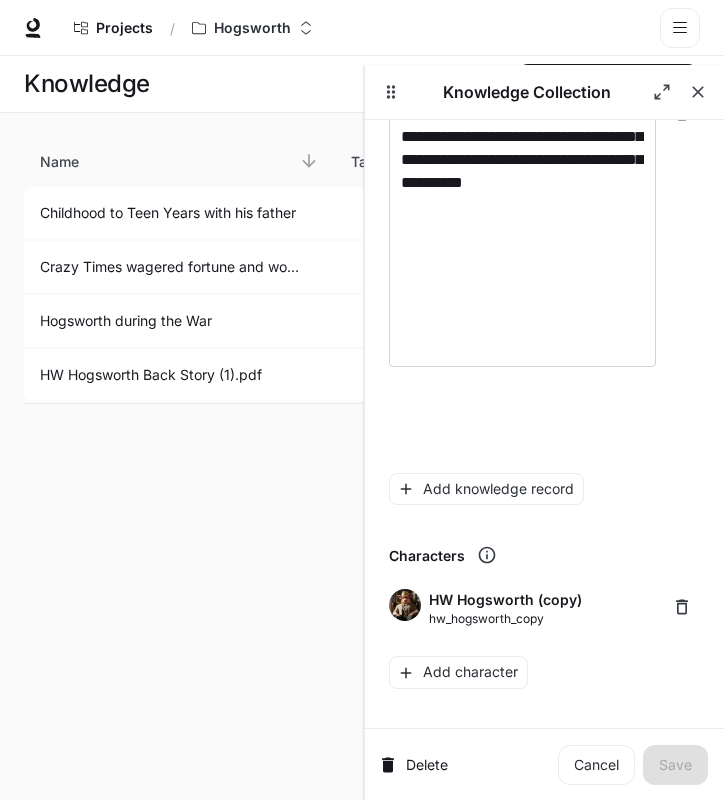 scroll, scrollTop: 1773, scrollLeft: 0, axis: vertical 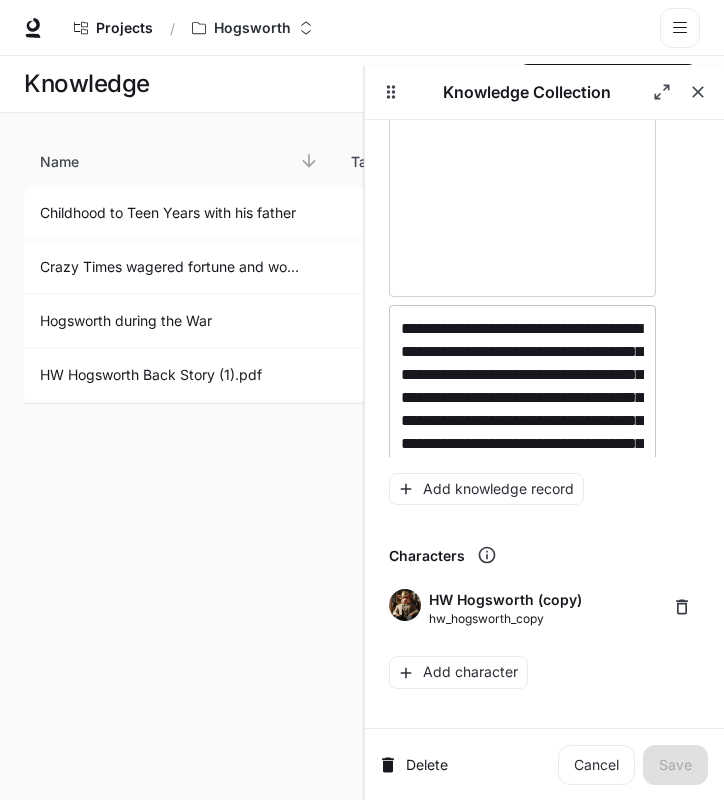 click on "**********" at bounding box center (522, 570) 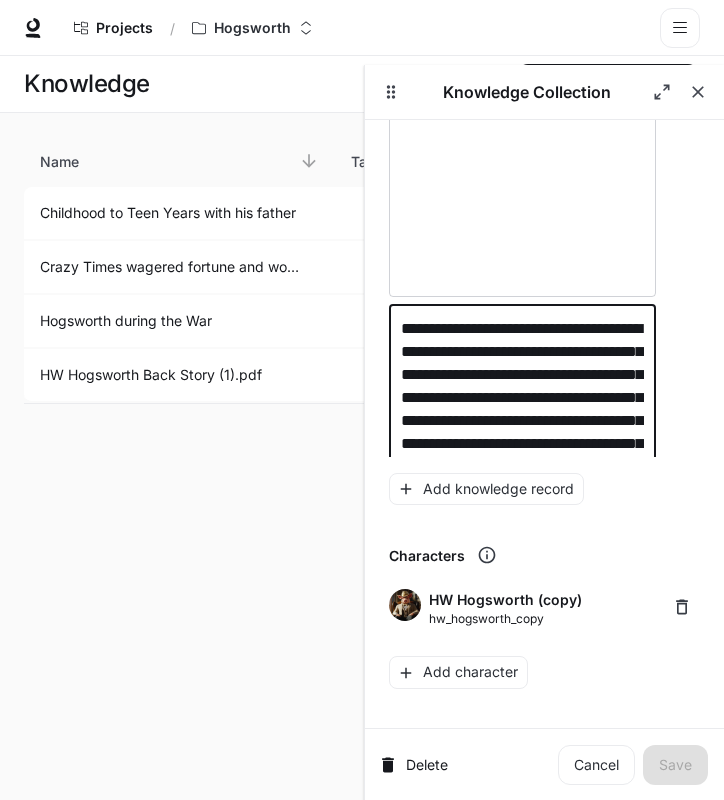 click on "**********" at bounding box center (522, 570) 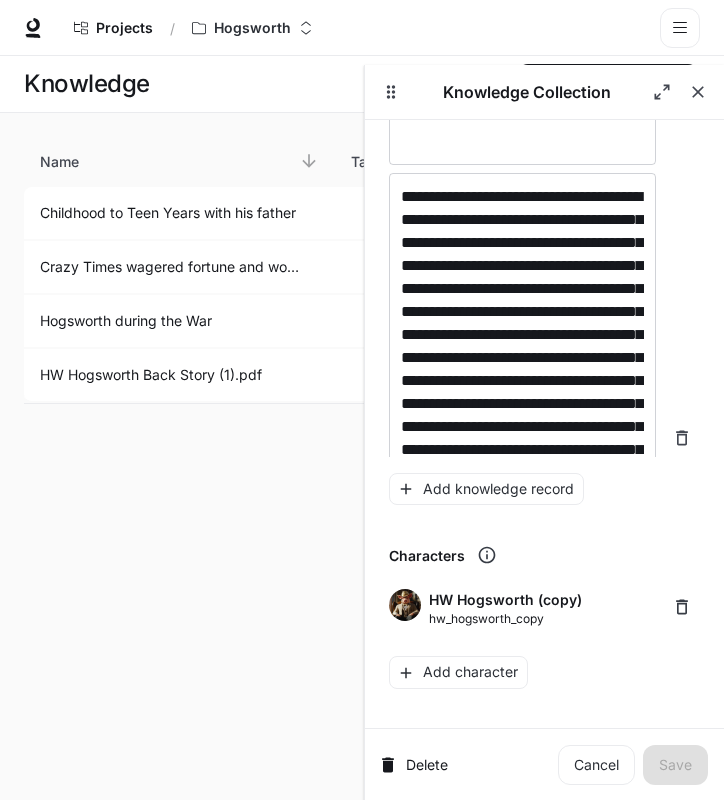 scroll, scrollTop: 2458, scrollLeft: 0, axis: vertical 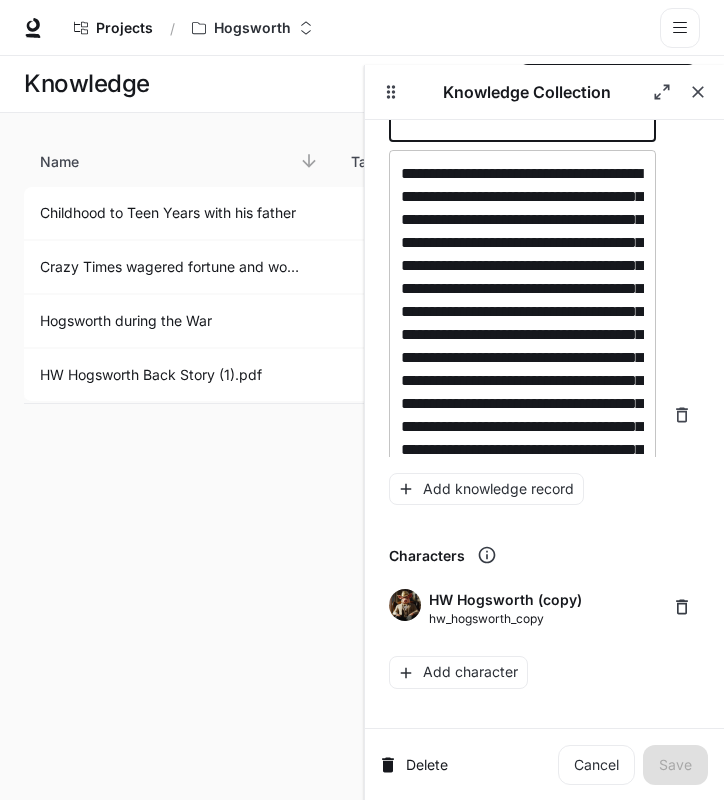 click on "**********" at bounding box center [522, 415] 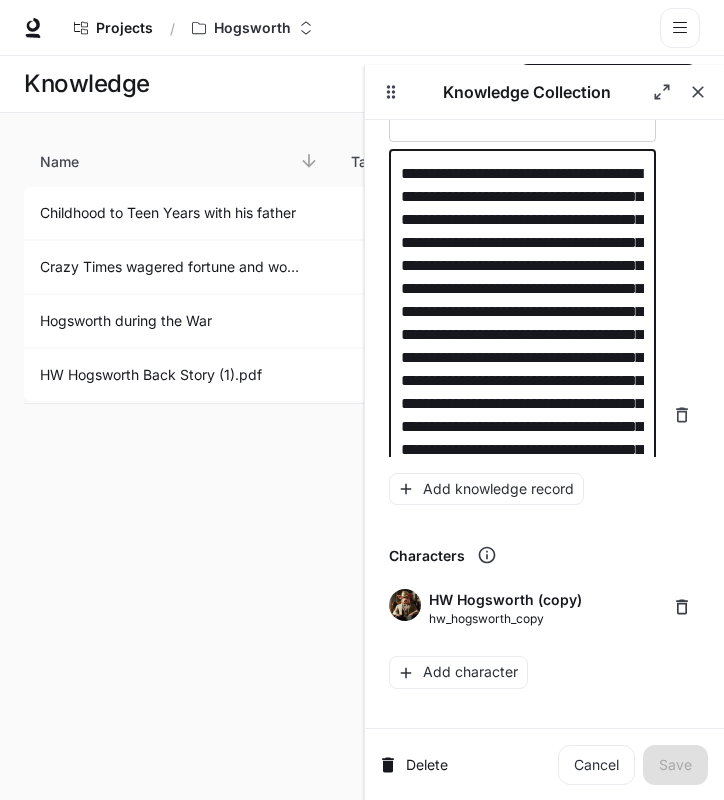 click on "**********" at bounding box center (522, 415) 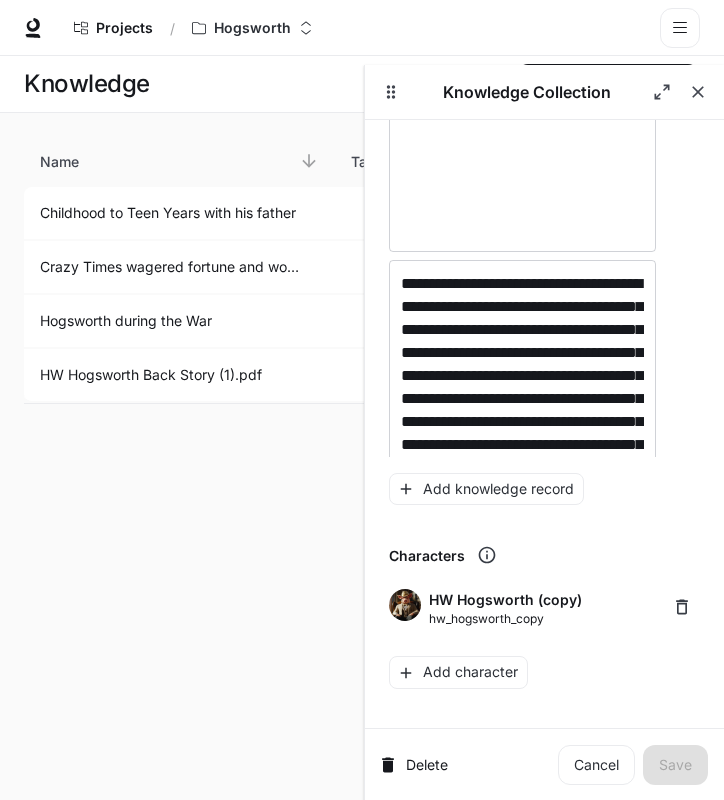 scroll, scrollTop: 2887, scrollLeft: 0, axis: vertical 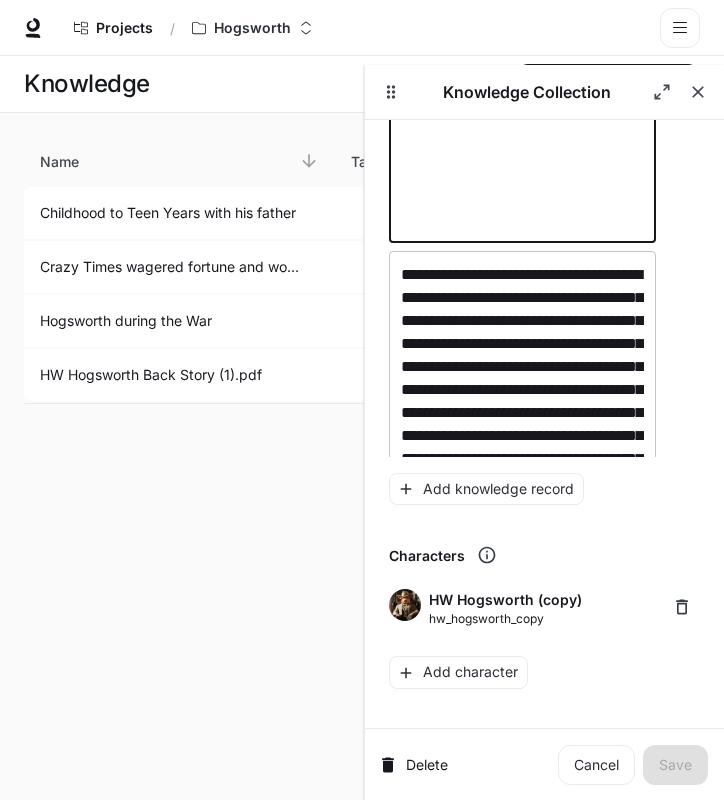 click on "**********" at bounding box center (522, 539) 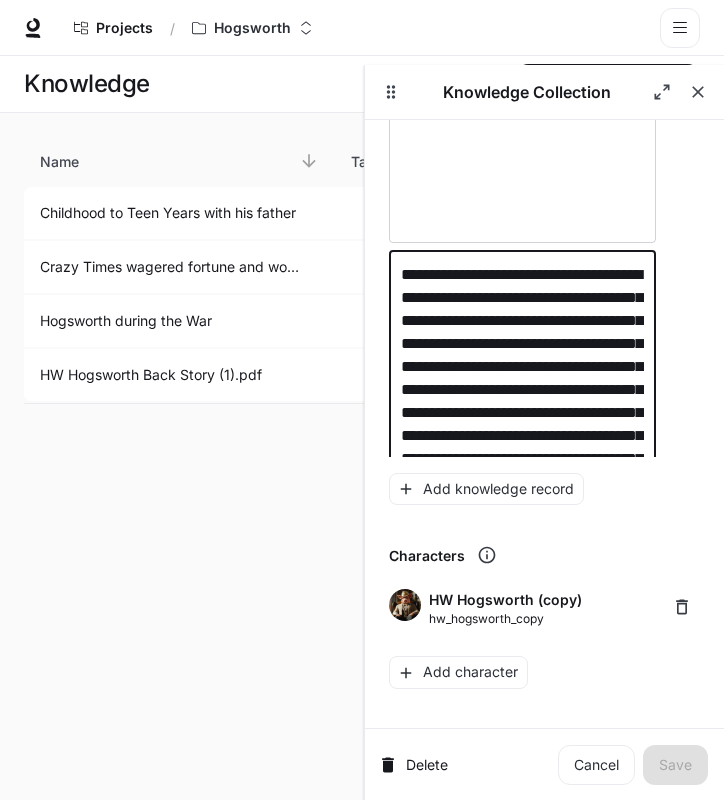 click on "**********" at bounding box center (522, 539) 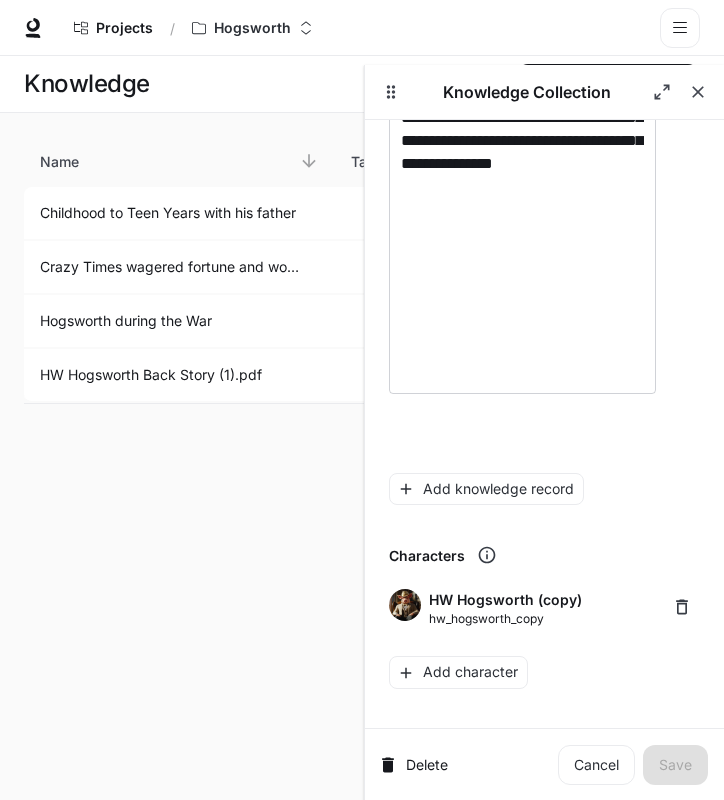 scroll, scrollTop: 3504, scrollLeft: 0, axis: vertical 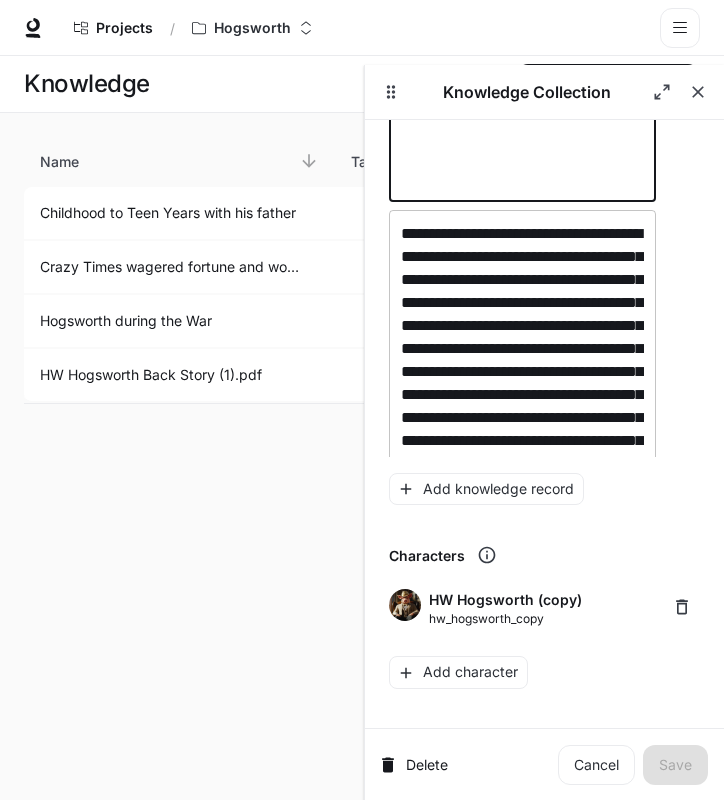 click on "**********" at bounding box center [522, 475] 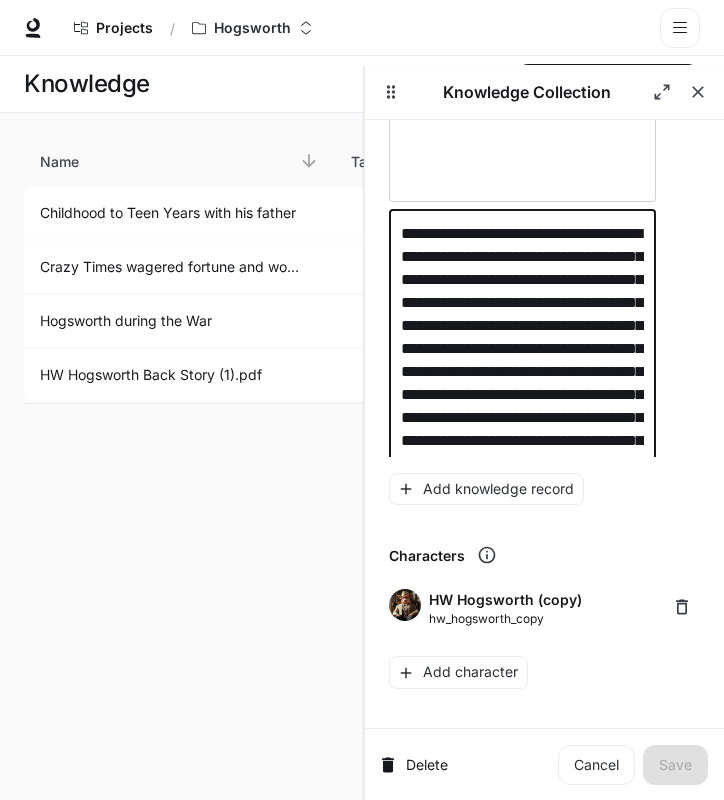 click on "**********" at bounding box center [522, 475] 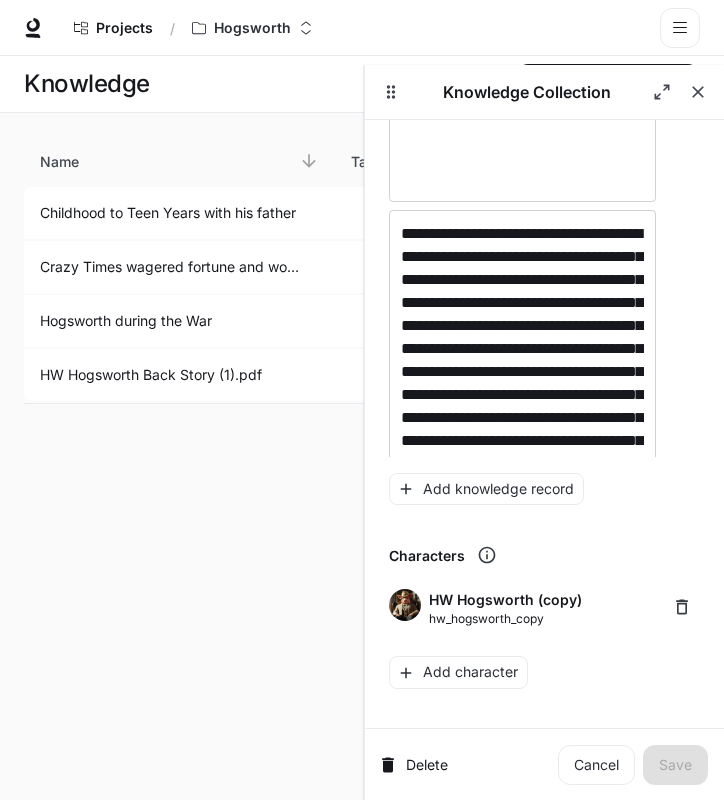 scroll, scrollTop: 3795, scrollLeft: 0, axis: vertical 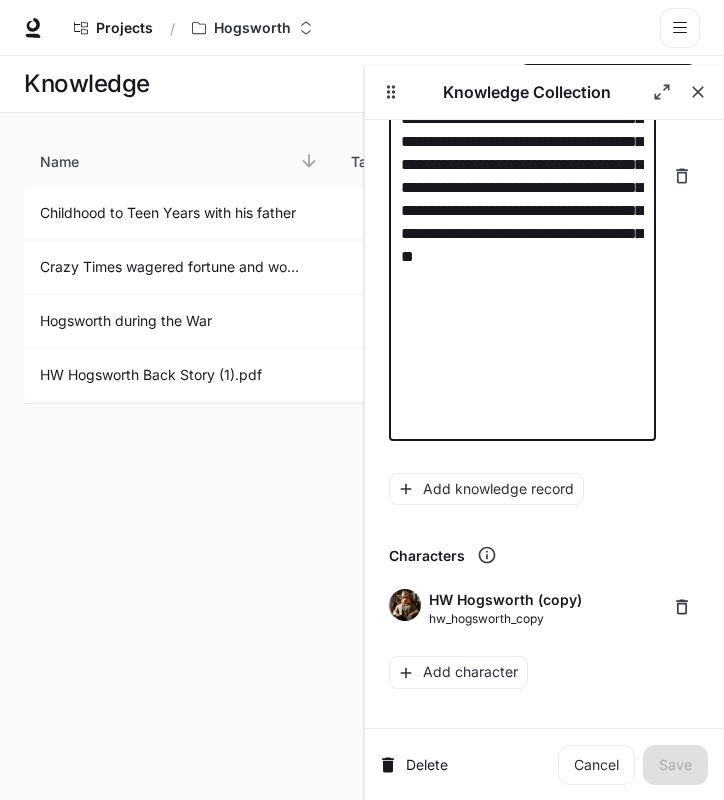 click on "**********" at bounding box center [522, 176] 